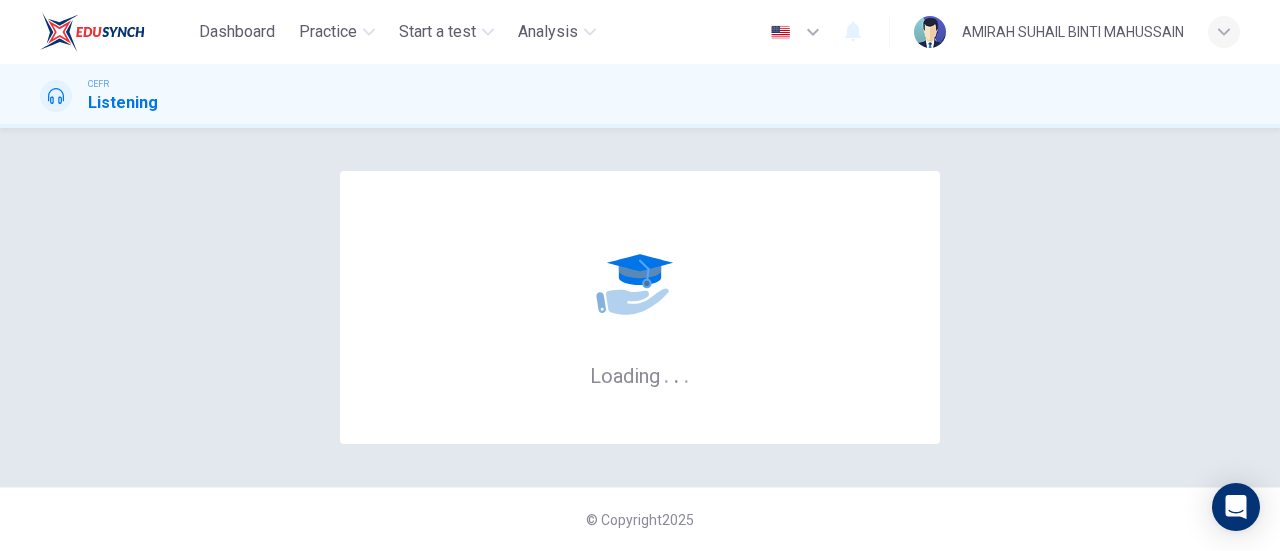 scroll, scrollTop: 0, scrollLeft: 0, axis: both 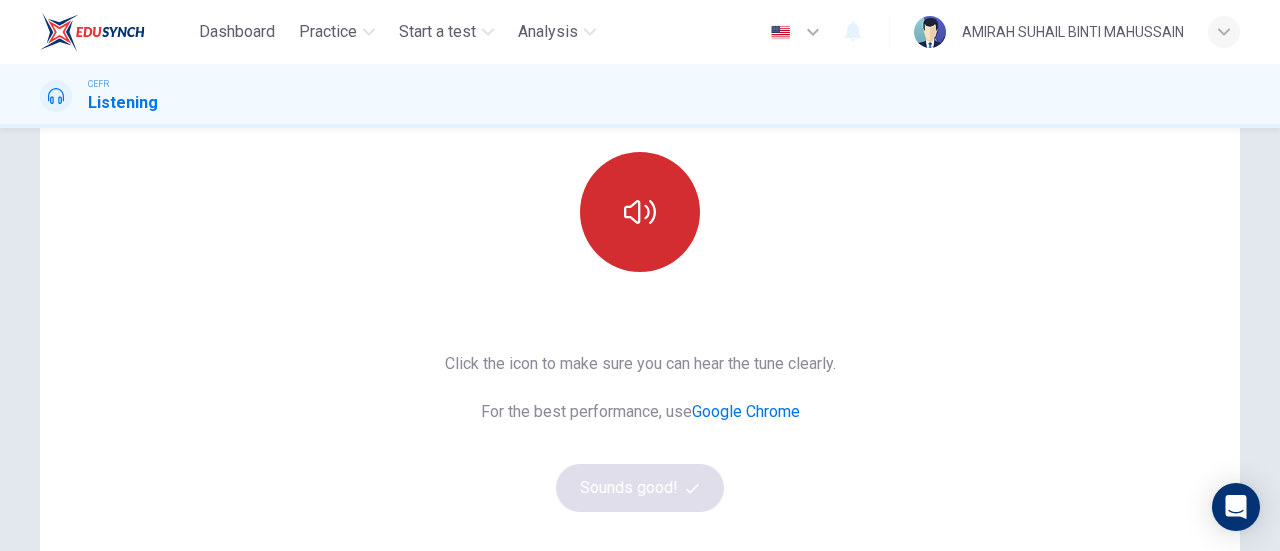click at bounding box center (640, 212) 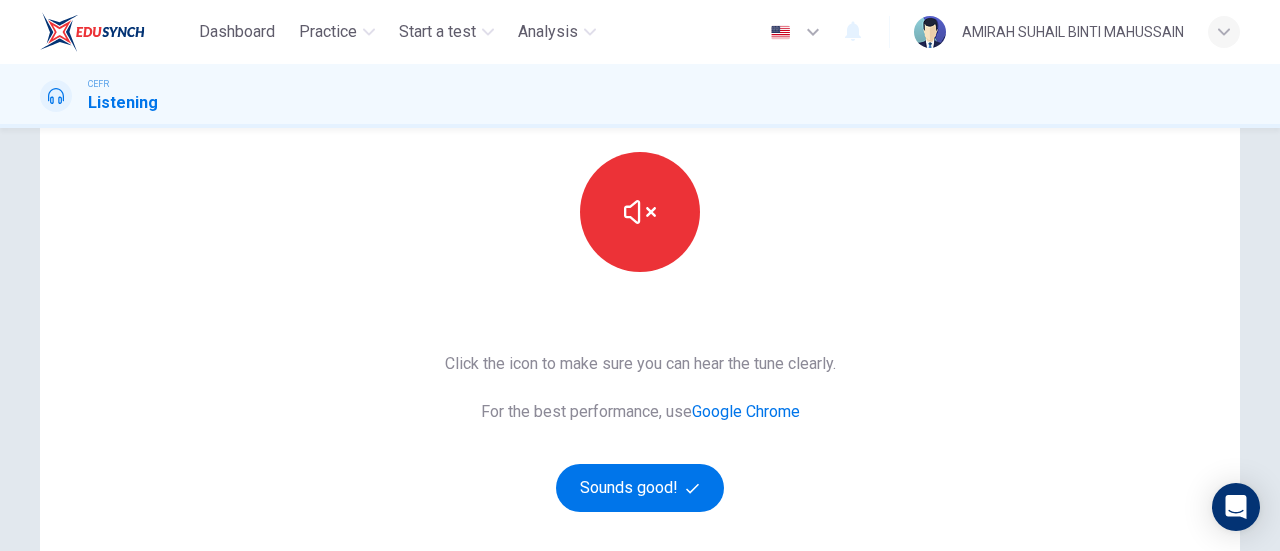 type 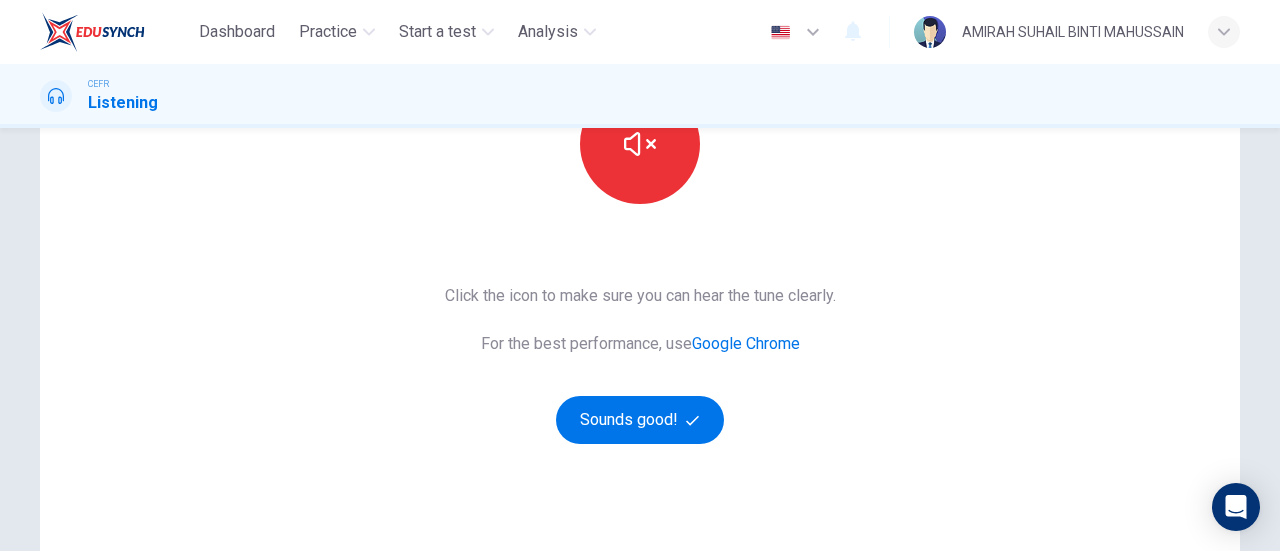 scroll, scrollTop: 300, scrollLeft: 0, axis: vertical 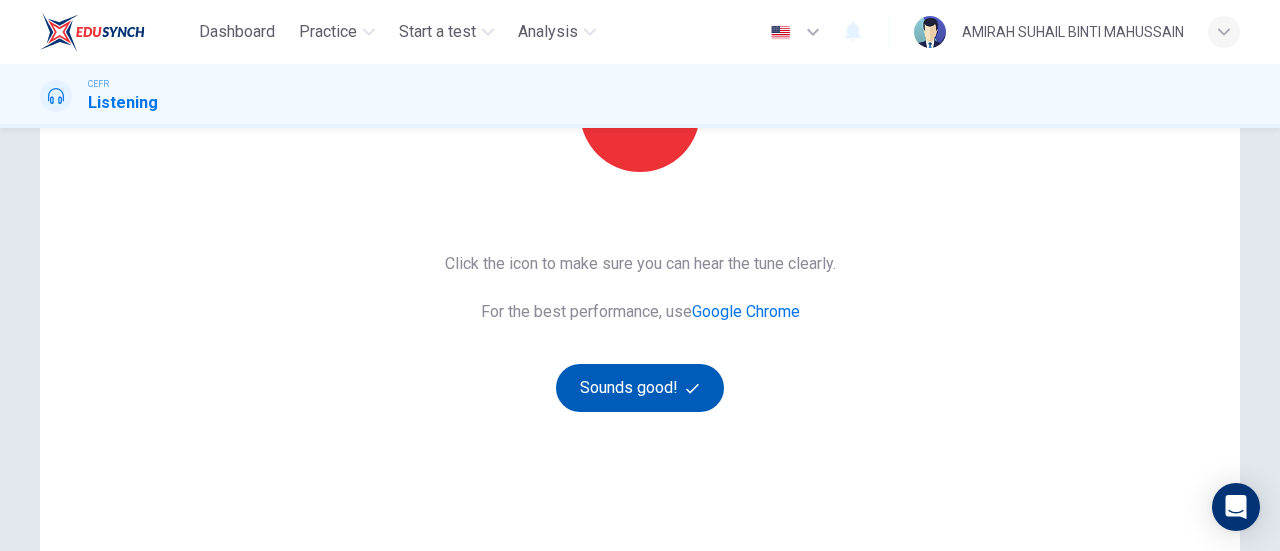 click at bounding box center (692, 388) 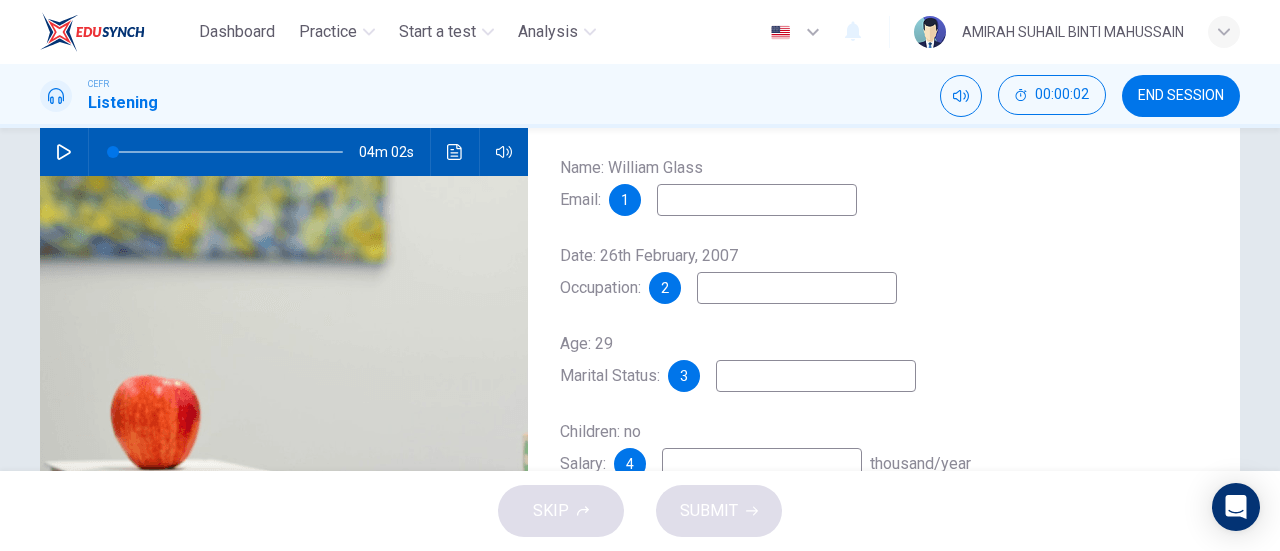 scroll, scrollTop: 100, scrollLeft: 0, axis: vertical 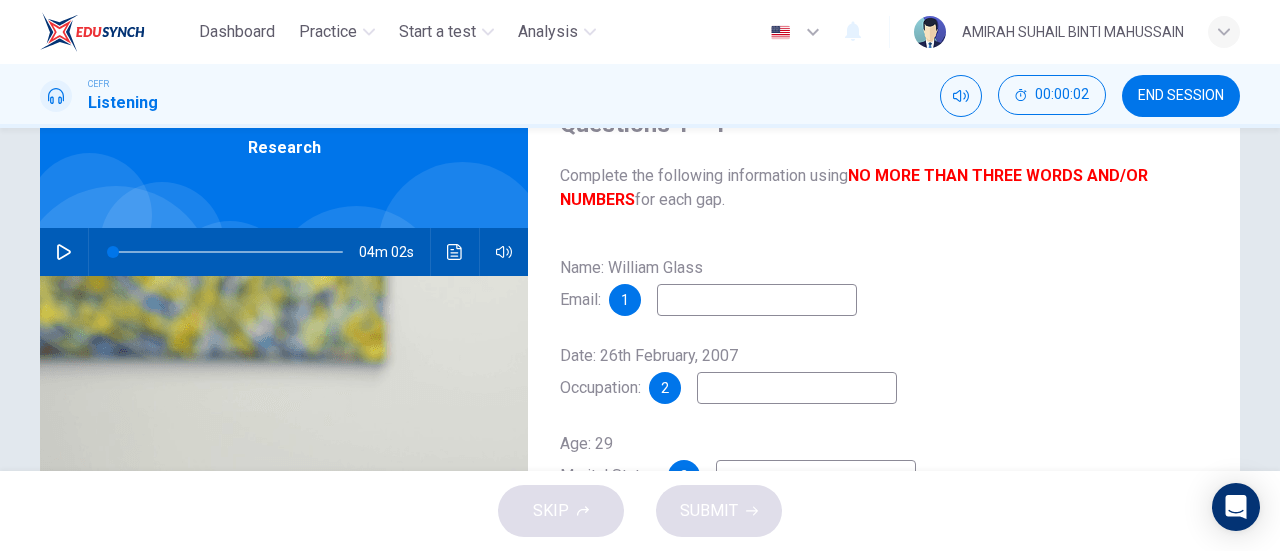 click at bounding box center (64, 252) 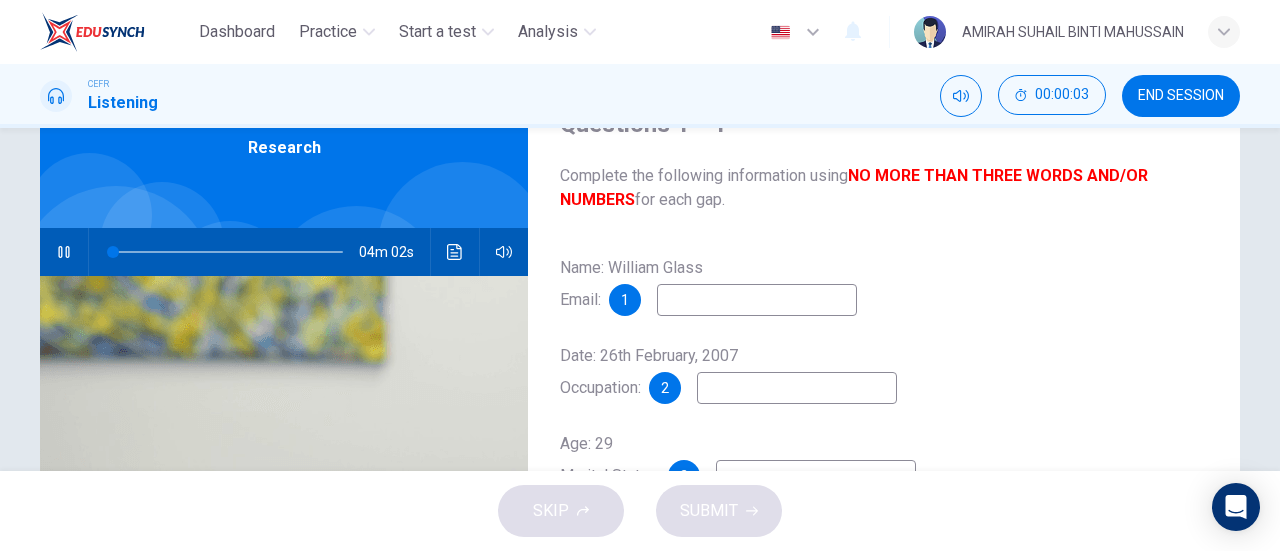 type 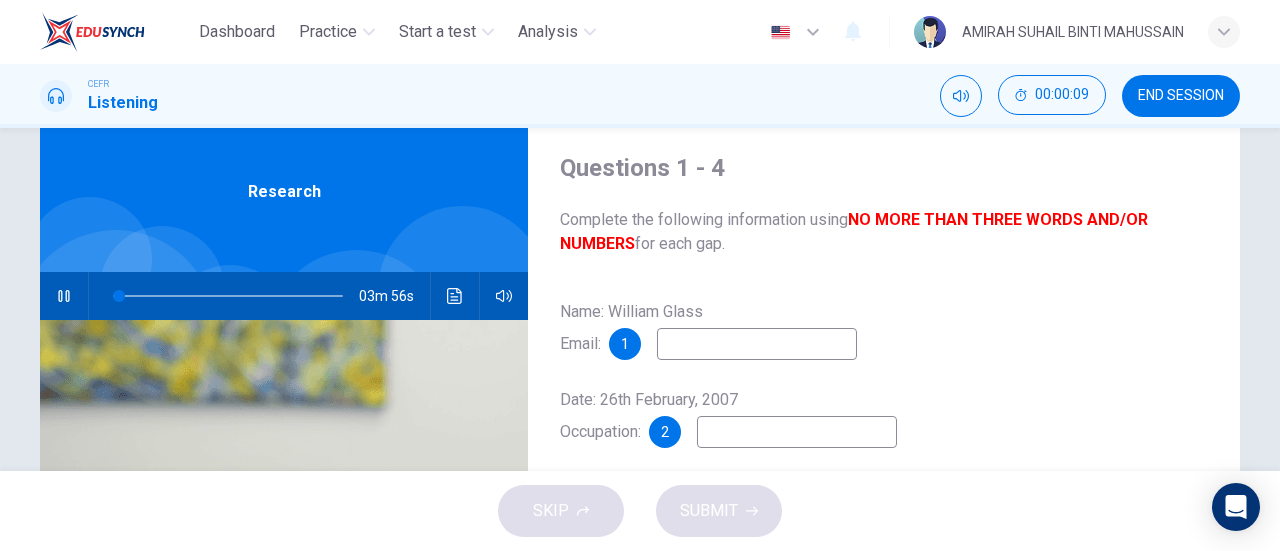 scroll, scrollTop: 100, scrollLeft: 0, axis: vertical 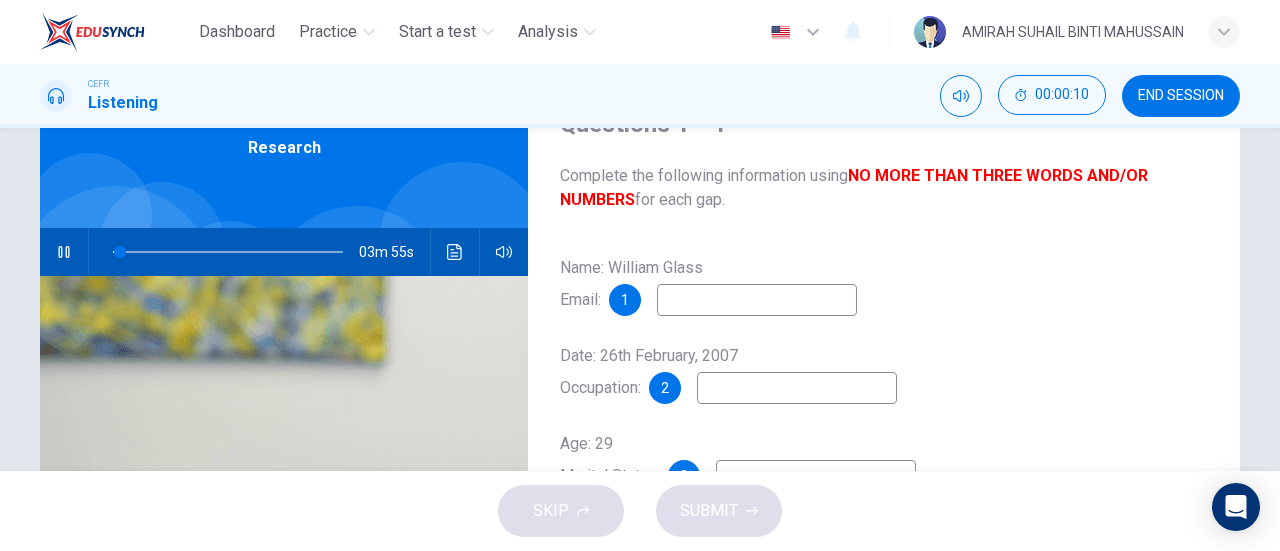 click at bounding box center (757, 300) 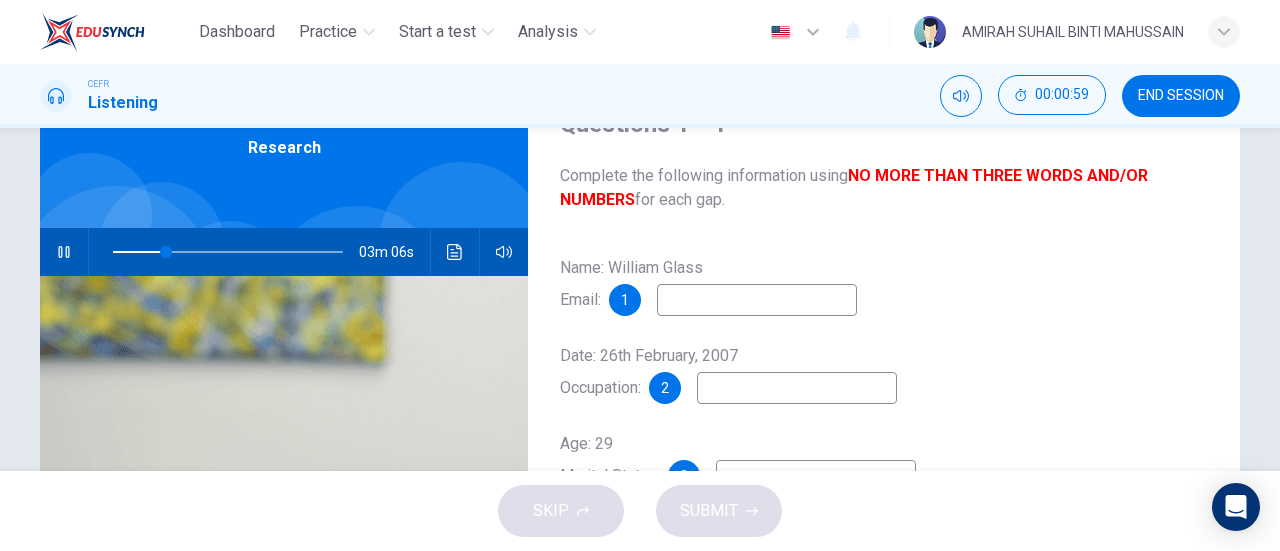 click at bounding box center (64, 252) 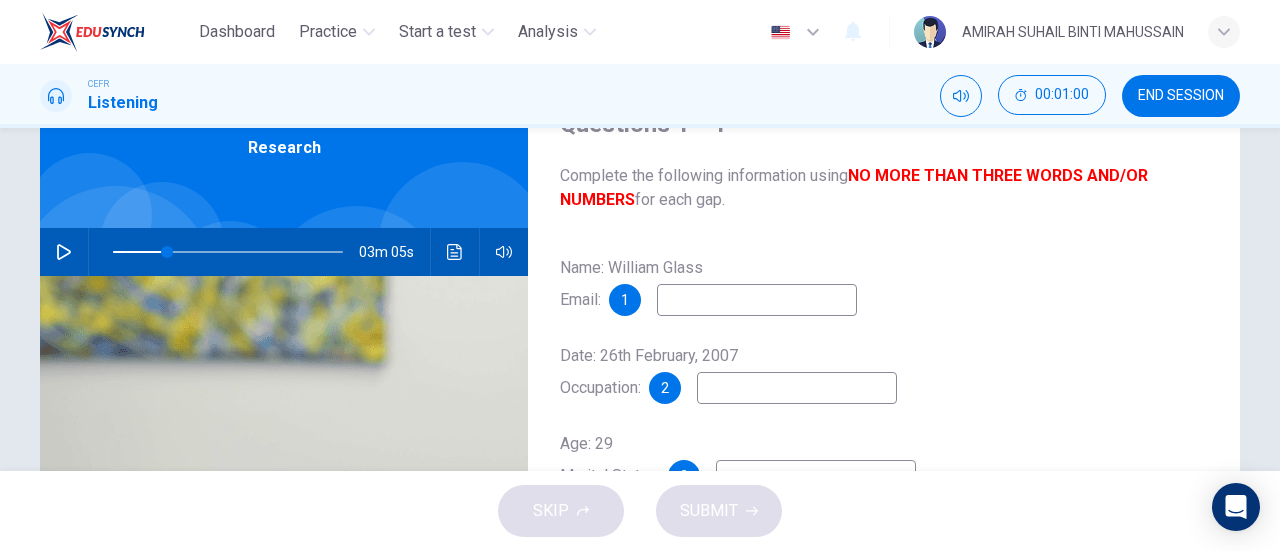 click at bounding box center [757, 300] 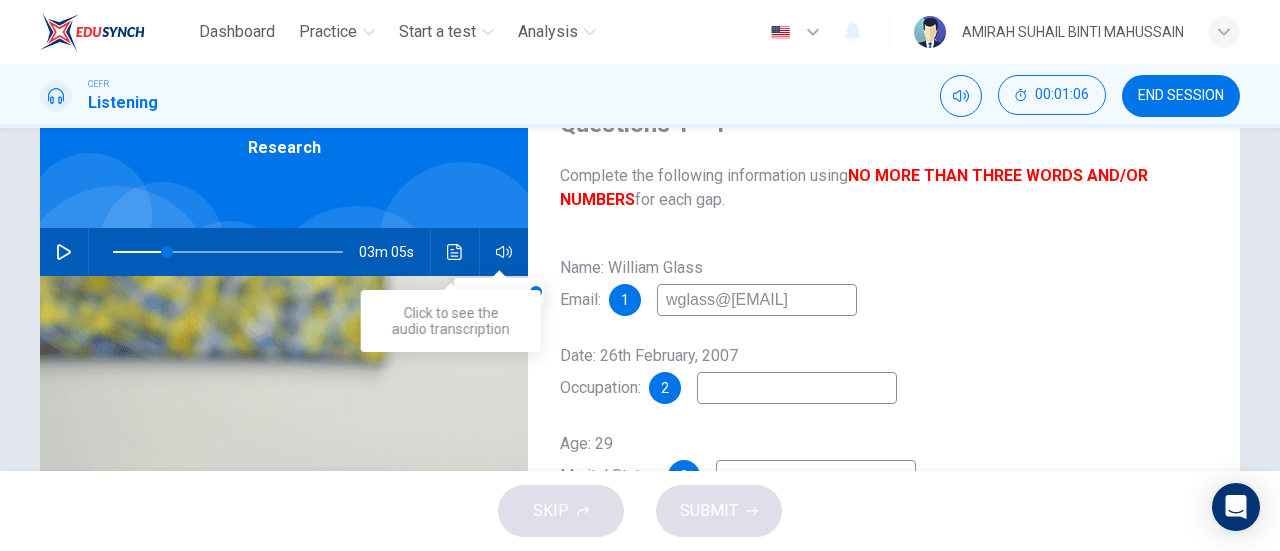 type on "wglass@[EMAIL]" 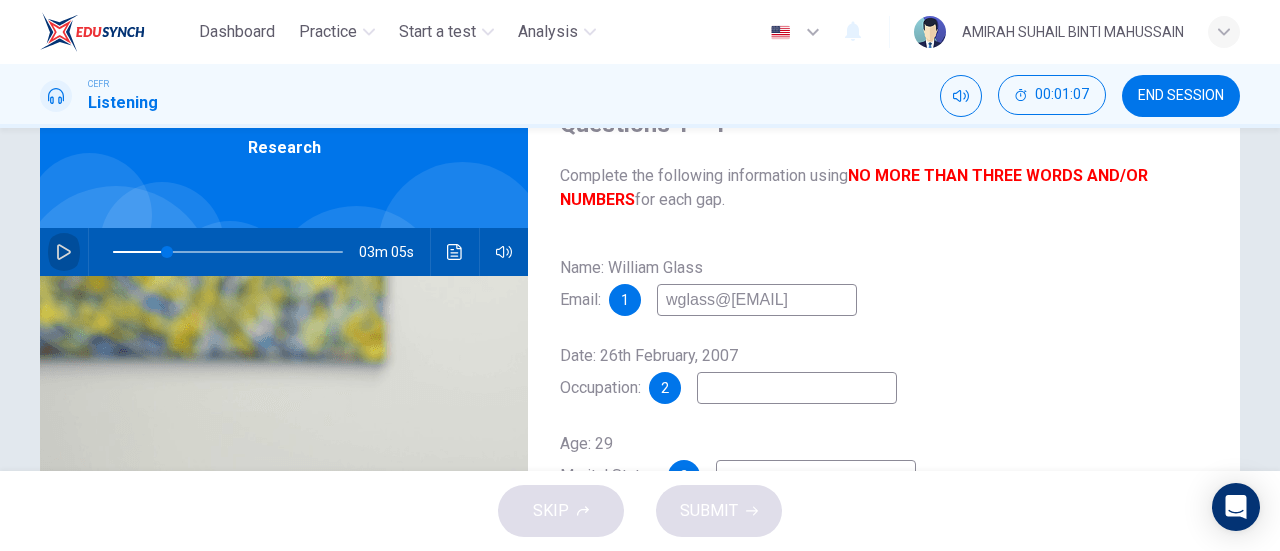 click at bounding box center (64, 252) 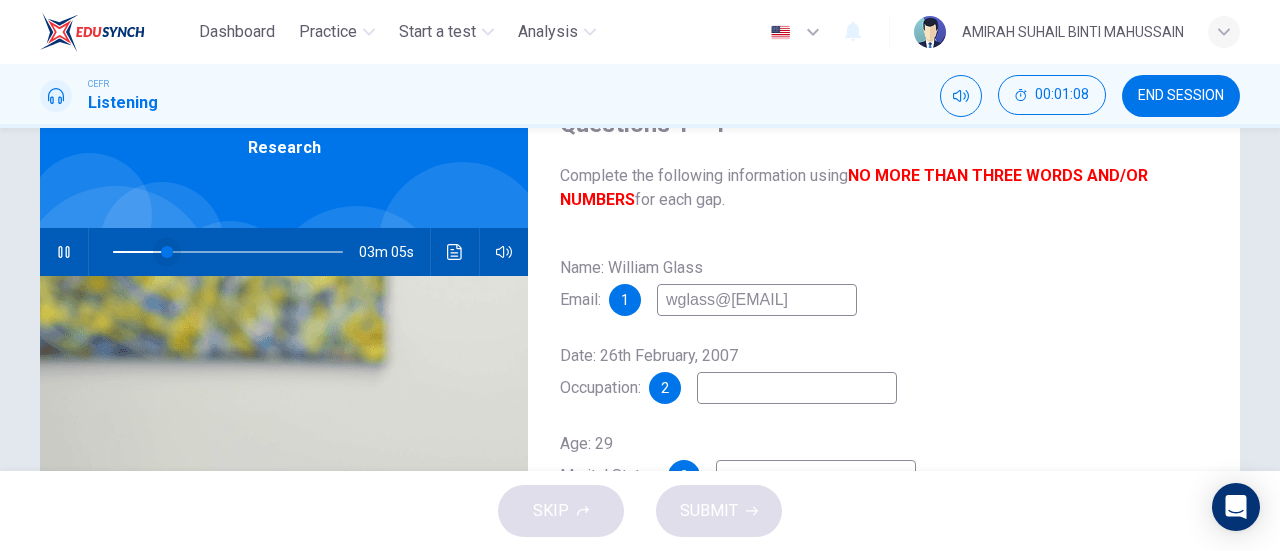 click at bounding box center (167, 252) 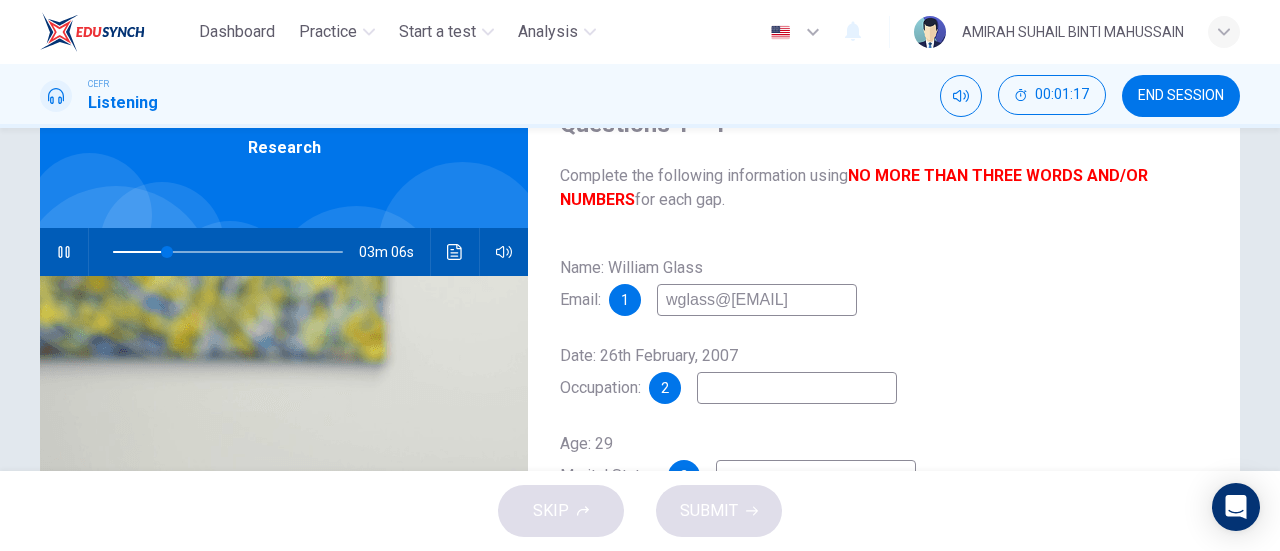 click at bounding box center (757, 300) 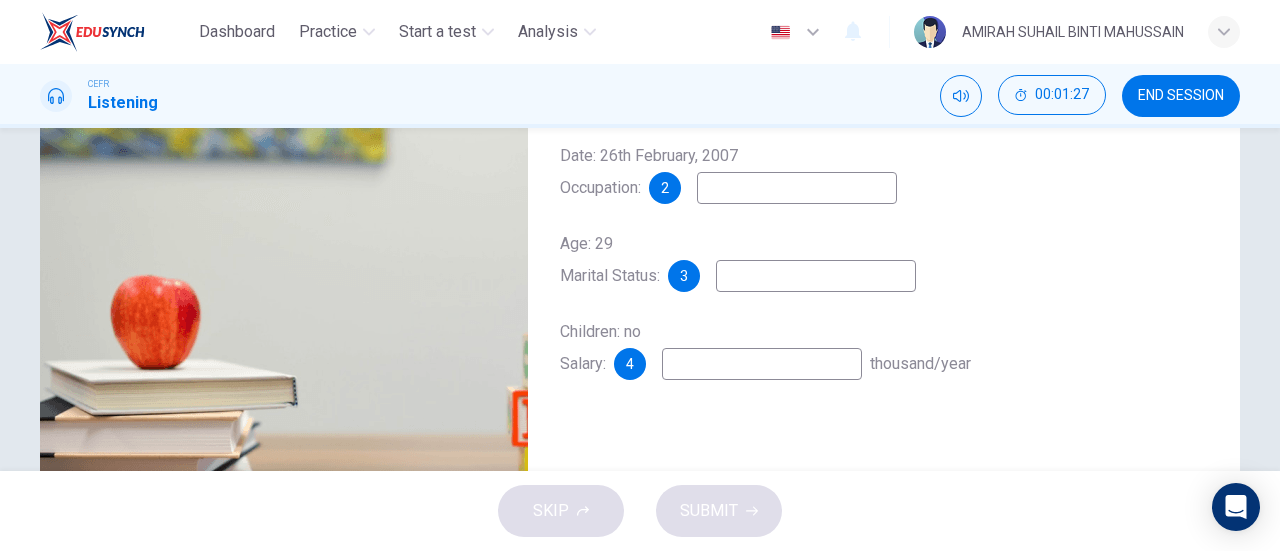 scroll, scrollTop: 200, scrollLeft: 0, axis: vertical 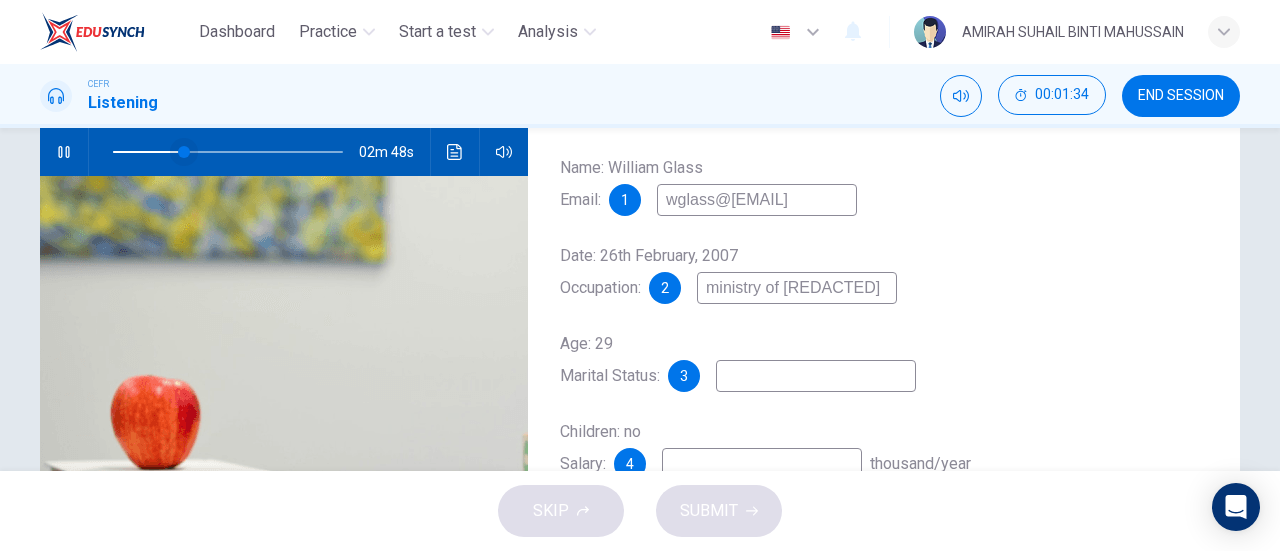 click at bounding box center (184, 152) 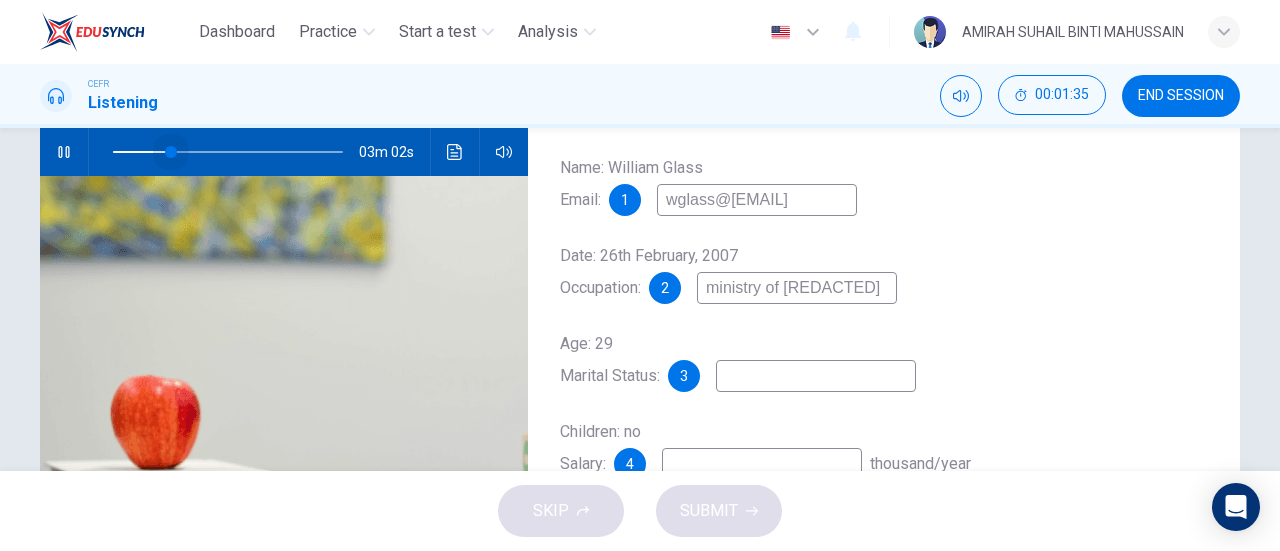 click at bounding box center [171, 152] 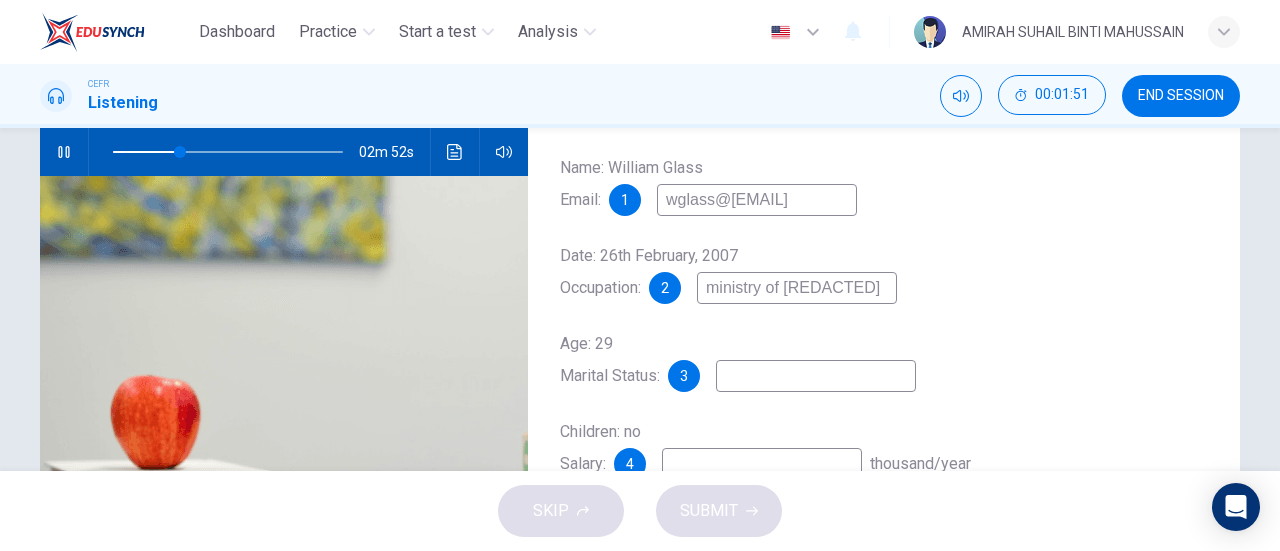 click at bounding box center (64, 152) 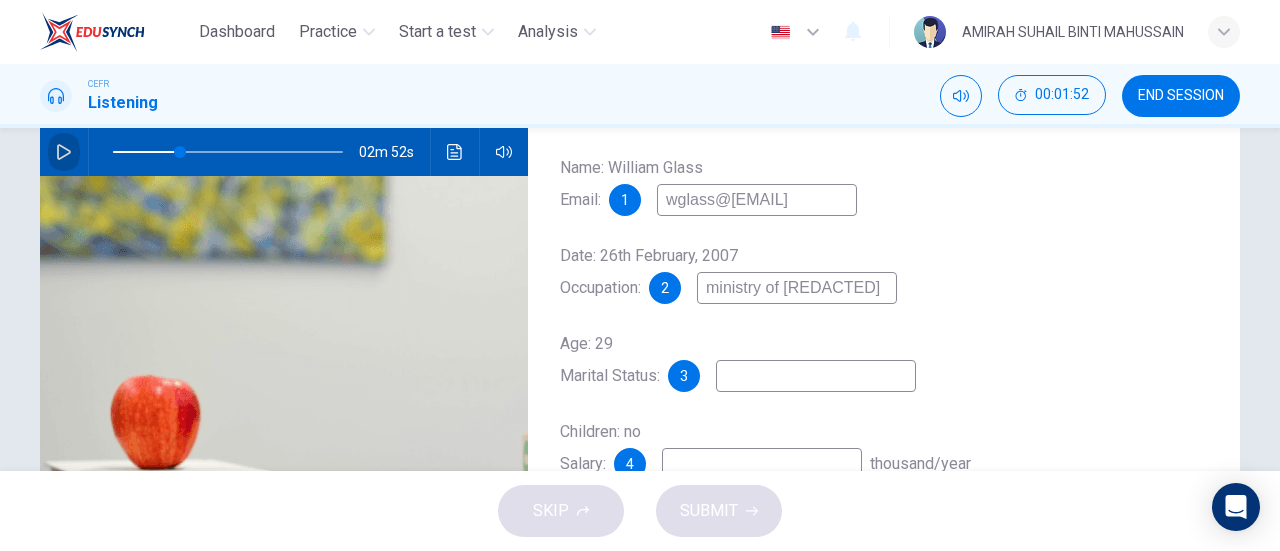 click at bounding box center (64, 152) 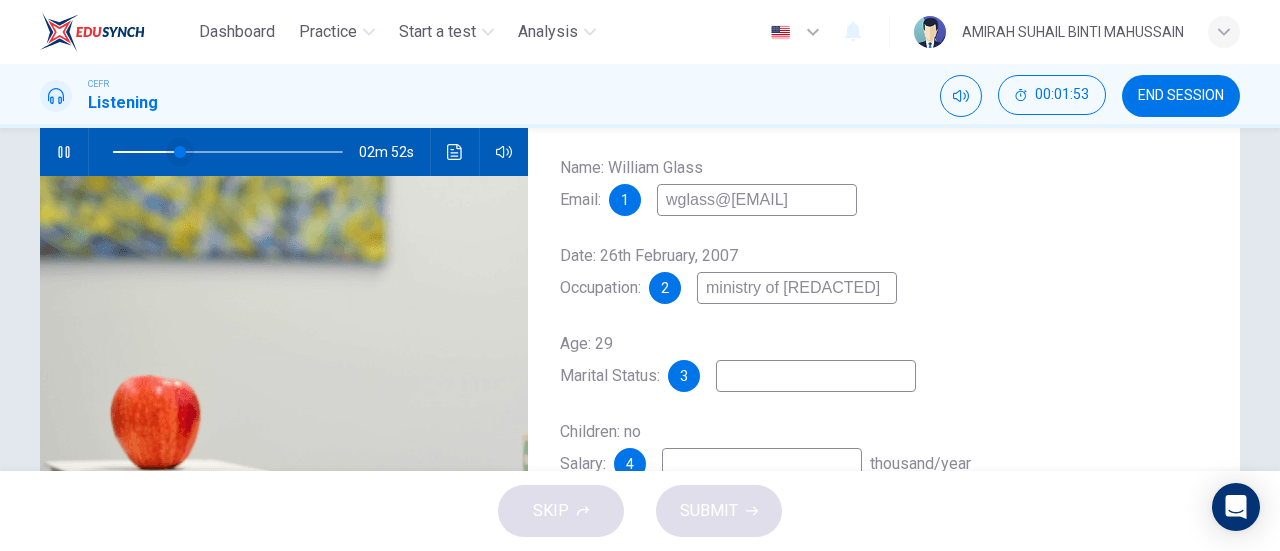 click at bounding box center [180, 152] 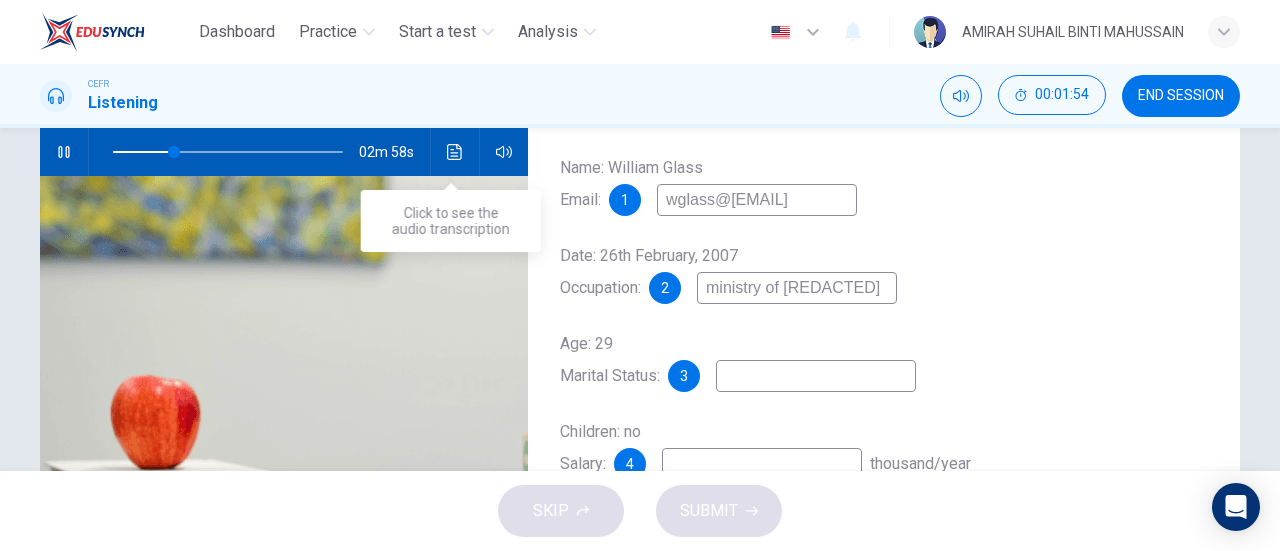 click at bounding box center (455, 152) 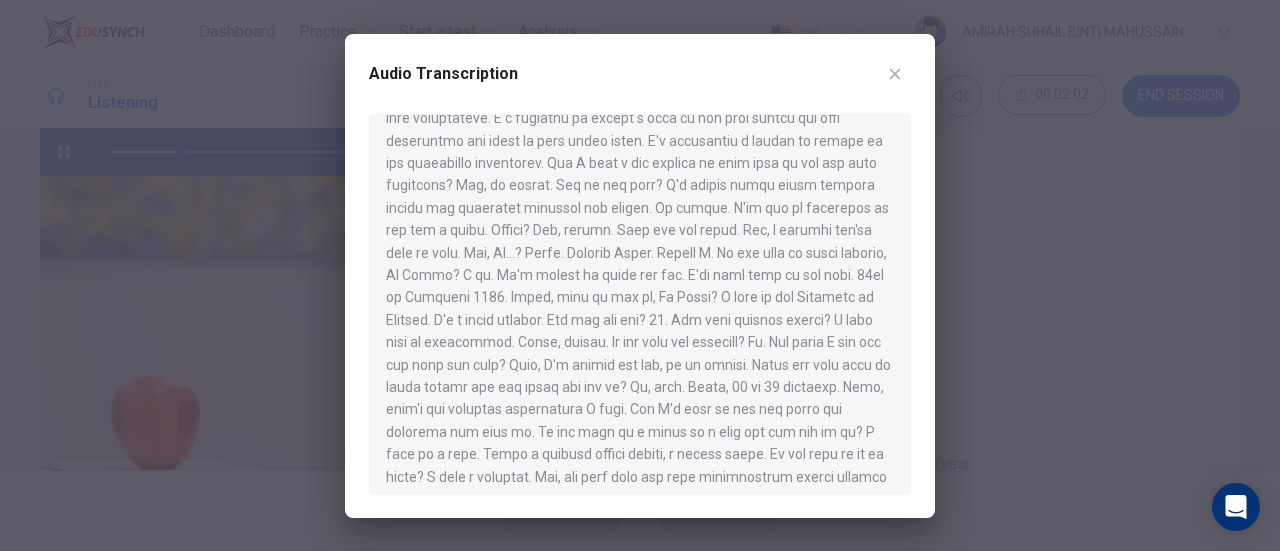 scroll, scrollTop: 100, scrollLeft: 0, axis: vertical 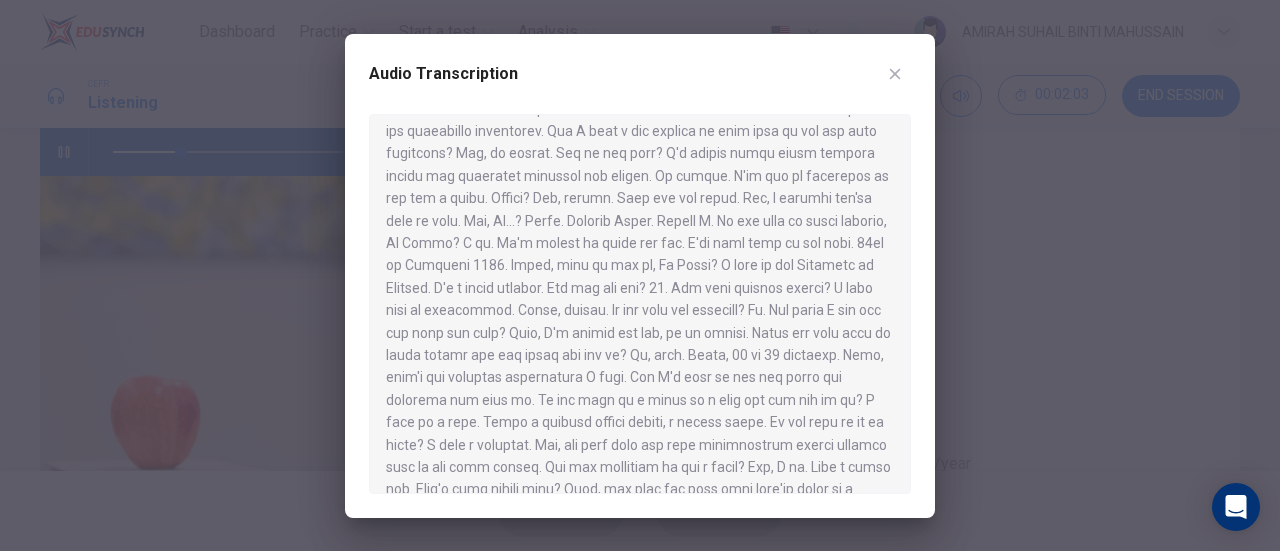 click at bounding box center [895, 74] 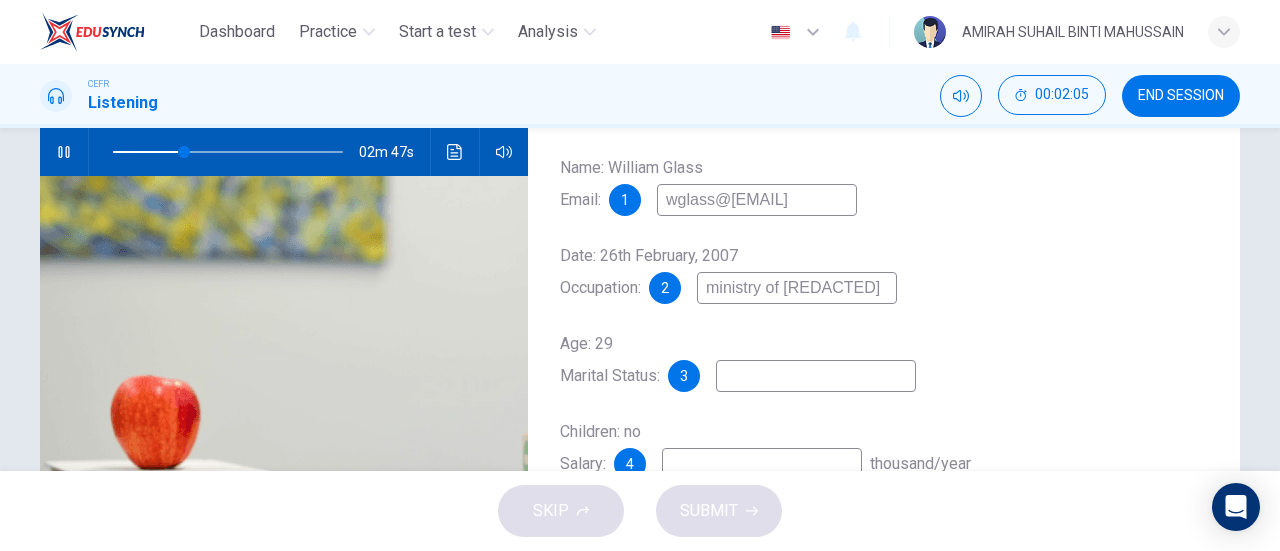 drag, startPoint x: 791, startPoint y: 284, endPoint x: 804, endPoint y: 302, distance: 22.203604 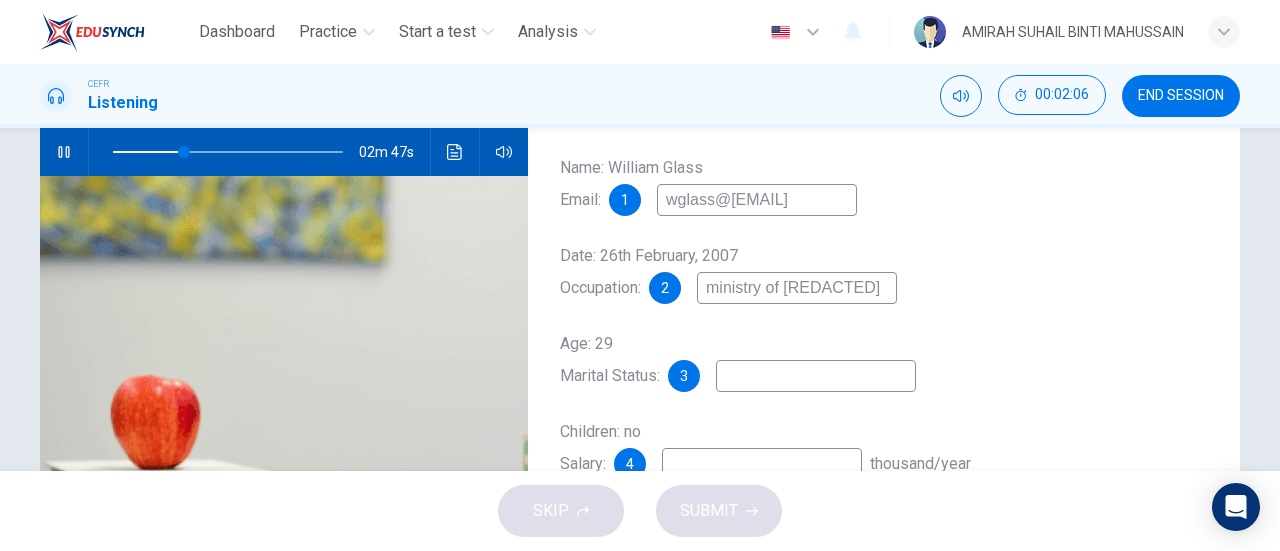 click on "ministry of [REDACTED]" at bounding box center [757, 200] 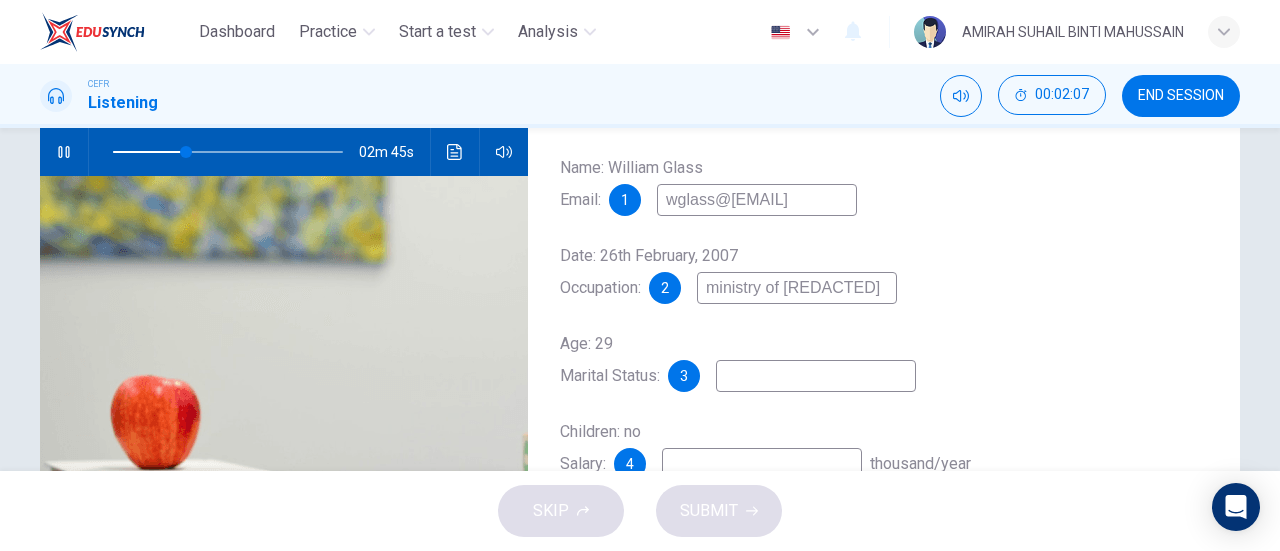 drag, startPoint x: 846, startPoint y: 295, endPoint x: 783, endPoint y: 306, distance: 63.953106 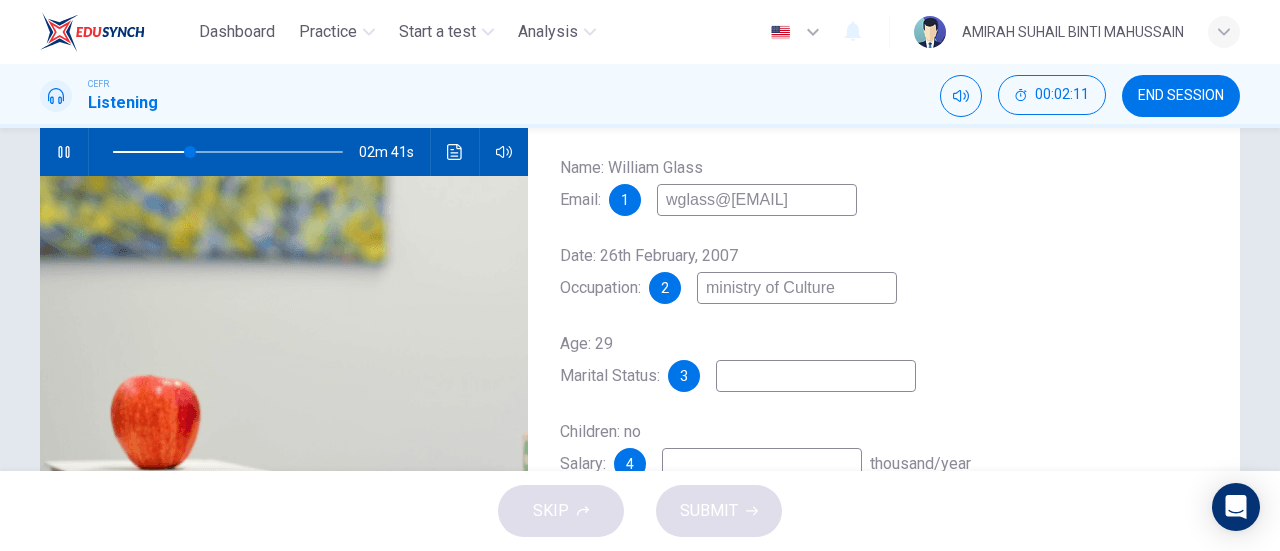 click on "ministry of Culture" at bounding box center [757, 200] 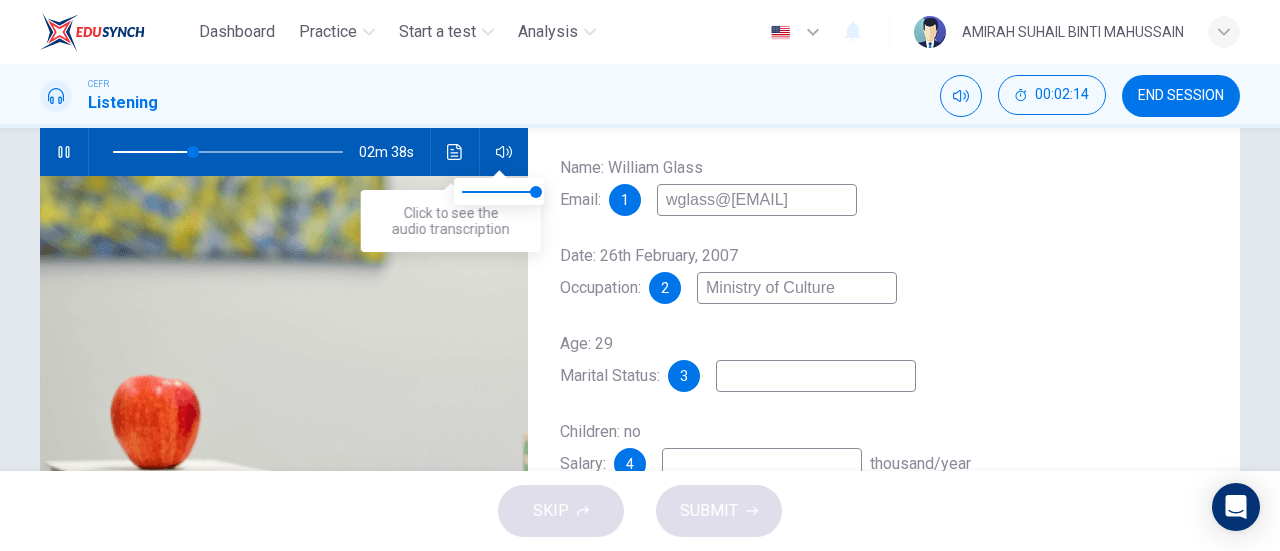 type on "Ministry of Culture" 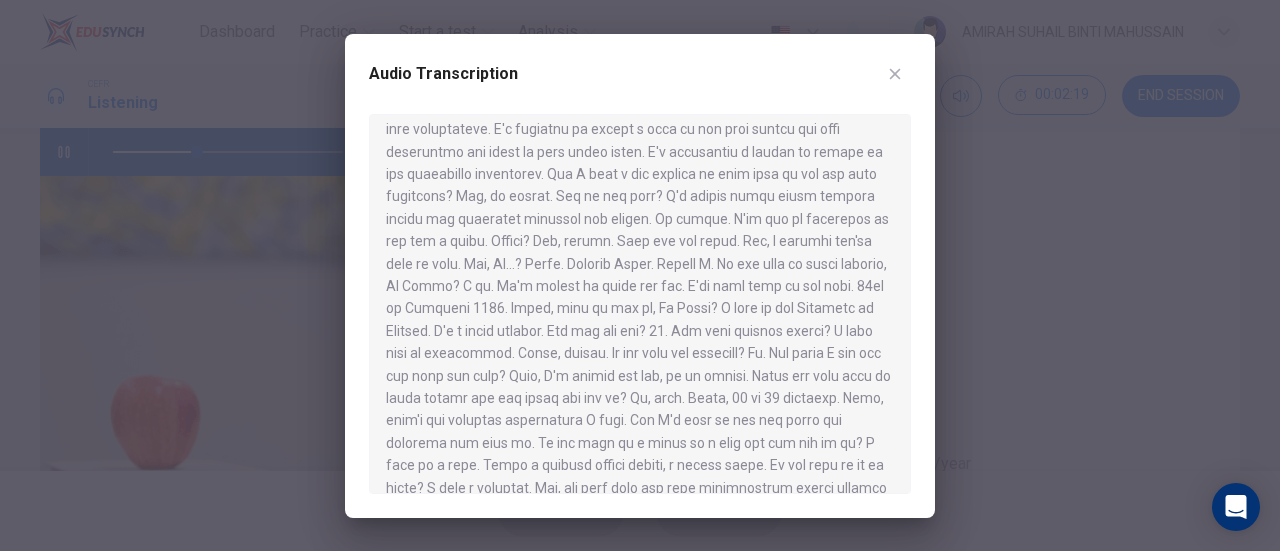 scroll, scrollTop: 100, scrollLeft: 0, axis: vertical 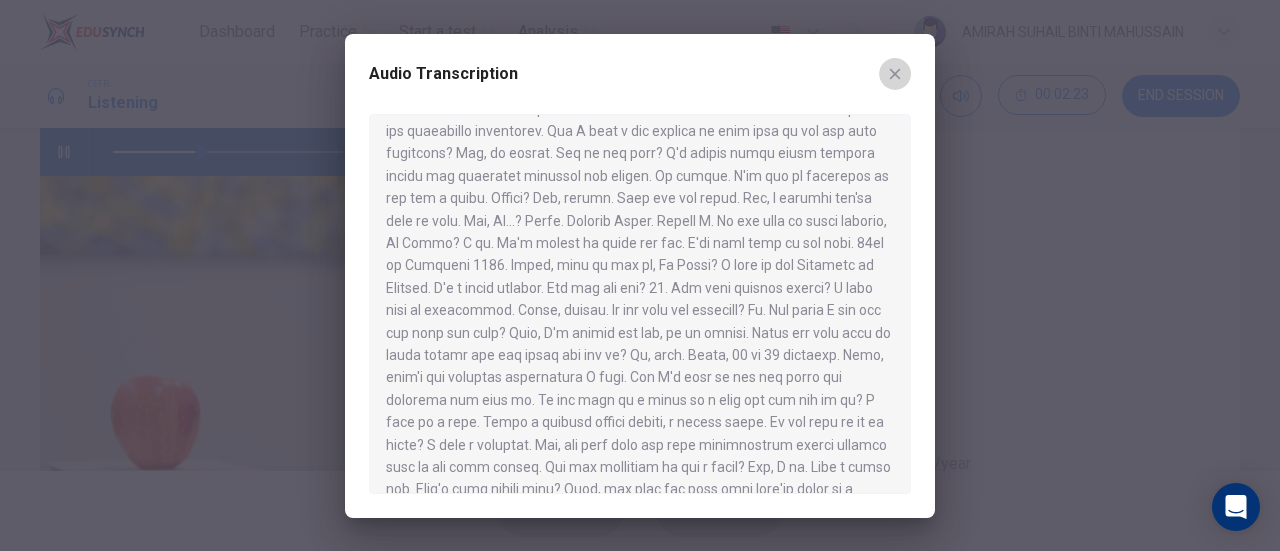 click at bounding box center [895, 73] 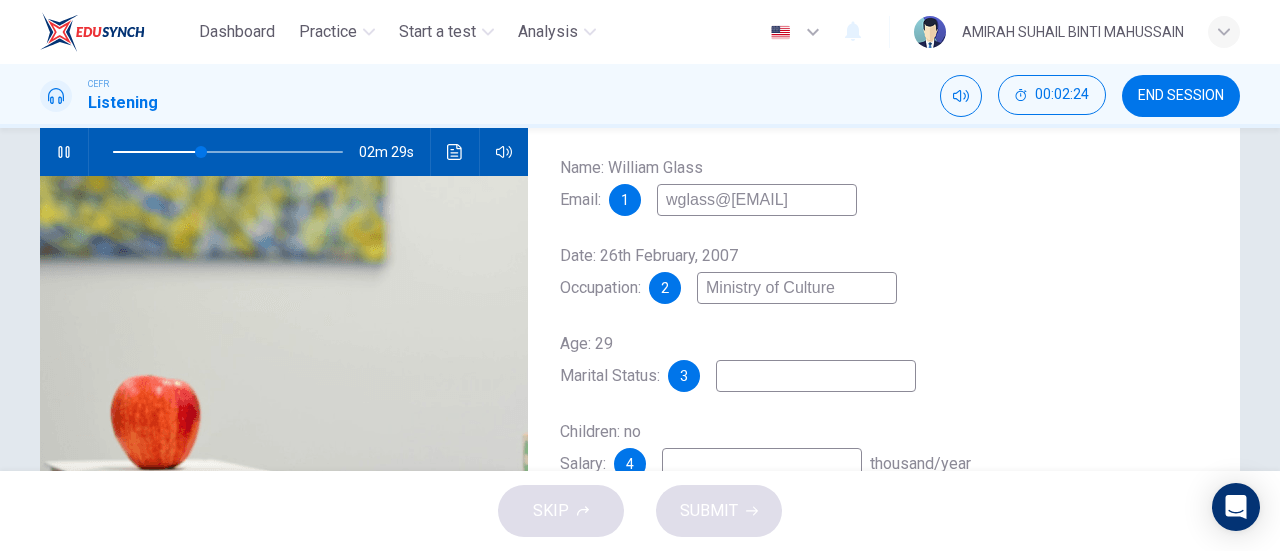 click at bounding box center [757, 200] 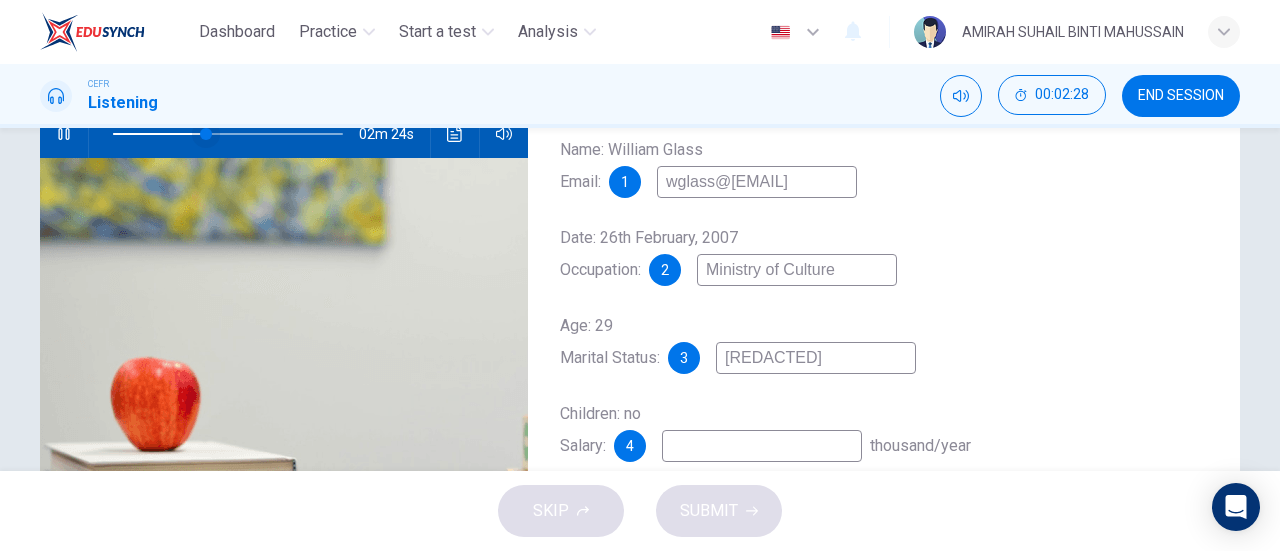 scroll, scrollTop: 200, scrollLeft: 0, axis: vertical 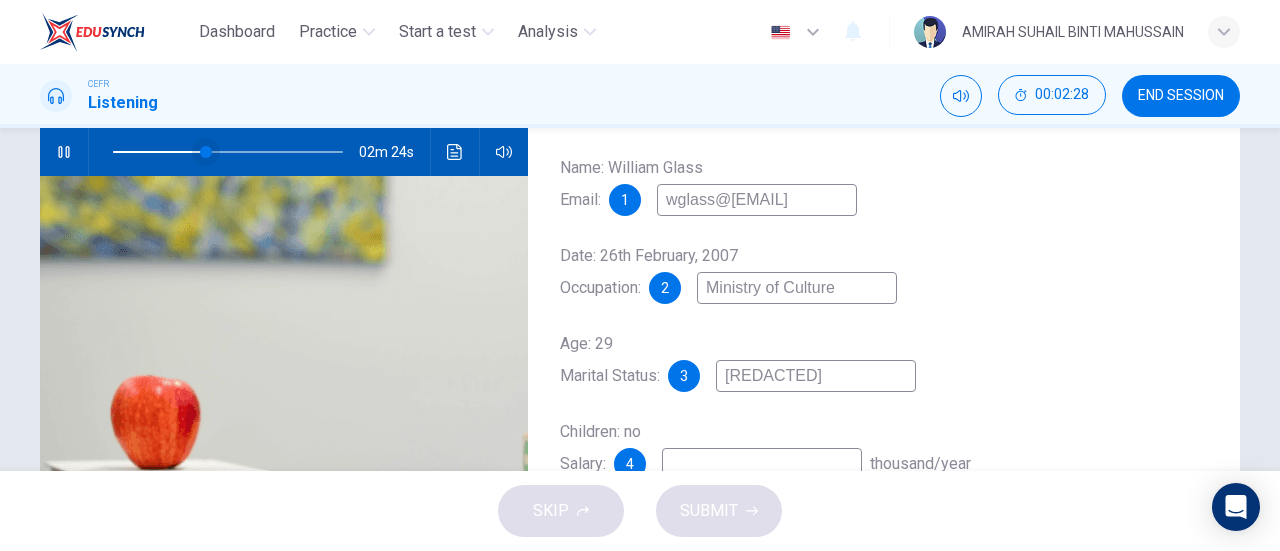 type on "[REDACTED]" 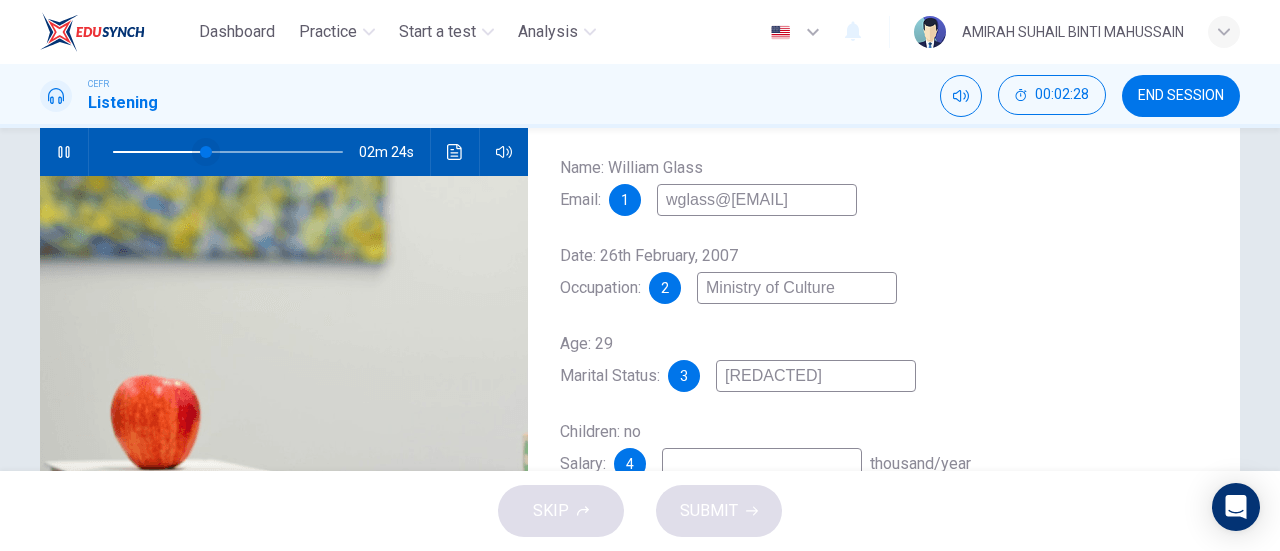 click at bounding box center (206, 152) 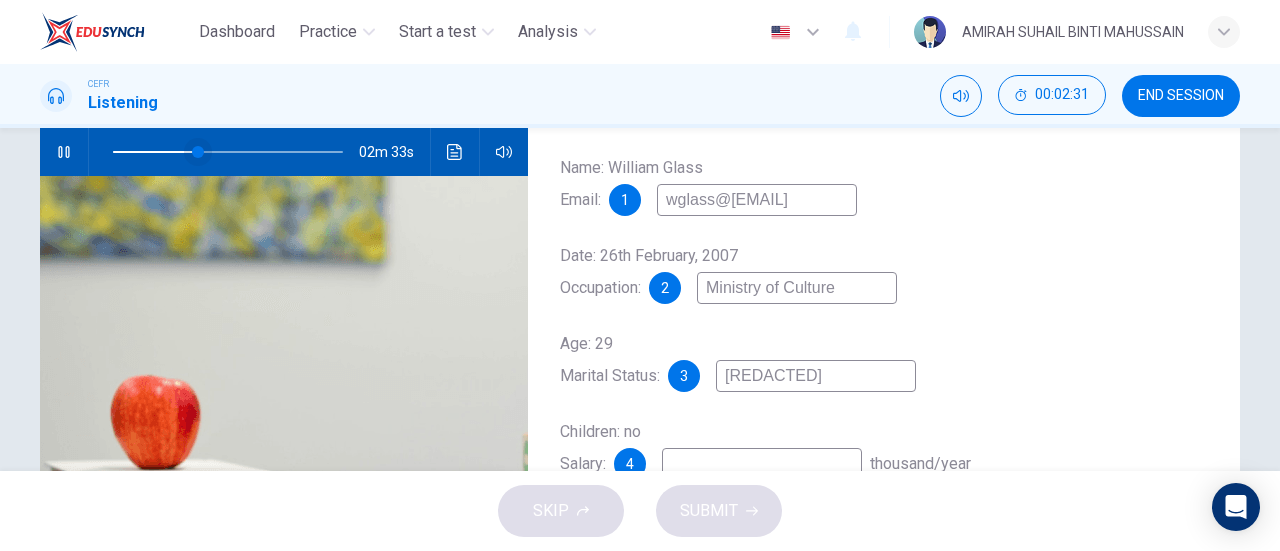 click at bounding box center (198, 152) 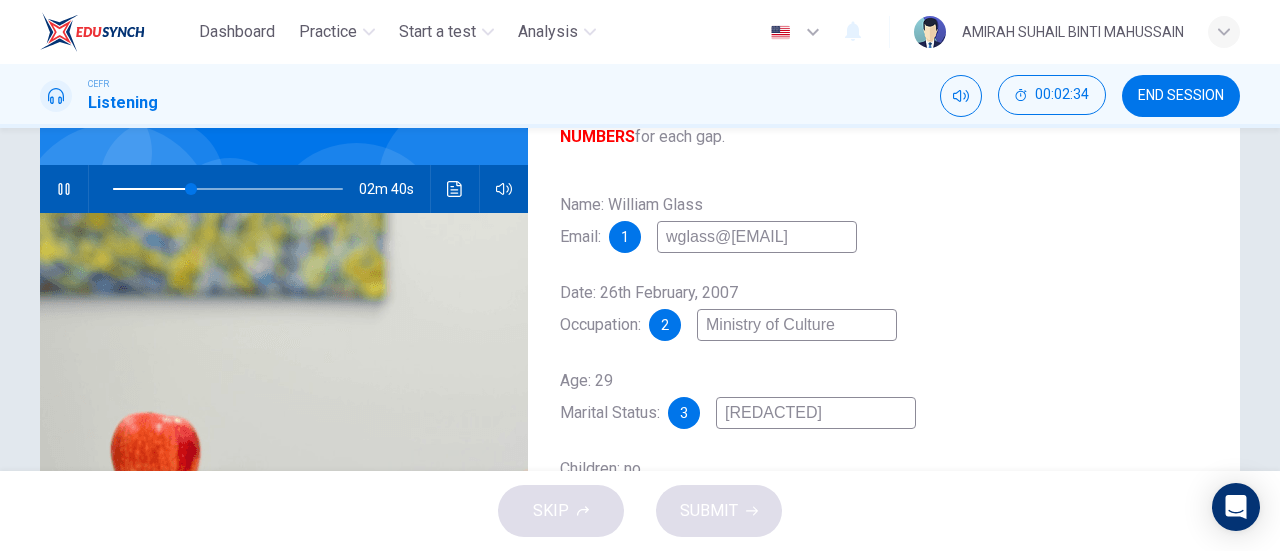 scroll, scrollTop: 132, scrollLeft: 0, axis: vertical 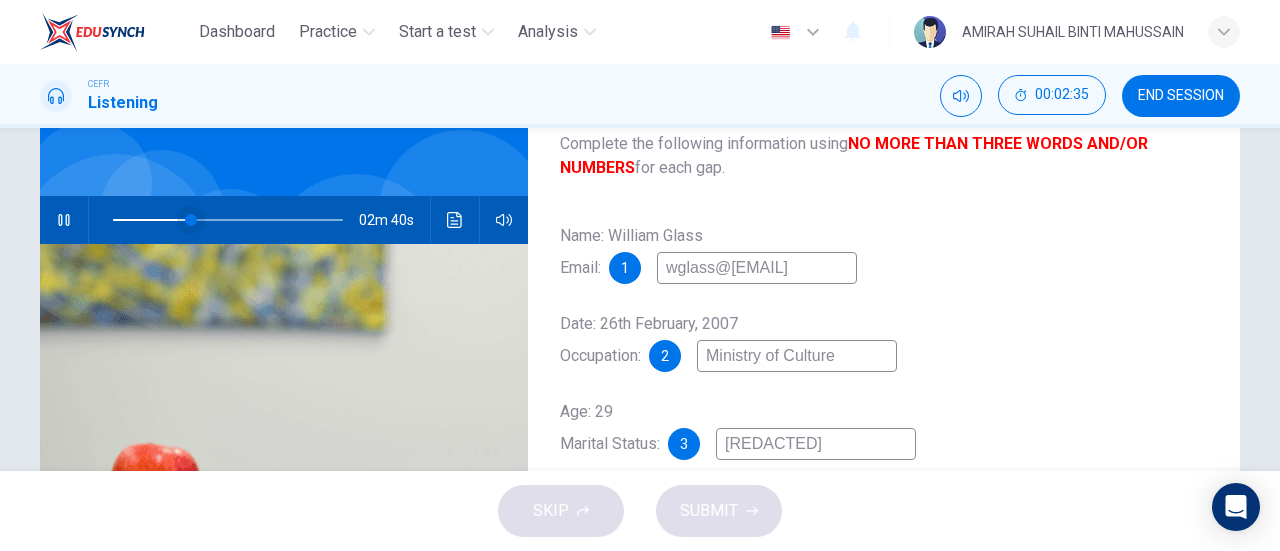 click at bounding box center (191, 220) 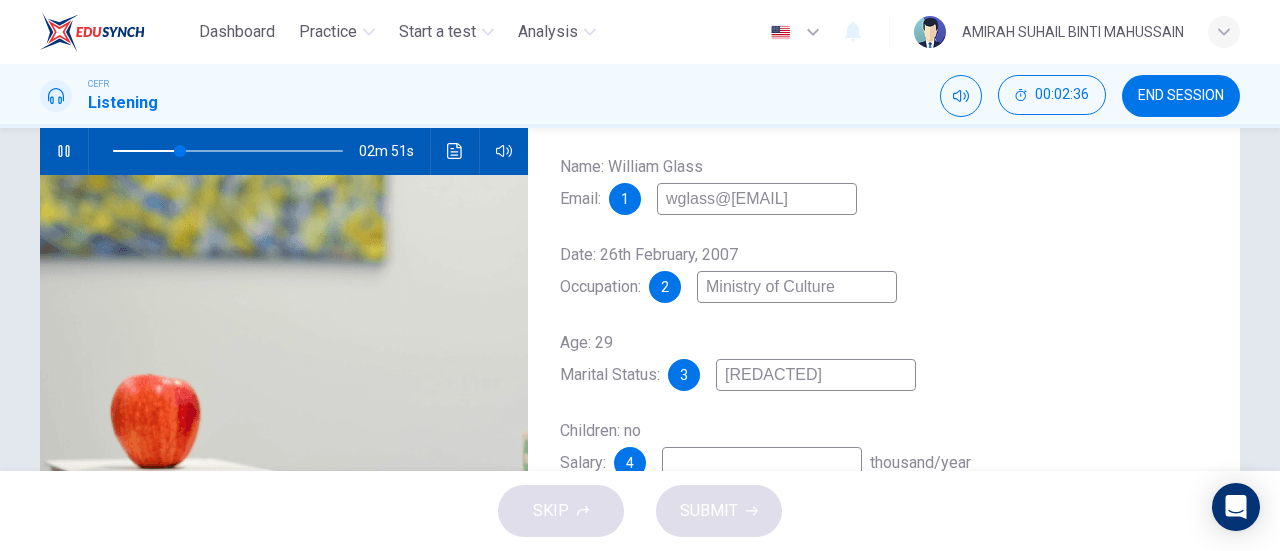 scroll, scrollTop: 232, scrollLeft: 0, axis: vertical 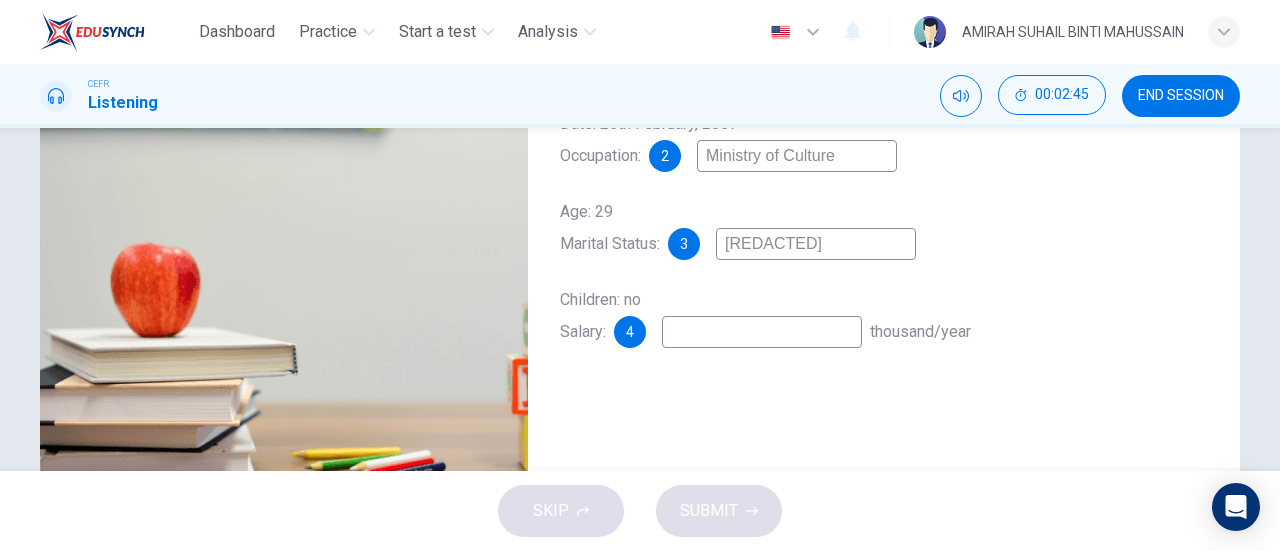 click at bounding box center (757, 68) 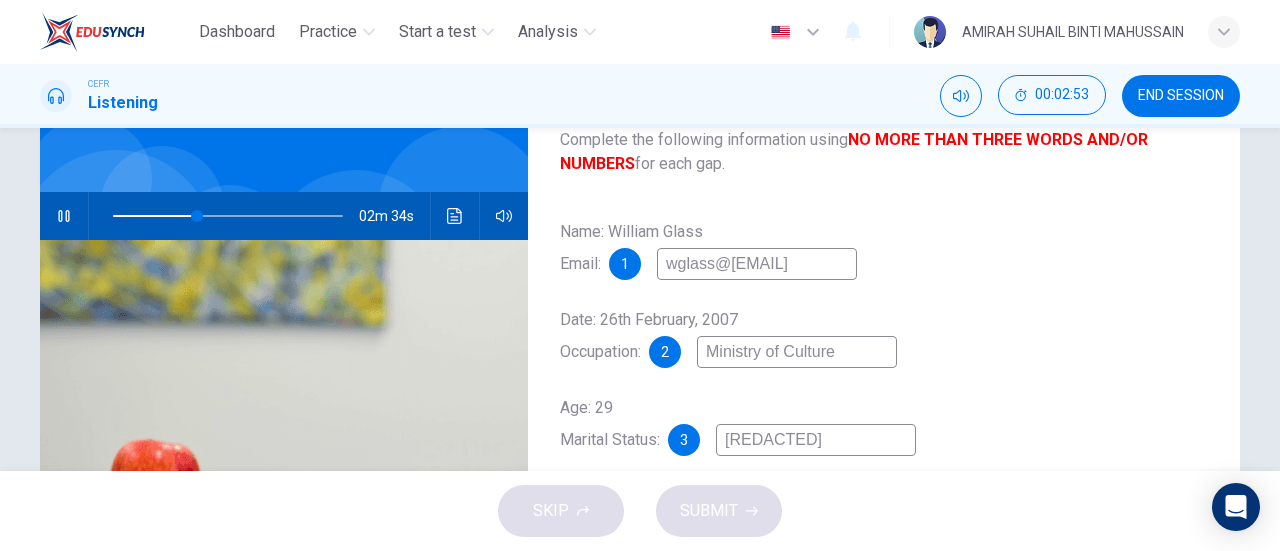 scroll, scrollTop: 132, scrollLeft: 0, axis: vertical 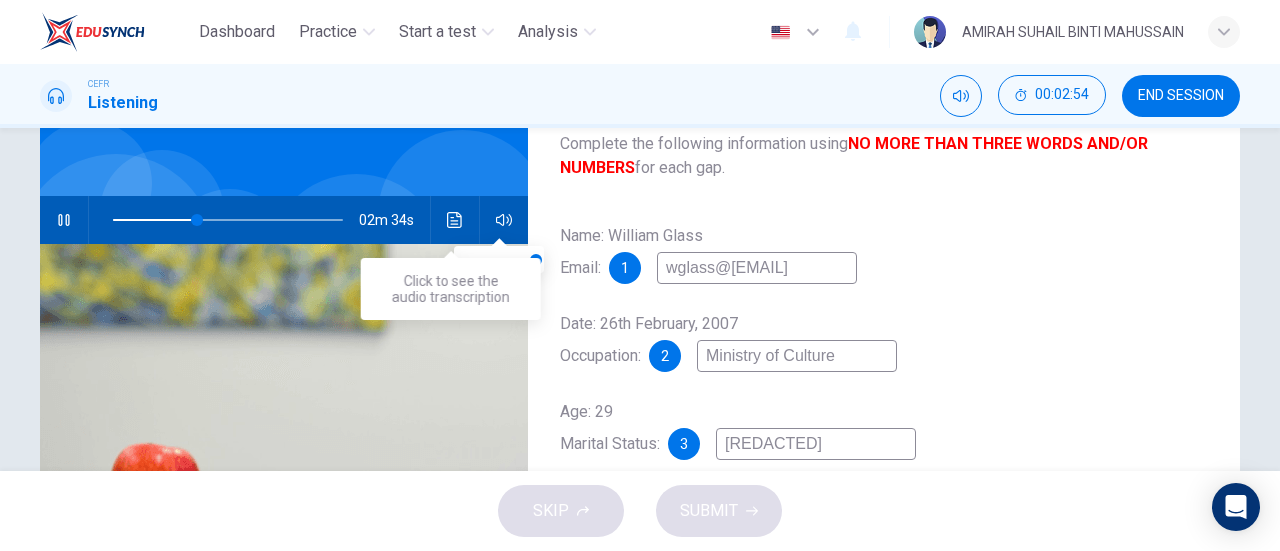 click at bounding box center [455, 220] 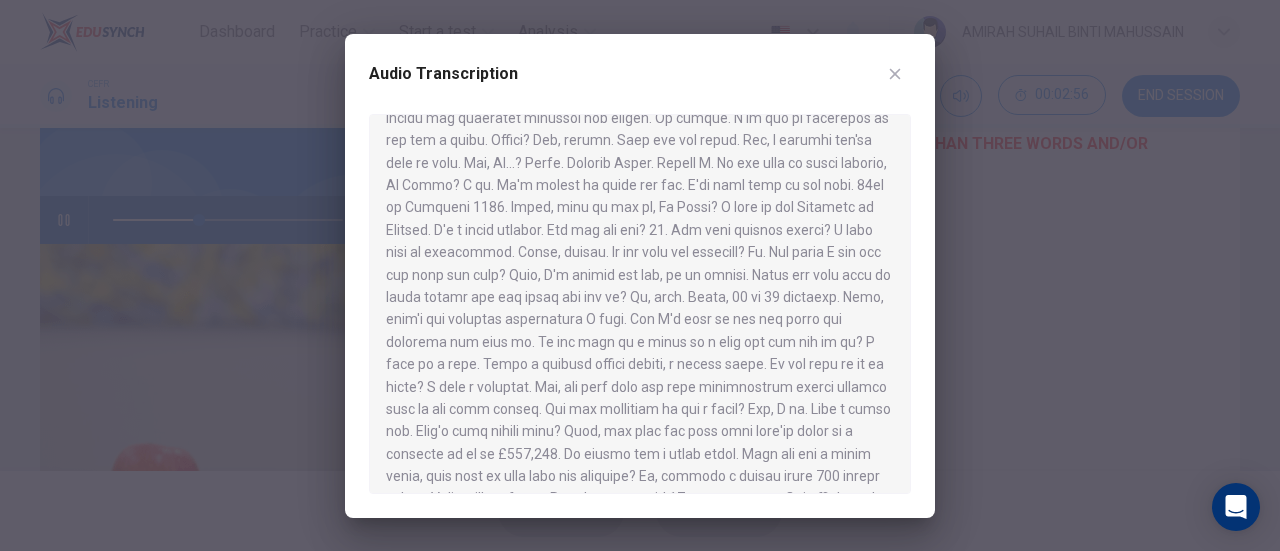 scroll, scrollTop: 200, scrollLeft: 0, axis: vertical 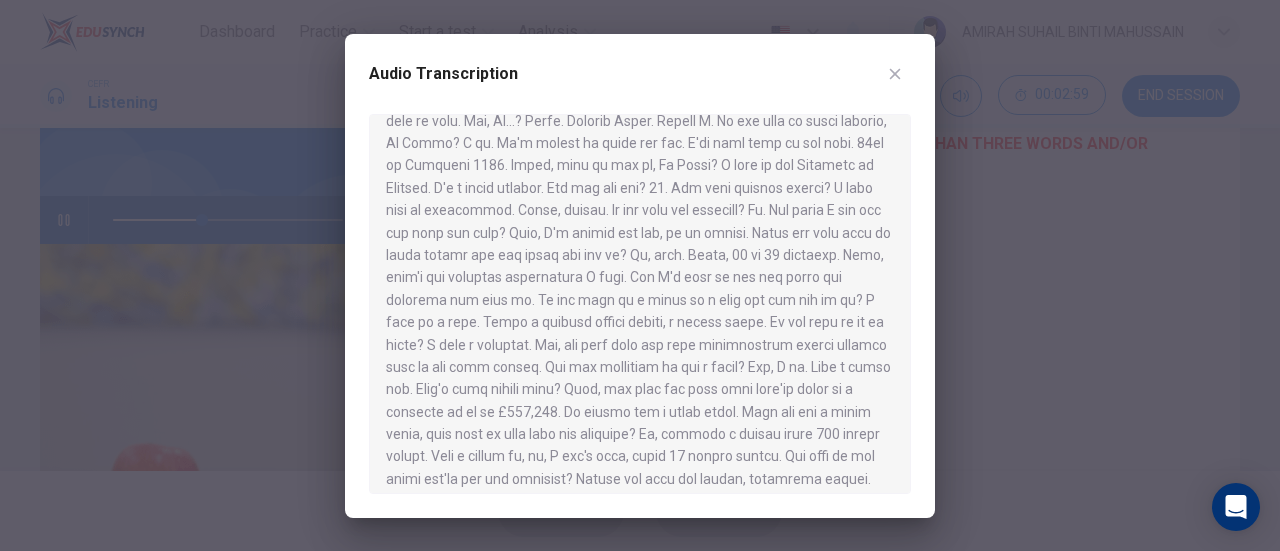 click at bounding box center (895, 74) 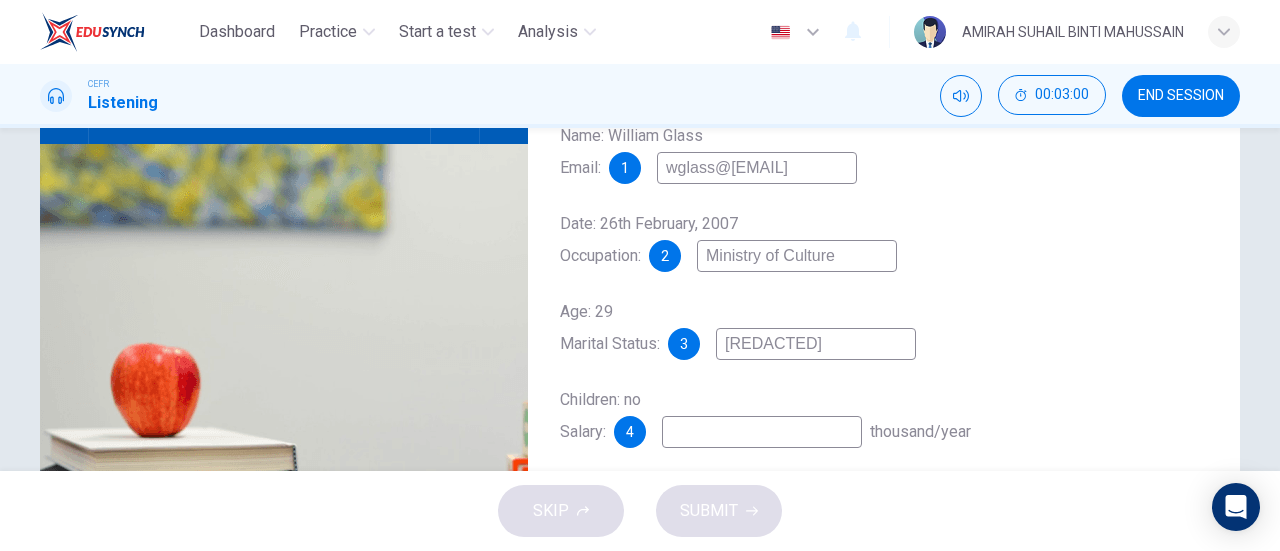 scroll, scrollTop: 332, scrollLeft: 0, axis: vertical 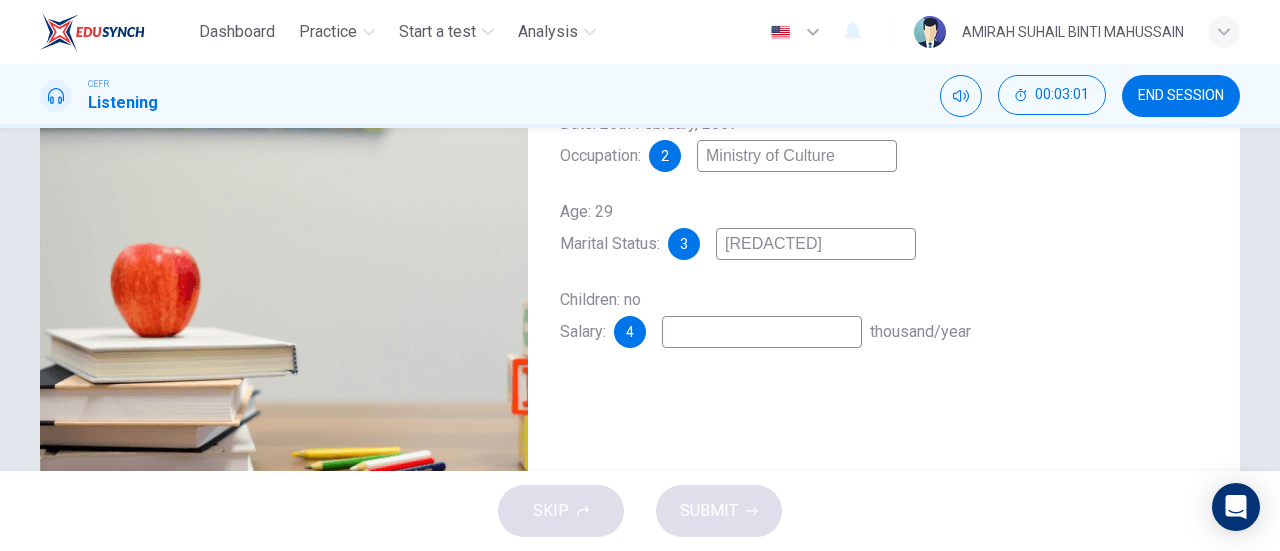click at bounding box center (757, 68) 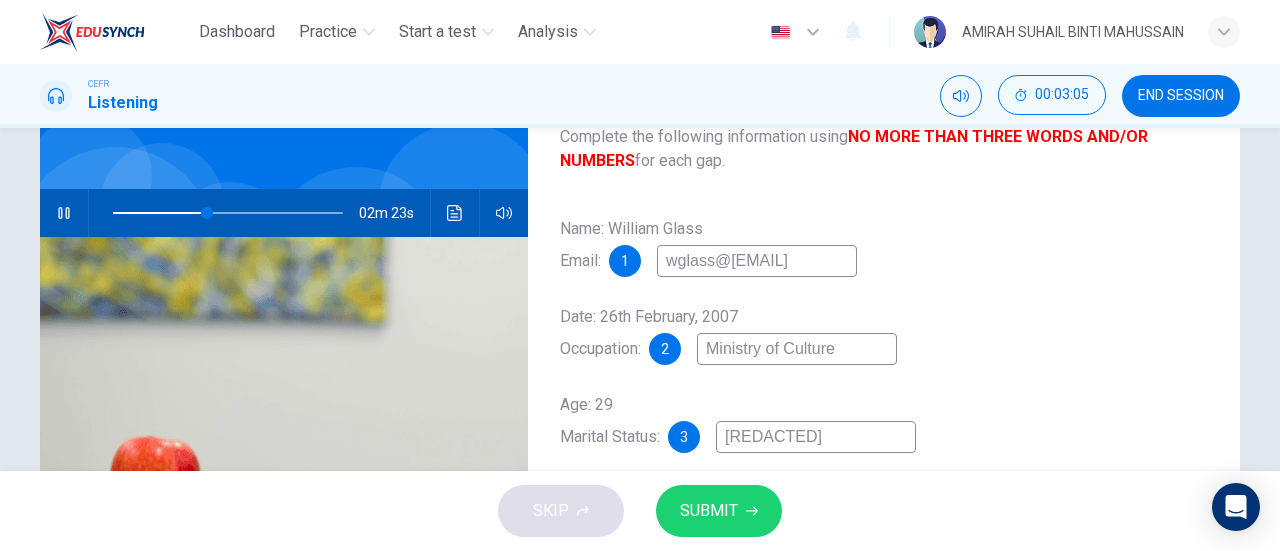 scroll, scrollTop: 132, scrollLeft: 0, axis: vertical 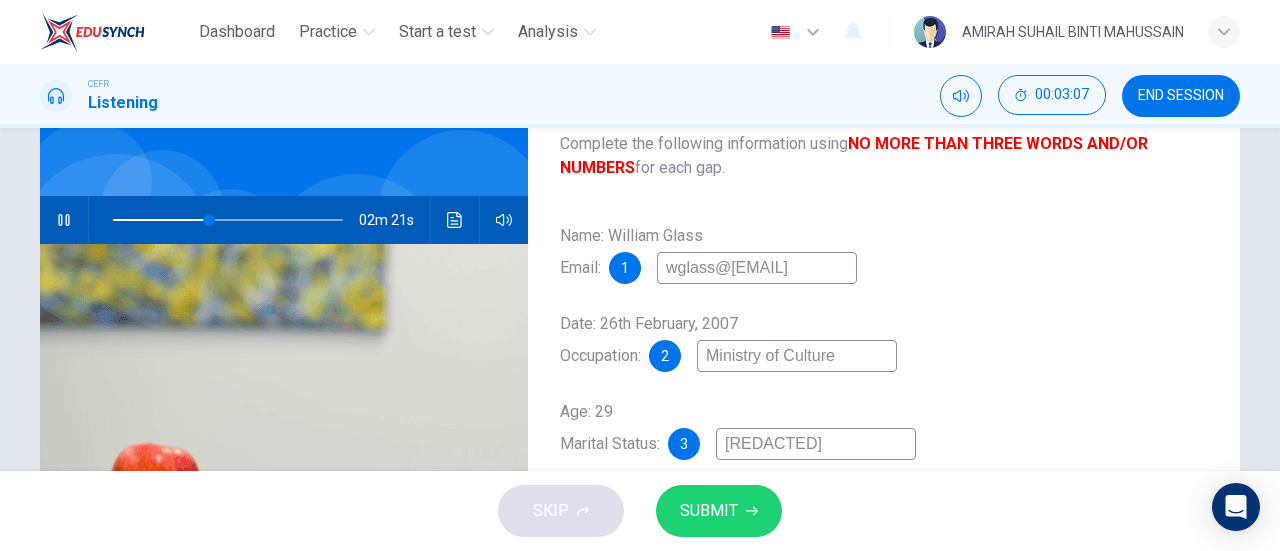 type on "24 to 36" 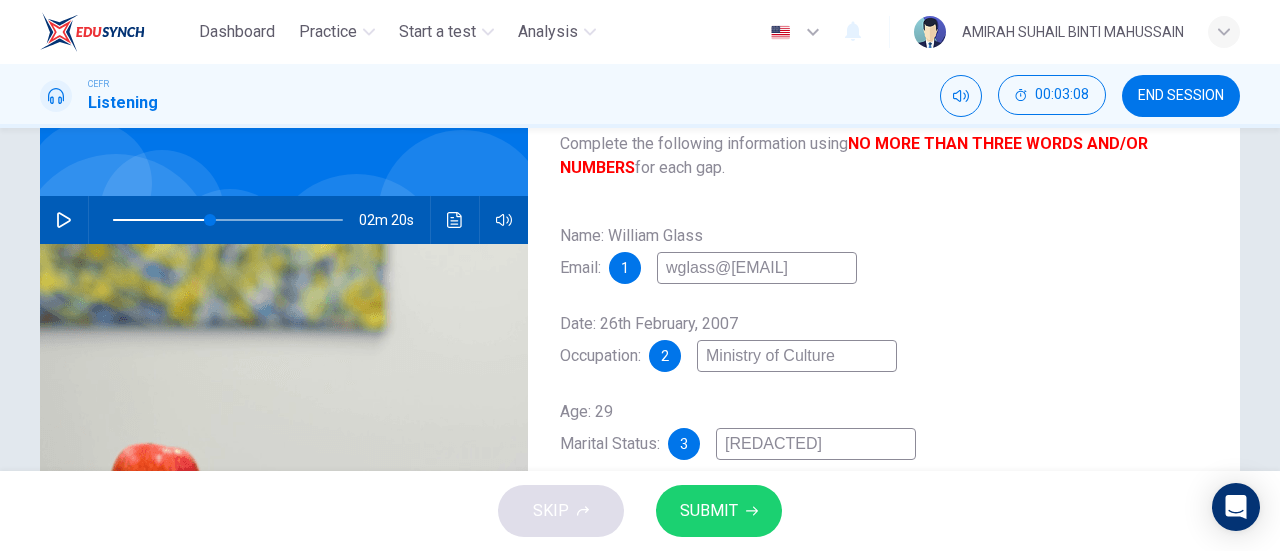 click on "SUBMIT" at bounding box center [719, 511] 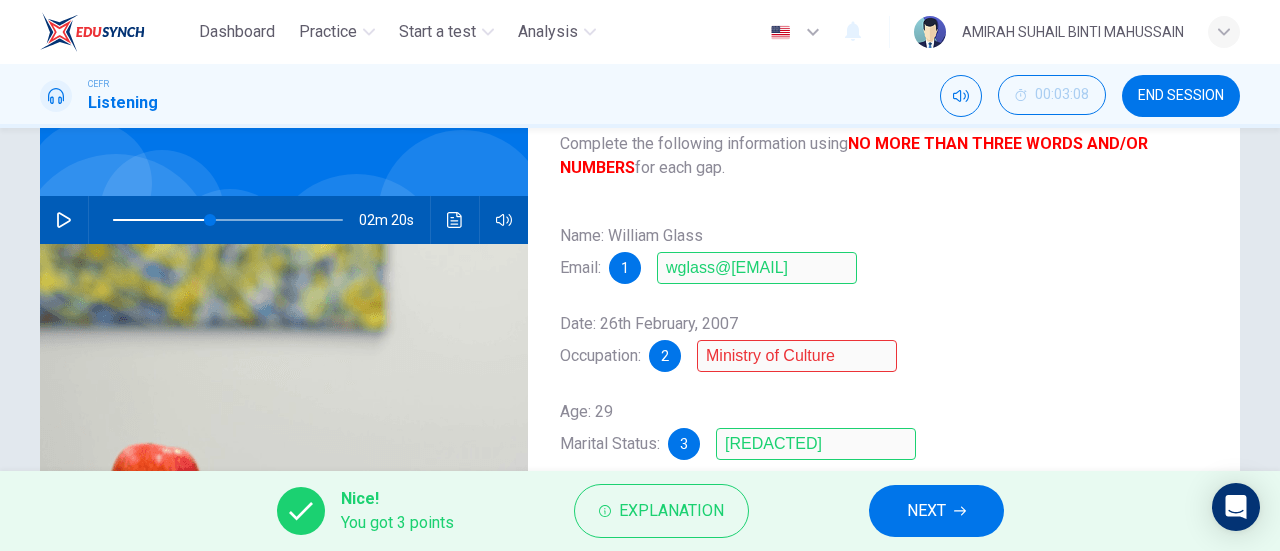 scroll, scrollTop: 232, scrollLeft: 0, axis: vertical 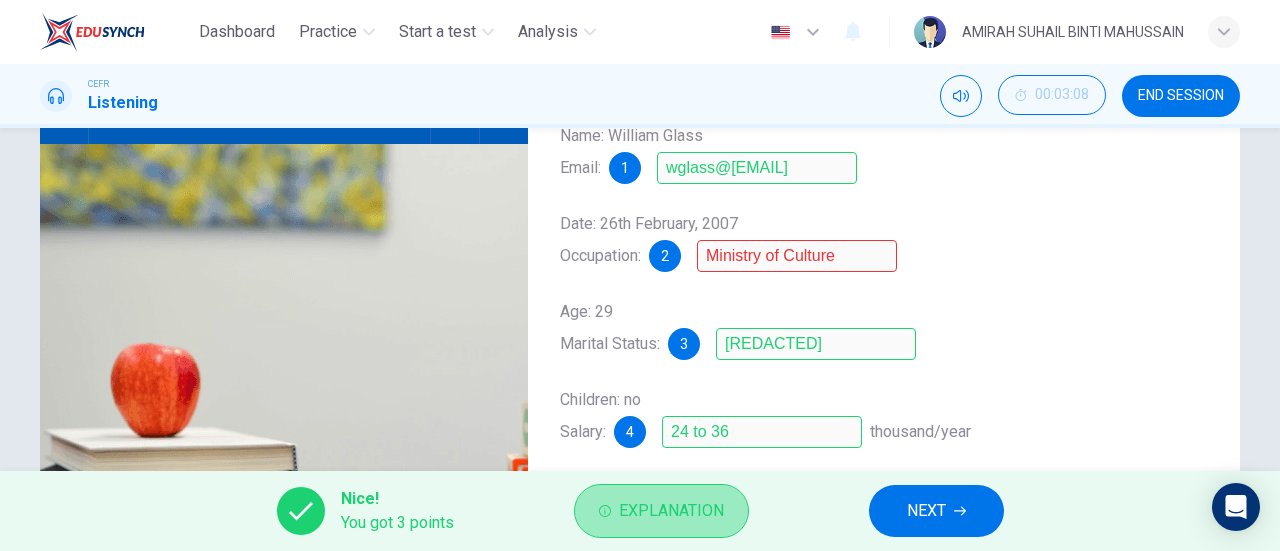 click on "Explanation" at bounding box center [671, 511] 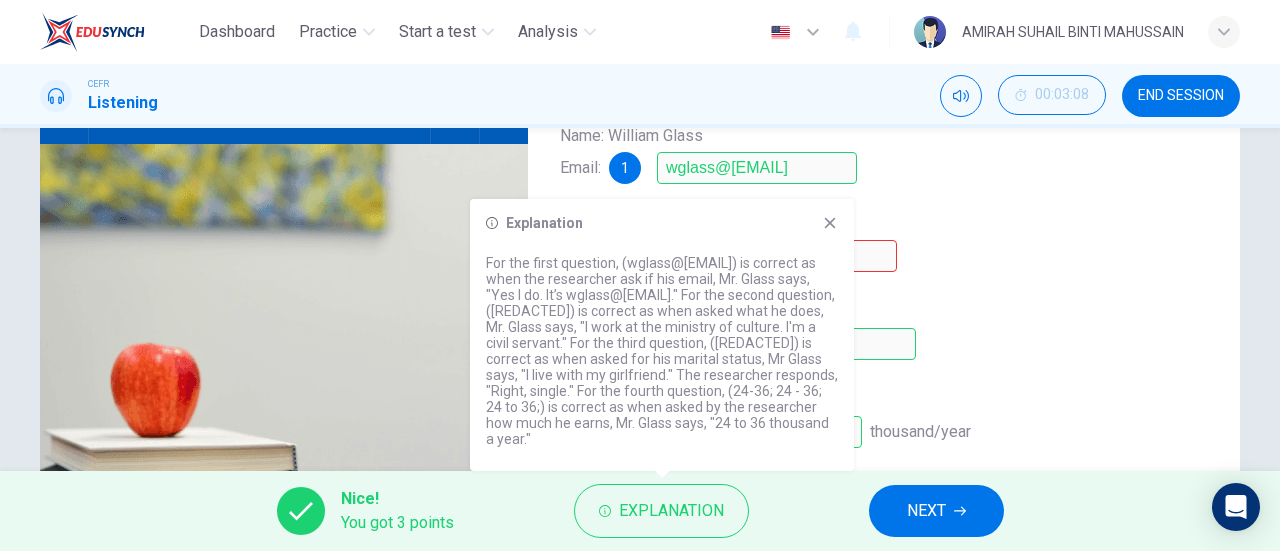 click at bounding box center (830, 223) 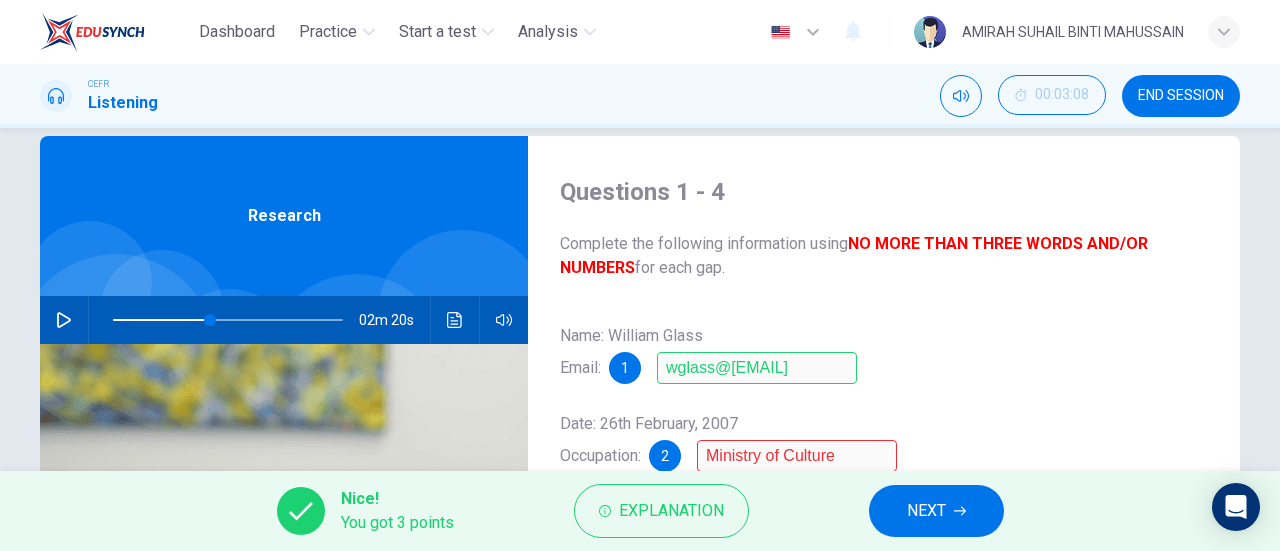 scroll, scrollTop: 432, scrollLeft: 0, axis: vertical 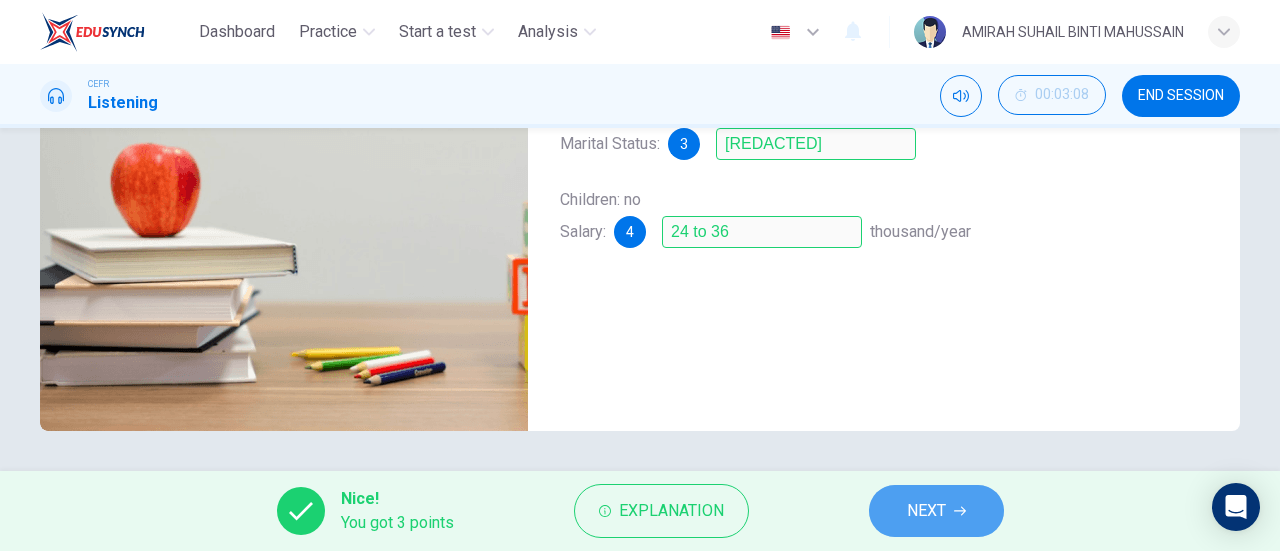 click on "NEXT" at bounding box center (926, 511) 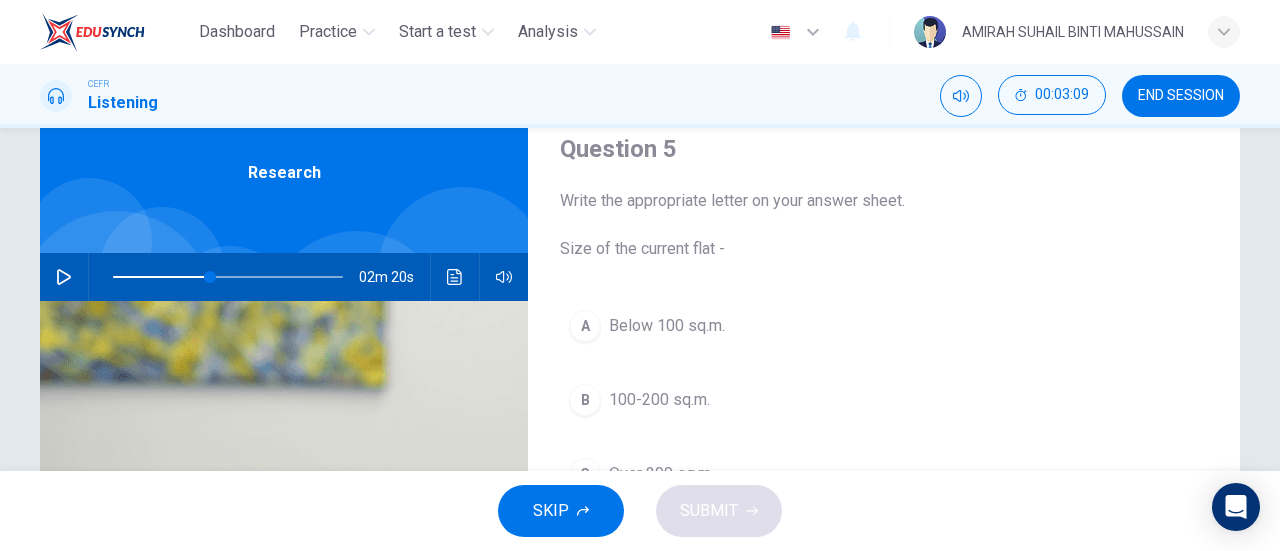 scroll, scrollTop: 32, scrollLeft: 0, axis: vertical 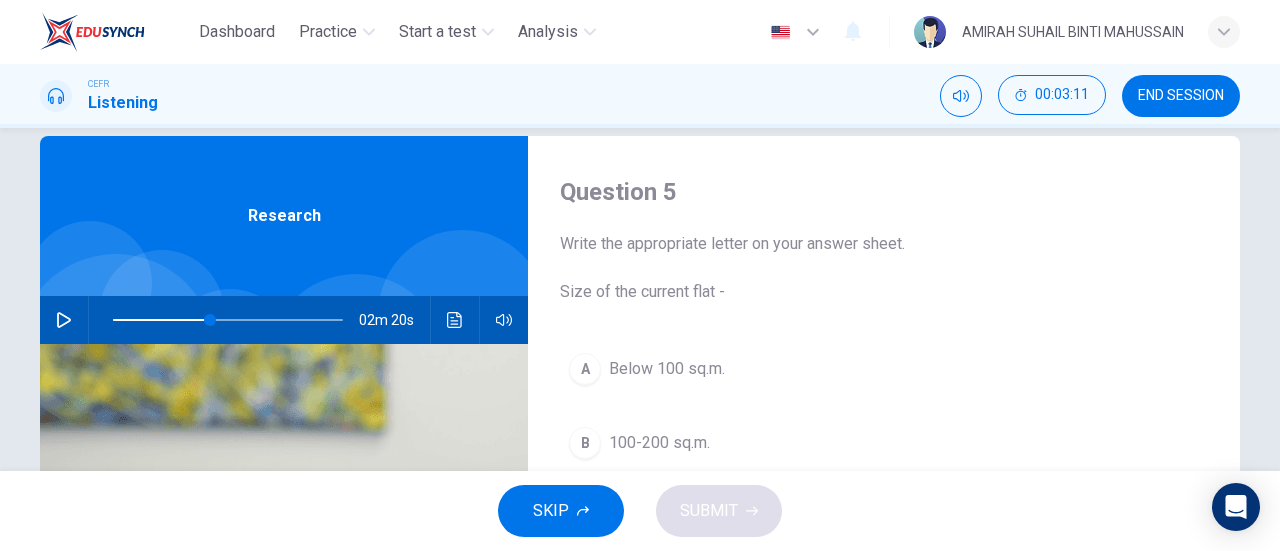 click at bounding box center (64, 320) 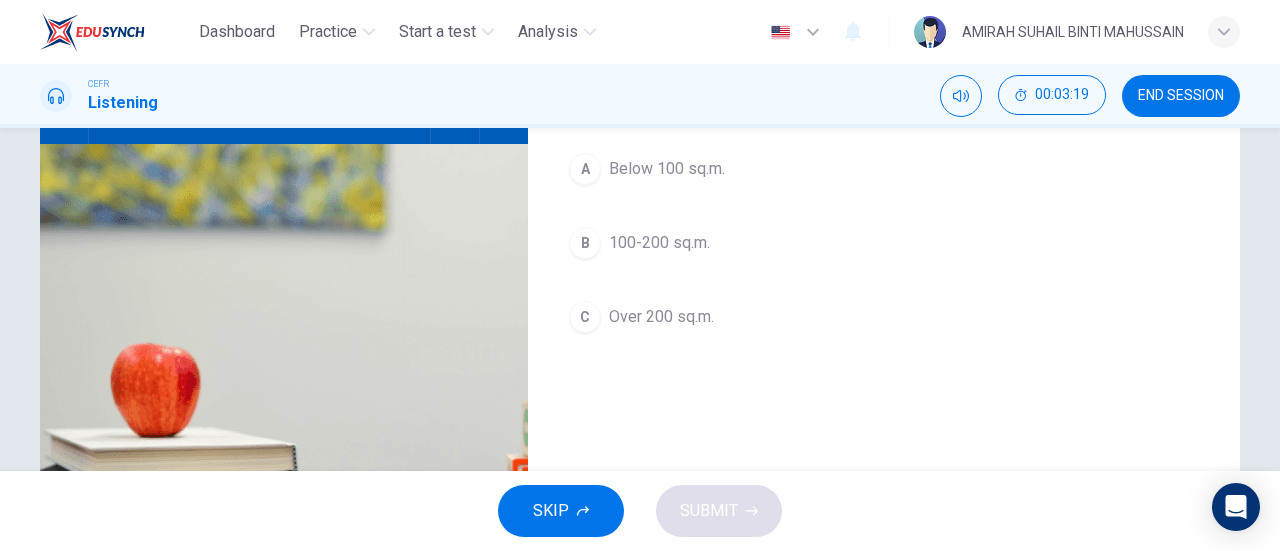 scroll, scrollTop: 132, scrollLeft: 0, axis: vertical 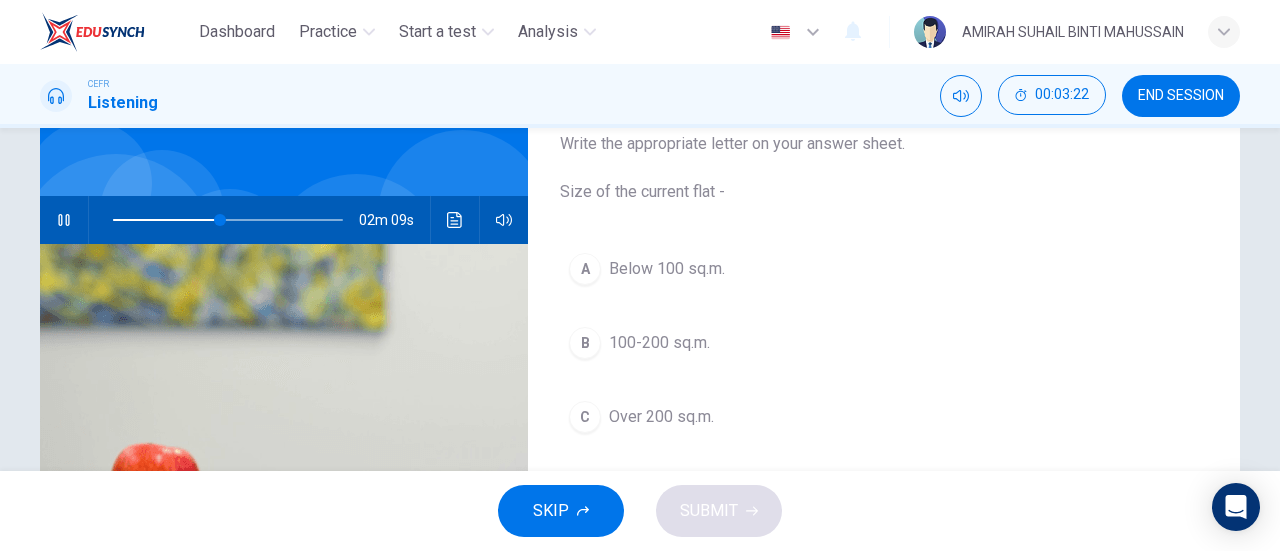 click on "A" at bounding box center (585, 269) 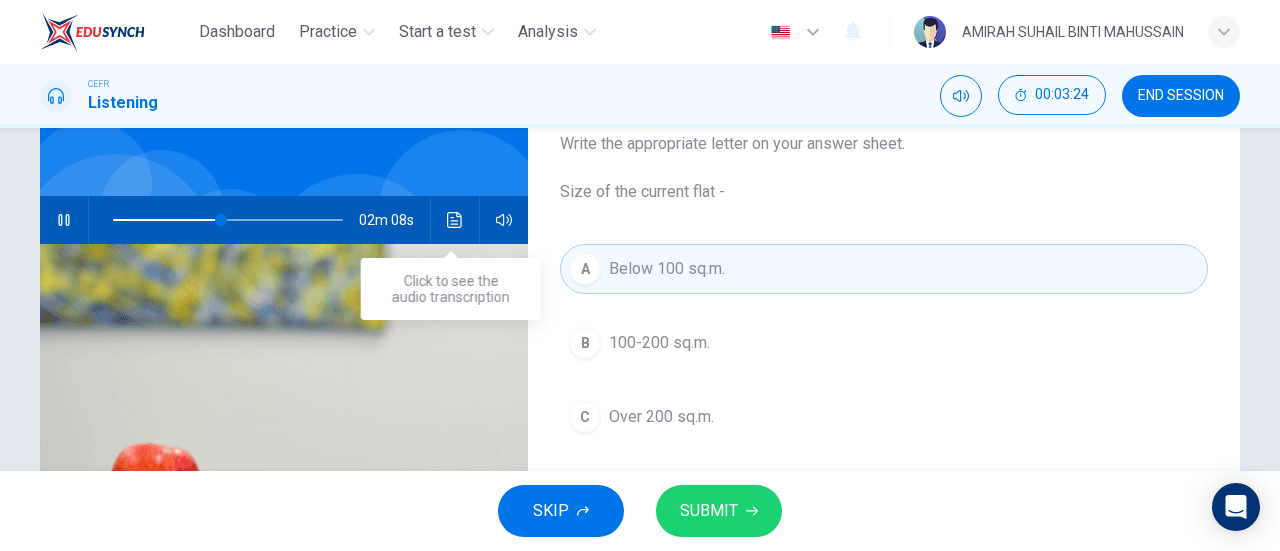 click at bounding box center [454, 220] 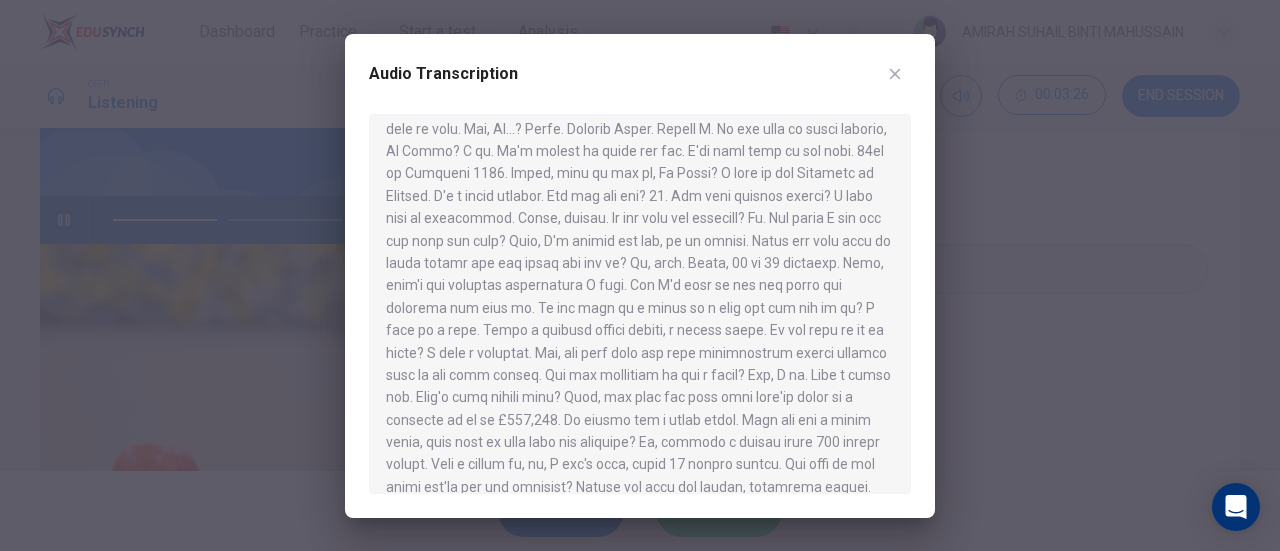 scroll, scrollTop: 300, scrollLeft: 0, axis: vertical 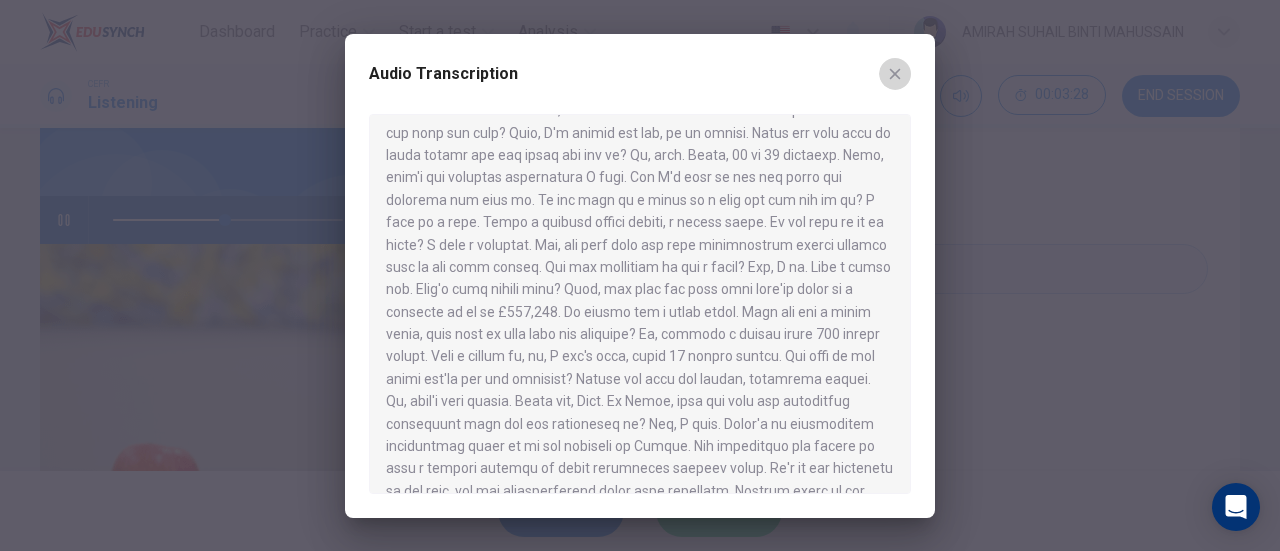 click at bounding box center [895, 74] 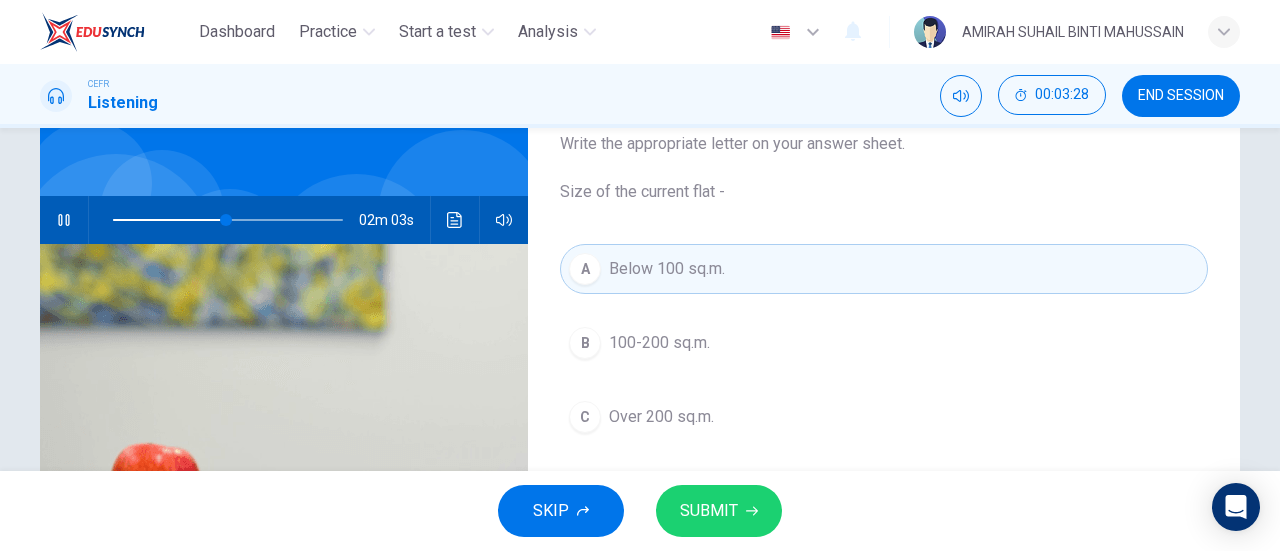 click on "SUBMIT" at bounding box center (719, 511) 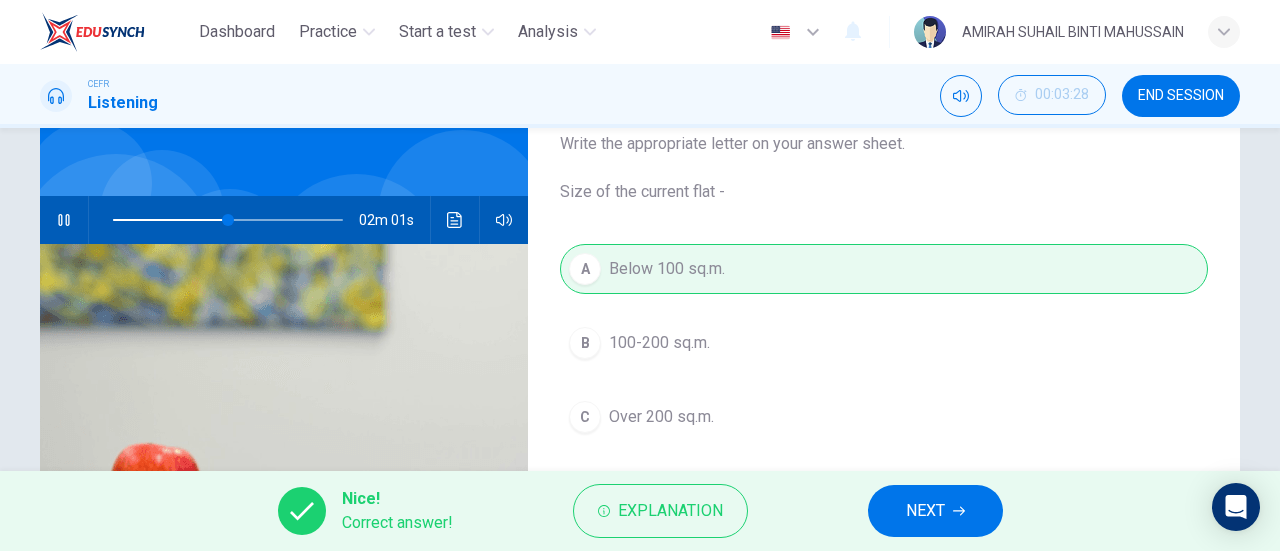 click at bounding box center [64, 220] 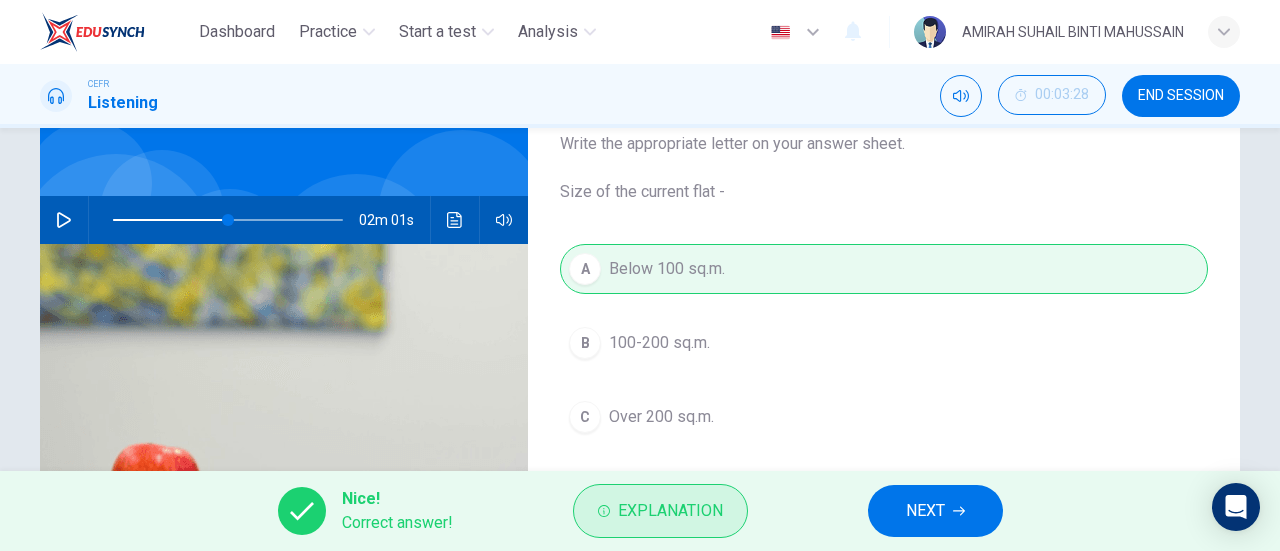 click on "Explanation" at bounding box center (660, 511) 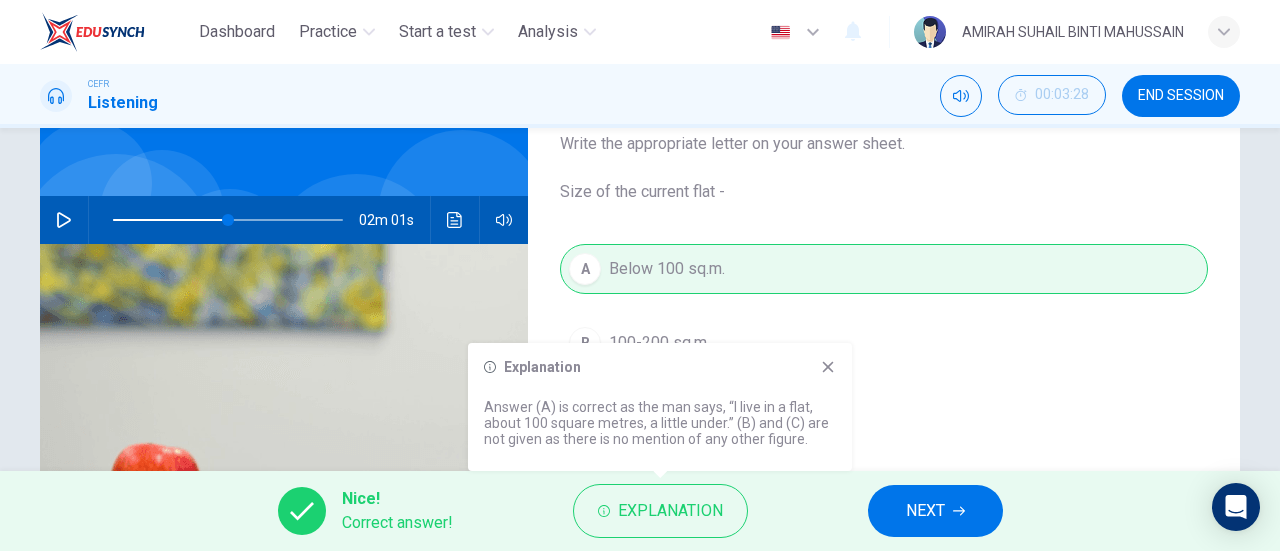 drag, startPoint x: 824, startPoint y: 366, endPoint x: 557, endPoint y: 297, distance: 275.77164 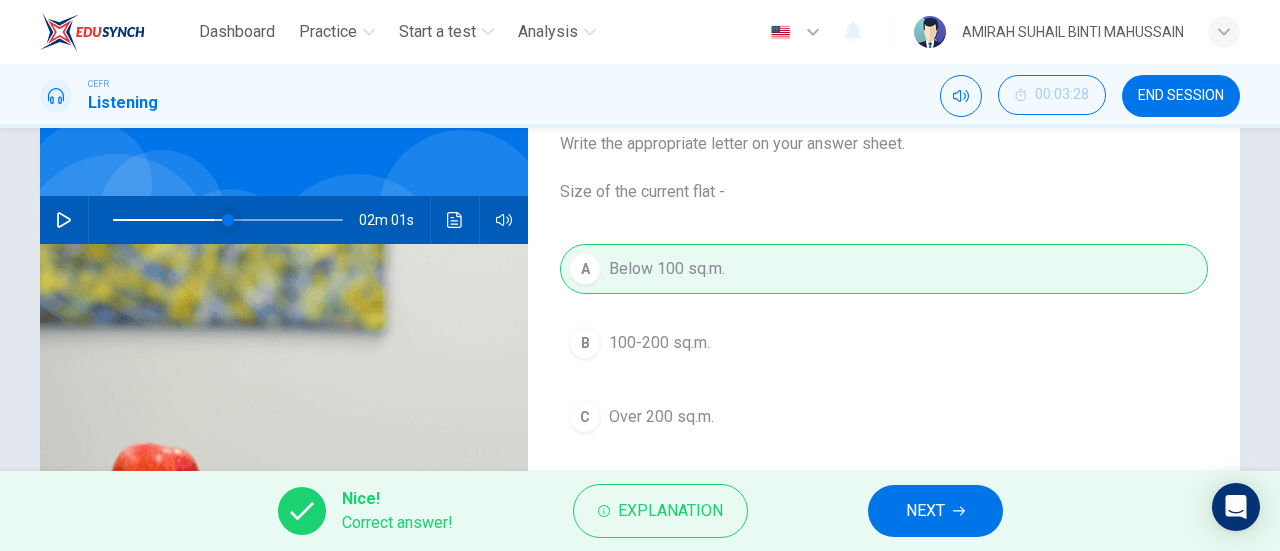 click at bounding box center [228, 220] 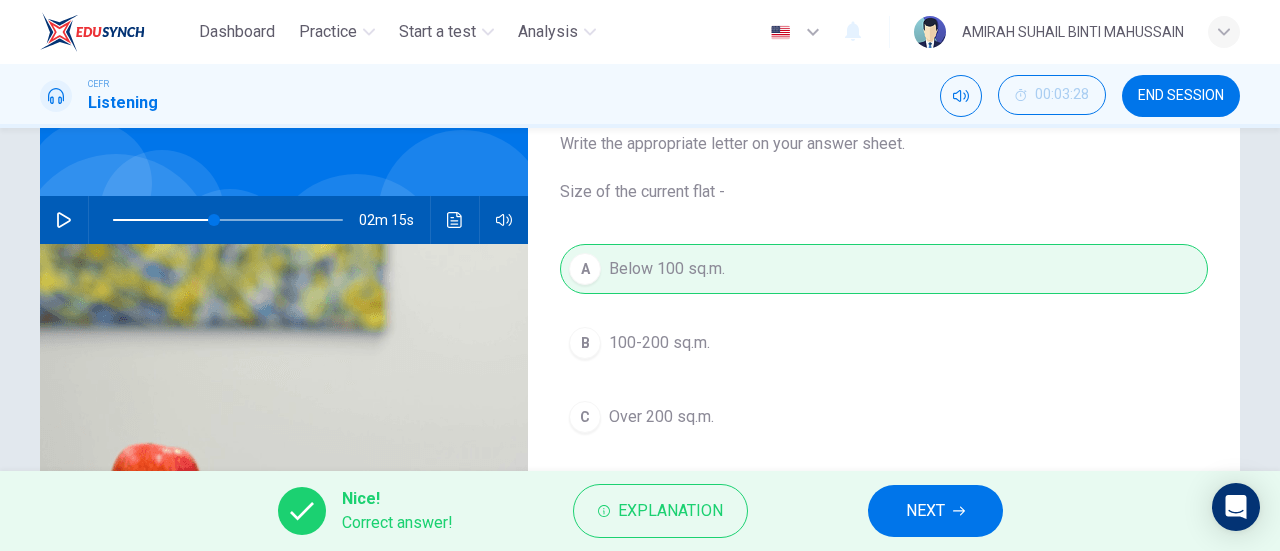 click on "NEXT" at bounding box center [935, 511] 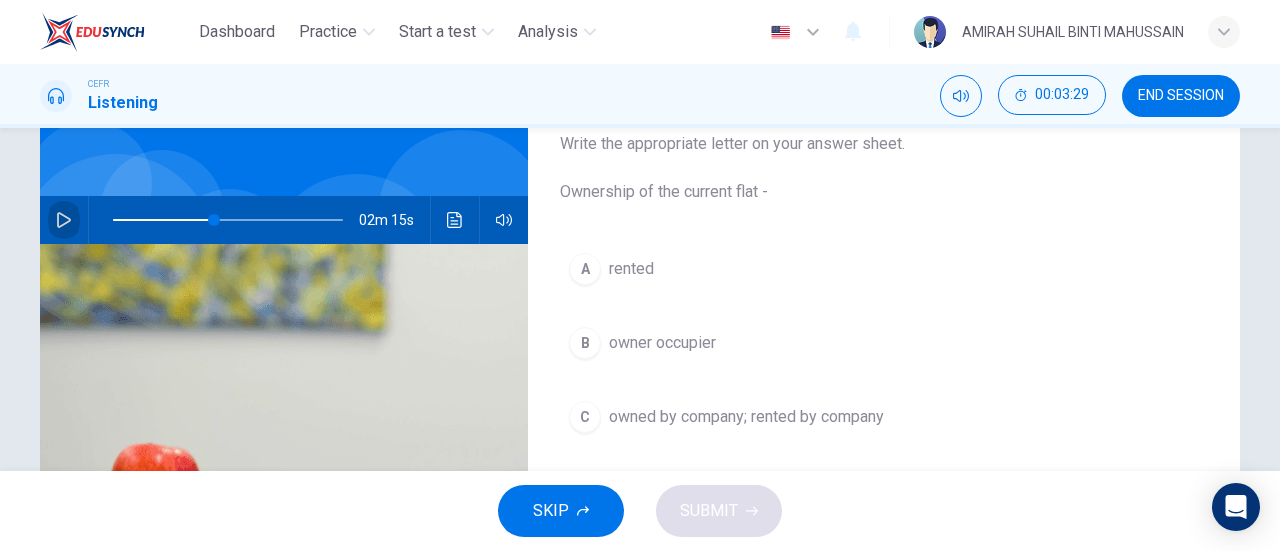 click at bounding box center (64, 220) 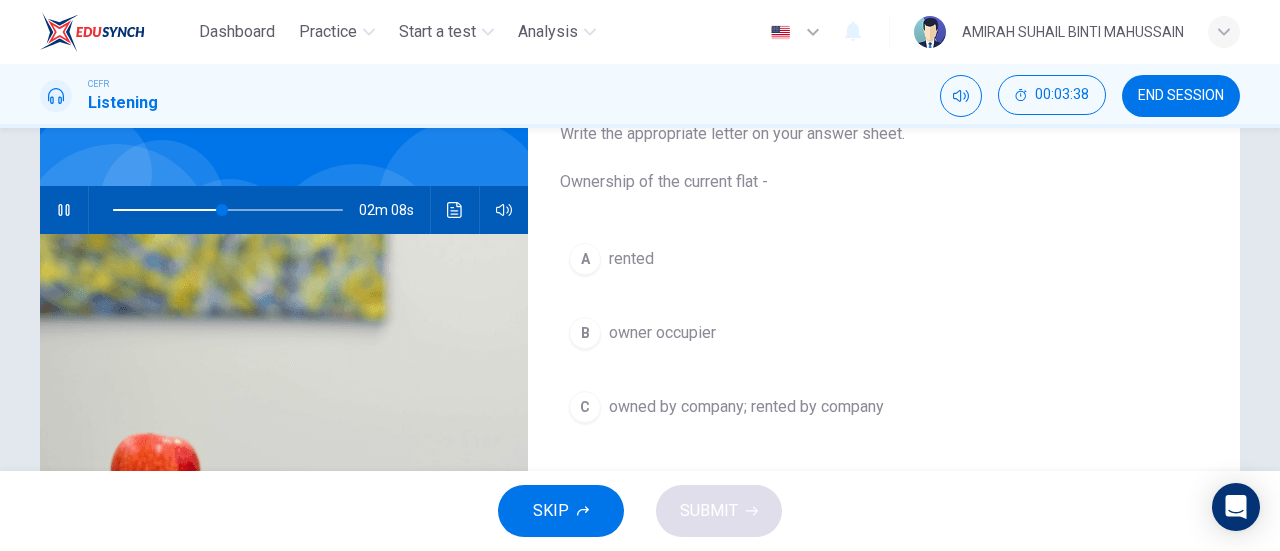 scroll, scrollTop: 100, scrollLeft: 0, axis: vertical 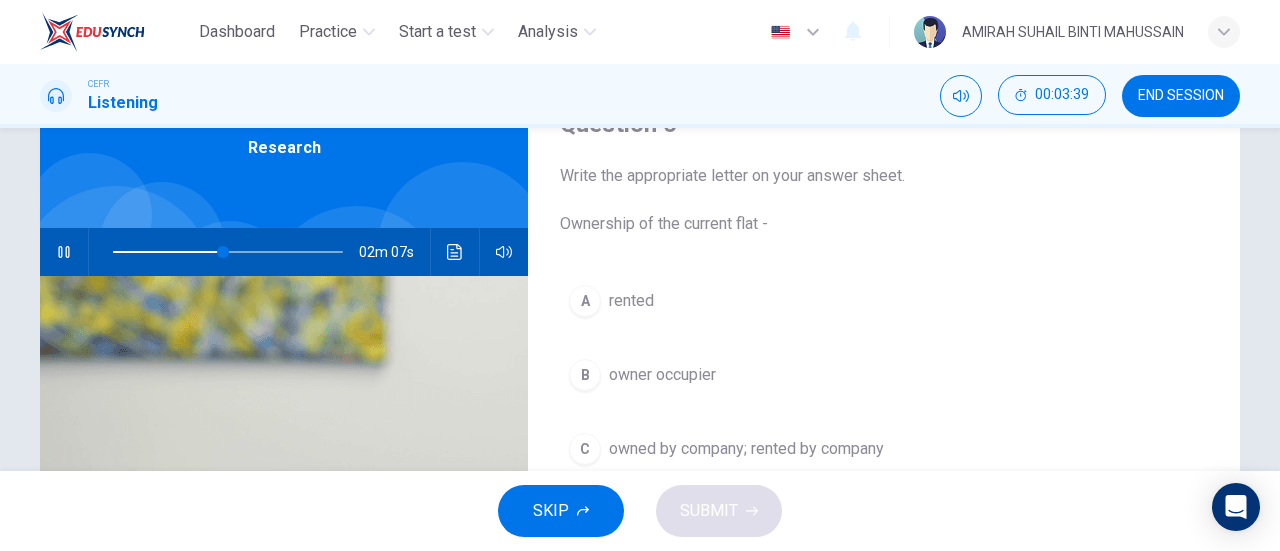 drag, startPoint x: 64, startPoint y: 259, endPoint x: 148, endPoint y: 220, distance: 92.61209 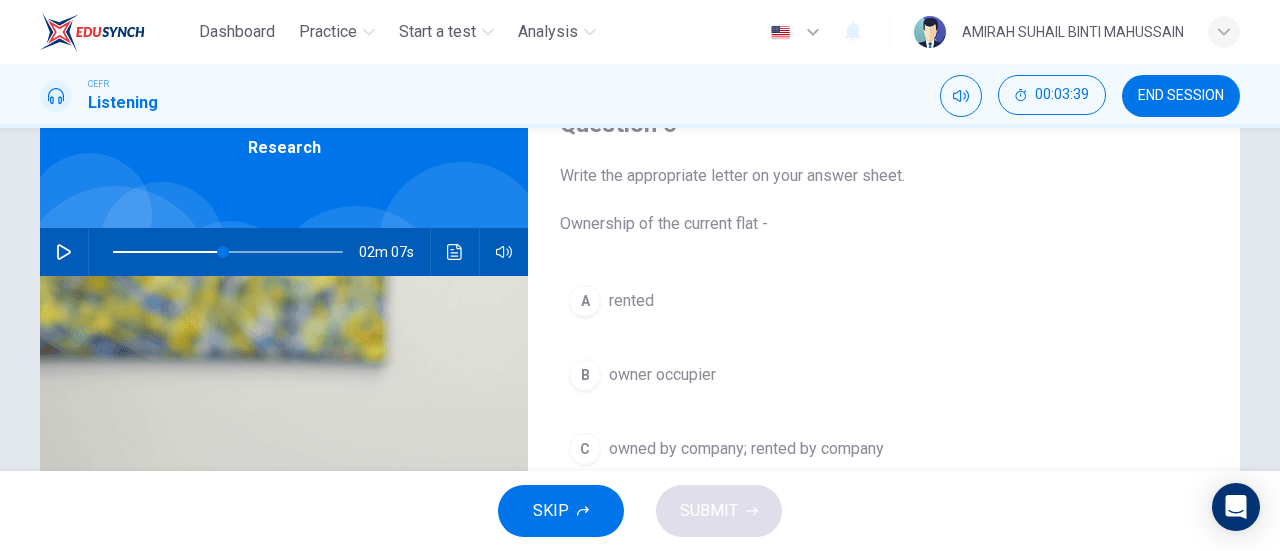 click at bounding box center [455, 252] 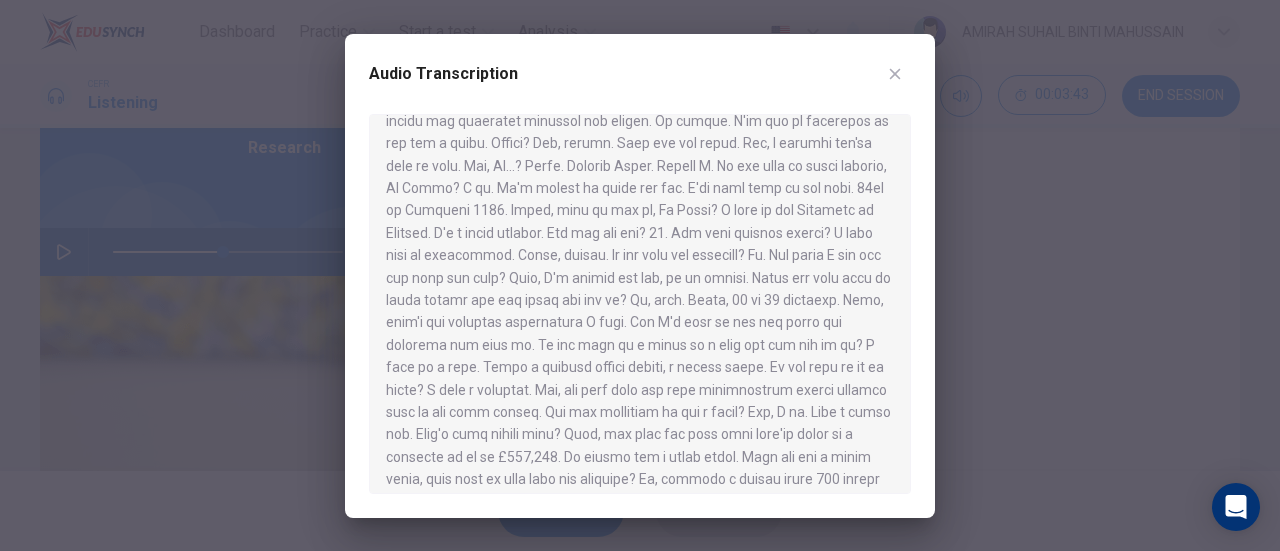 scroll, scrollTop: 200, scrollLeft: 0, axis: vertical 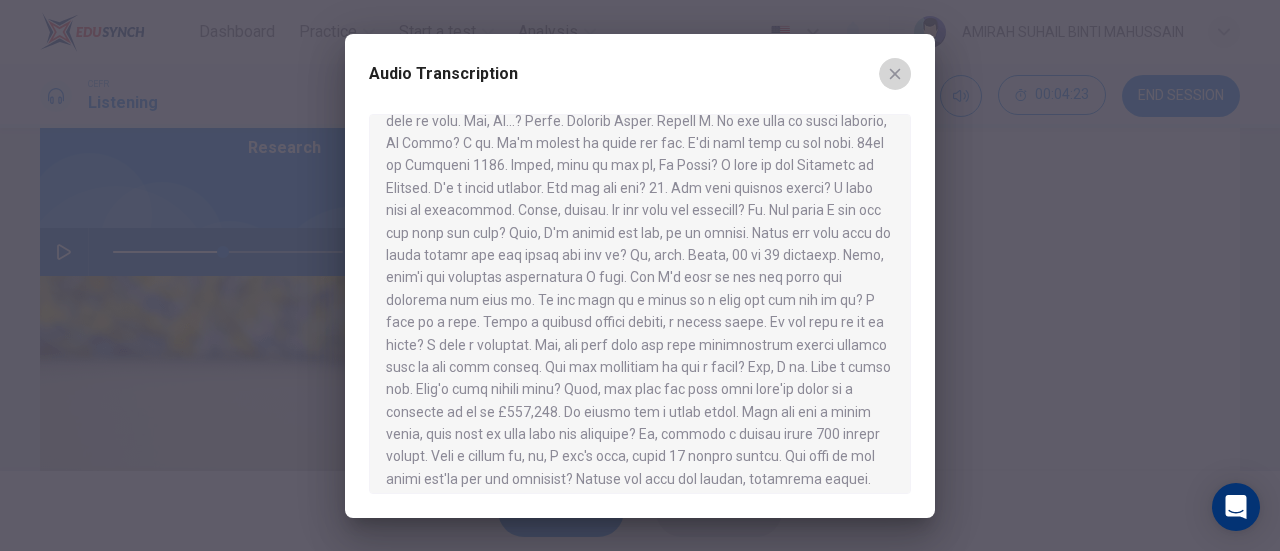 click at bounding box center (895, 74) 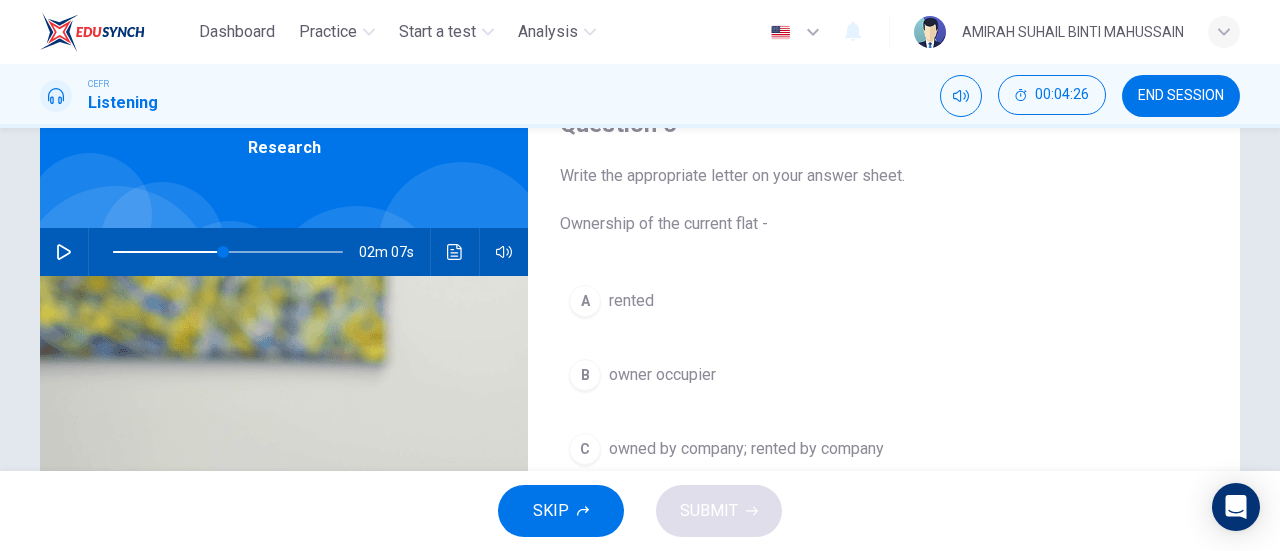 scroll, scrollTop: 200, scrollLeft: 0, axis: vertical 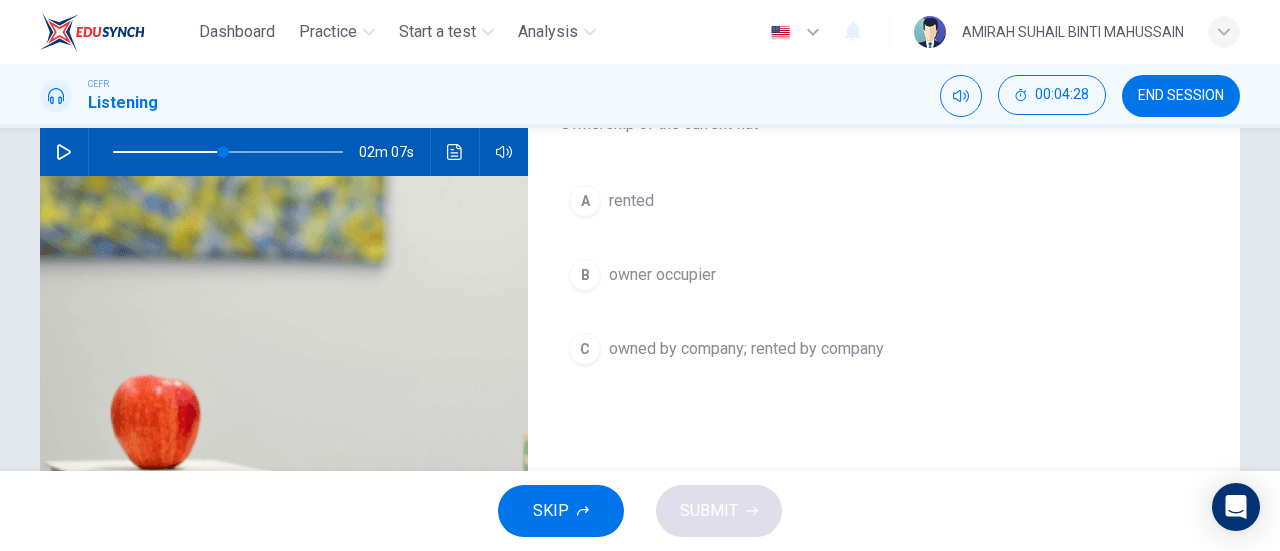 click on "A" at bounding box center [585, 201] 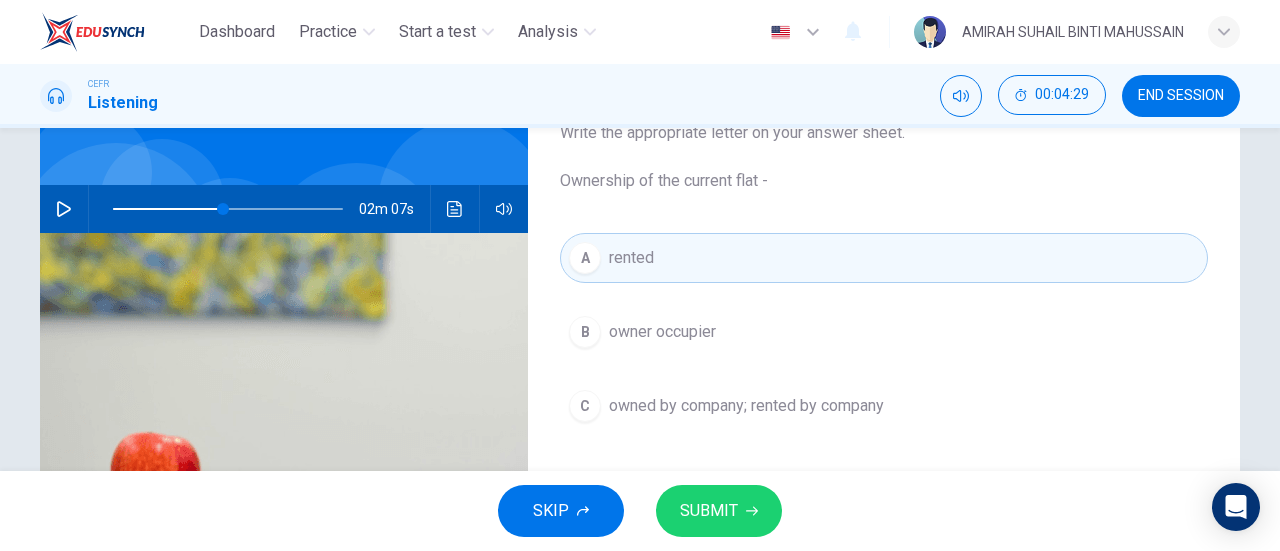 scroll, scrollTop: 100, scrollLeft: 0, axis: vertical 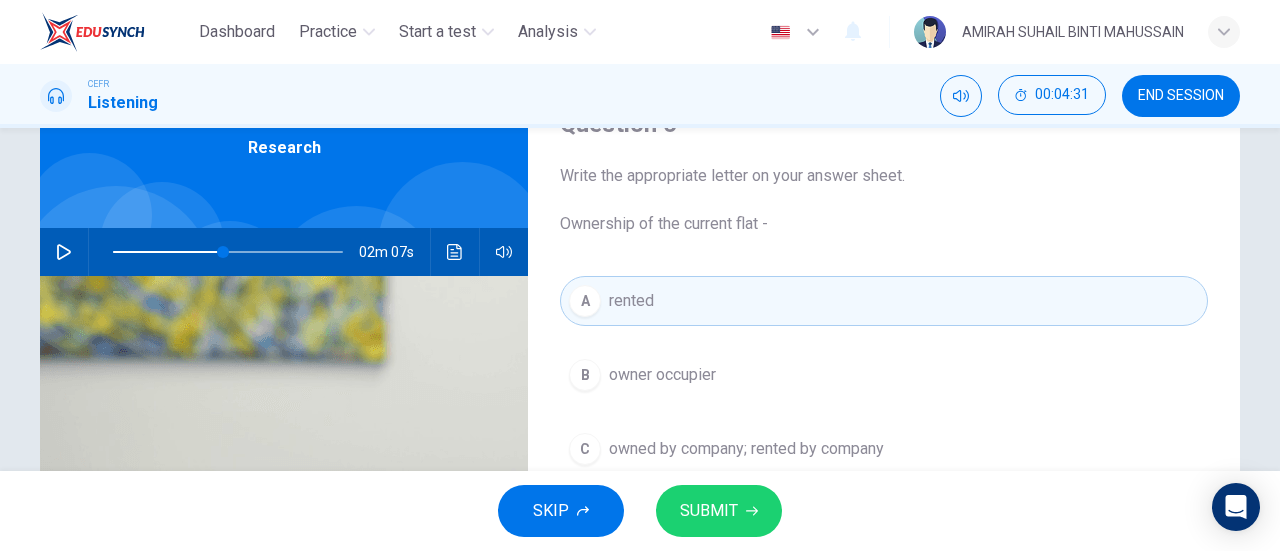 click on "SUBMIT" at bounding box center [709, 511] 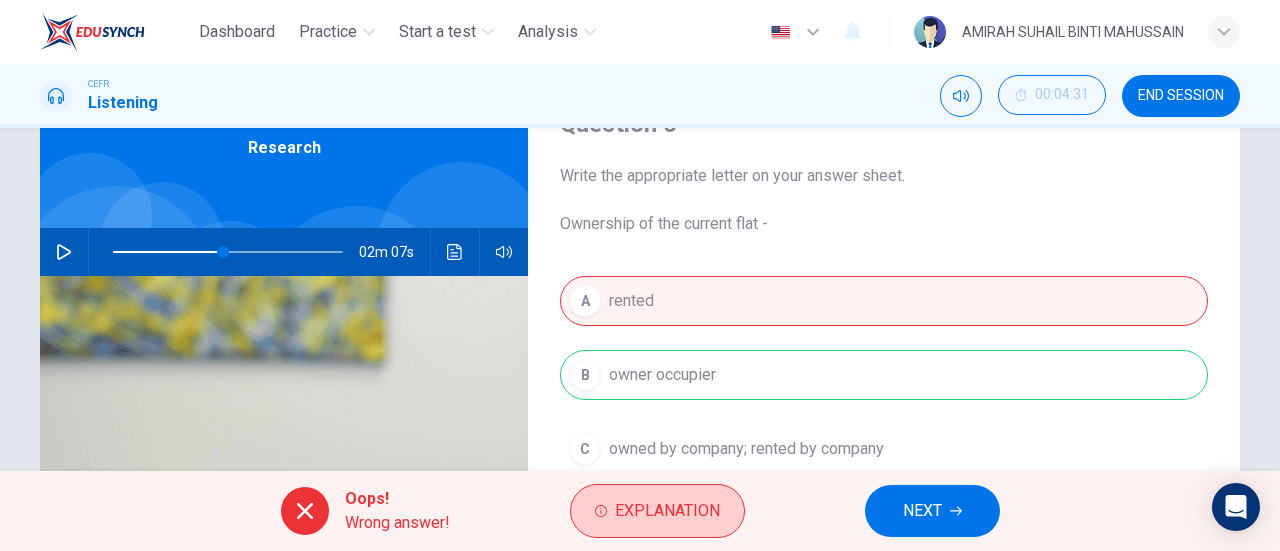 click on "Explanation" at bounding box center (667, 511) 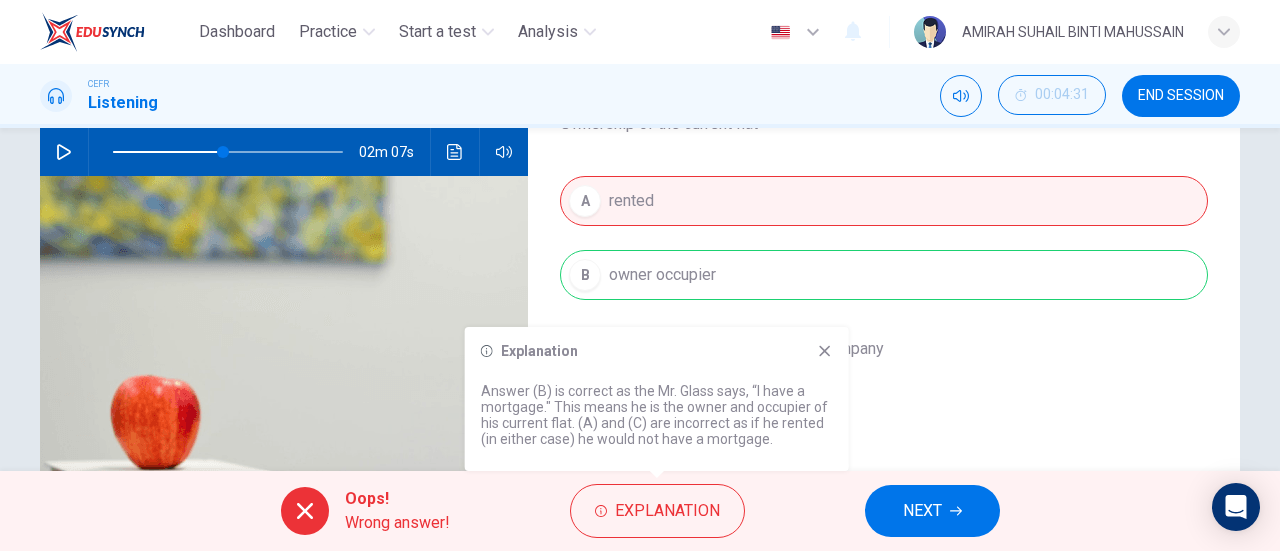 scroll, scrollTop: 300, scrollLeft: 0, axis: vertical 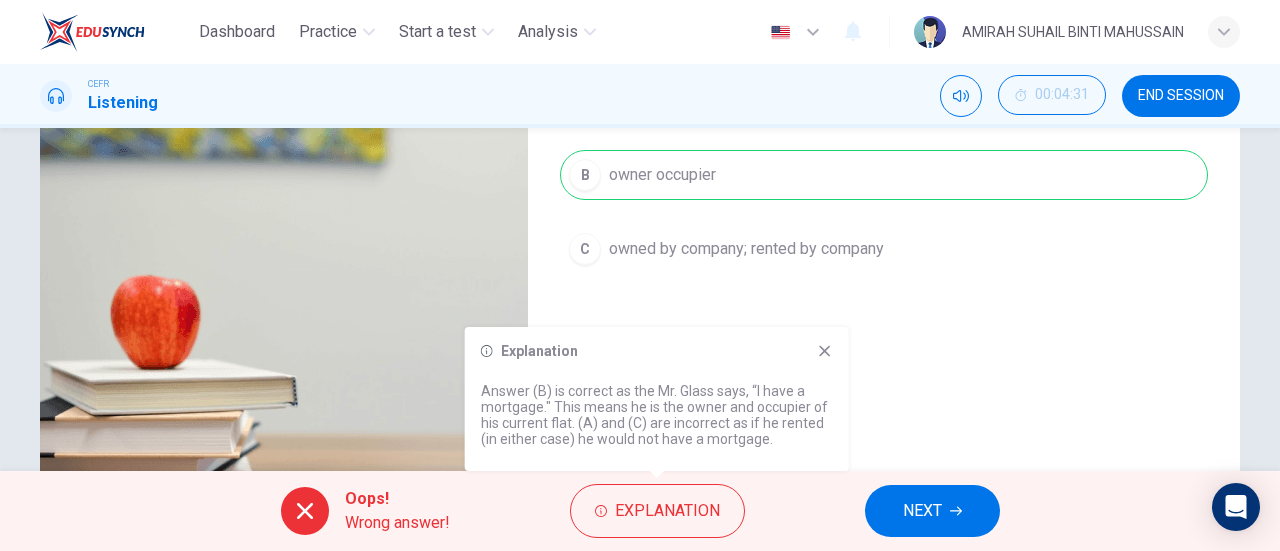 click at bounding box center [956, 511] 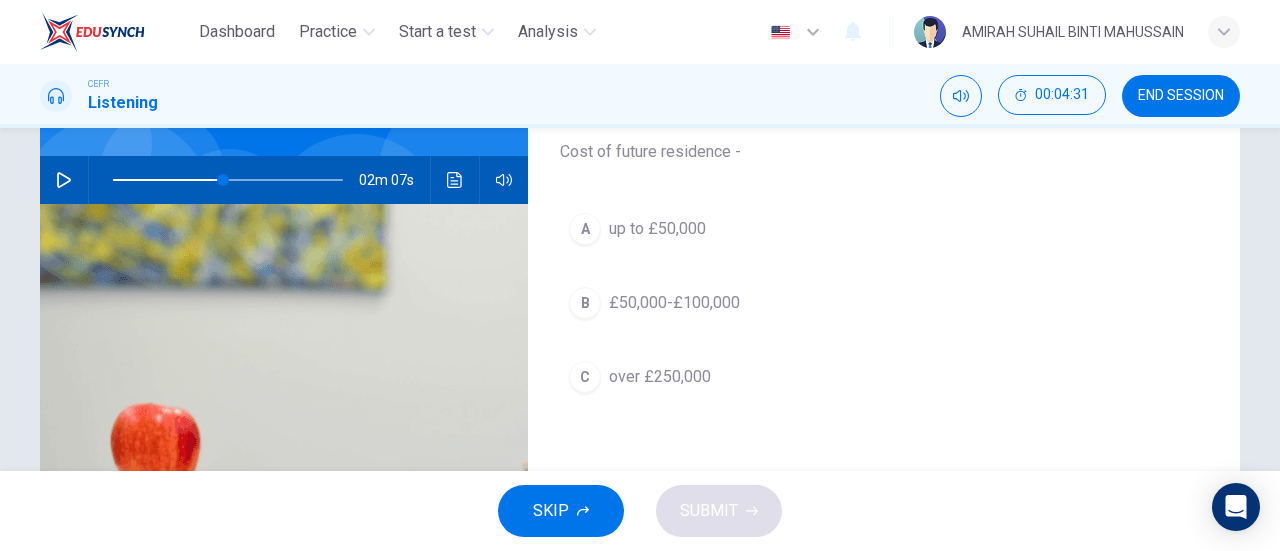 scroll, scrollTop: 100, scrollLeft: 0, axis: vertical 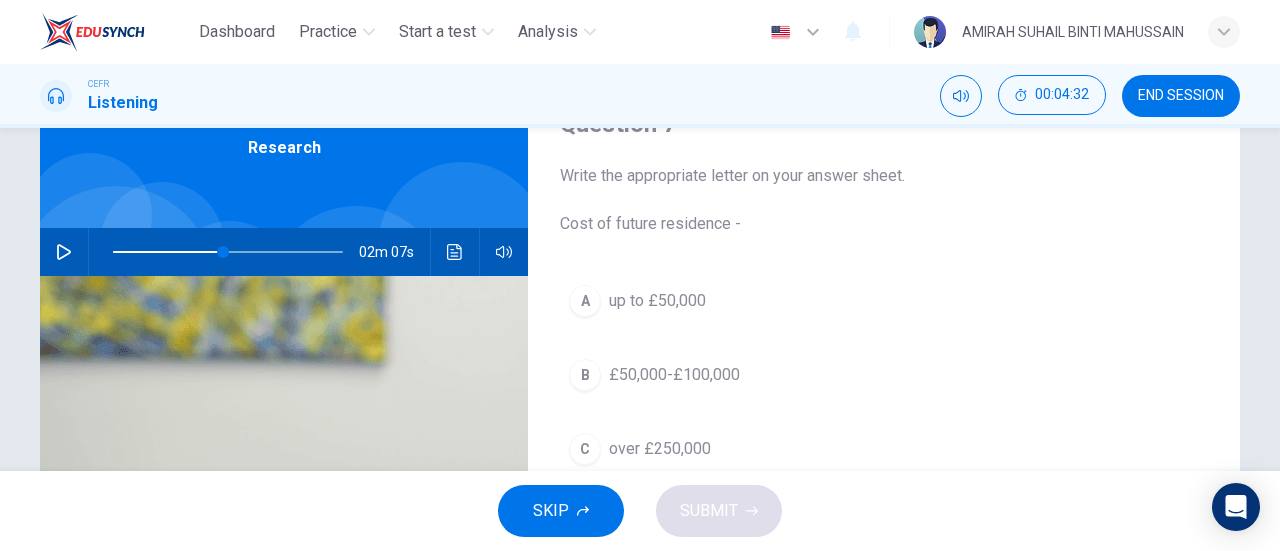 click at bounding box center [64, 252] 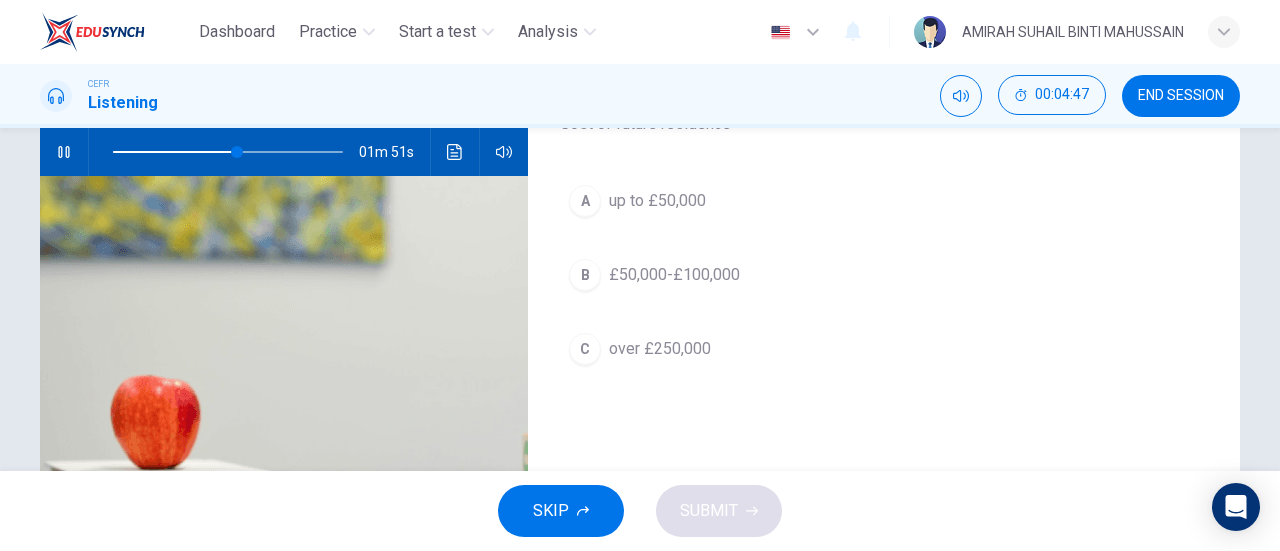 scroll, scrollTop: 0, scrollLeft: 0, axis: both 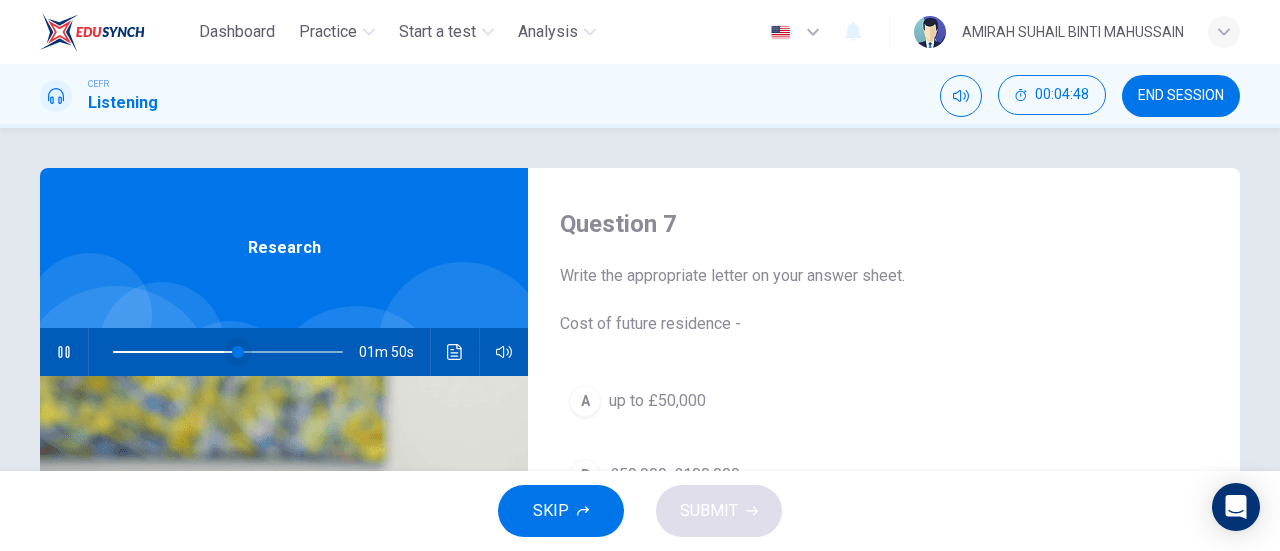 click at bounding box center (238, 352) 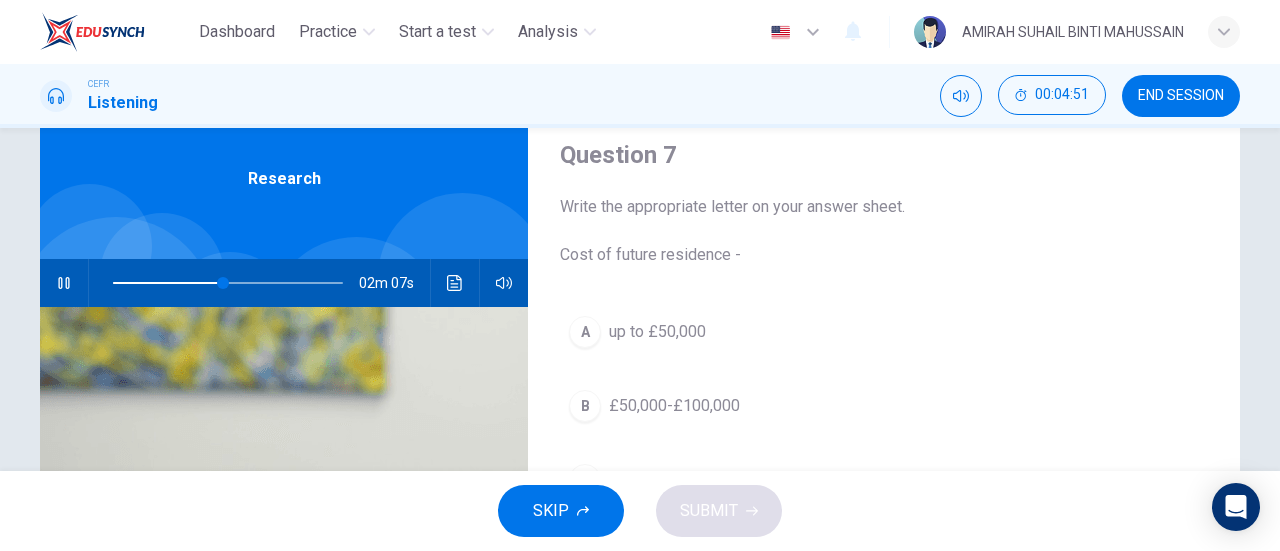 scroll, scrollTop: 100, scrollLeft: 0, axis: vertical 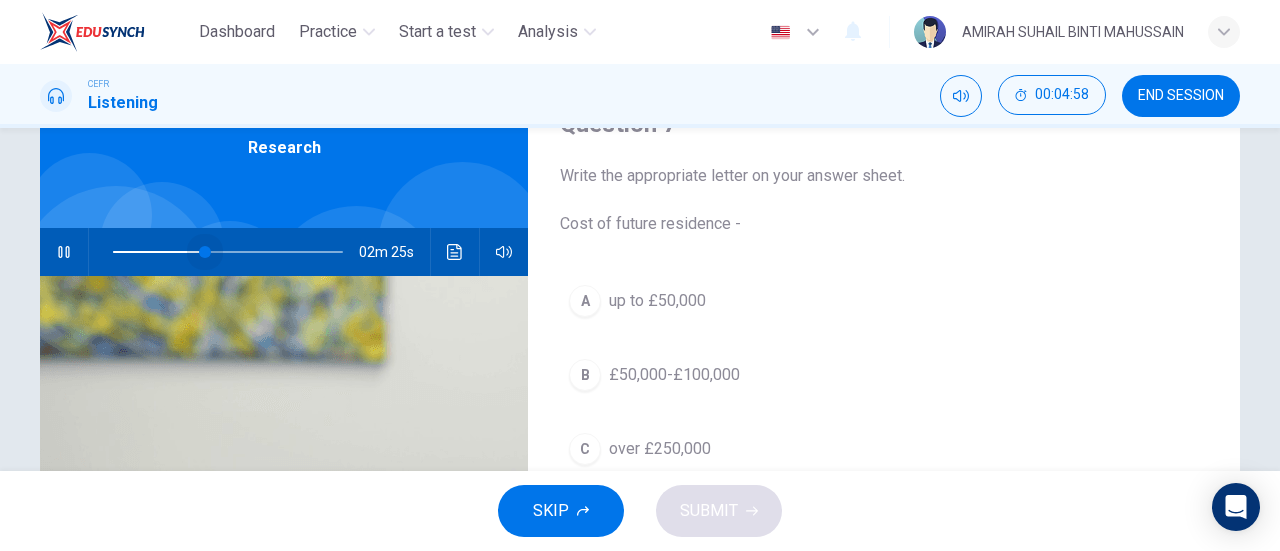 click at bounding box center (228, 252) 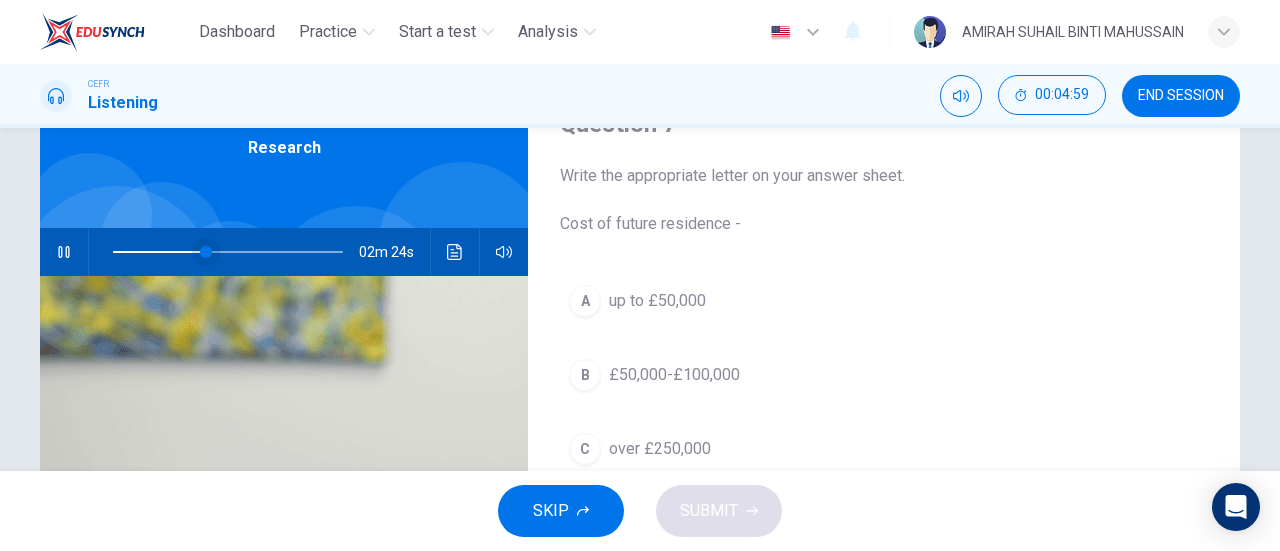 click at bounding box center (206, 252) 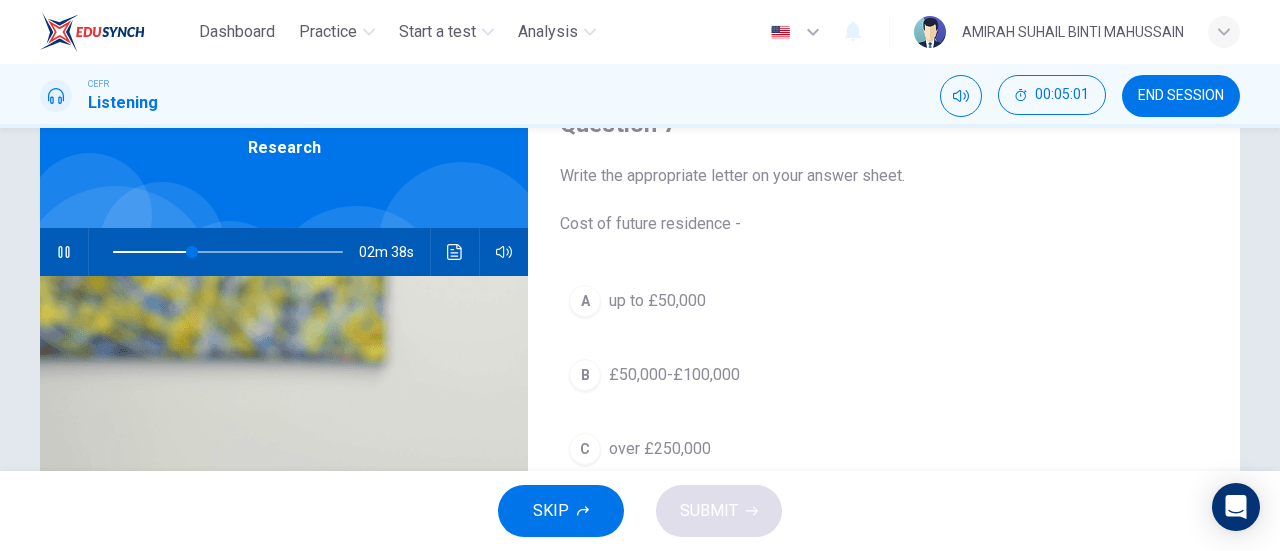 scroll, scrollTop: 0, scrollLeft: 0, axis: both 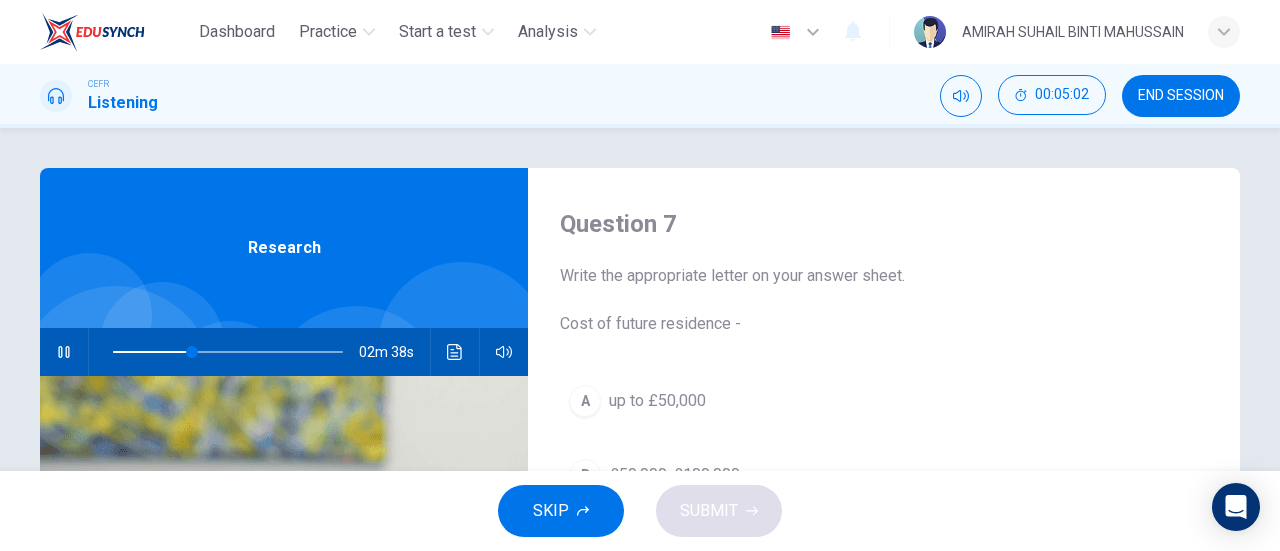 click at bounding box center [455, 352] 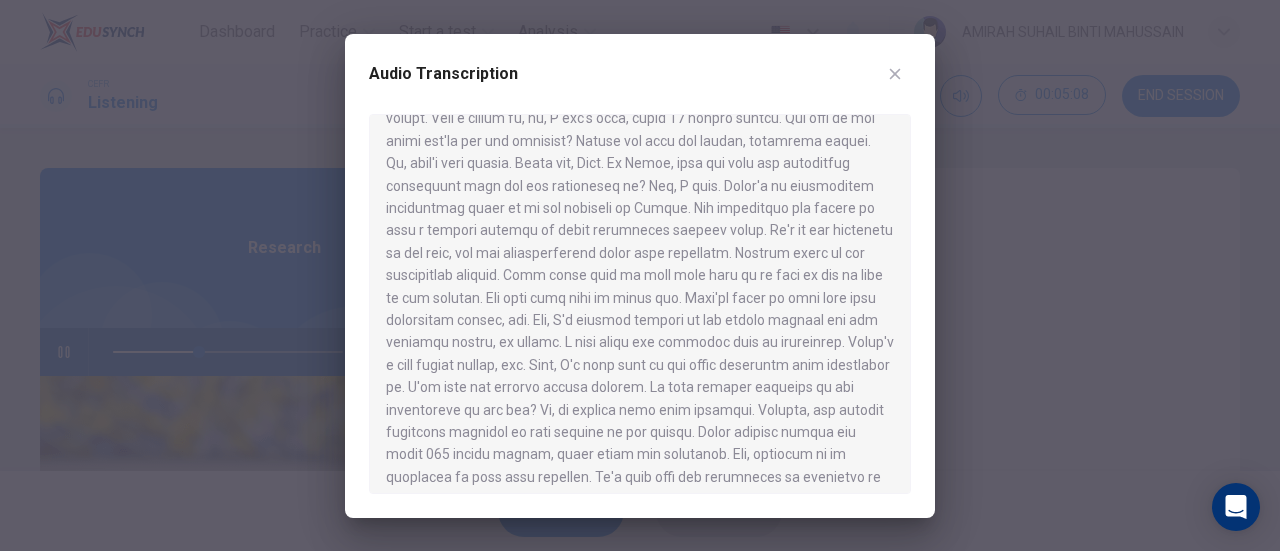 scroll, scrollTop: 438, scrollLeft: 0, axis: vertical 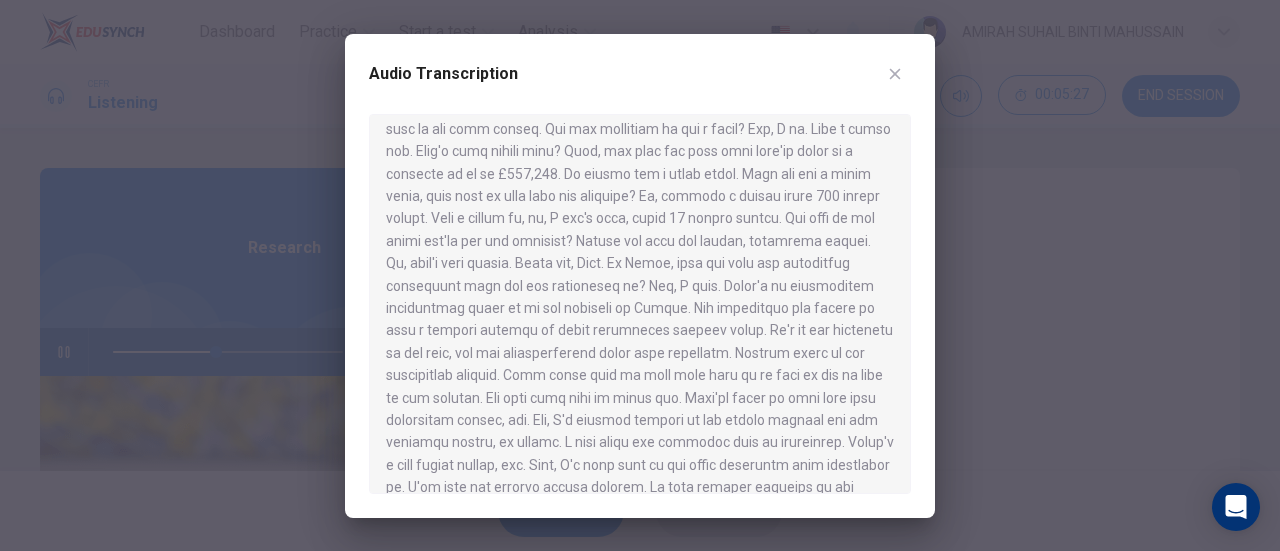 click at bounding box center [895, 74] 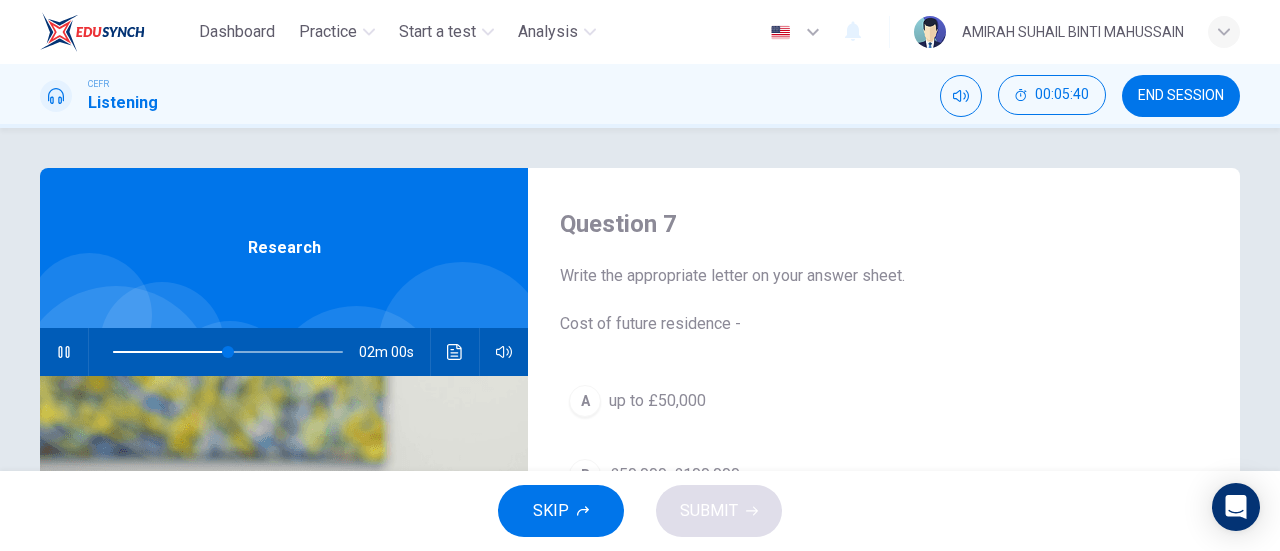 scroll, scrollTop: 200, scrollLeft: 0, axis: vertical 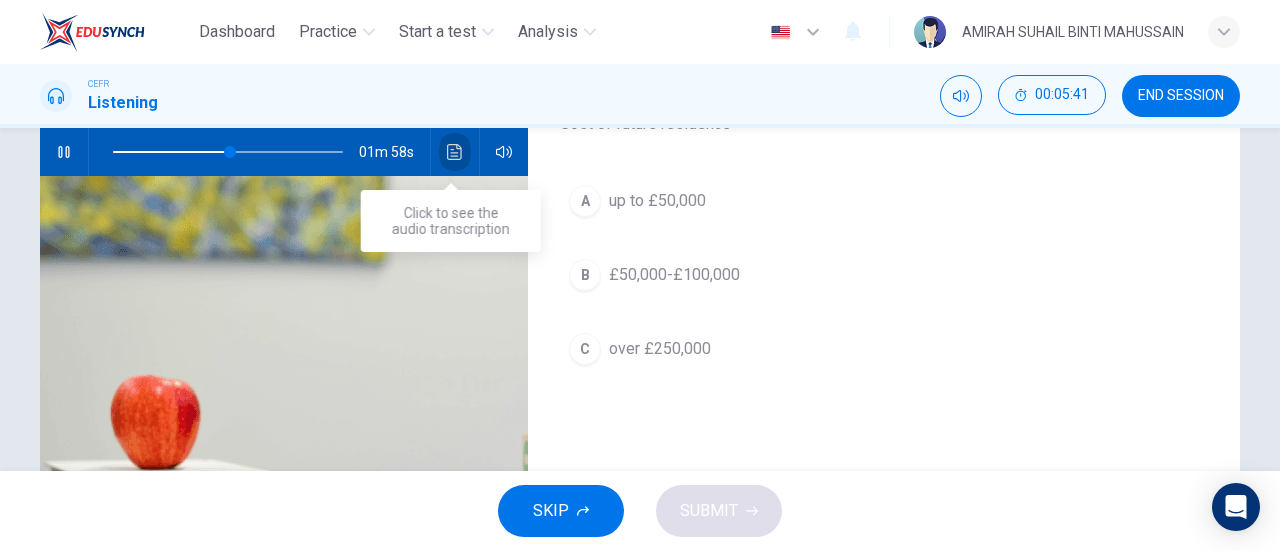 click at bounding box center [455, 152] 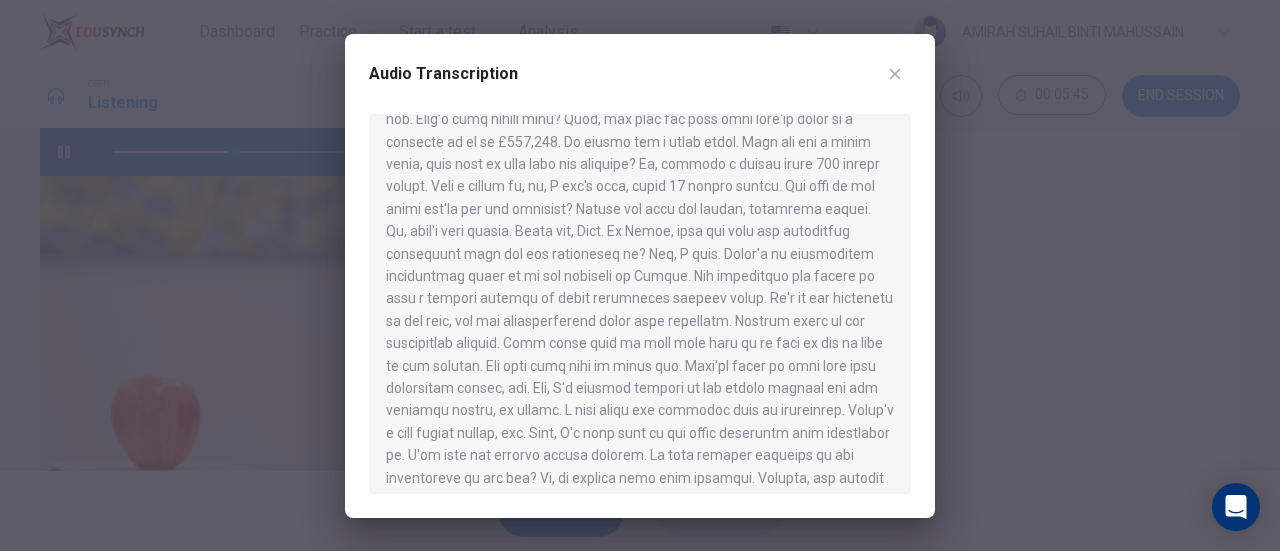 scroll, scrollTop: 438, scrollLeft: 0, axis: vertical 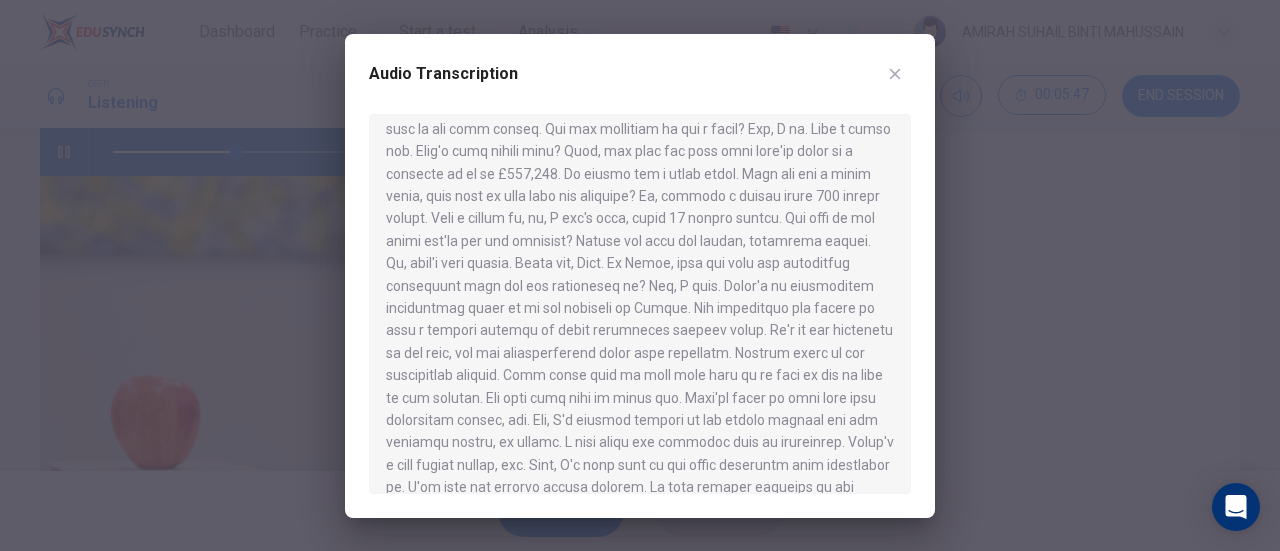 click on "Audio Transcription" at bounding box center [640, 276] 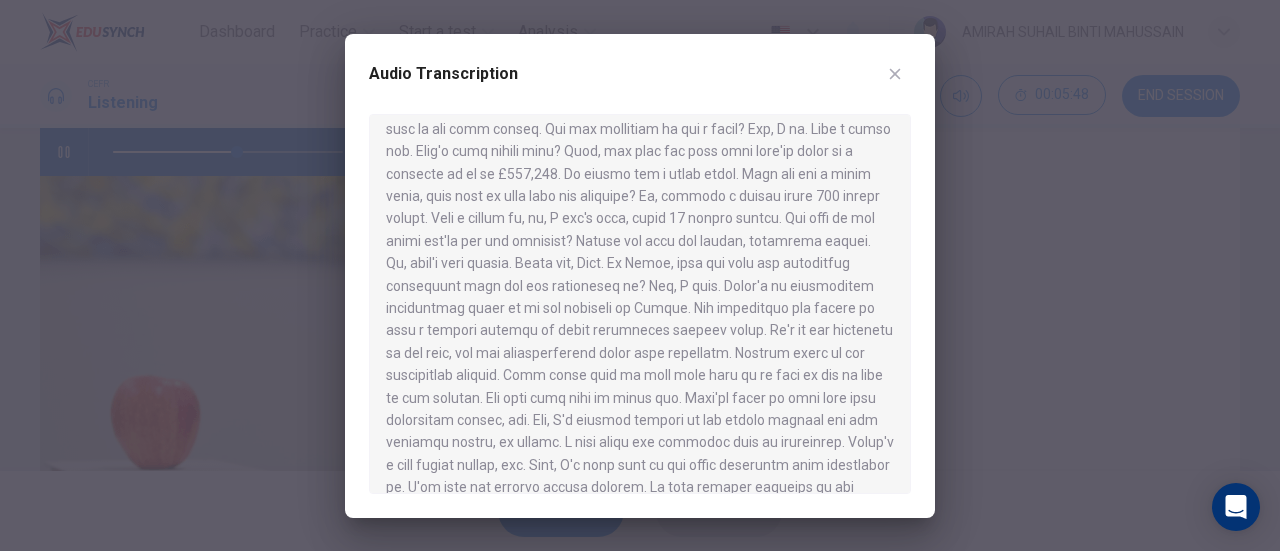 click at bounding box center (895, 74) 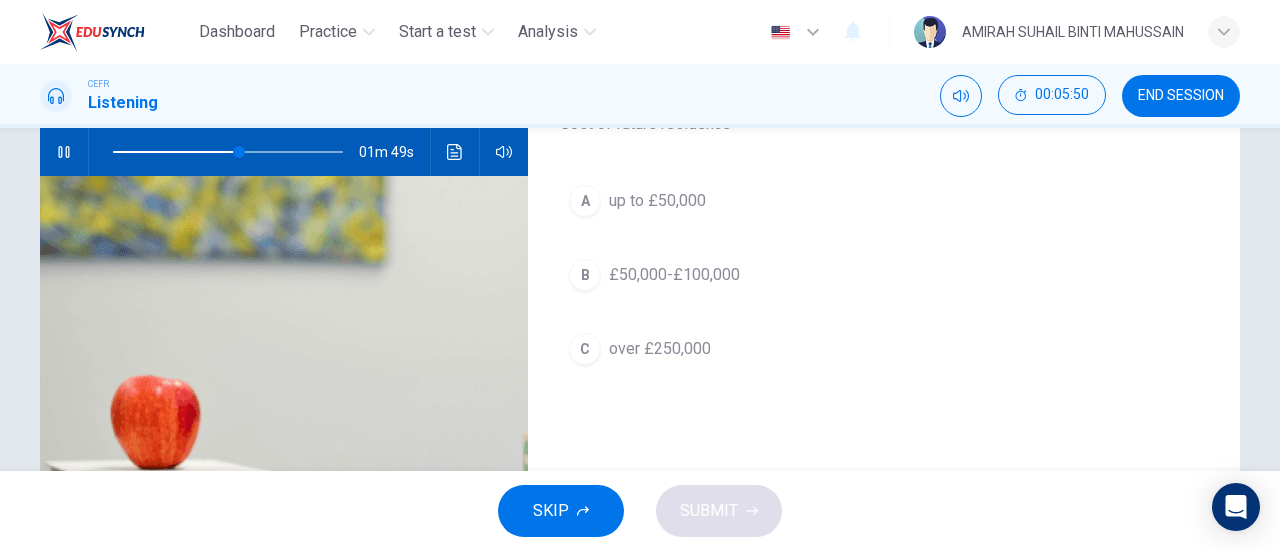 scroll, scrollTop: 100, scrollLeft: 0, axis: vertical 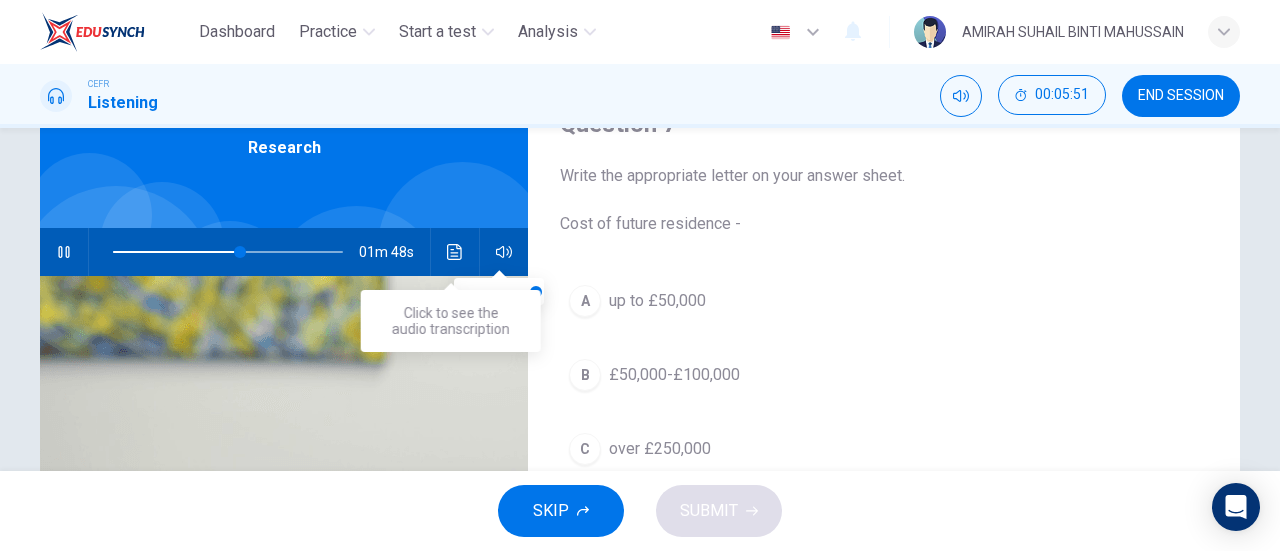 click at bounding box center (455, 252) 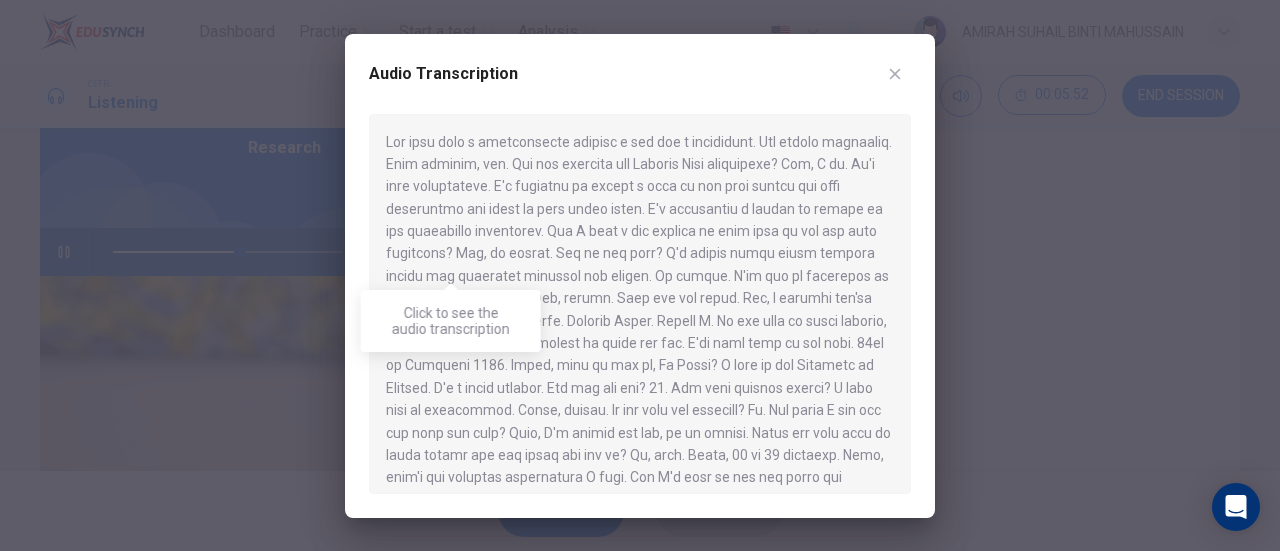 scroll, scrollTop: 400, scrollLeft: 0, axis: vertical 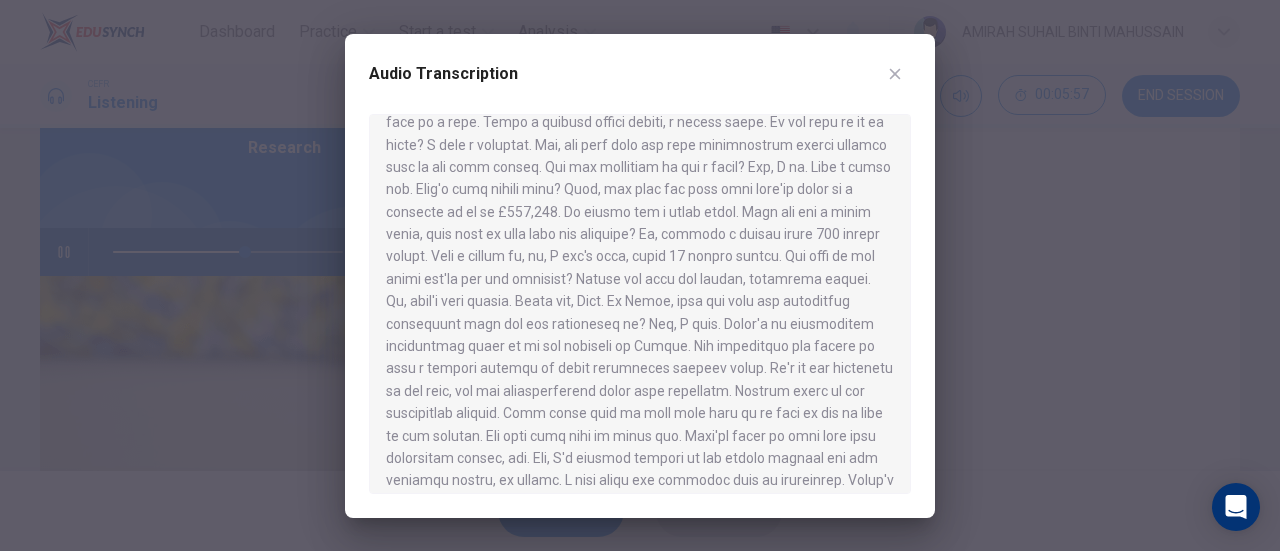 click at bounding box center [895, 74] 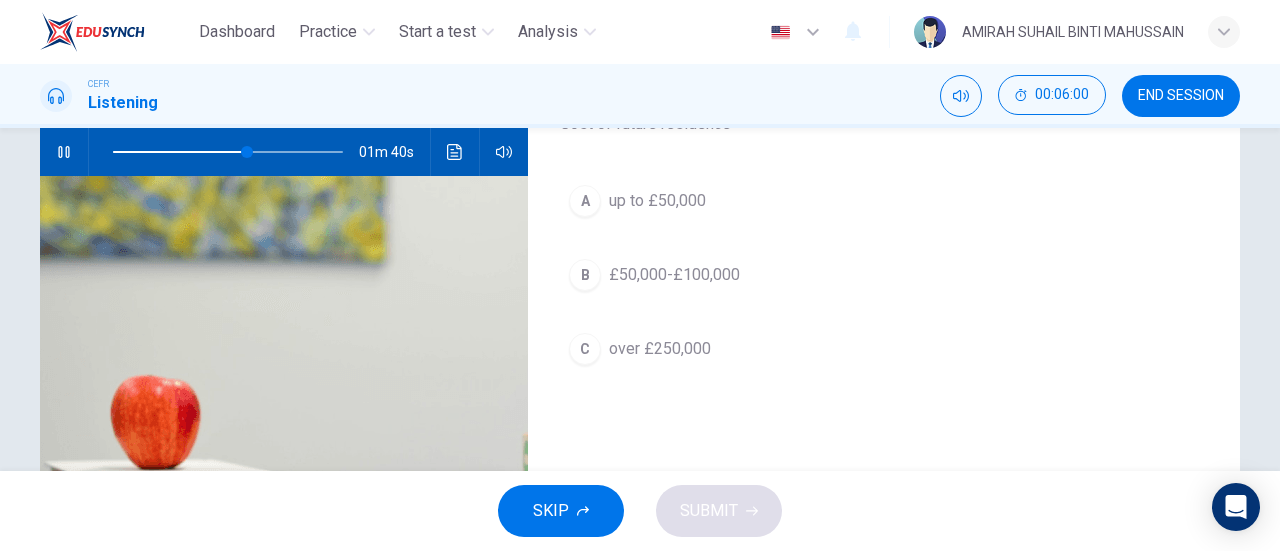 scroll, scrollTop: 100, scrollLeft: 0, axis: vertical 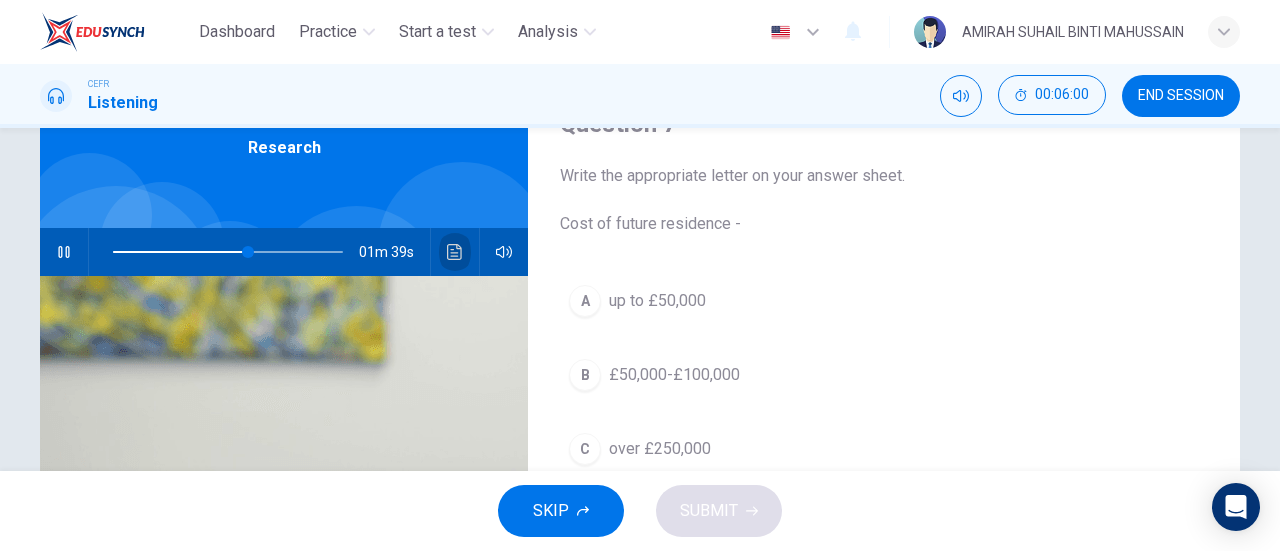 click at bounding box center [455, 252] 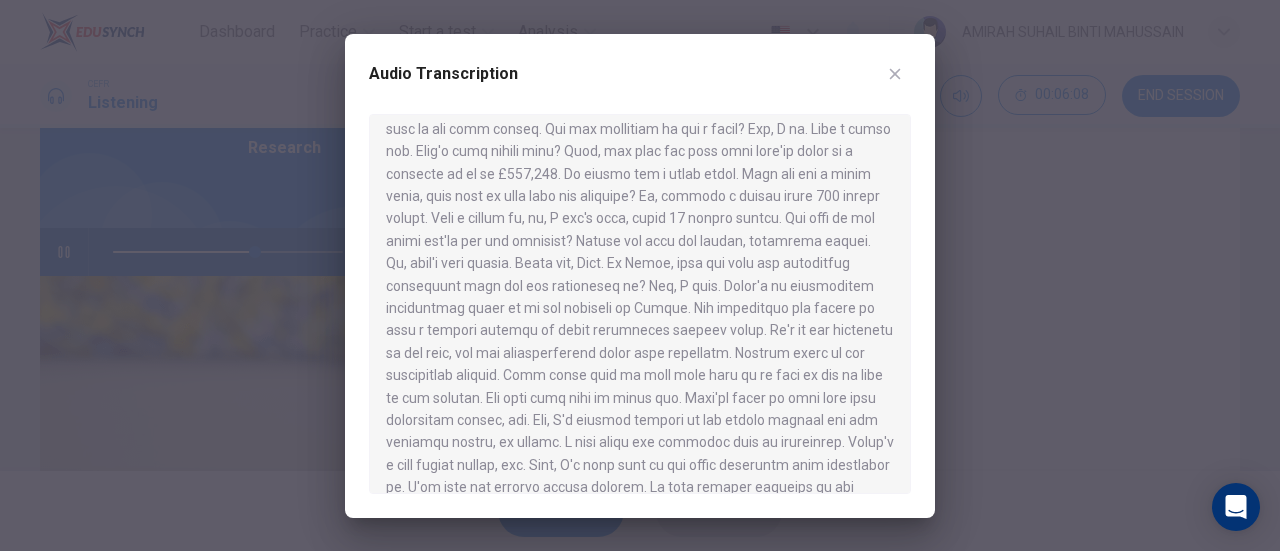 scroll, scrollTop: 338, scrollLeft: 0, axis: vertical 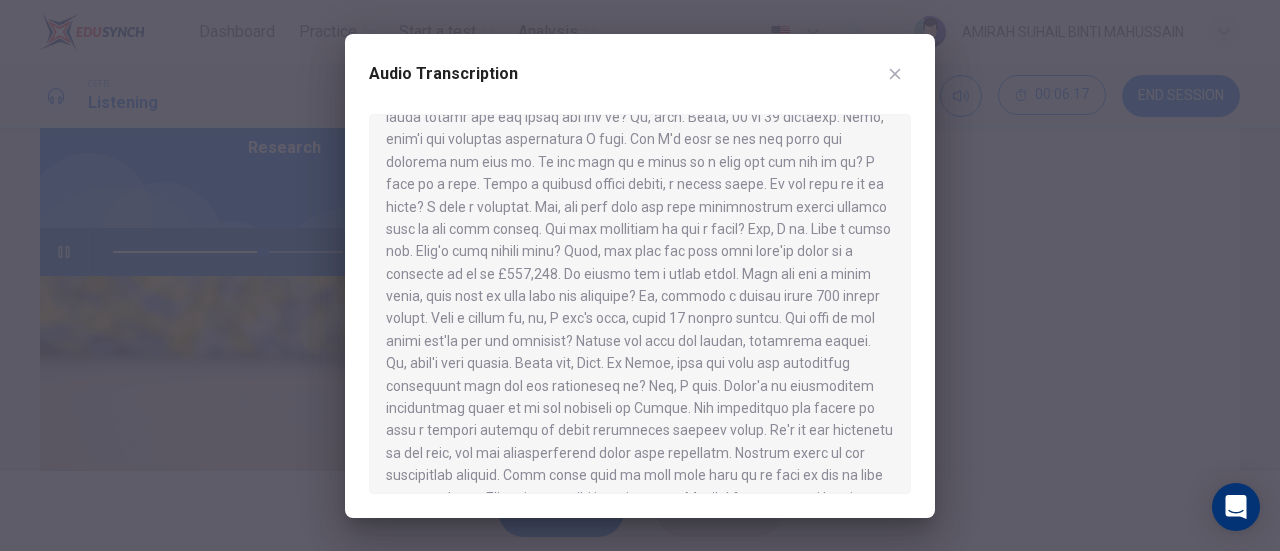 click at bounding box center [895, 74] 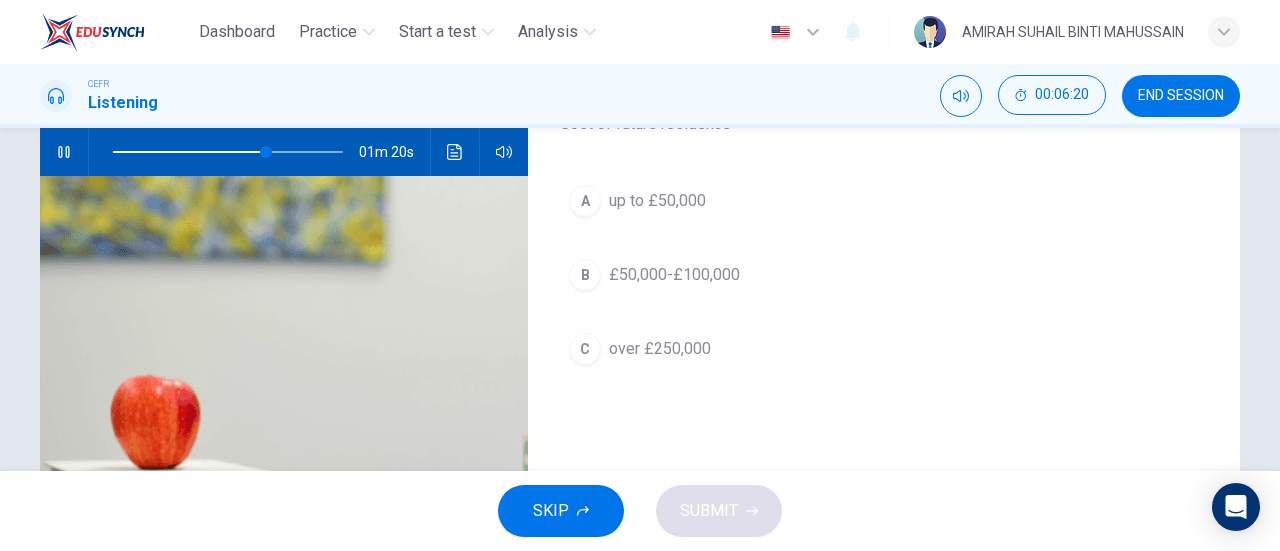 scroll, scrollTop: 100, scrollLeft: 0, axis: vertical 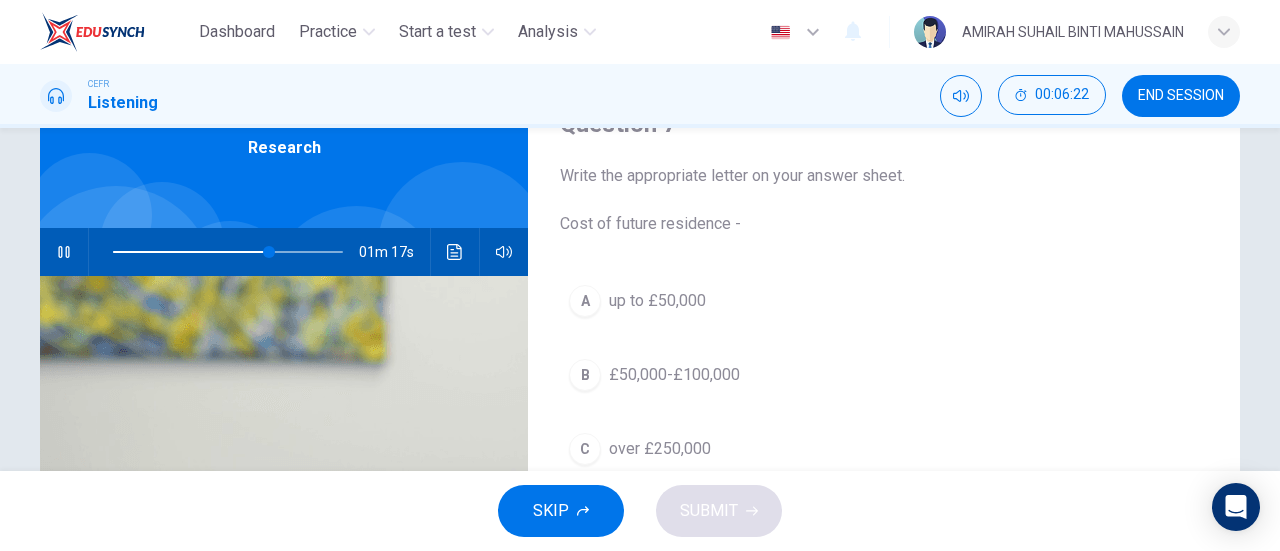 click at bounding box center [455, 252] 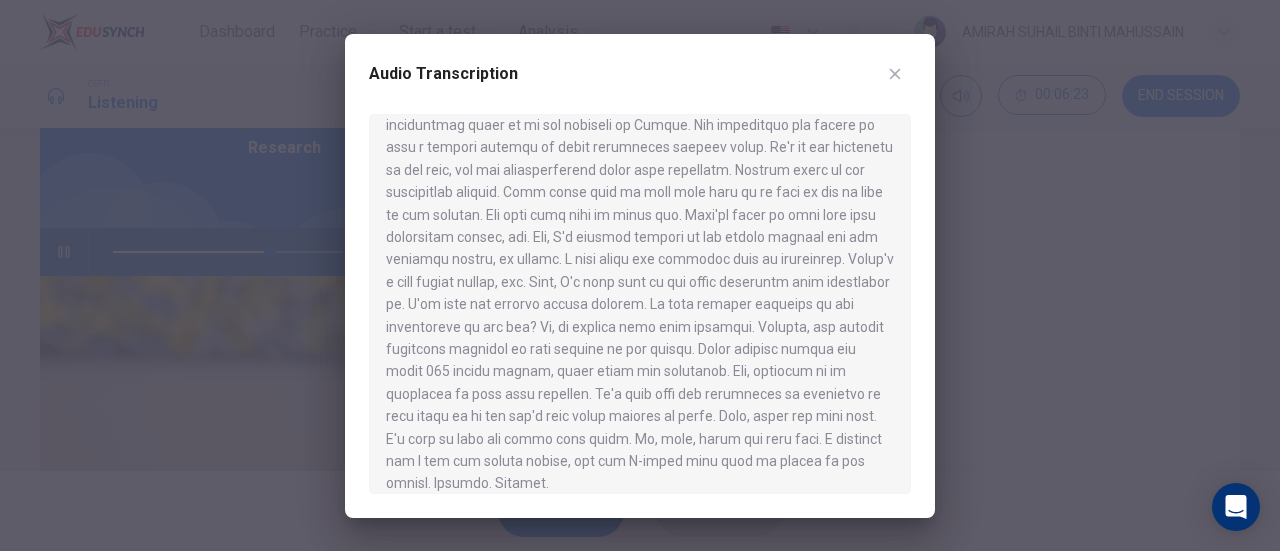 scroll, scrollTop: 638, scrollLeft: 0, axis: vertical 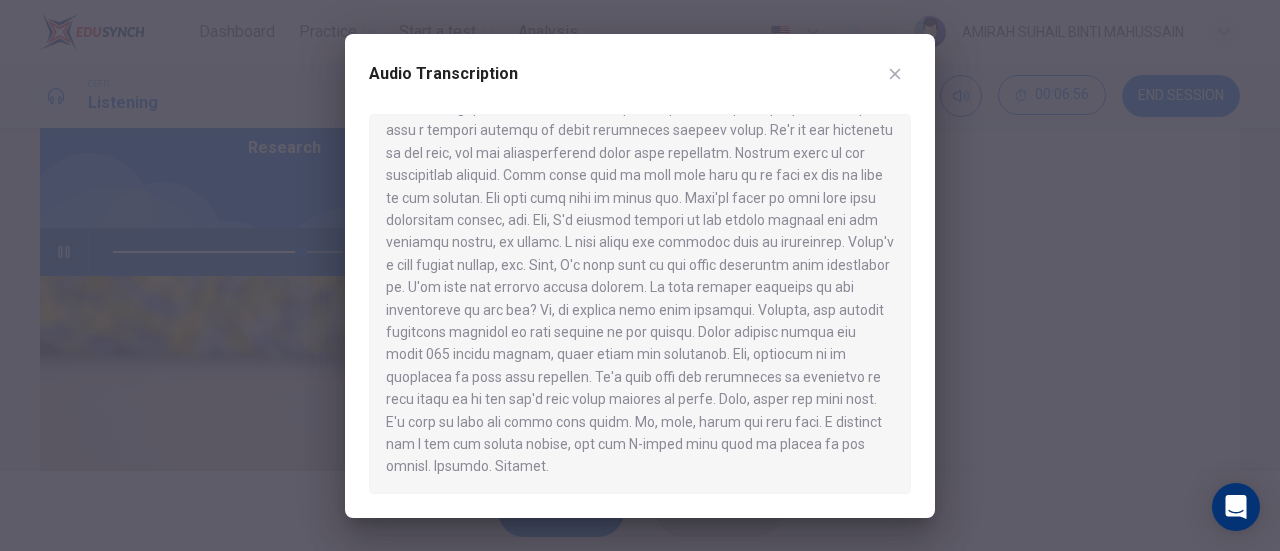 click at bounding box center [895, 74] 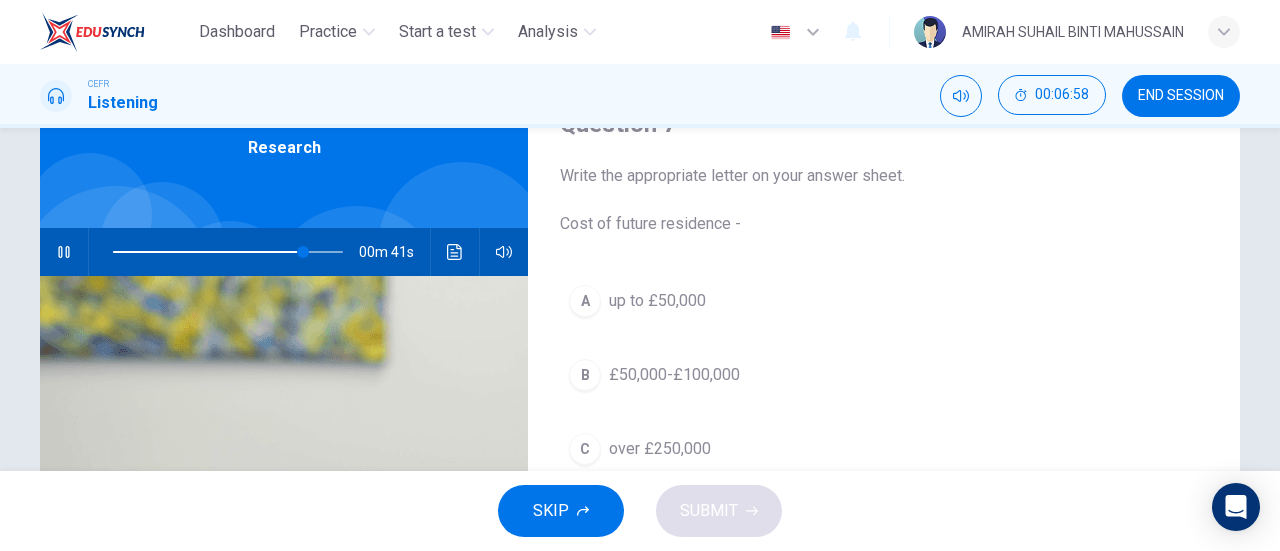 click at bounding box center [228, 252] 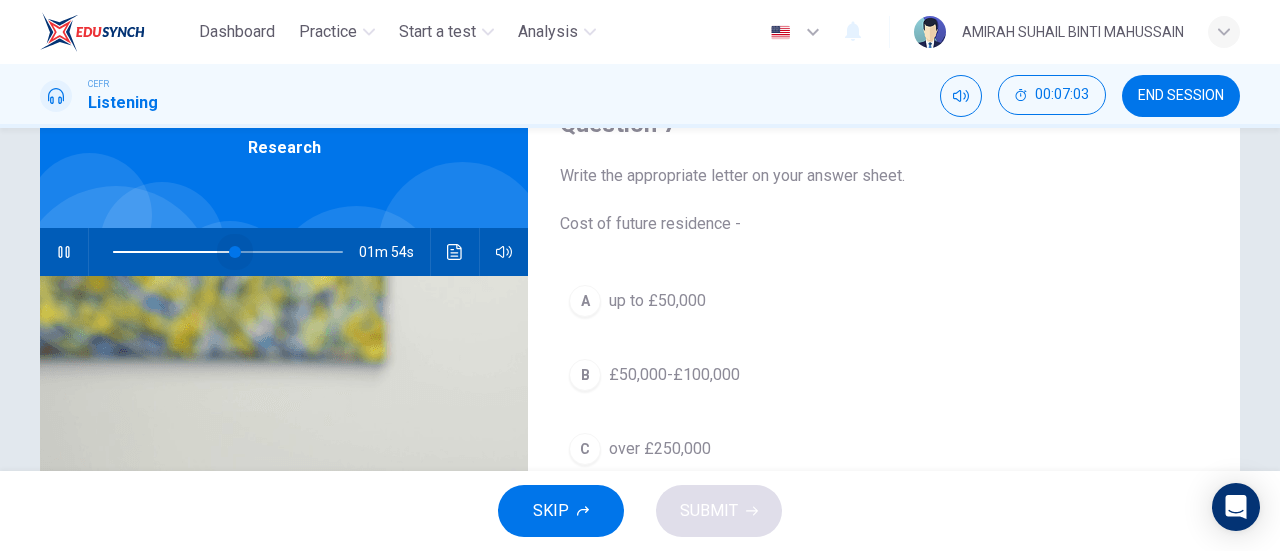click at bounding box center [228, 252] 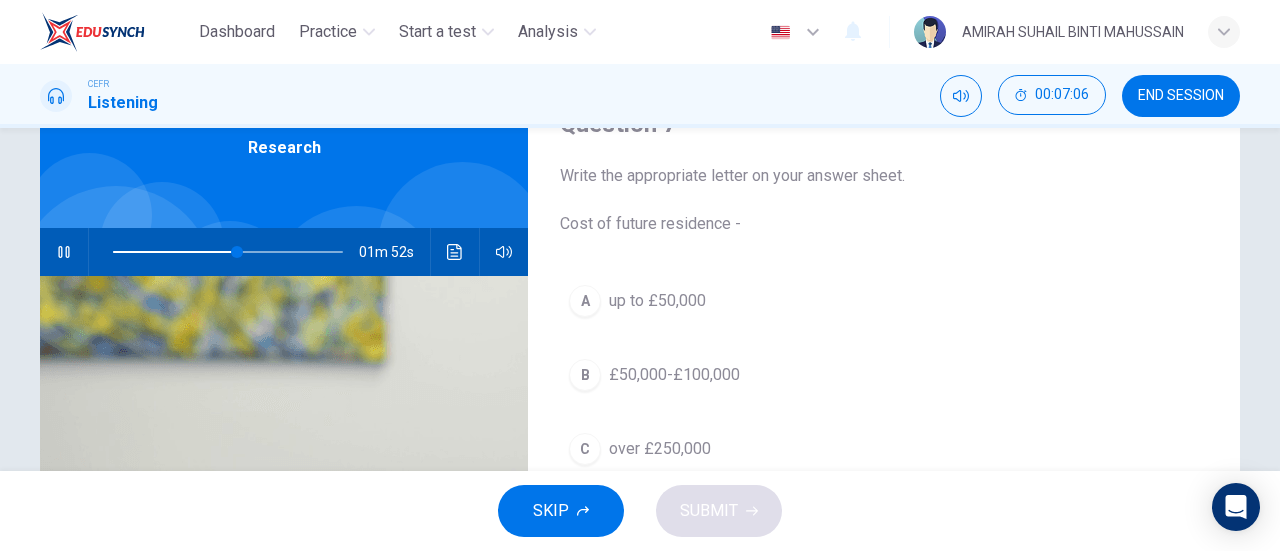 scroll, scrollTop: 200, scrollLeft: 0, axis: vertical 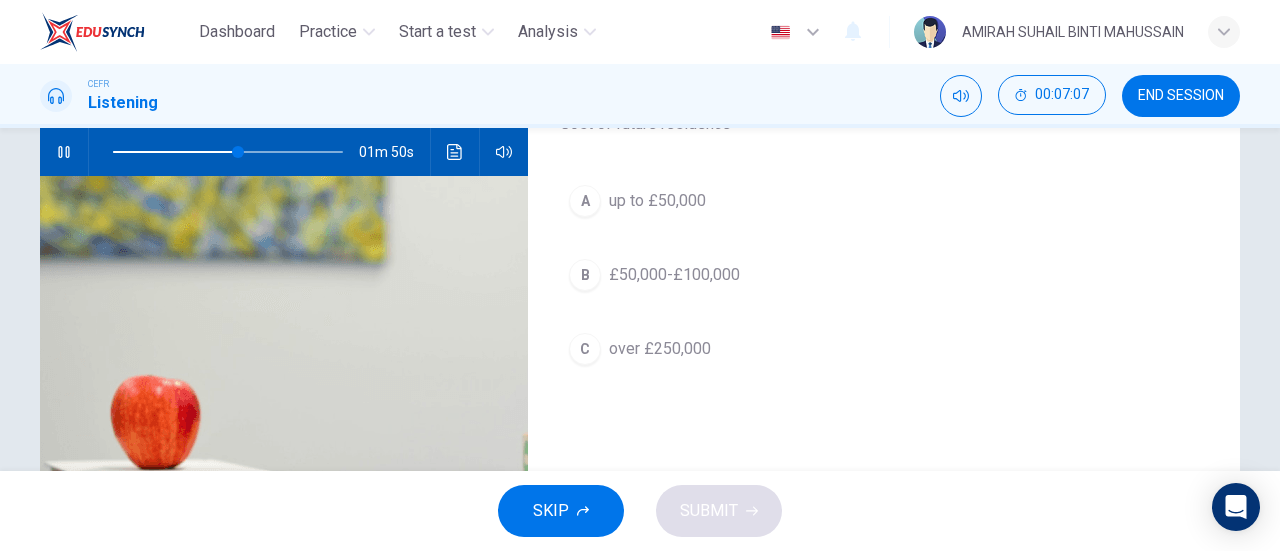 click on "C over £250,000" at bounding box center (884, 349) 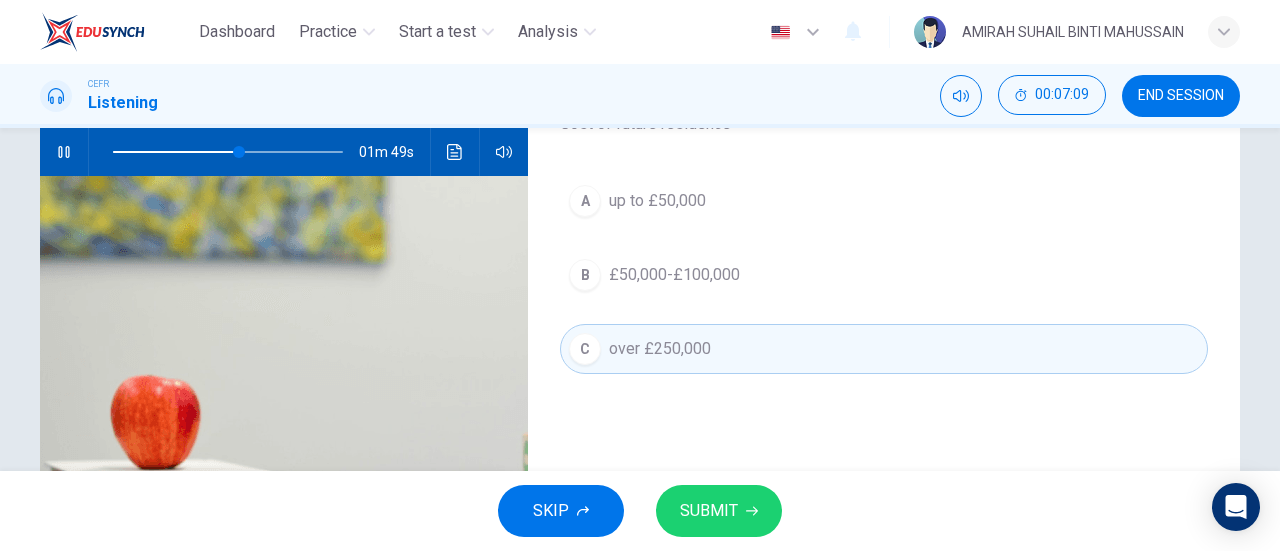 click on "£50,000-£100,000" at bounding box center (657, 201) 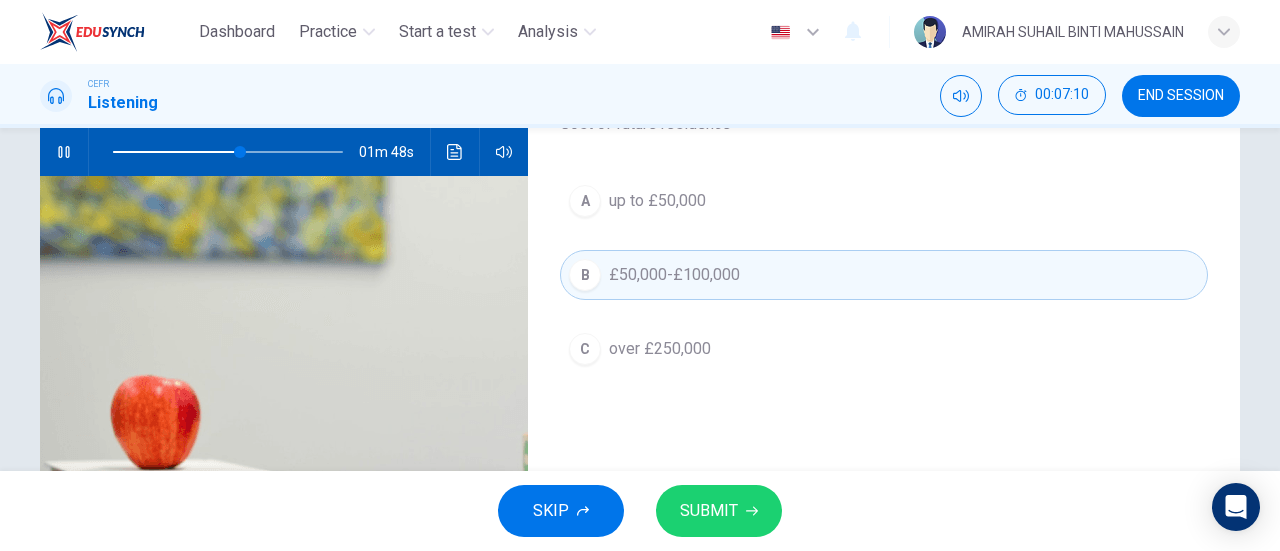 click on "SUBMIT" at bounding box center (719, 511) 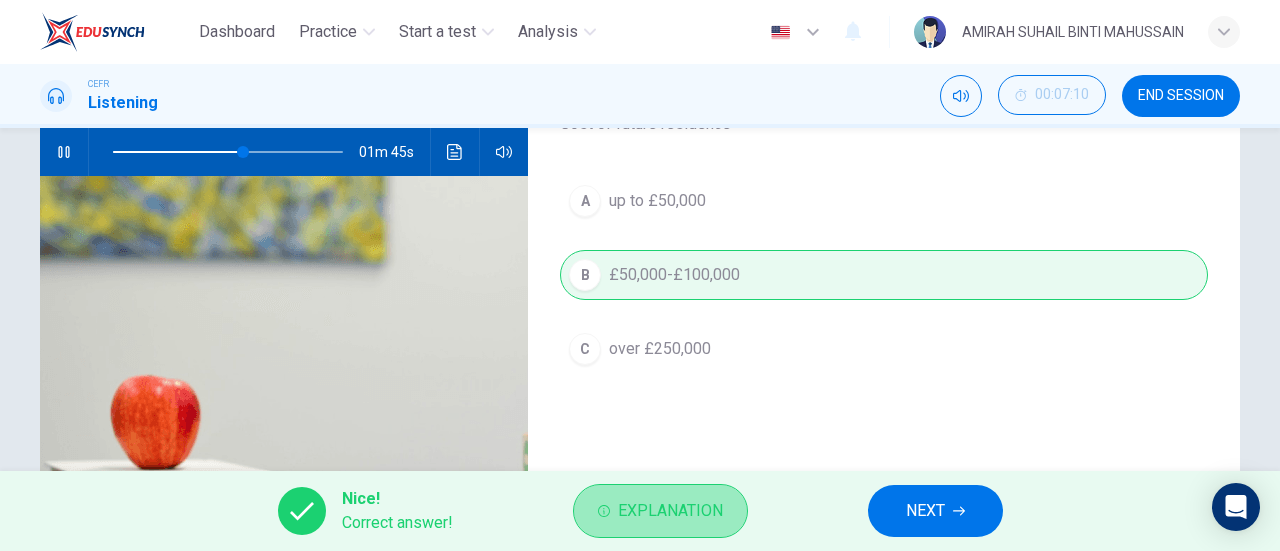 click on "Explanation" at bounding box center (660, 511) 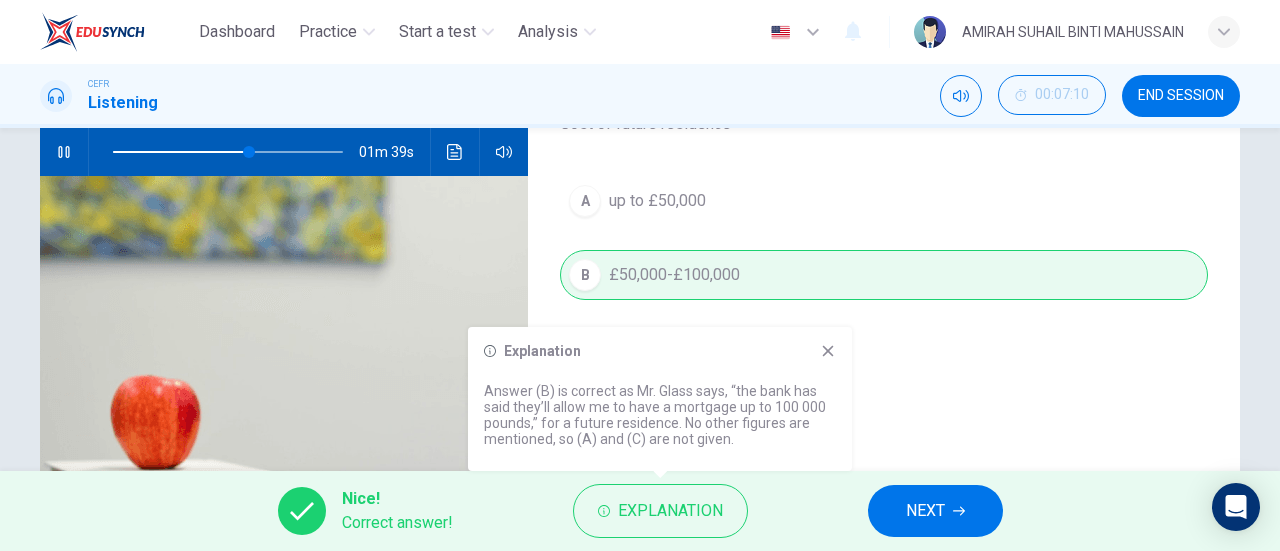 click on "NEXT" at bounding box center [935, 511] 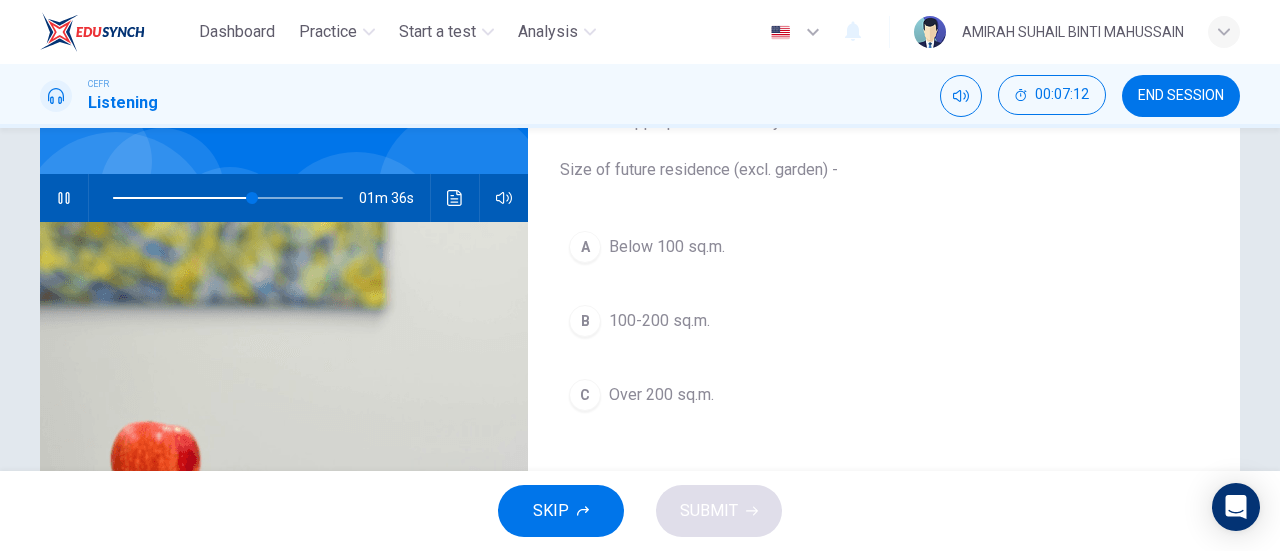 scroll, scrollTop: 200, scrollLeft: 0, axis: vertical 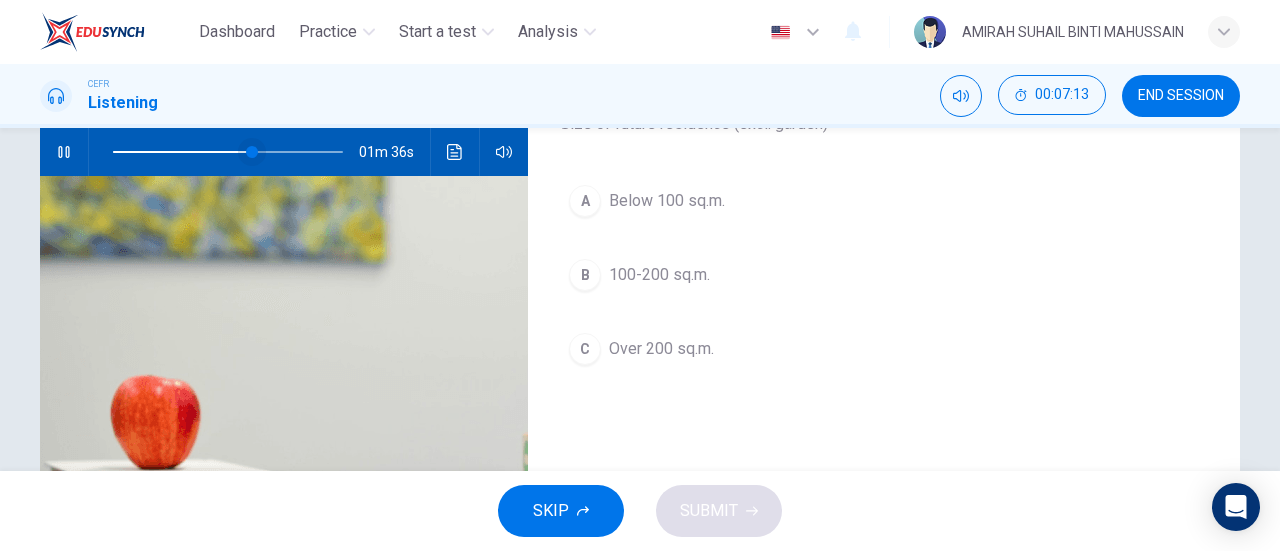 click at bounding box center (252, 152) 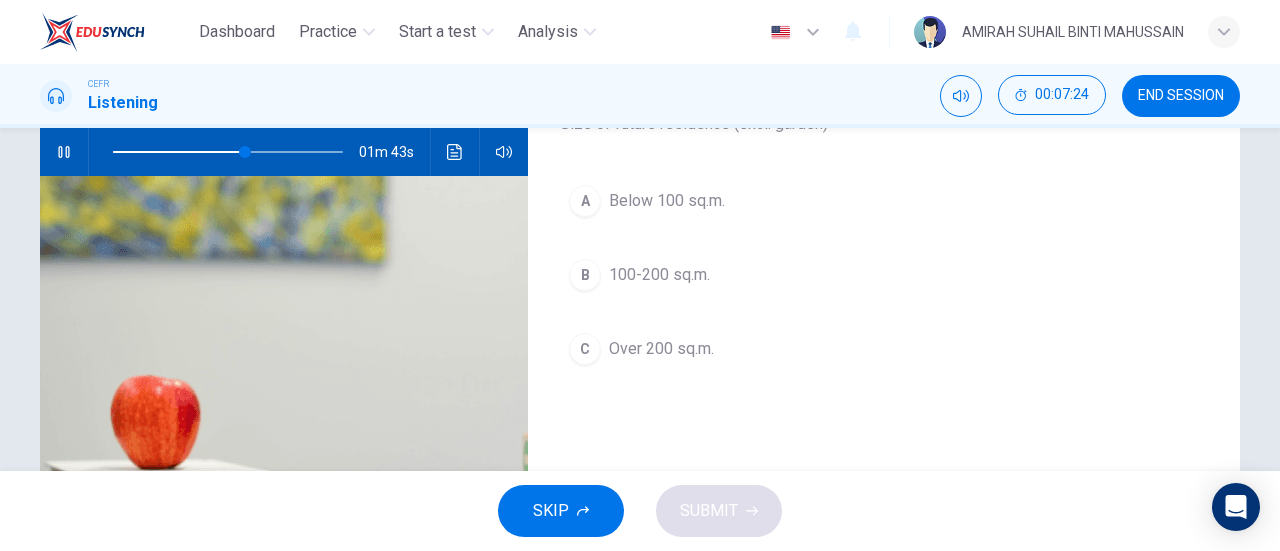 scroll, scrollTop: 100, scrollLeft: 0, axis: vertical 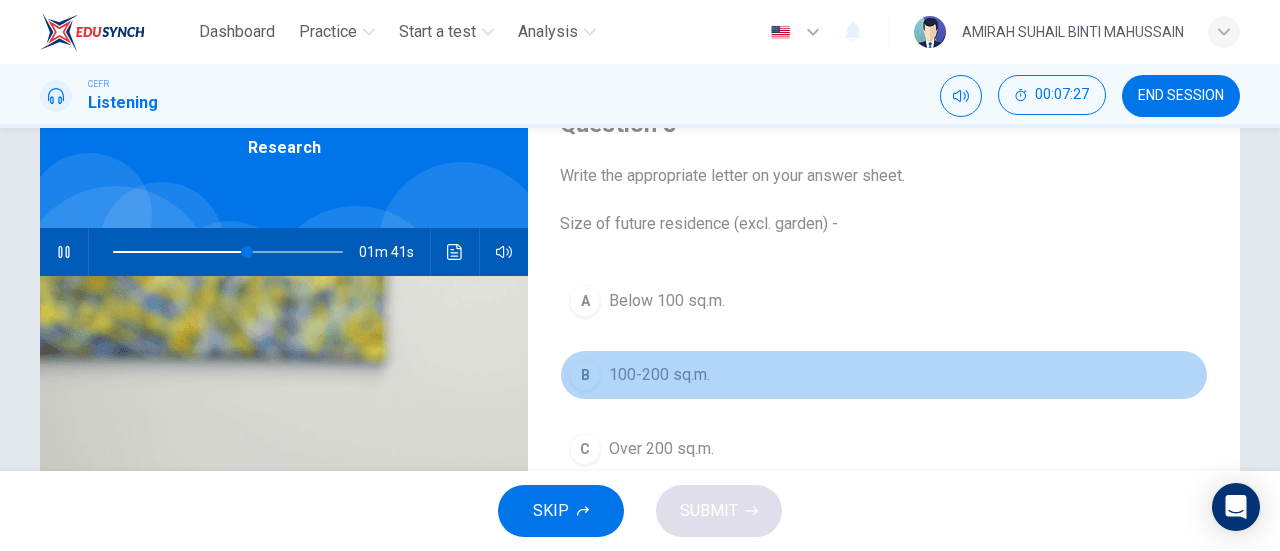 click on "B" at bounding box center [585, 301] 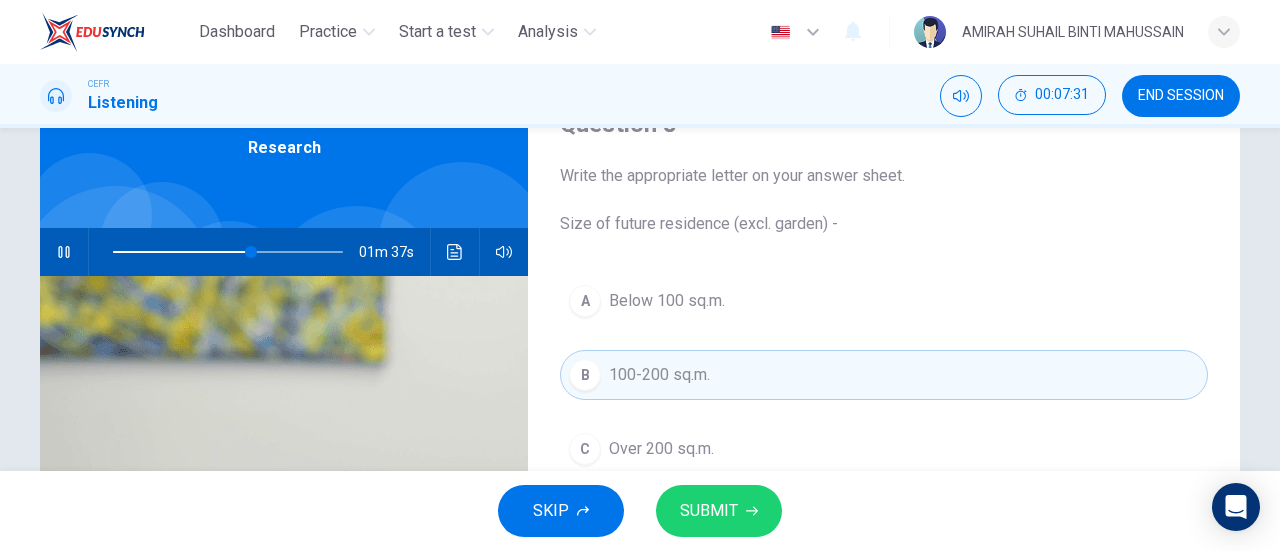 click at bounding box center [455, 252] 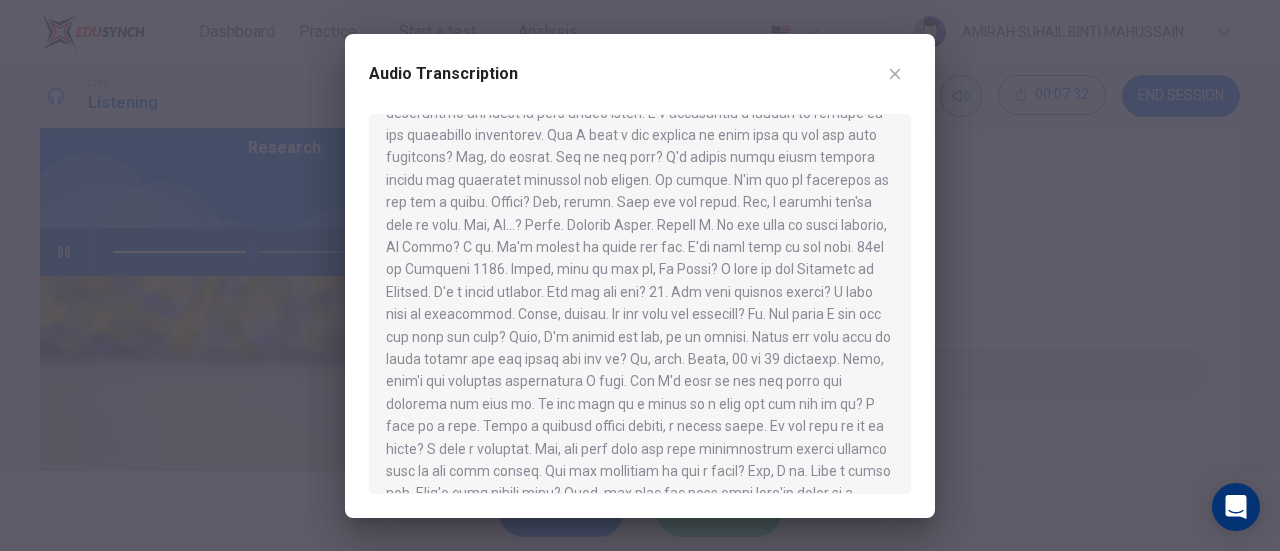 scroll, scrollTop: 100, scrollLeft: 0, axis: vertical 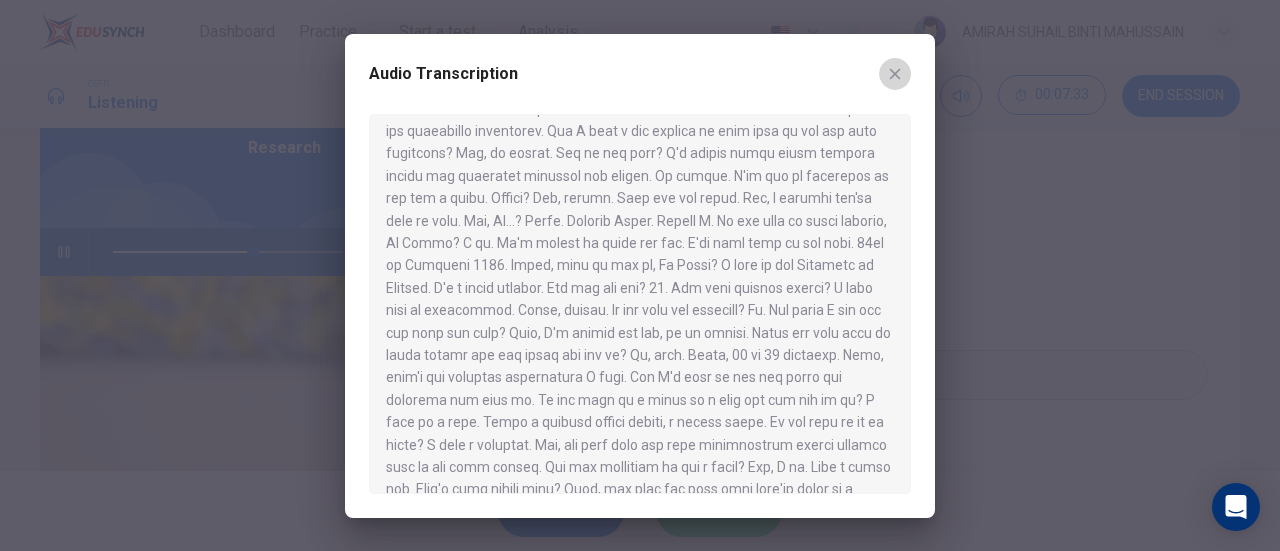 click at bounding box center [895, 74] 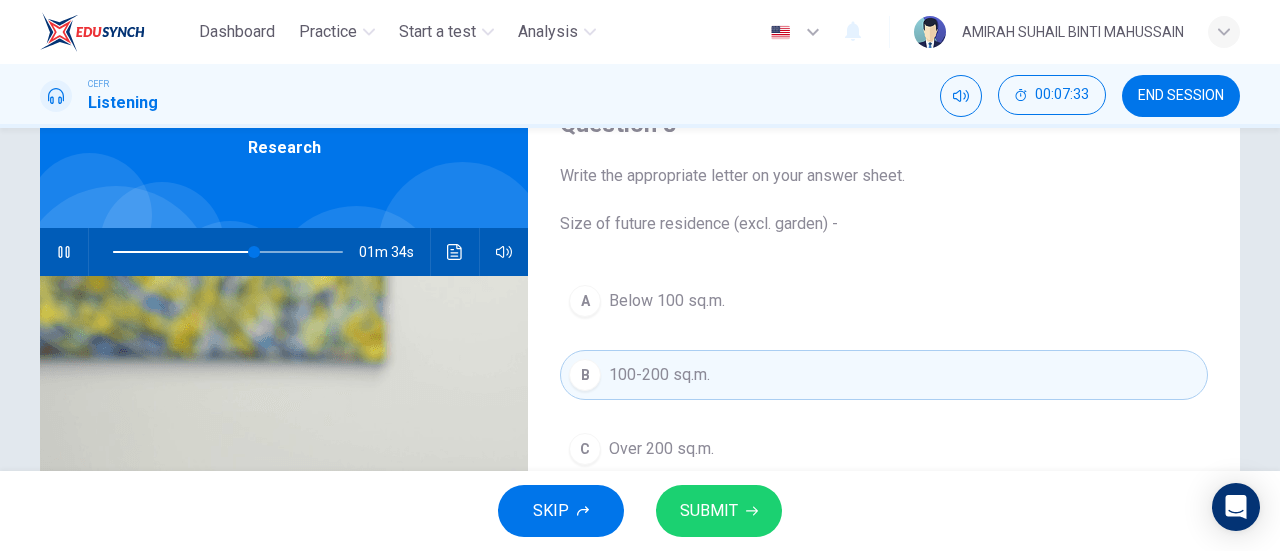 click on "SKIP SUBMIT" at bounding box center [640, 511] 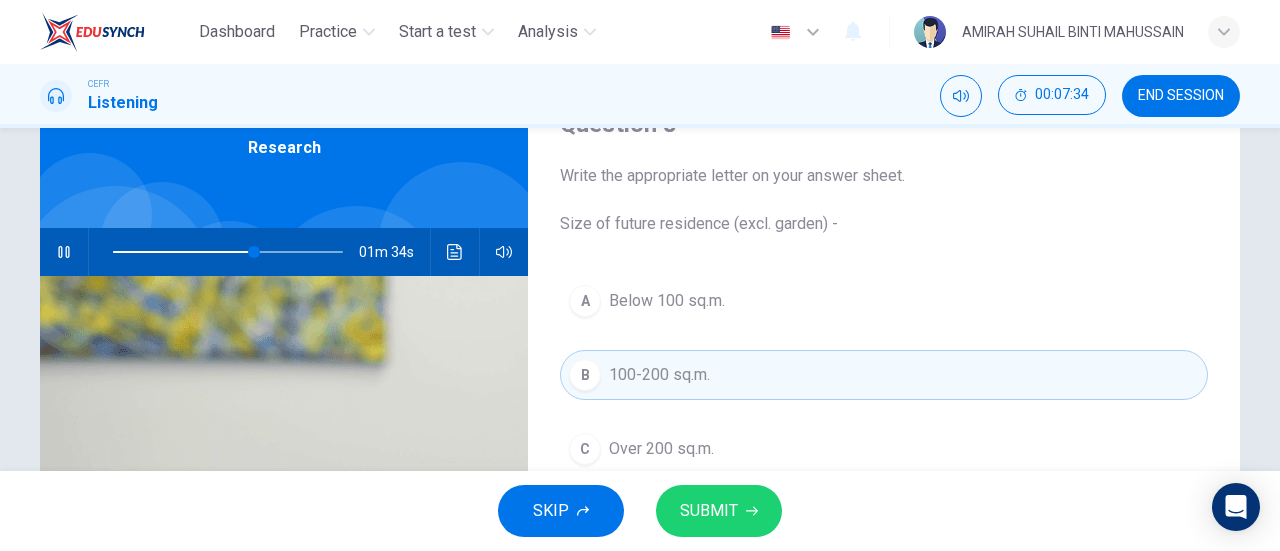 click on "SUBMIT" at bounding box center (719, 511) 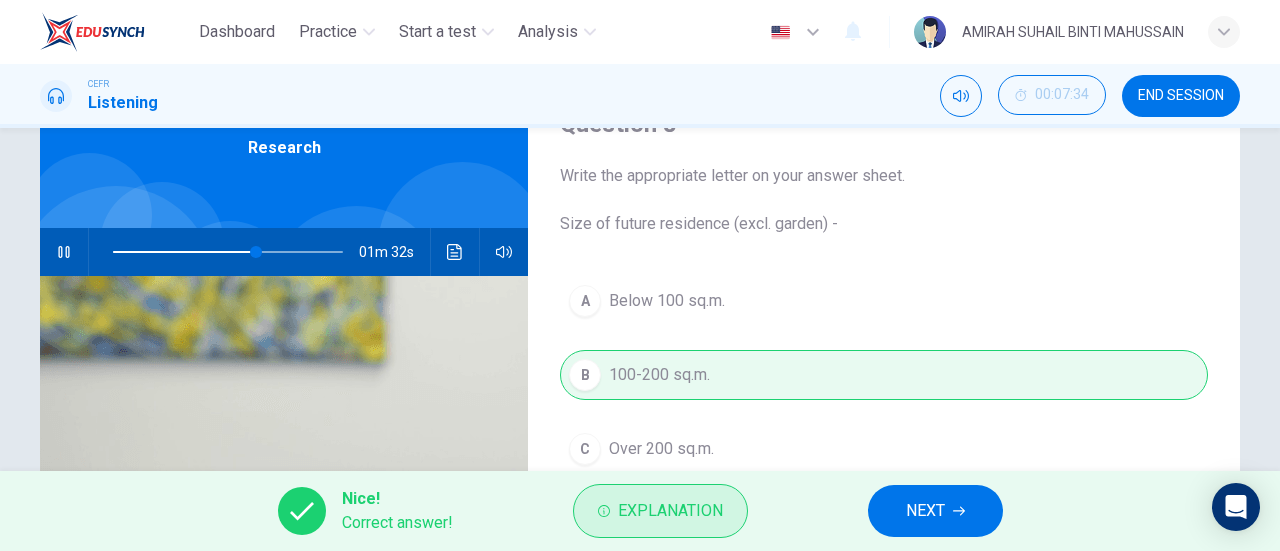 click on "Explanation" at bounding box center [660, 511] 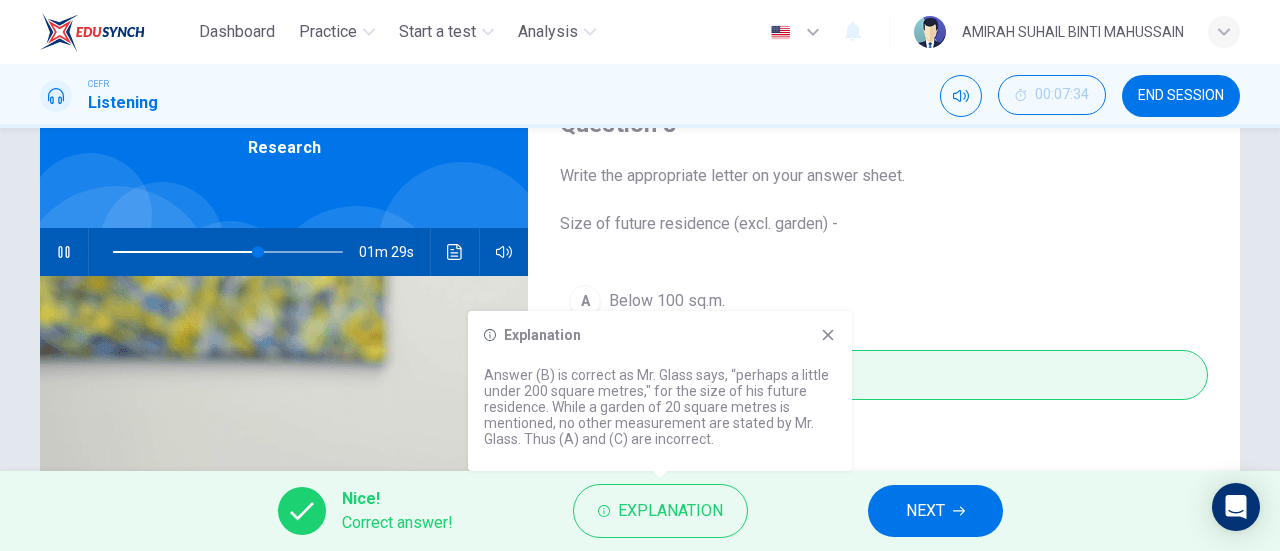click on "Explanation Answer (B) is correct as Mr. Glass says, “perhaps a little under 200 square metres," for the size of his future residence.
While a garden of 20 square metres is mentioned, no other measurement are stated by Mr. Glass. Thus (A) and (C) are incorrect." at bounding box center (660, 391) 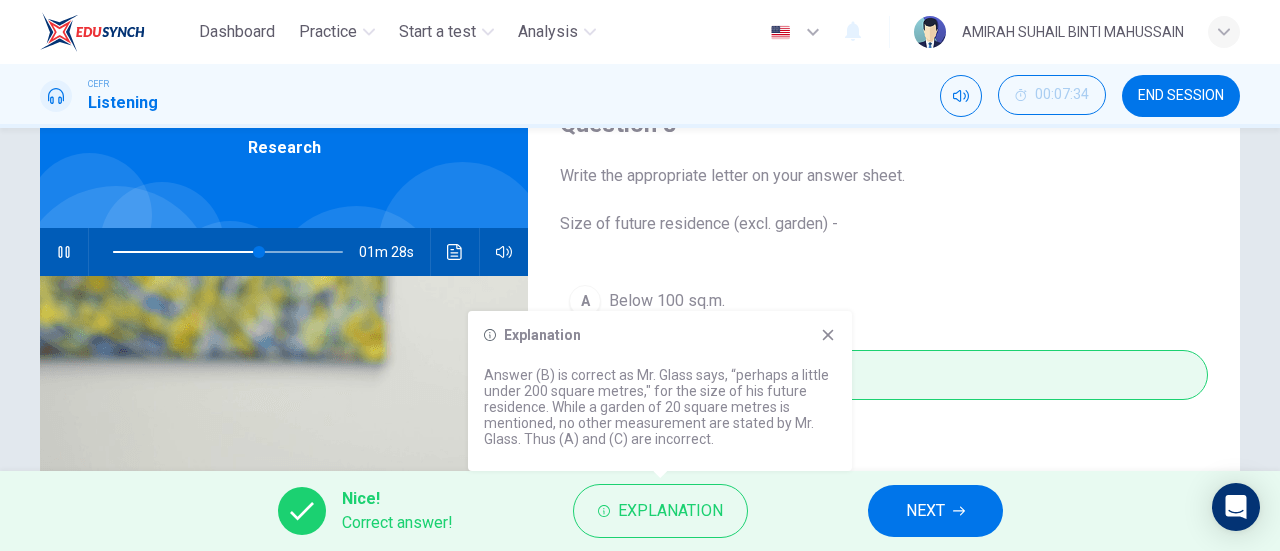 click at bounding box center [828, 335] 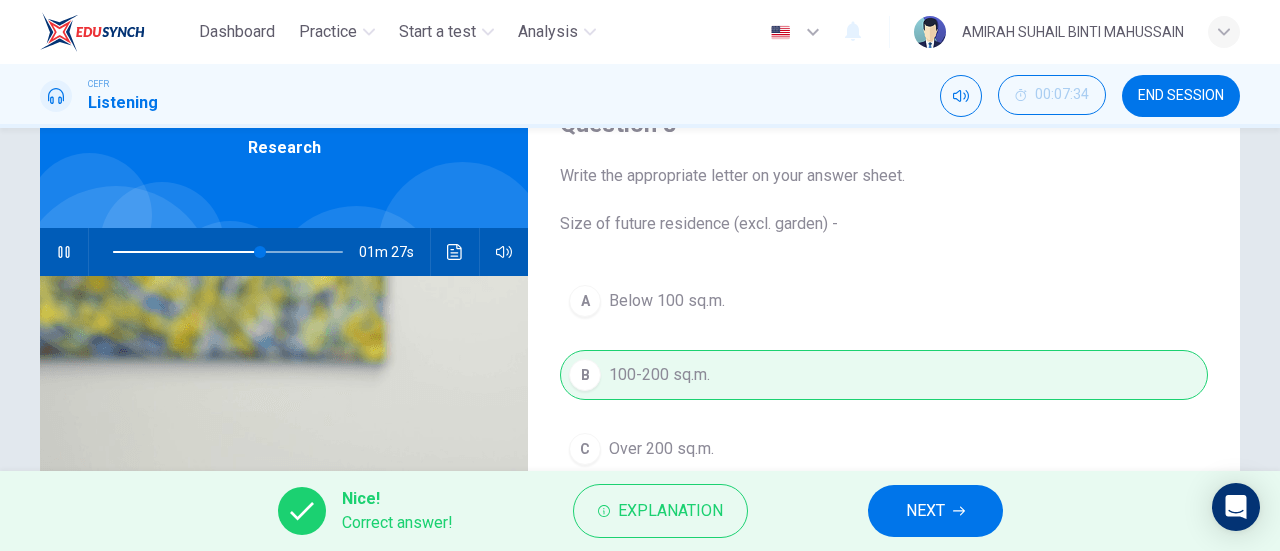 drag, startPoint x: 920, startPoint y: 513, endPoint x: 862, endPoint y: 499, distance: 59.665737 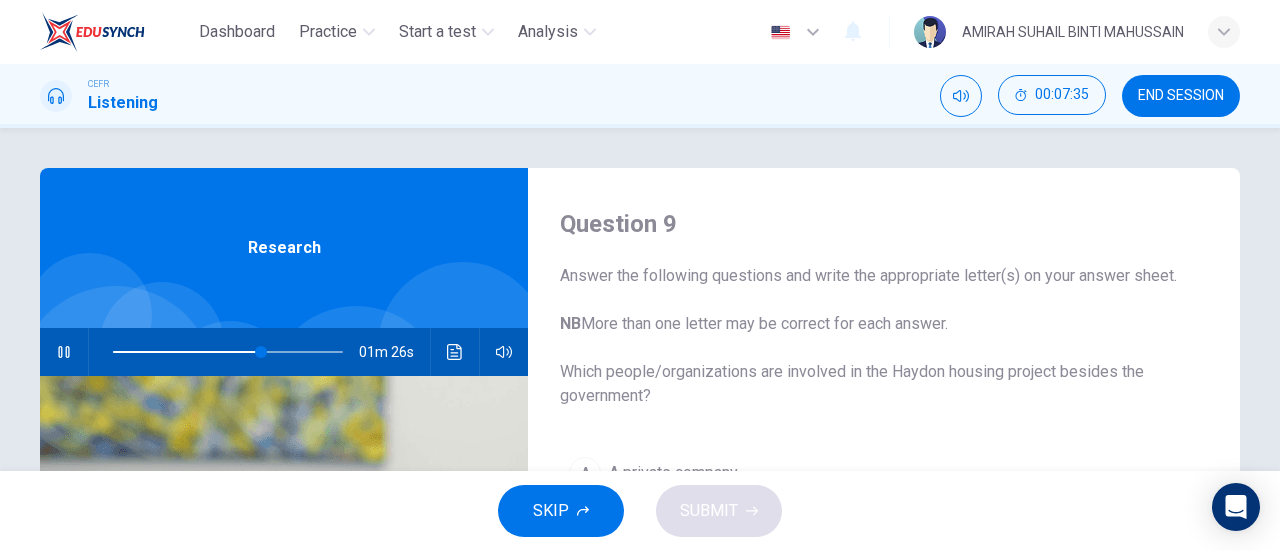 scroll, scrollTop: 100, scrollLeft: 0, axis: vertical 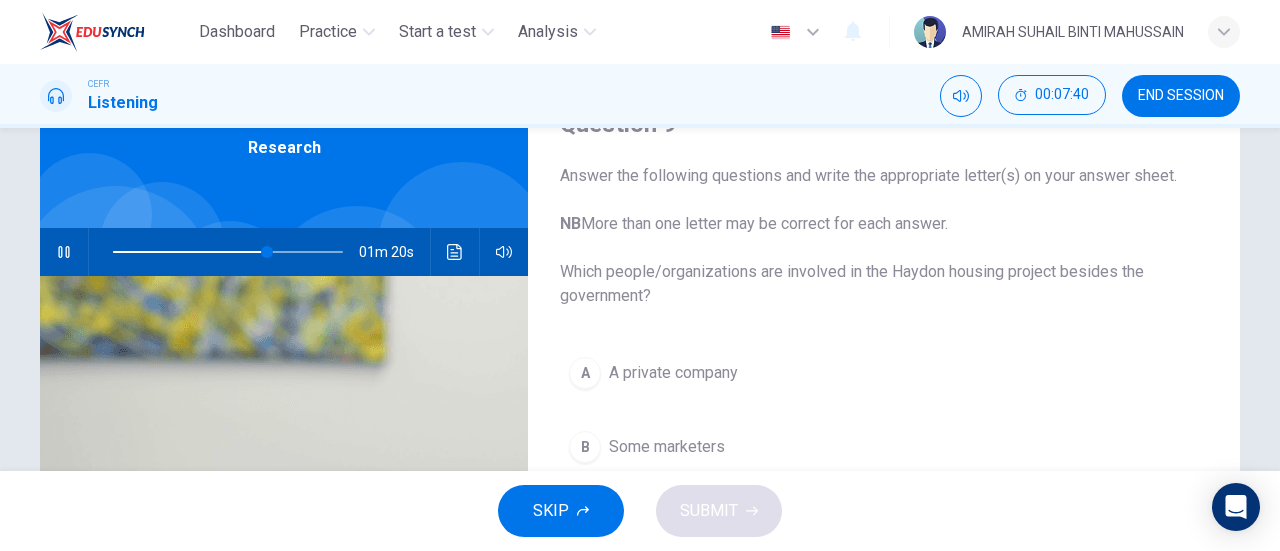 click at bounding box center (63, 252) 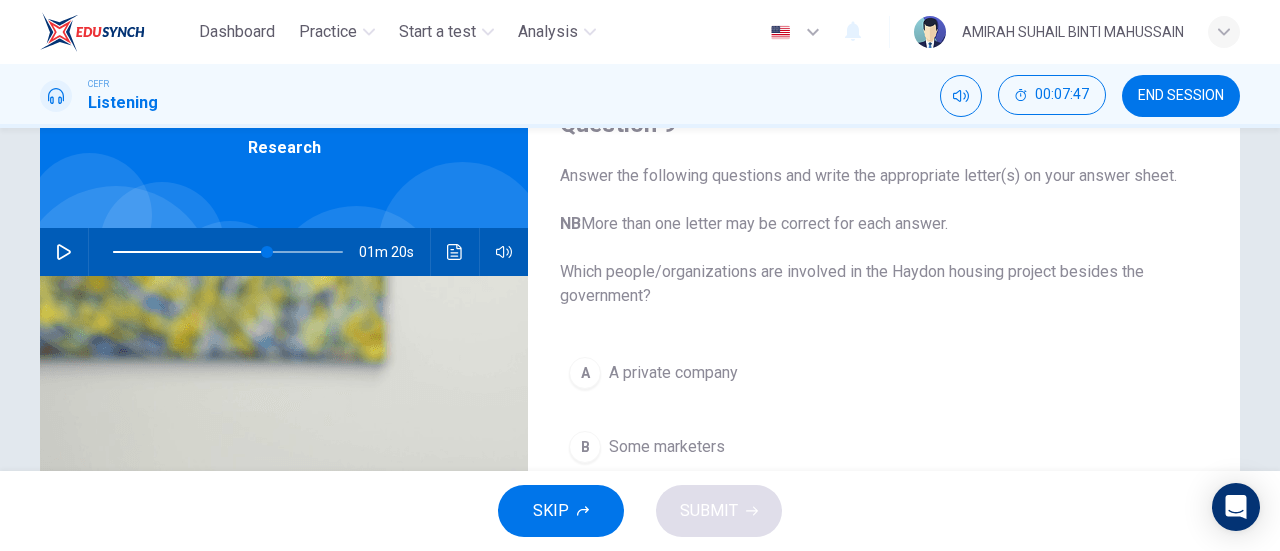 scroll, scrollTop: 0, scrollLeft: 0, axis: both 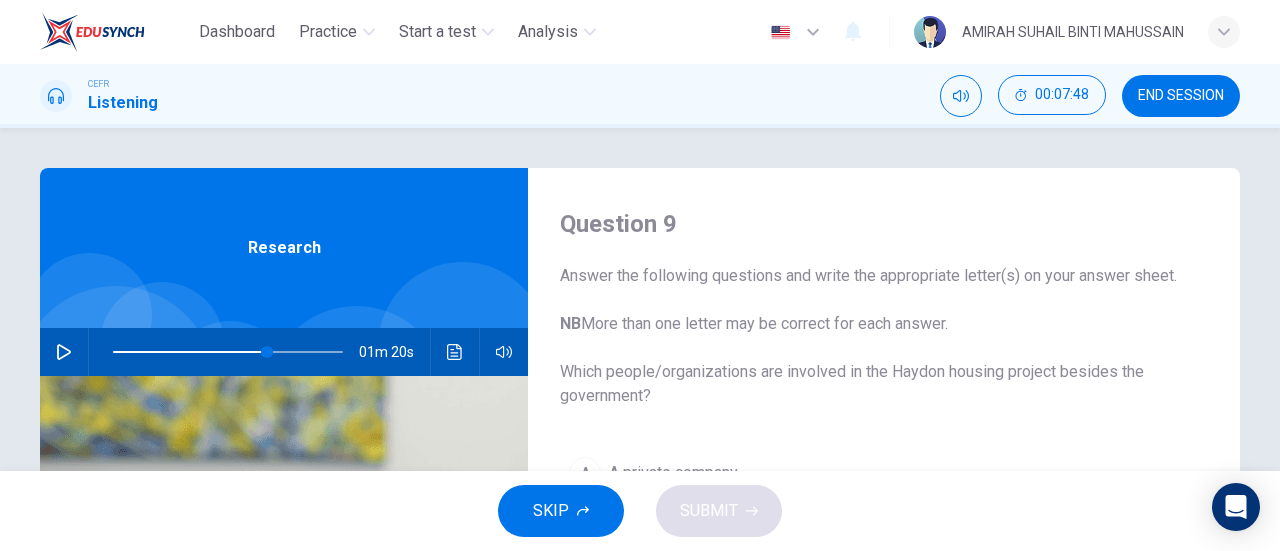 click at bounding box center [64, 352] 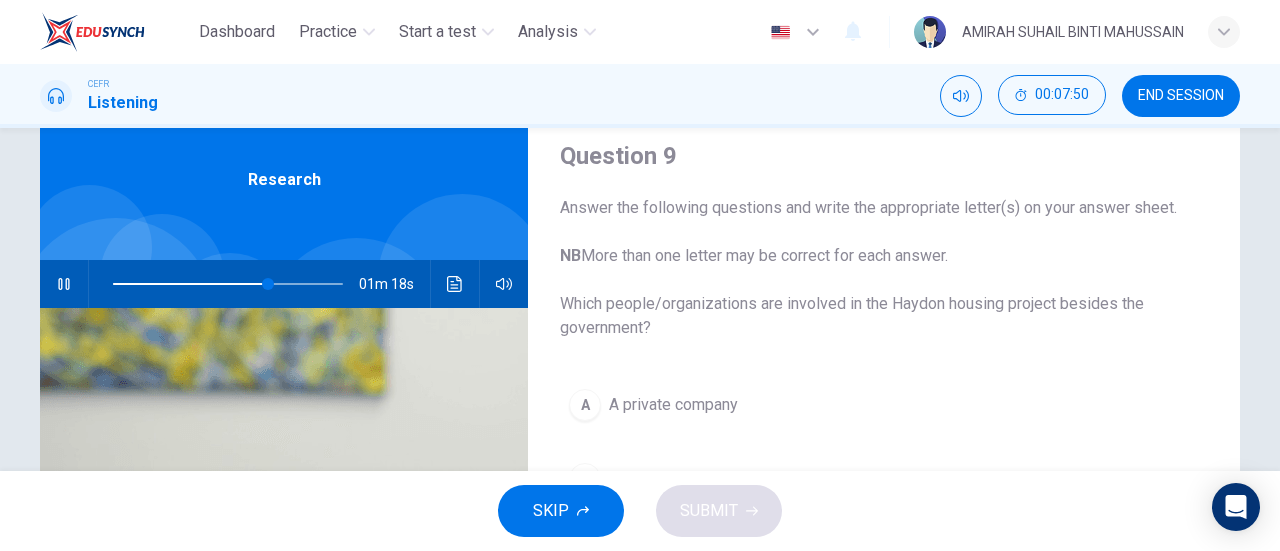 scroll, scrollTop: 100, scrollLeft: 0, axis: vertical 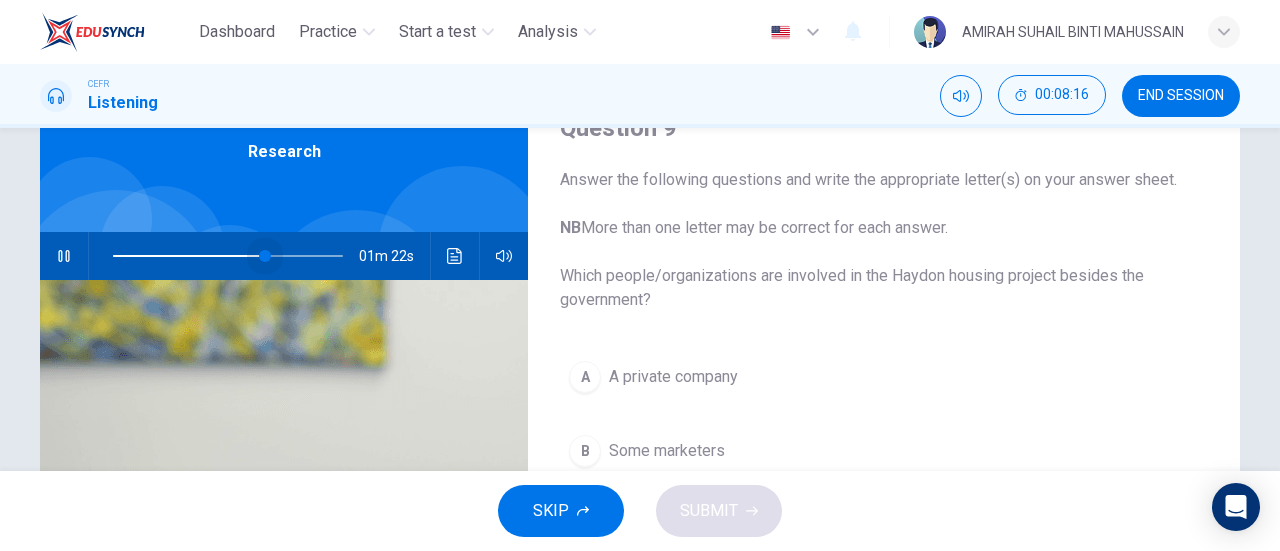 click at bounding box center (228, 256) 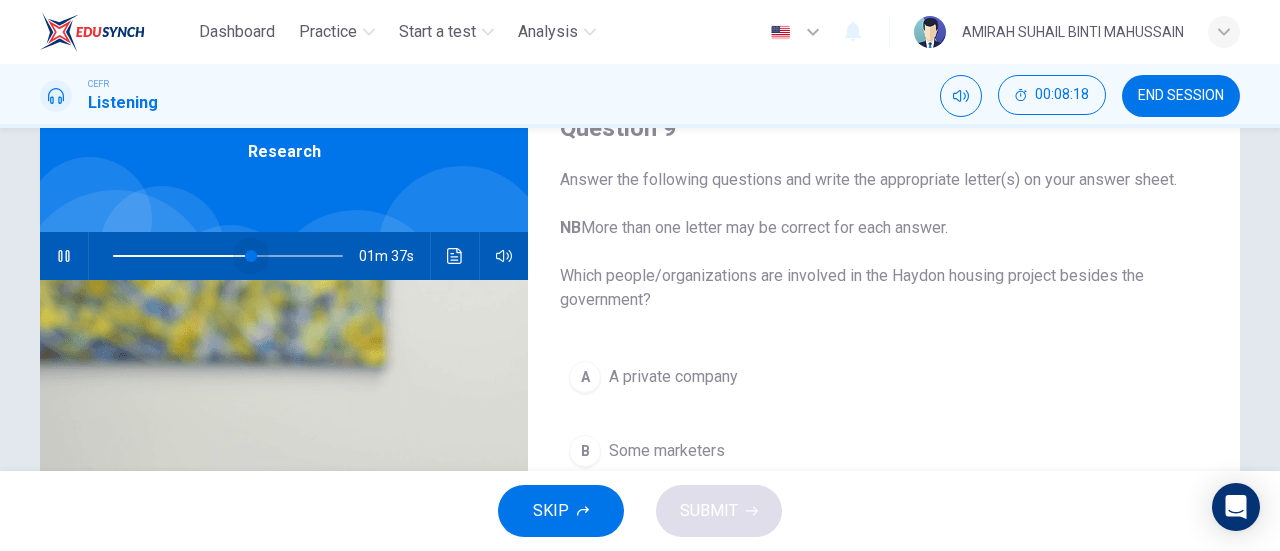 click at bounding box center (251, 256) 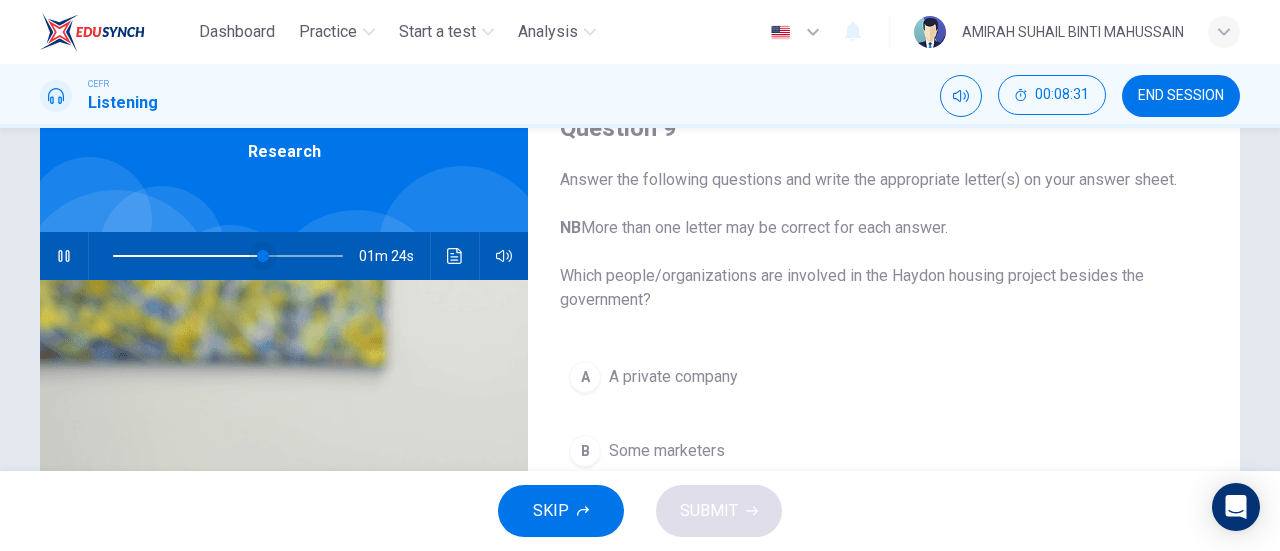 click at bounding box center [263, 256] 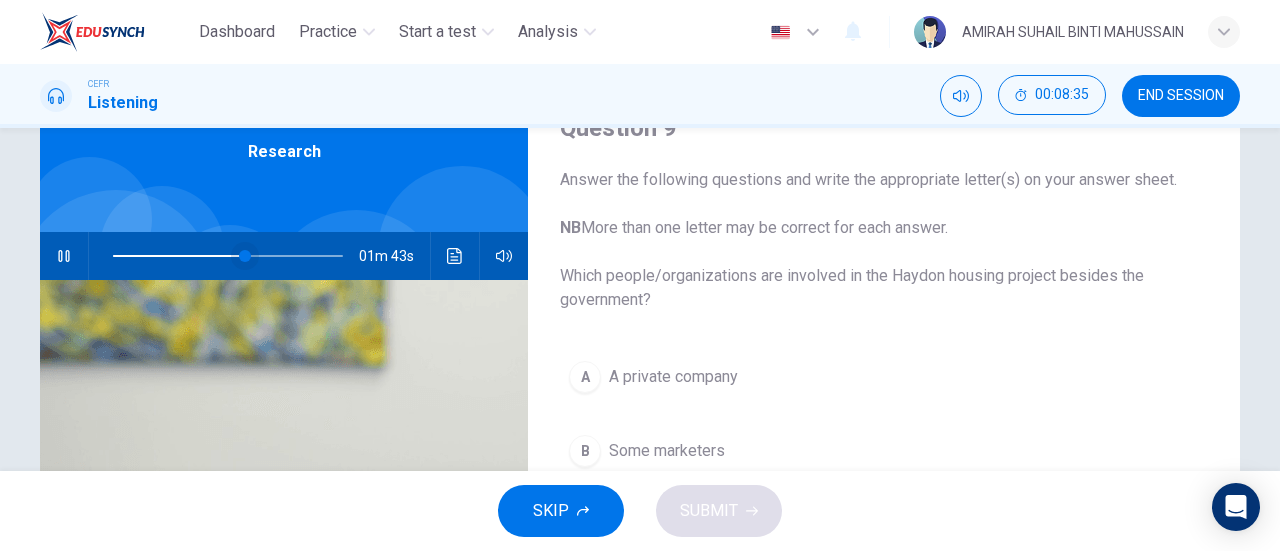 click at bounding box center (245, 256) 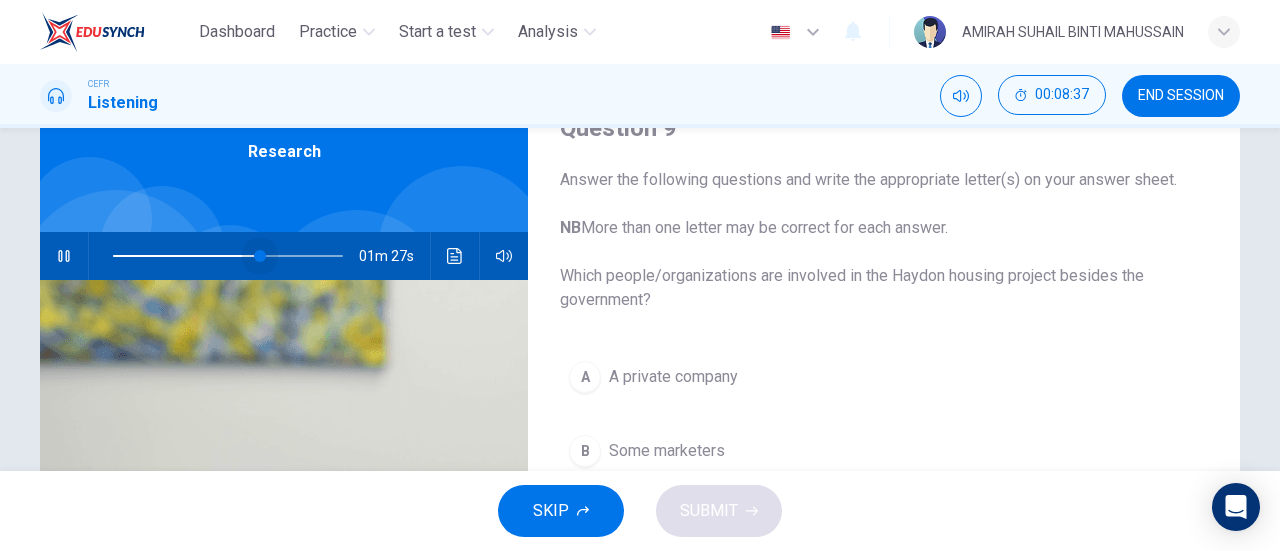 click at bounding box center [260, 256] 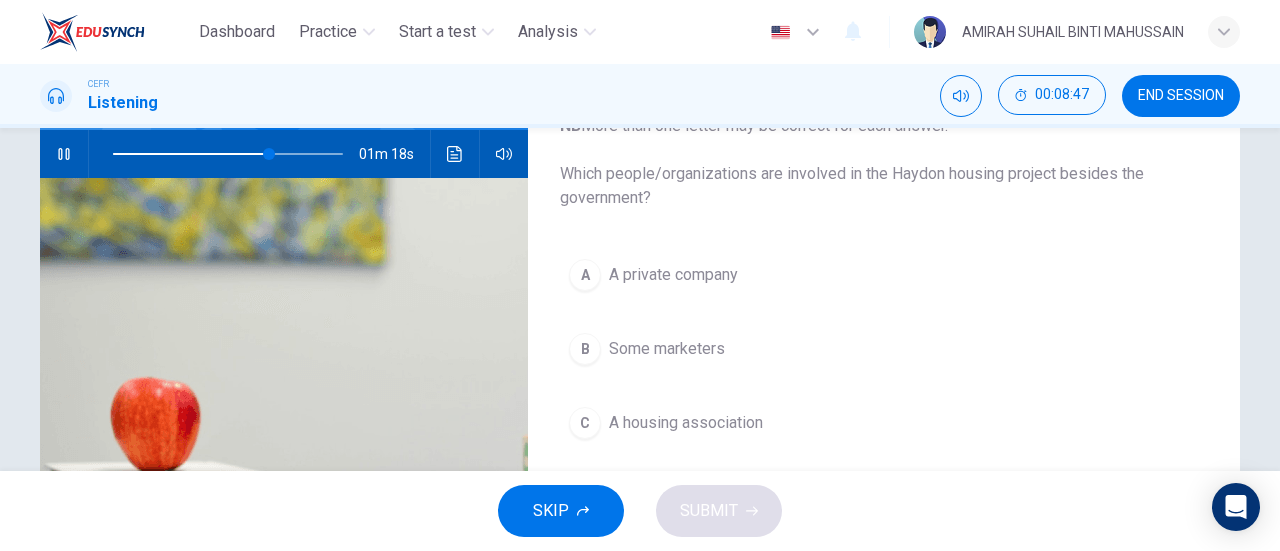 scroll, scrollTop: 296, scrollLeft: 0, axis: vertical 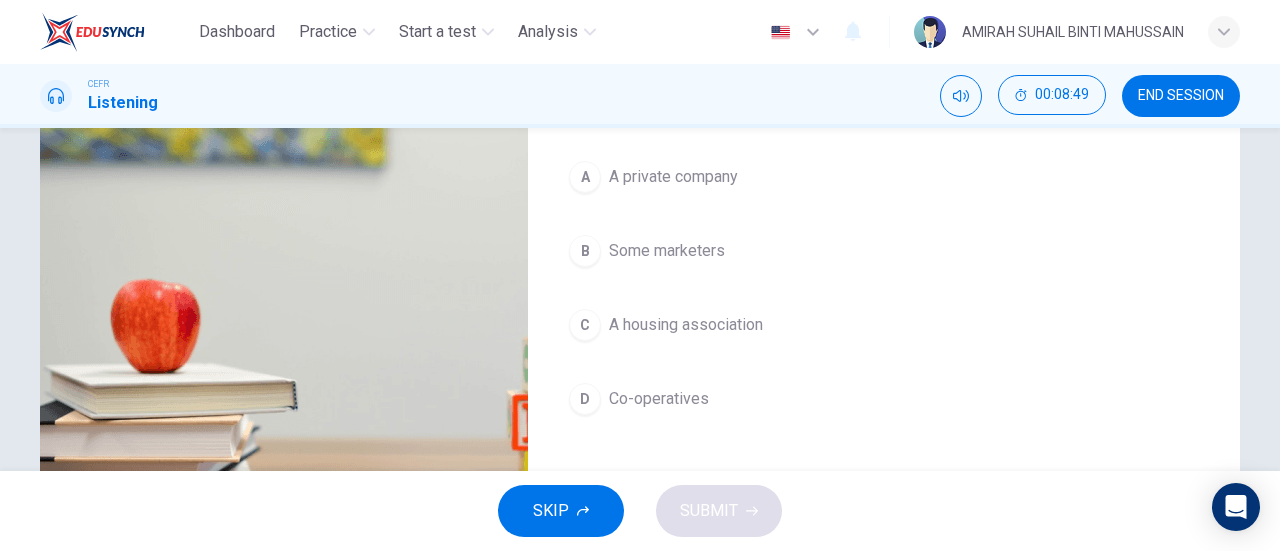 click on "A private company" at bounding box center (673, 177) 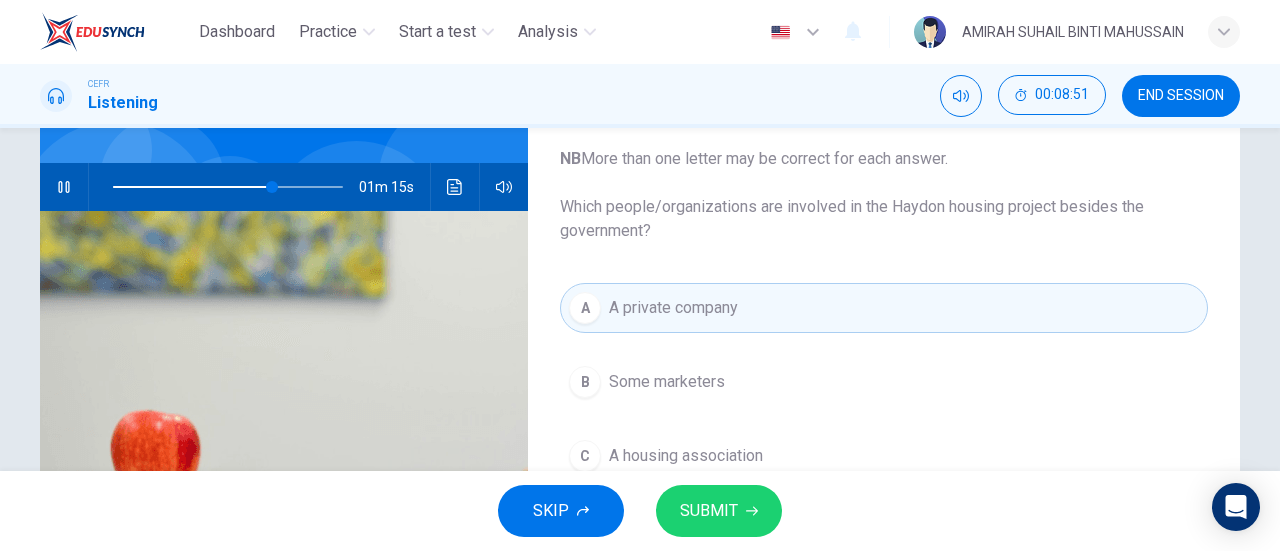 scroll, scrollTop: 196, scrollLeft: 0, axis: vertical 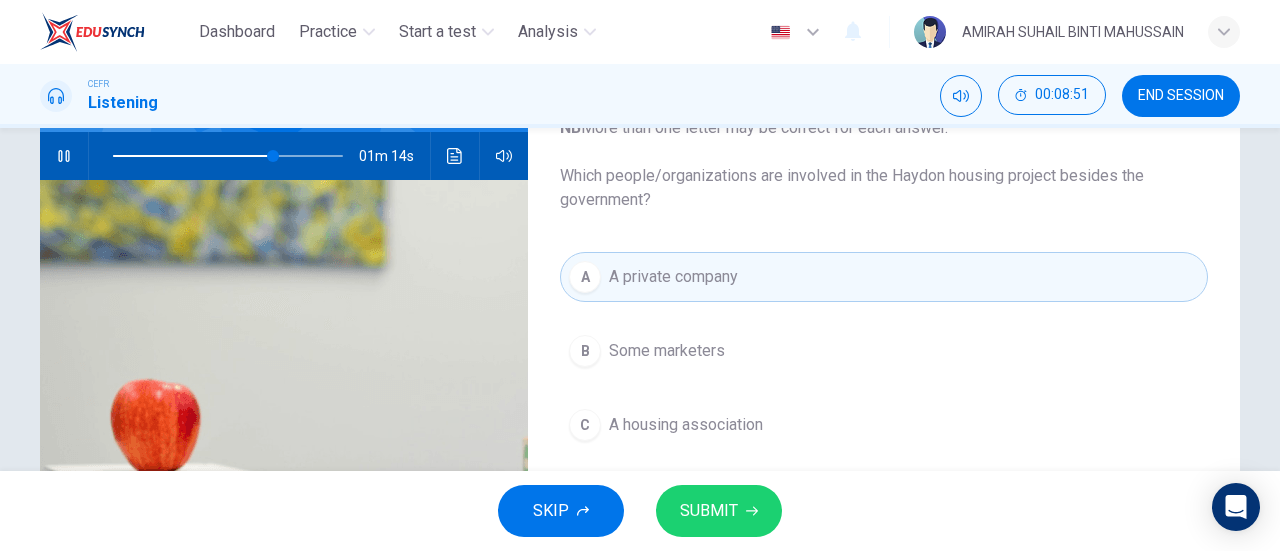 click at bounding box center (752, 511) 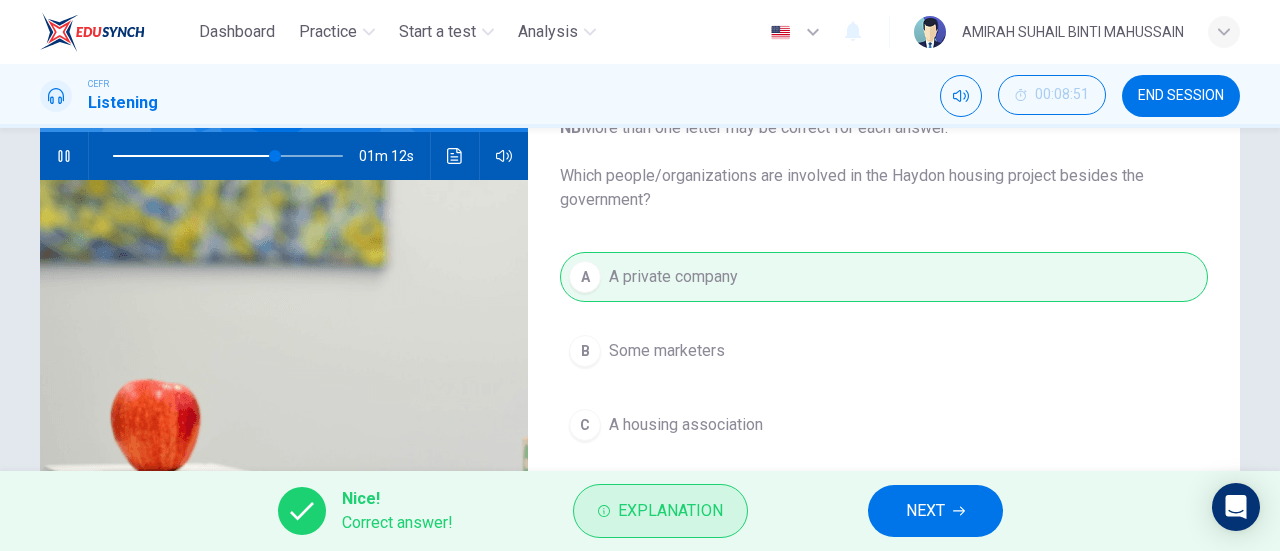 click on "Explanation" at bounding box center [670, 511] 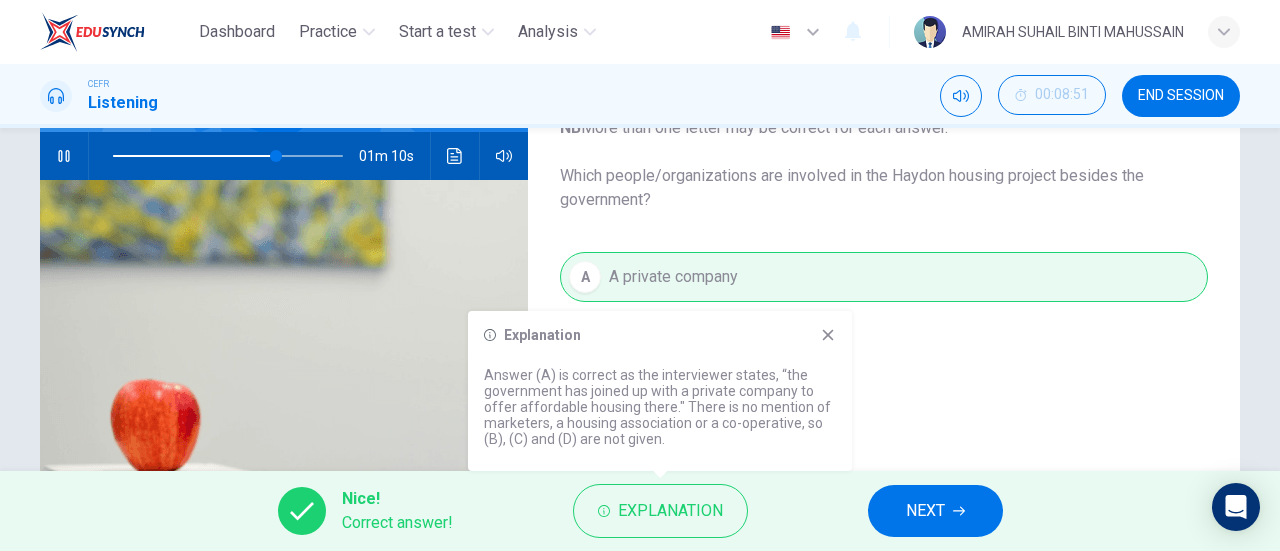 click at bounding box center [828, 335] 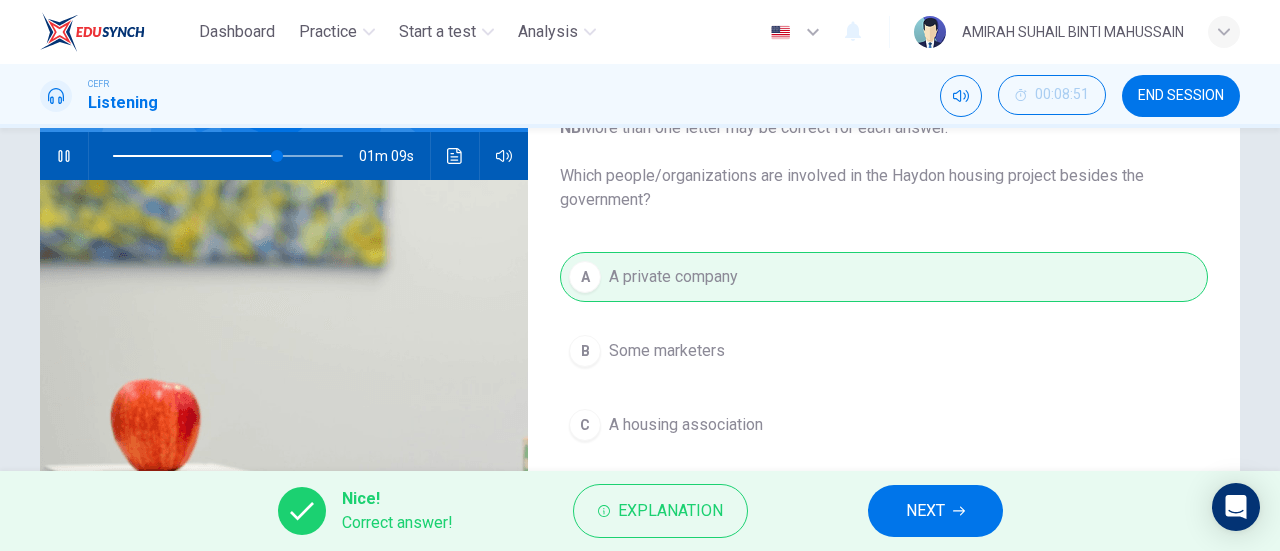 click on "NEXT" at bounding box center [925, 511] 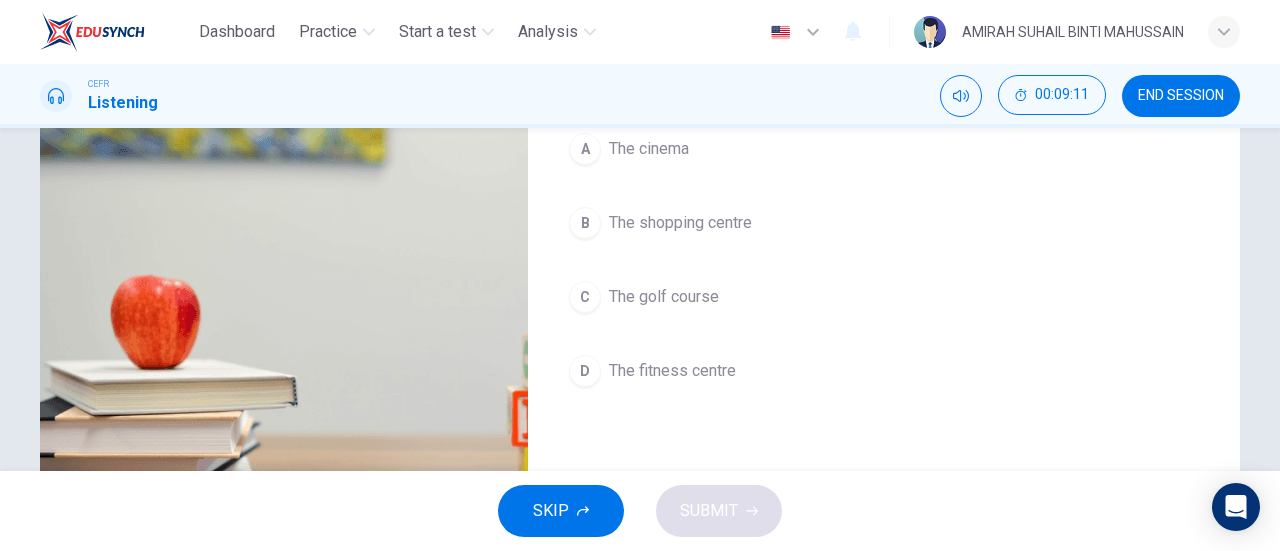 scroll, scrollTop: 200, scrollLeft: 0, axis: vertical 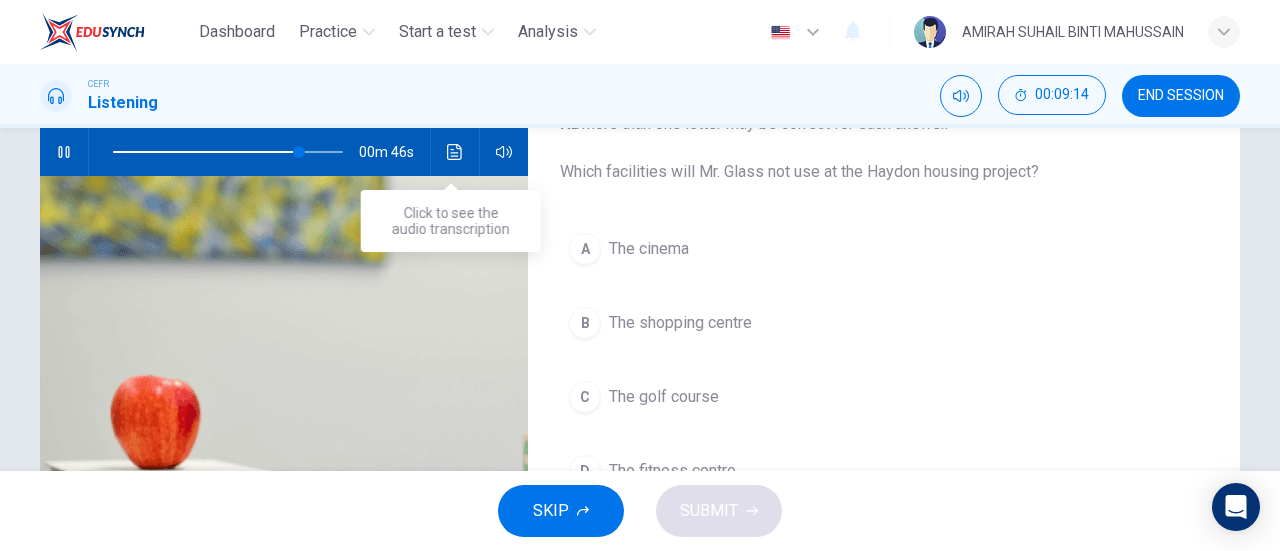 click at bounding box center [455, 152] 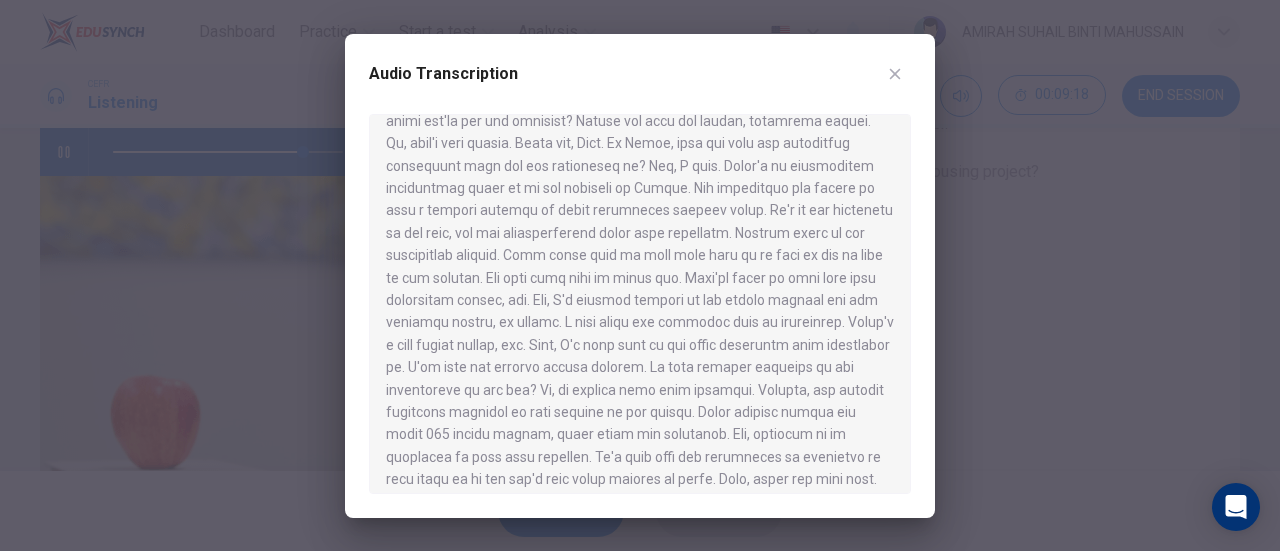 scroll, scrollTop: 600, scrollLeft: 0, axis: vertical 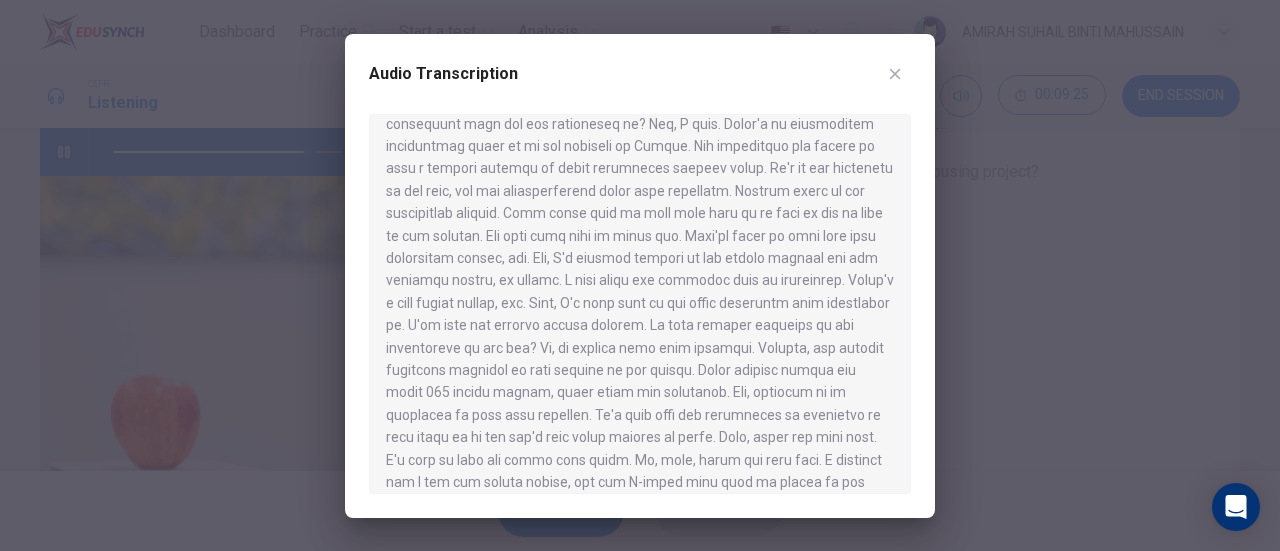 click on "Audio Transcription" at bounding box center [640, 276] 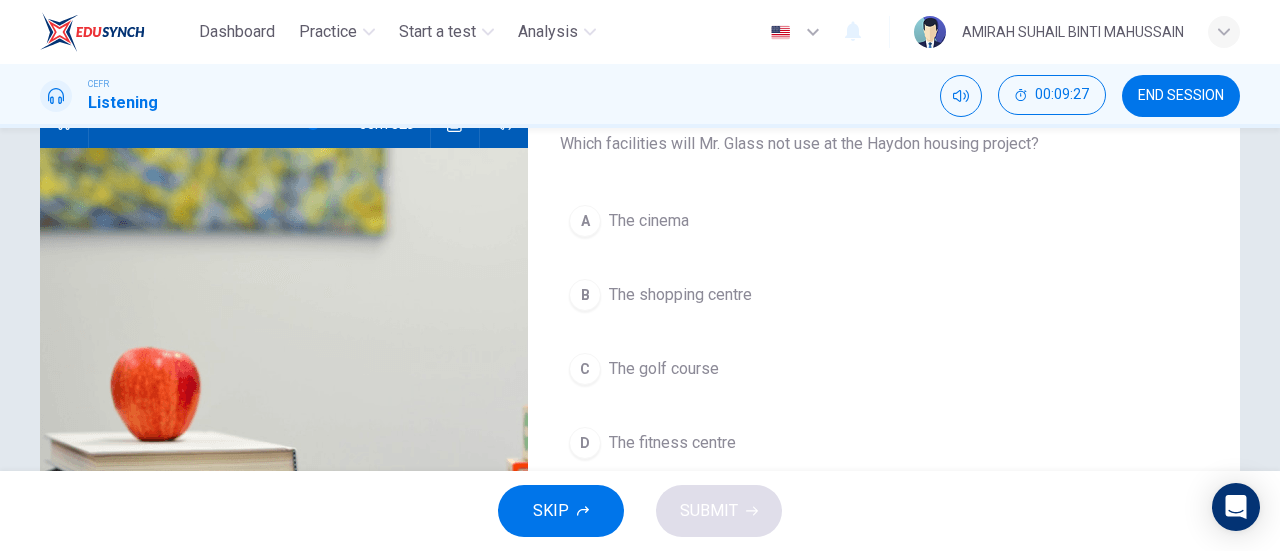 scroll, scrollTop: 200, scrollLeft: 0, axis: vertical 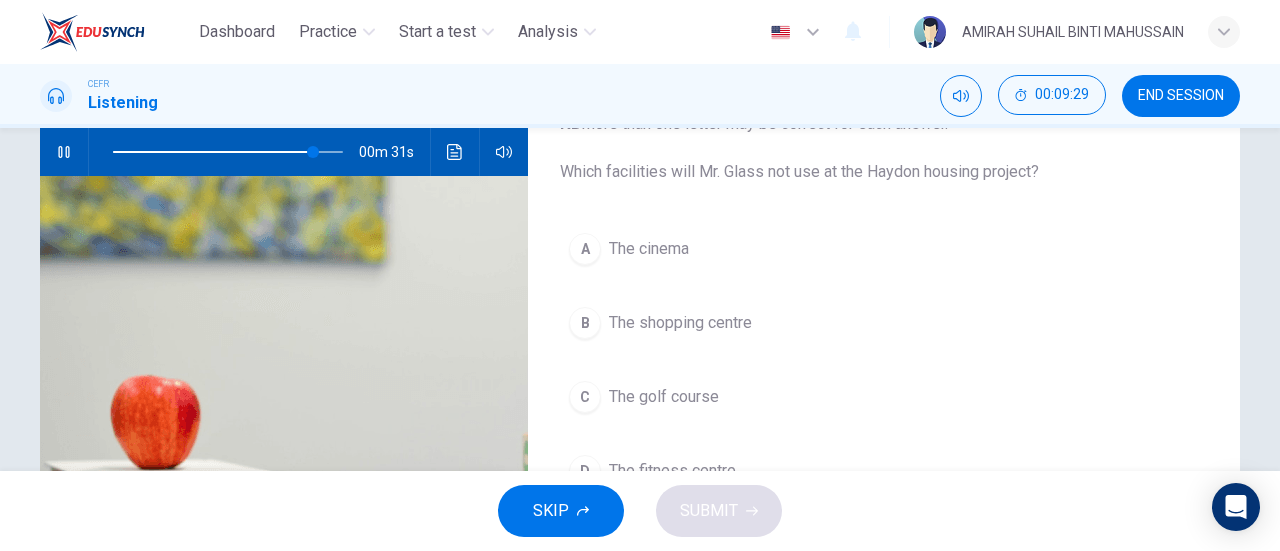 click at bounding box center (228, 152) 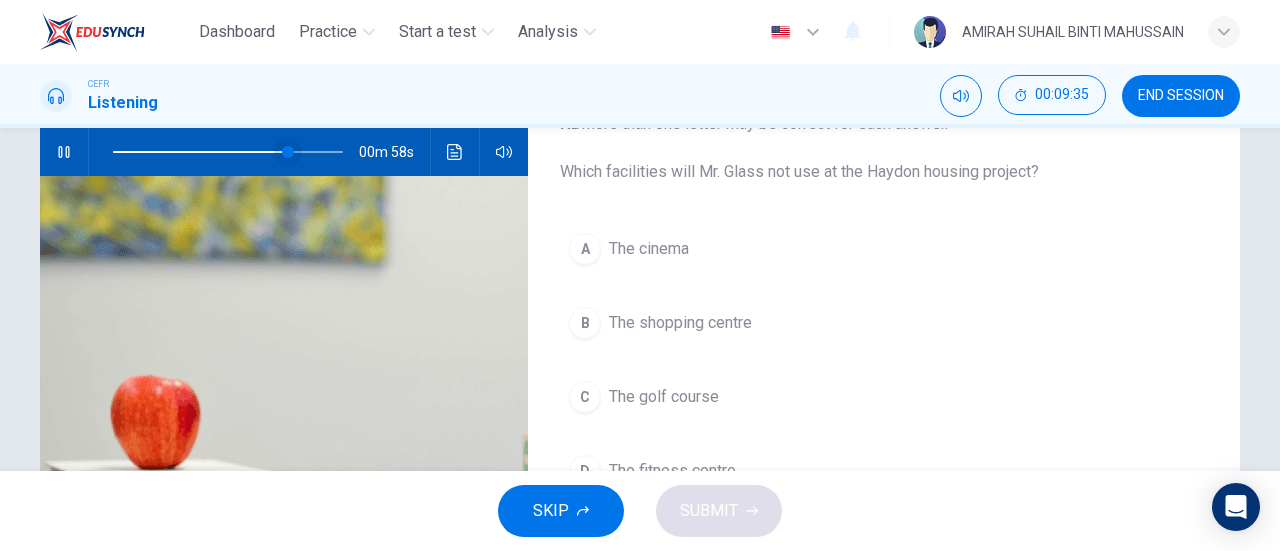 click at bounding box center [288, 152] 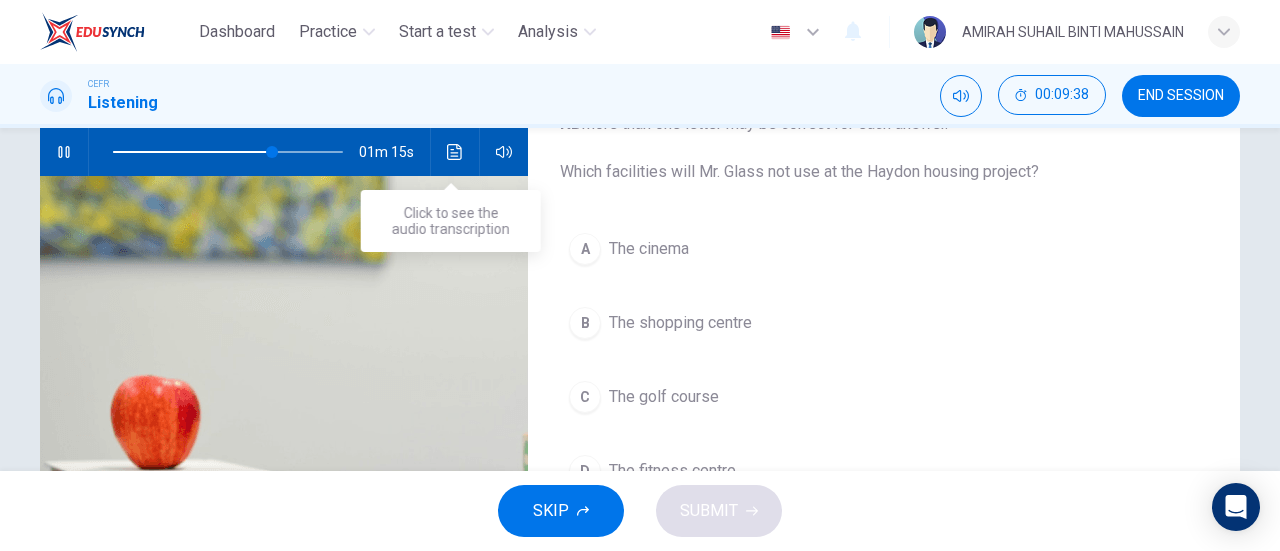 scroll, scrollTop: 100, scrollLeft: 0, axis: vertical 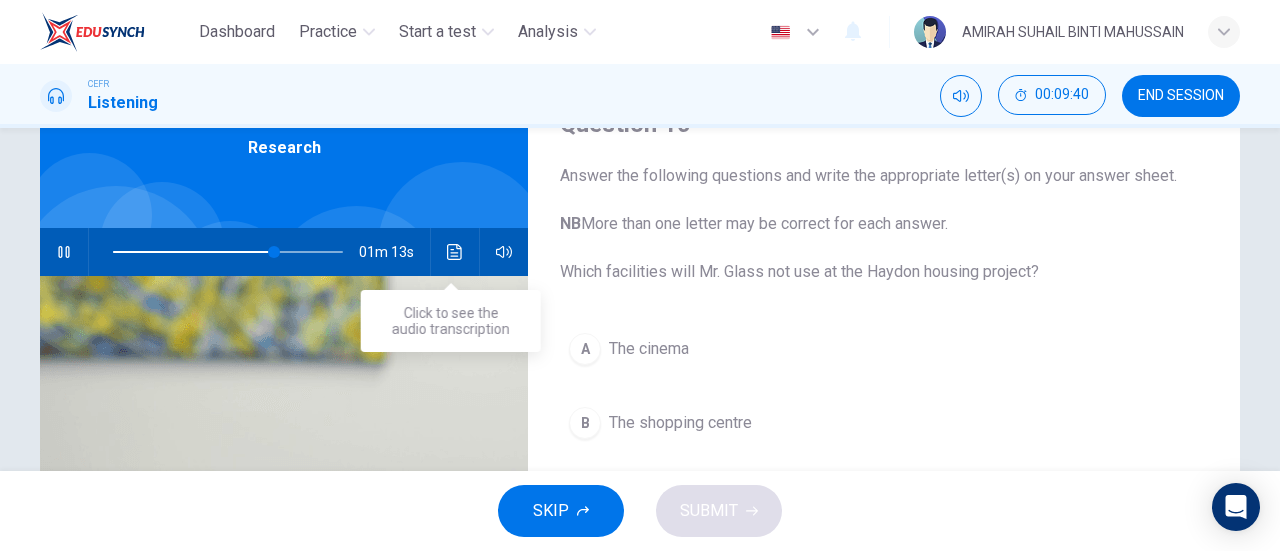 click at bounding box center (454, 252) 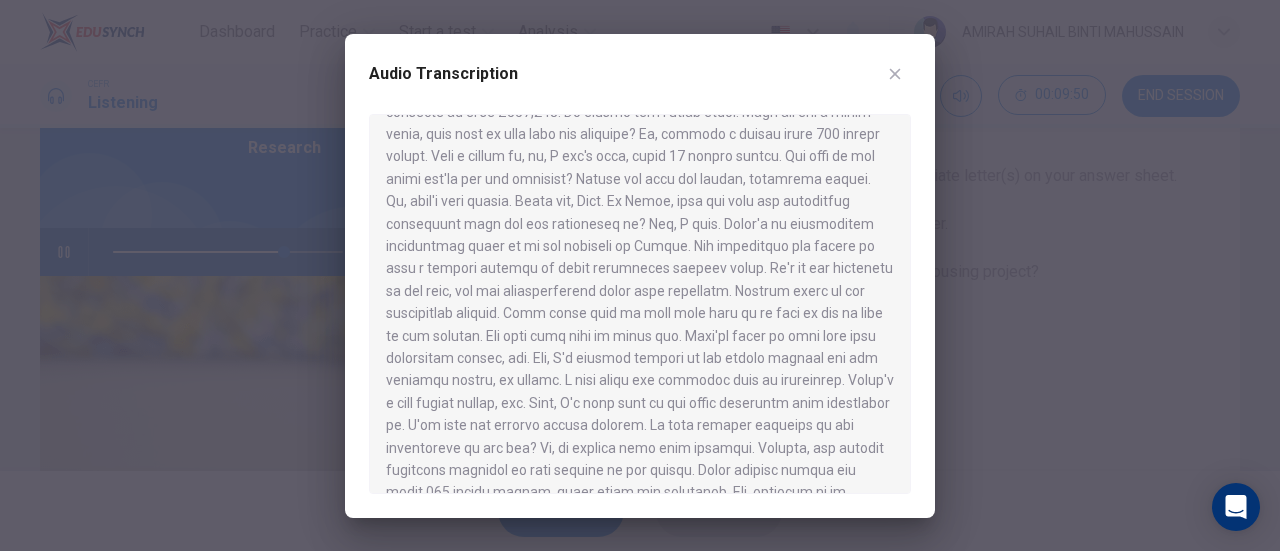 scroll, scrollTop: 600, scrollLeft: 0, axis: vertical 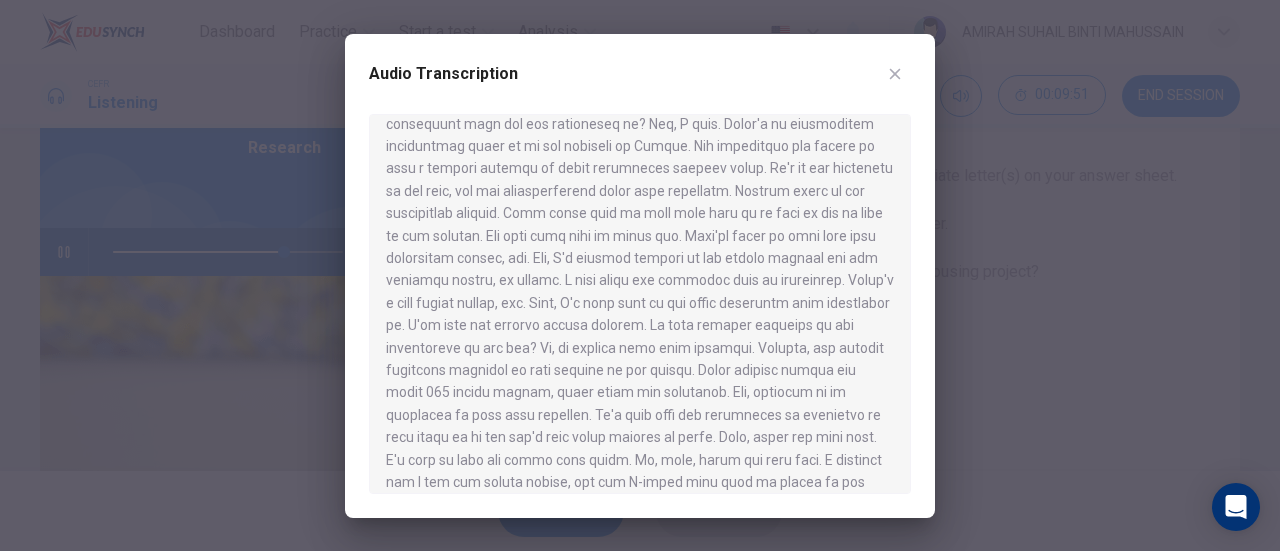 click at bounding box center [895, 74] 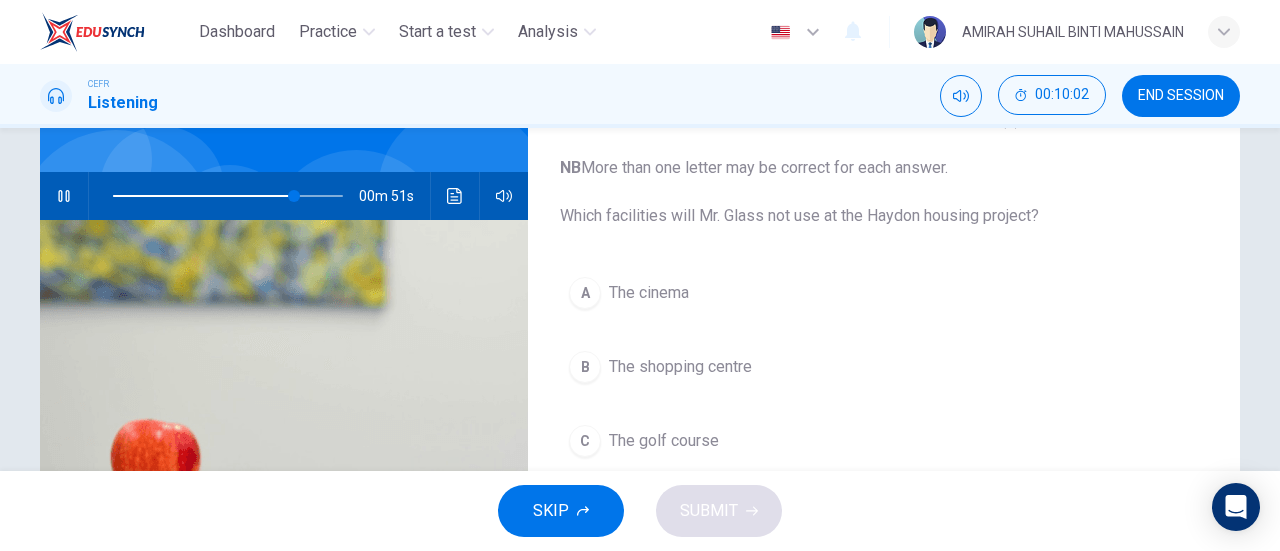 scroll, scrollTop: 200, scrollLeft: 0, axis: vertical 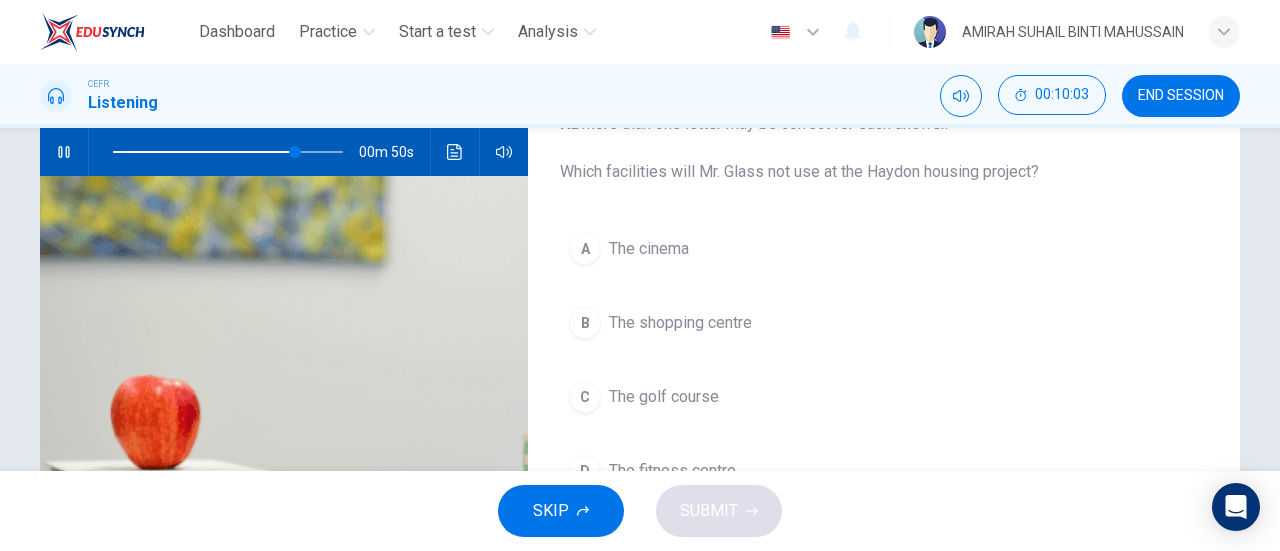 click at bounding box center [455, 152] 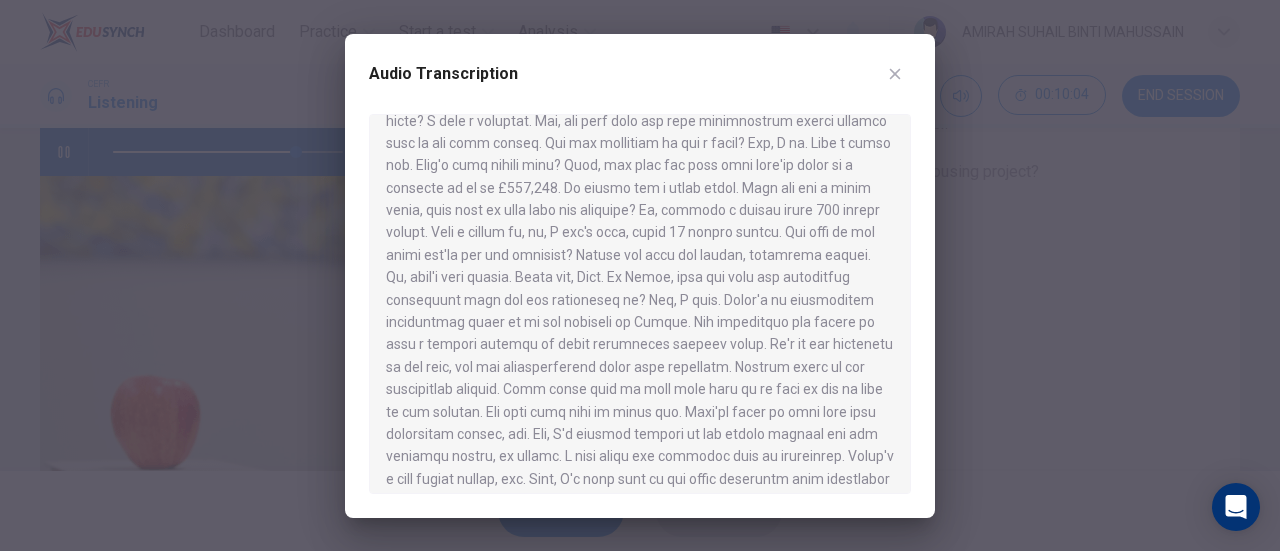 scroll, scrollTop: 638, scrollLeft: 0, axis: vertical 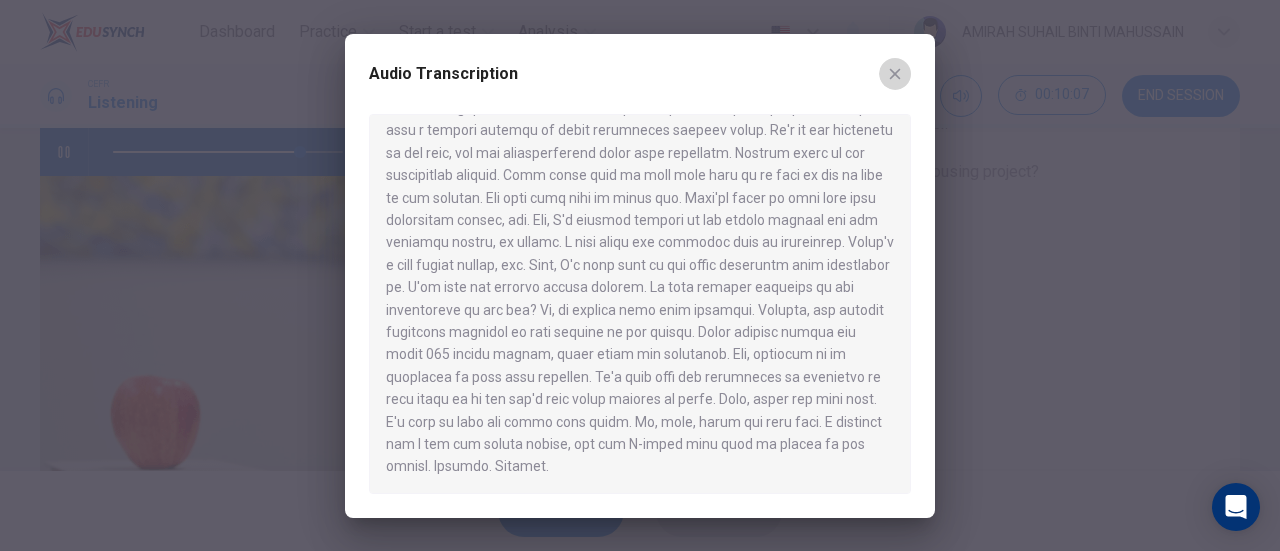 click at bounding box center (895, 74) 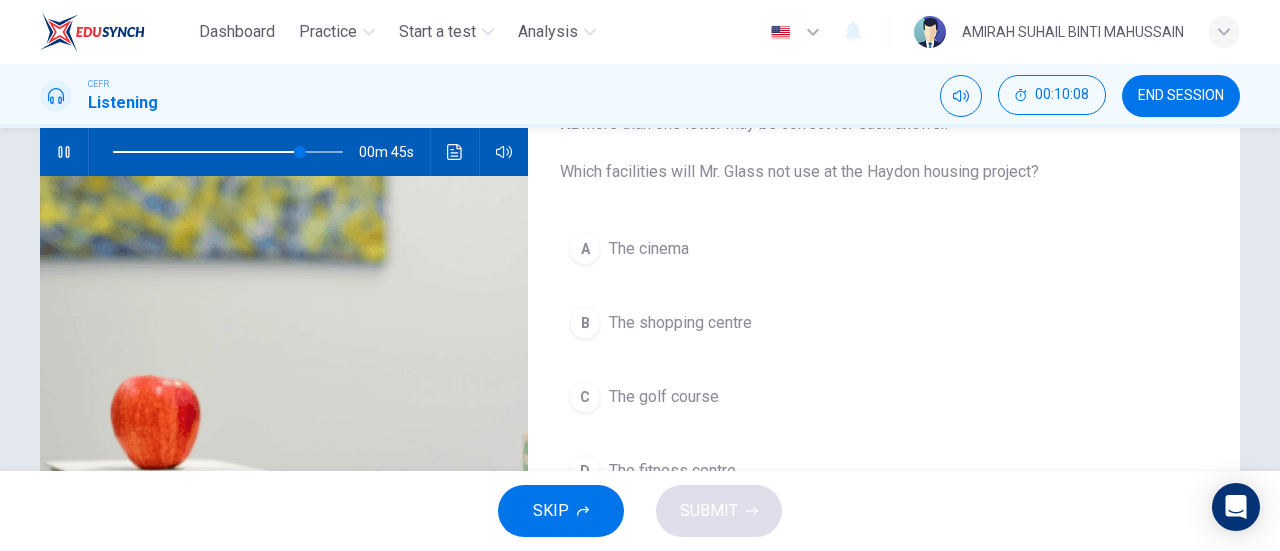 click on "The golf course" at bounding box center (649, 249) 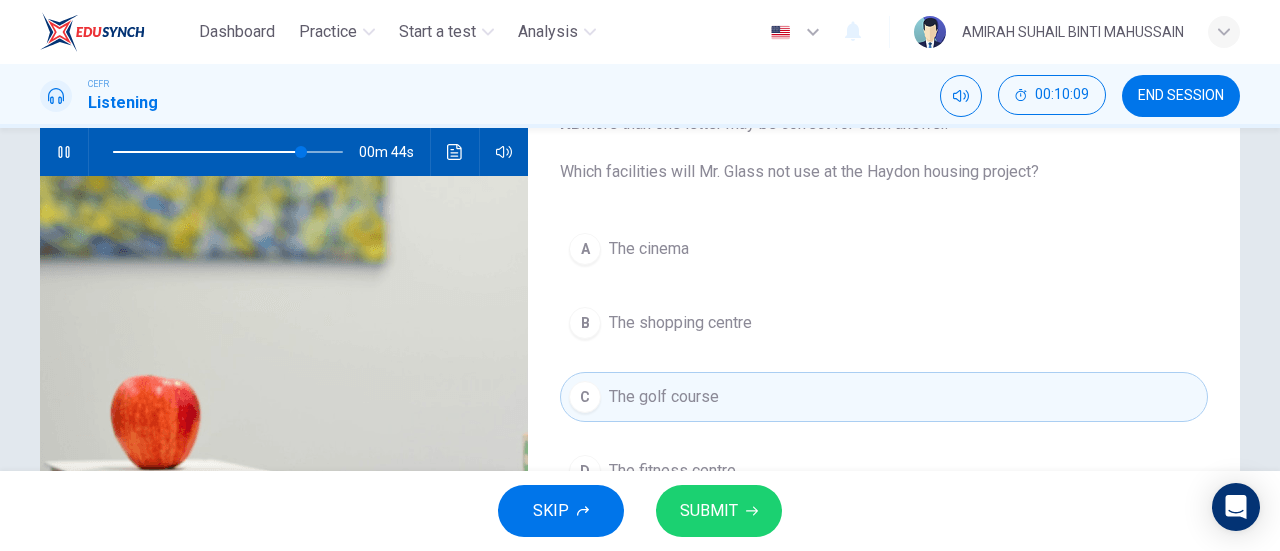 scroll, scrollTop: 432, scrollLeft: 0, axis: vertical 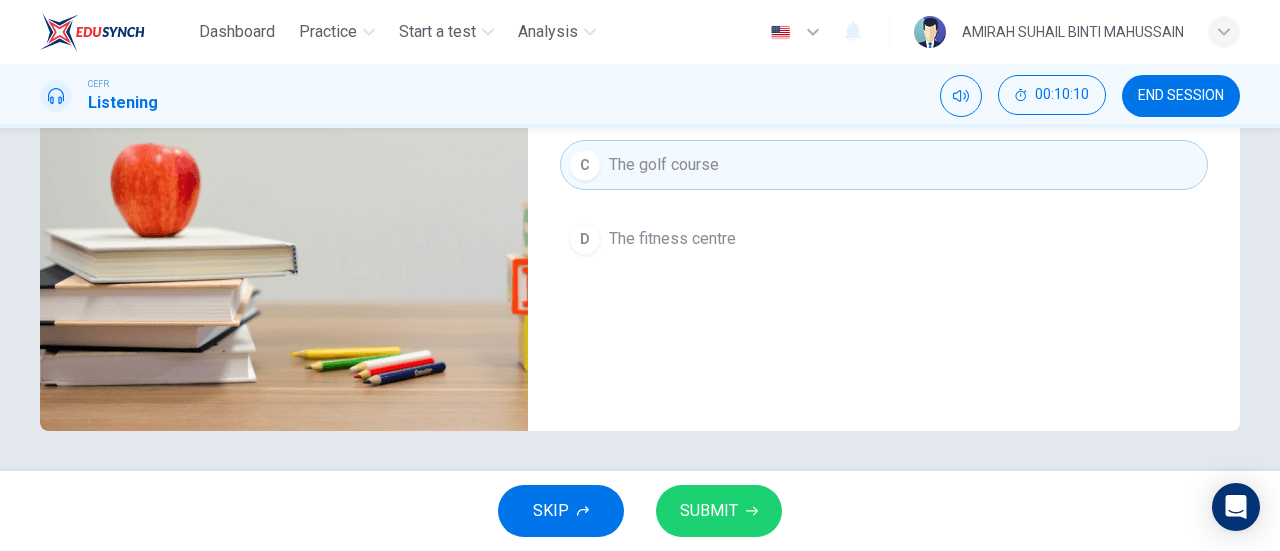 click on "SUBMIT" at bounding box center [719, 511] 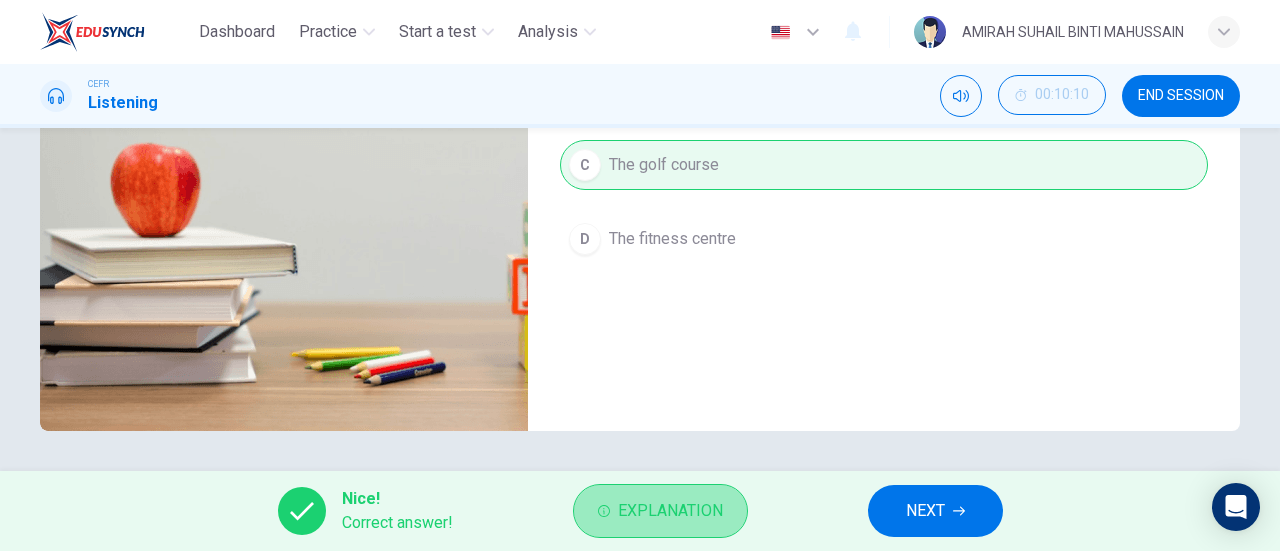 click on "Explanation" at bounding box center [670, 511] 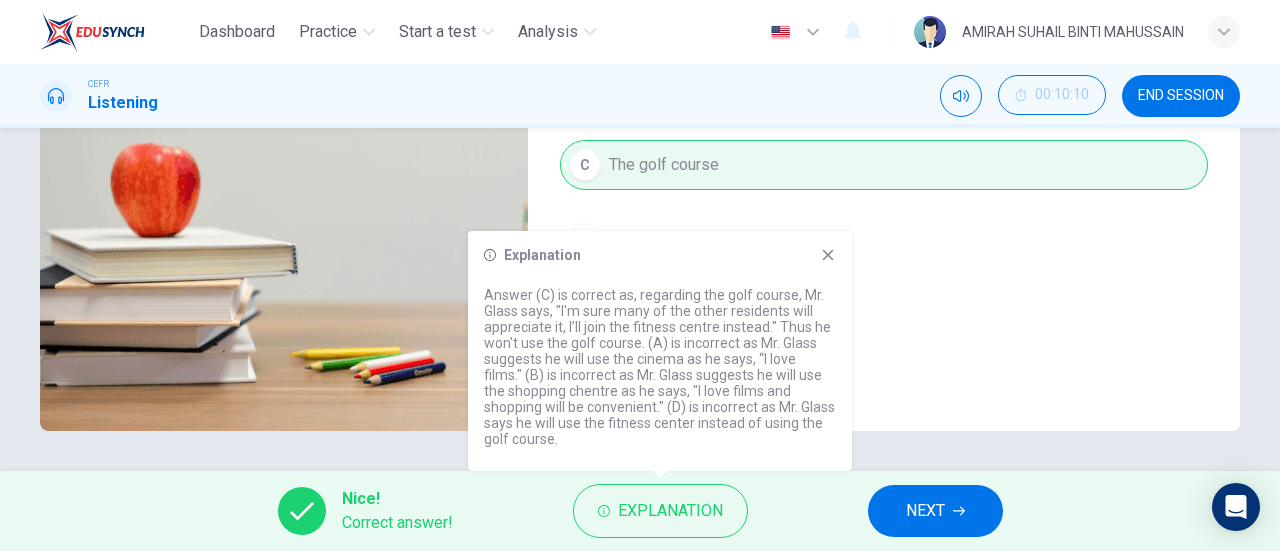 click at bounding box center (828, 255) 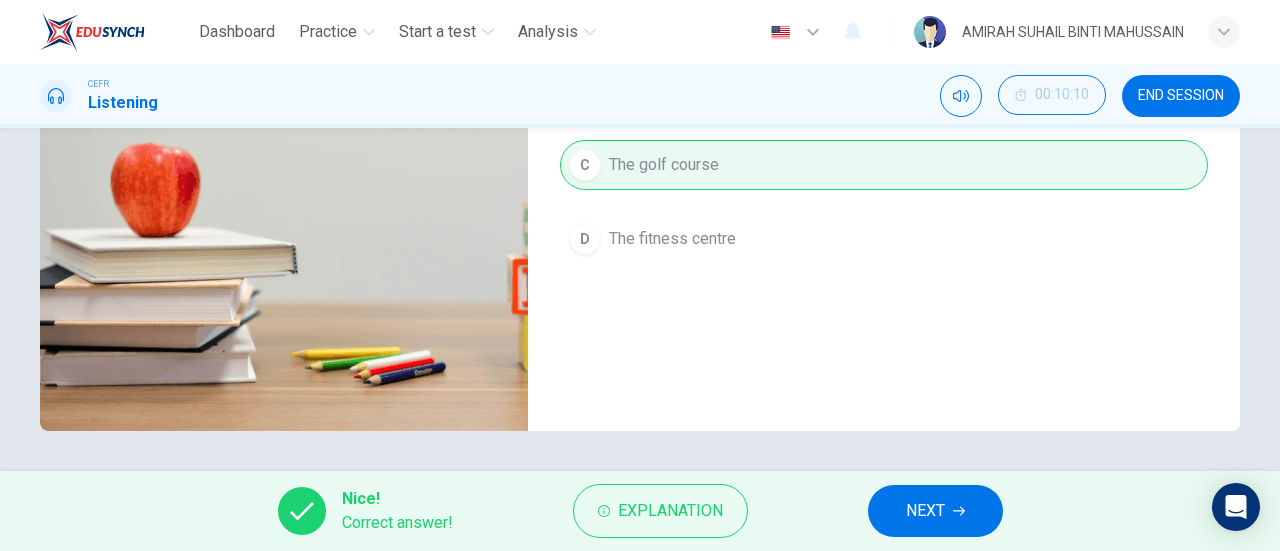 scroll, scrollTop: 32, scrollLeft: 0, axis: vertical 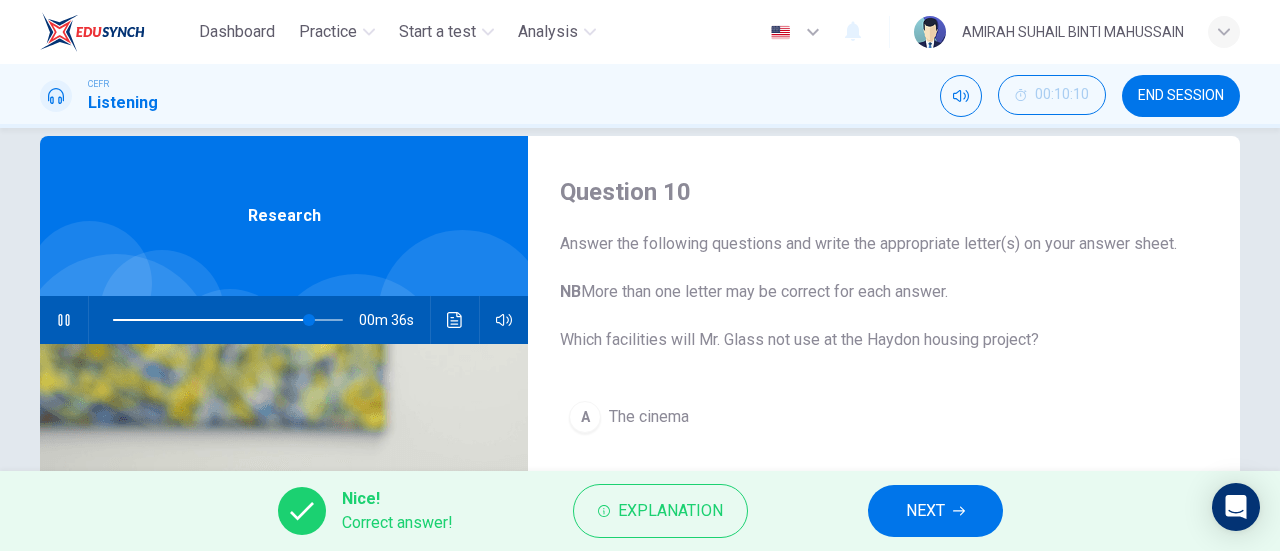 click on "NEXT" at bounding box center (935, 511) 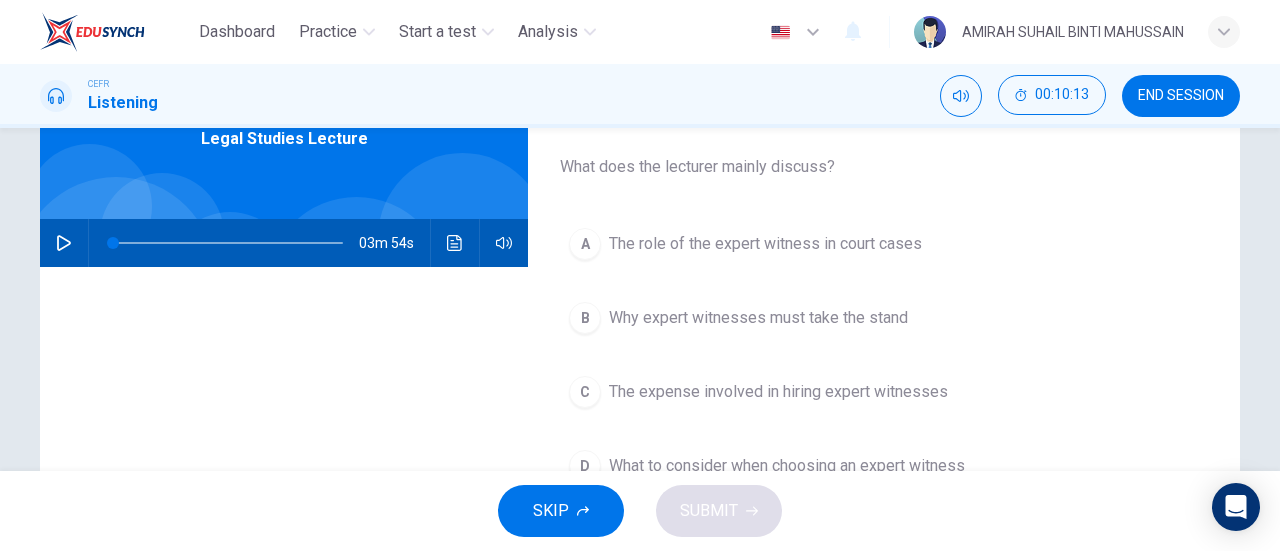 scroll, scrollTop: 0, scrollLeft: 0, axis: both 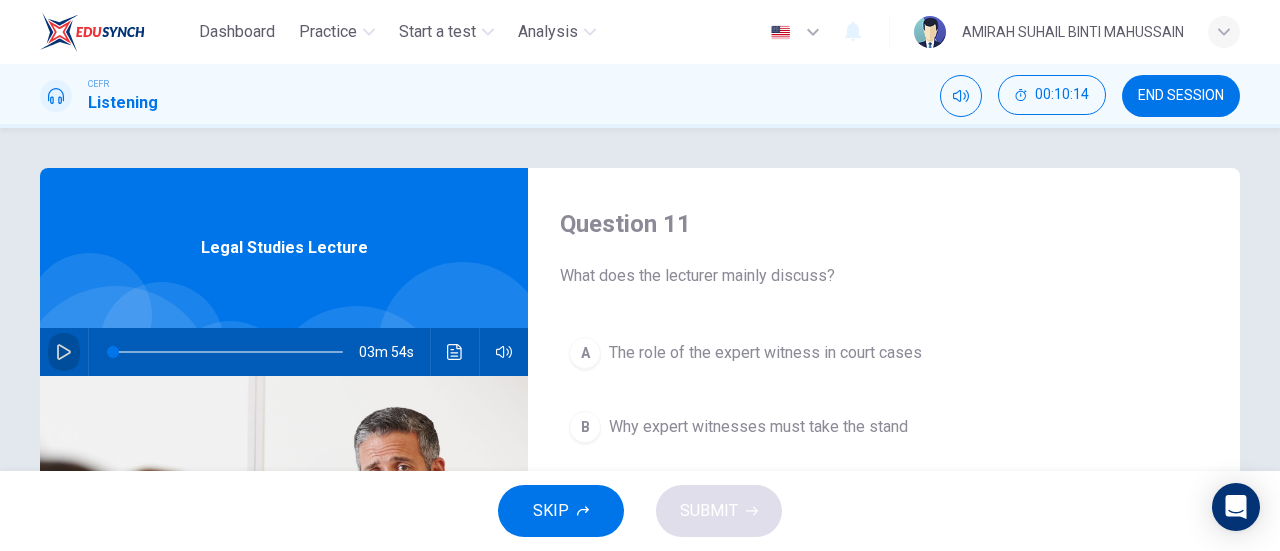click at bounding box center [64, 352] 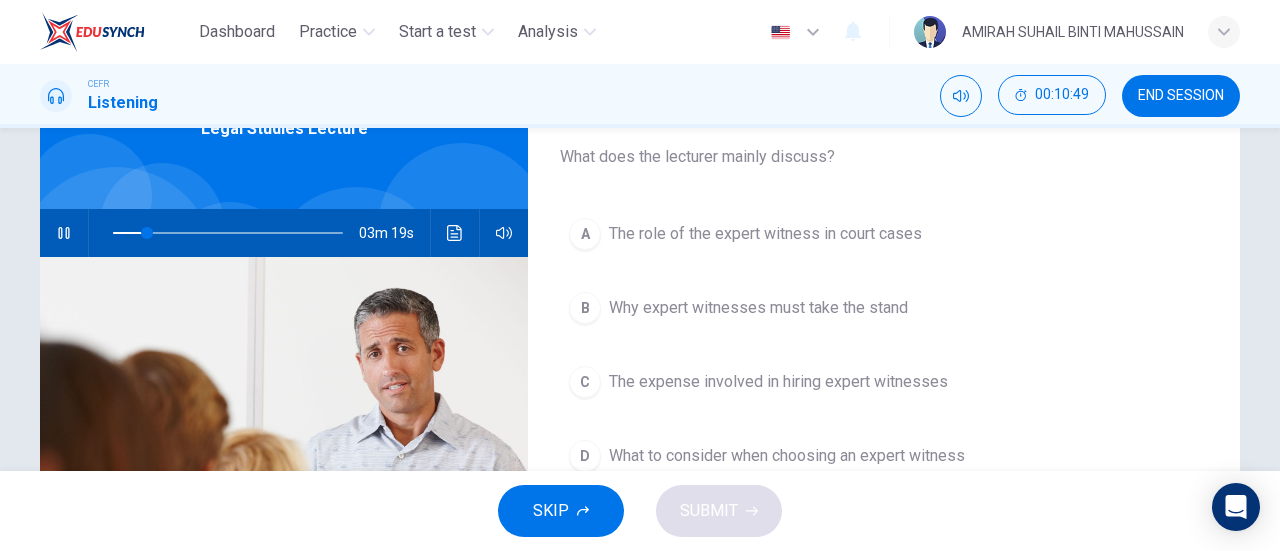 scroll, scrollTop: 100, scrollLeft: 0, axis: vertical 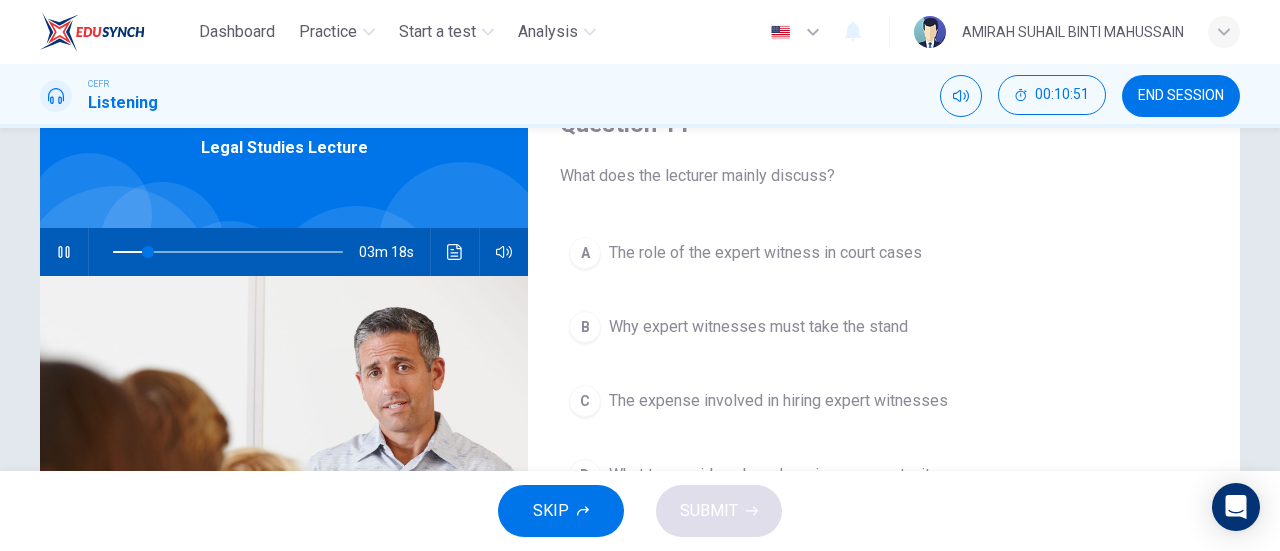 click at bounding box center (455, 252) 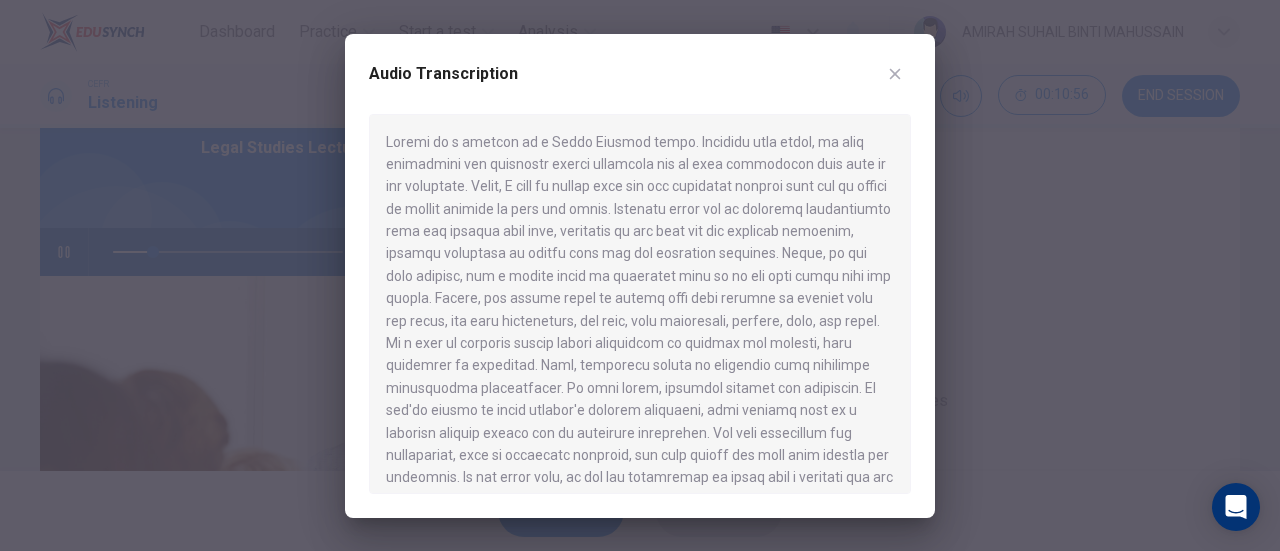 click at bounding box center (895, 74) 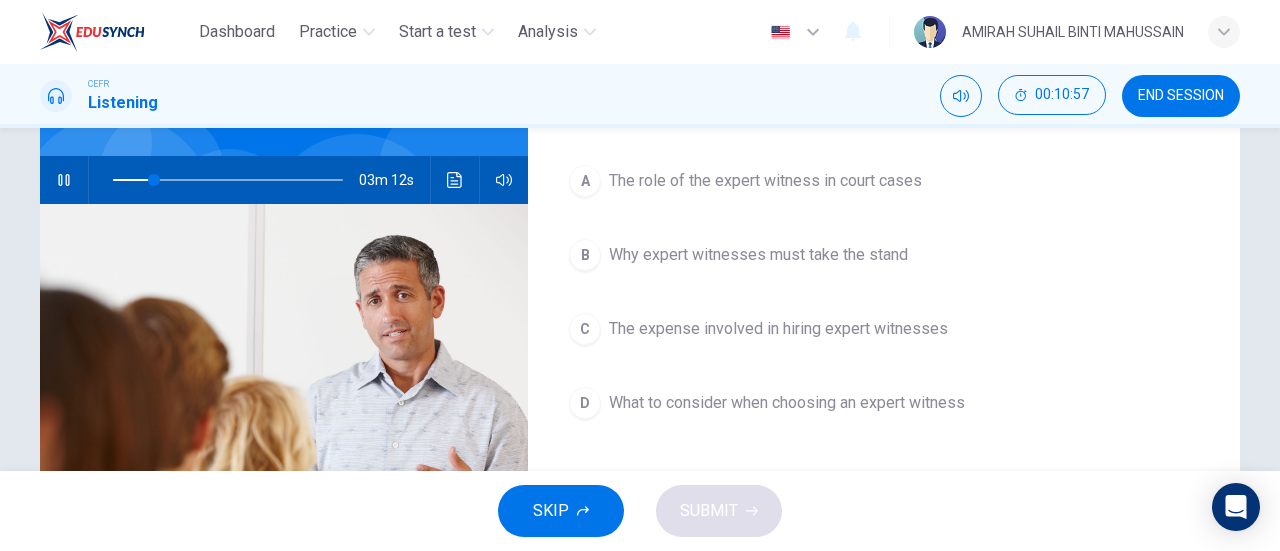 scroll, scrollTop: 200, scrollLeft: 0, axis: vertical 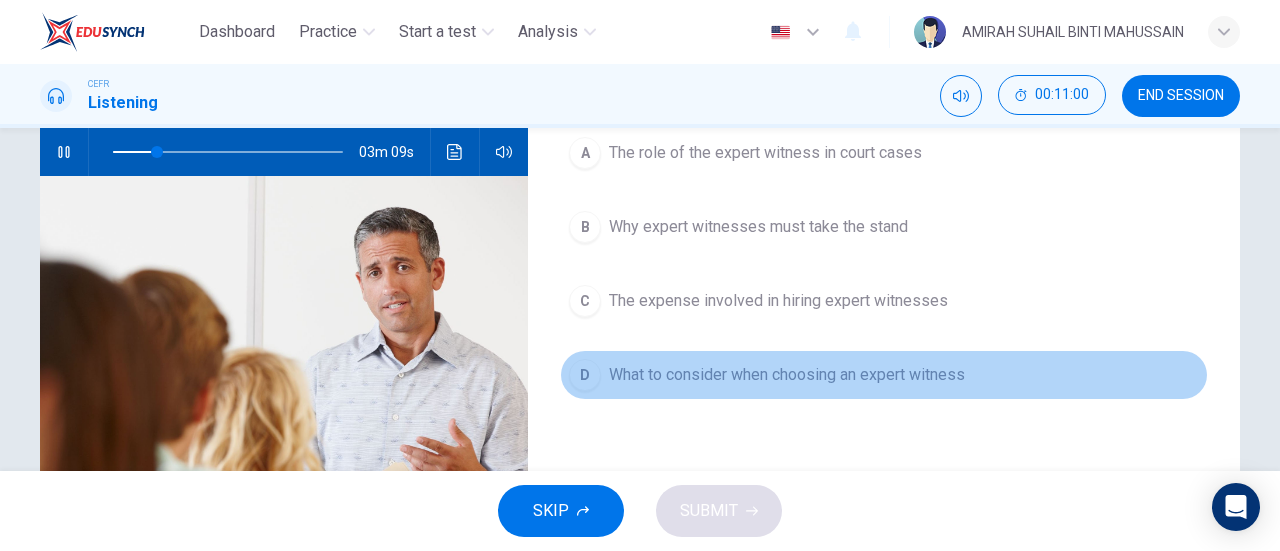click on "D What to consider when choosing an expert witness" at bounding box center (884, 375) 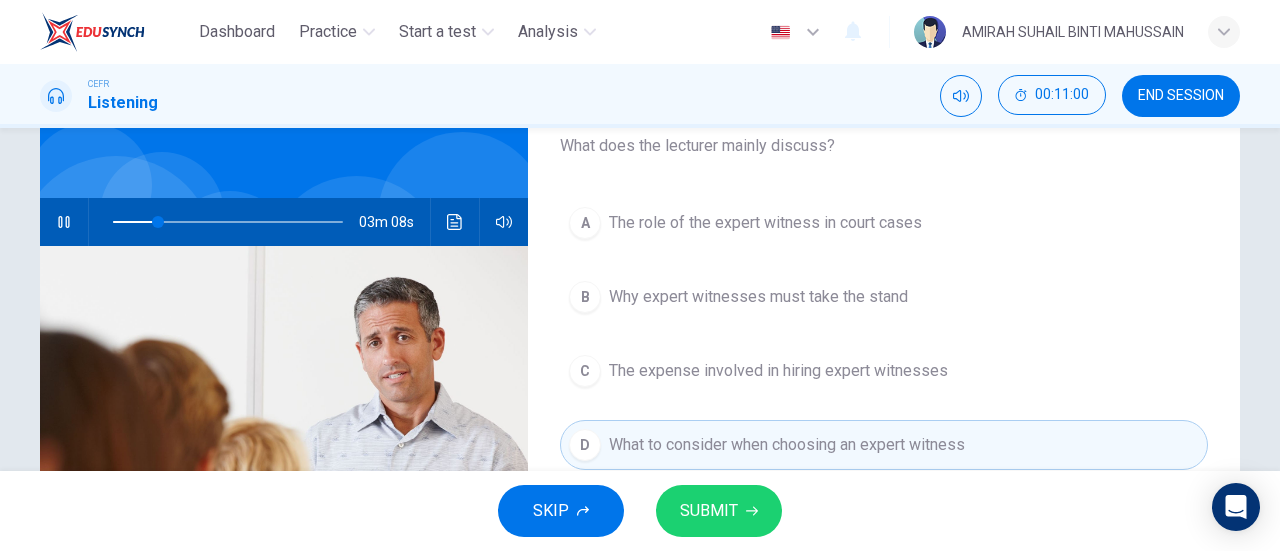 scroll, scrollTop: 100, scrollLeft: 0, axis: vertical 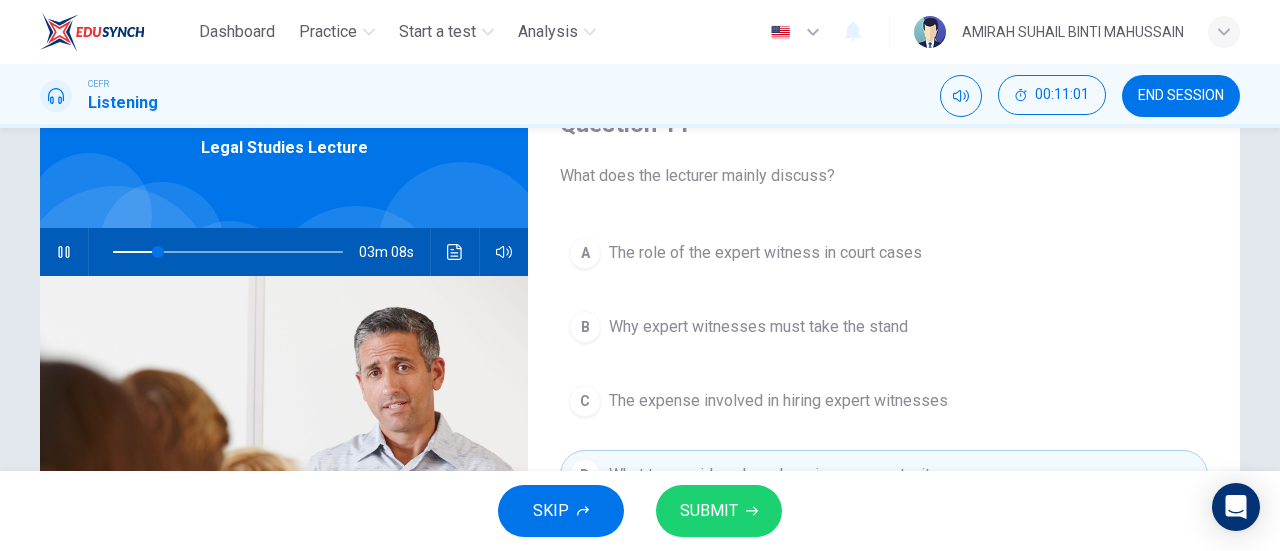 click at bounding box center (455, 252) 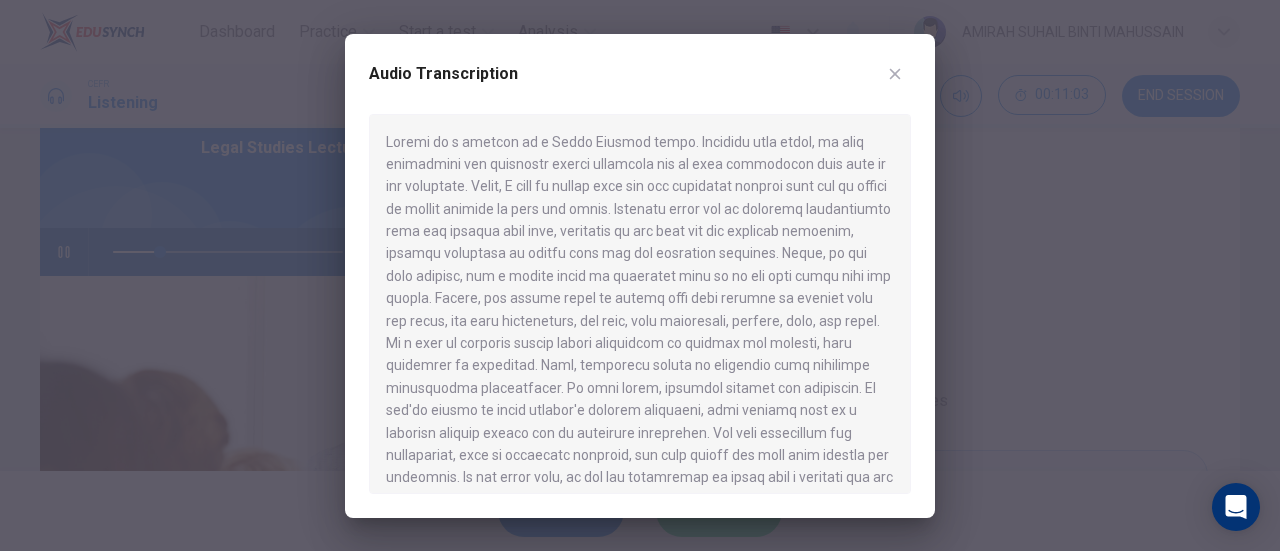 click at bounding box center (895, 74) 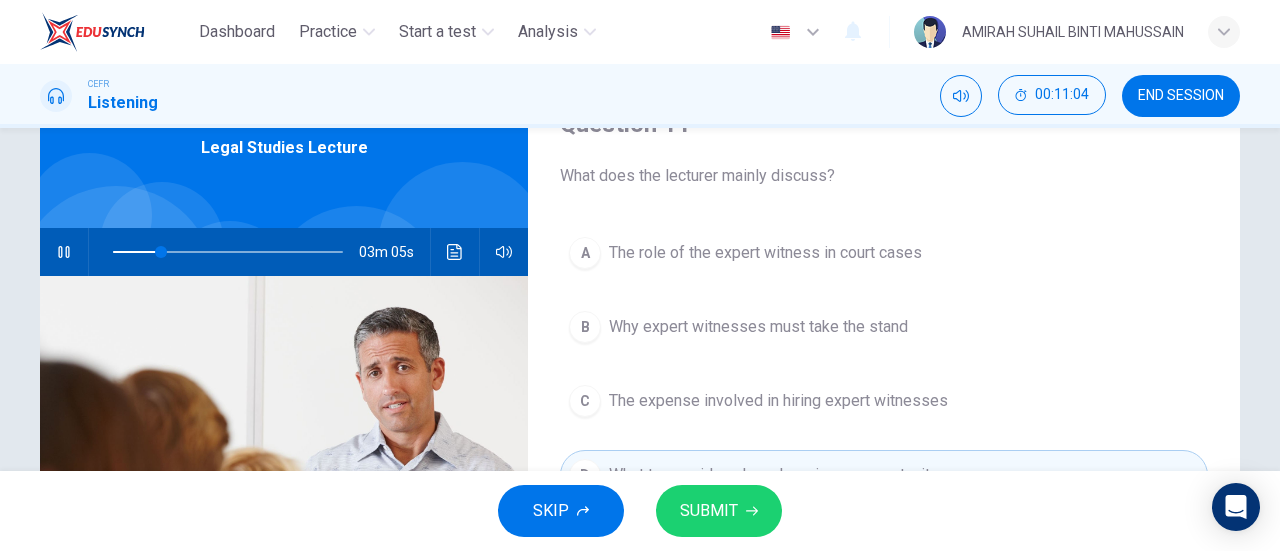 scroll, scrollTop: 300, scrollLeft: 0, axis: vertical 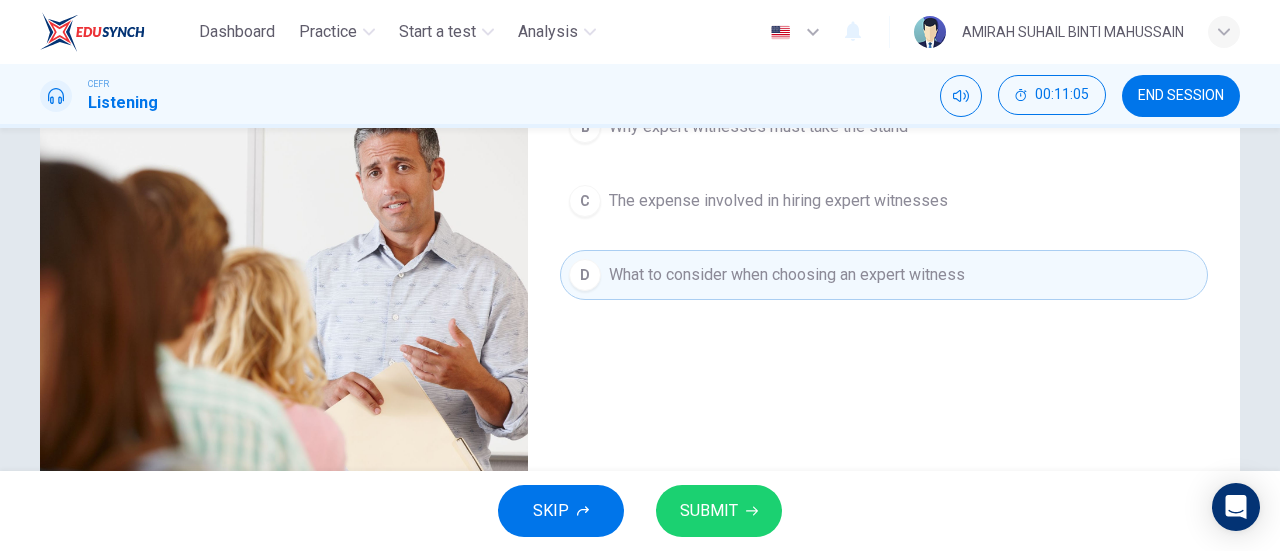click on "SUBMIT" at bounding box center (709, 511) 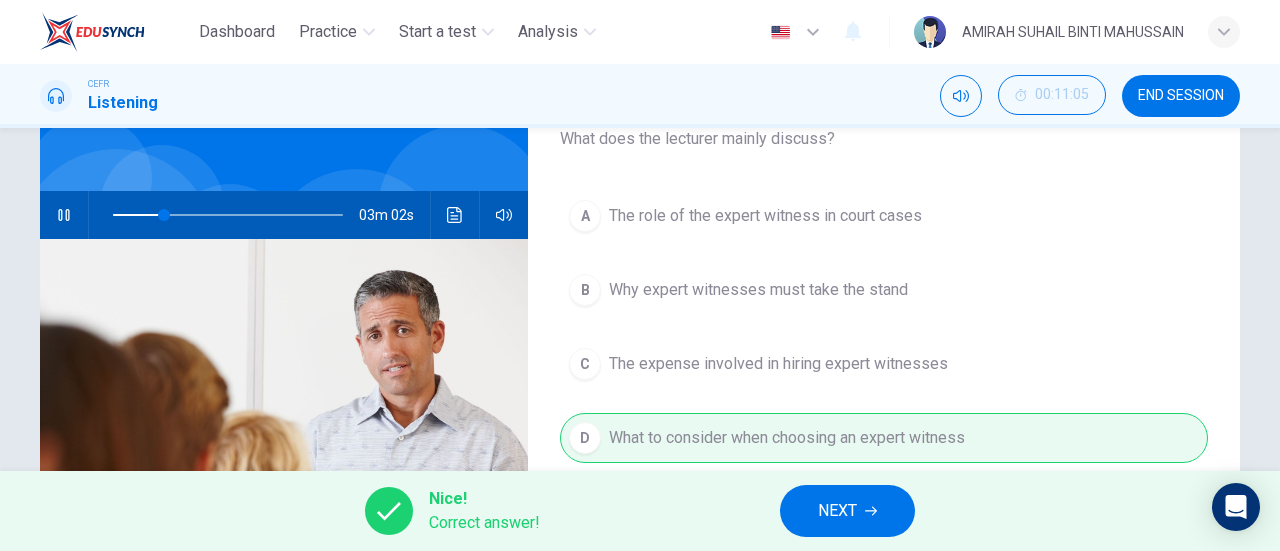 scroll, scrollTop: 0, scrollLeft: 0, axis: both 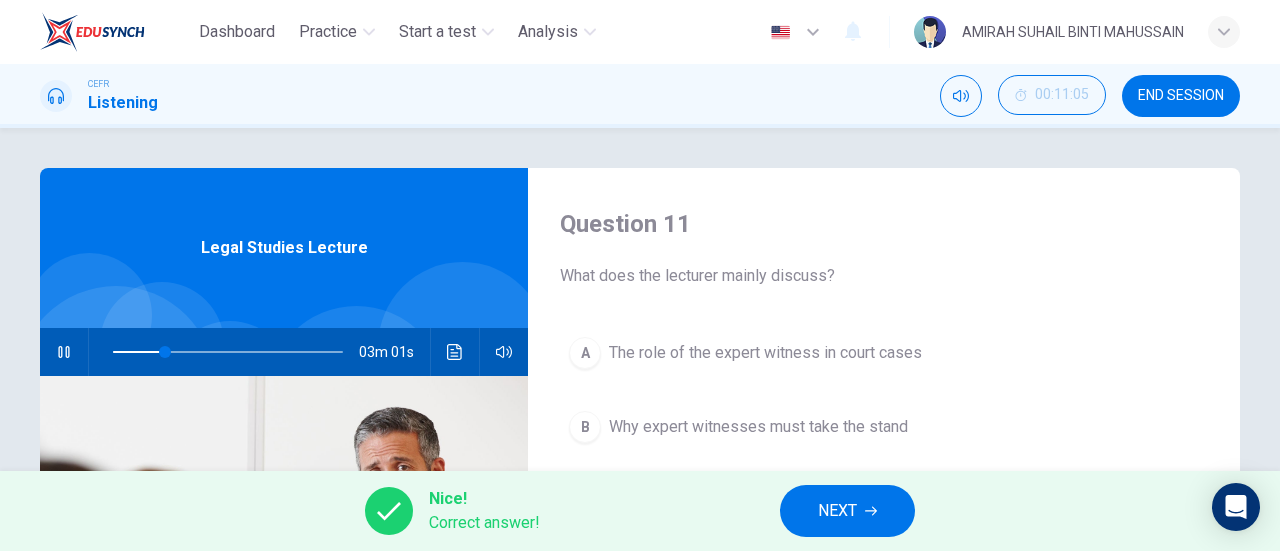 click at bounding box center [228, 352] 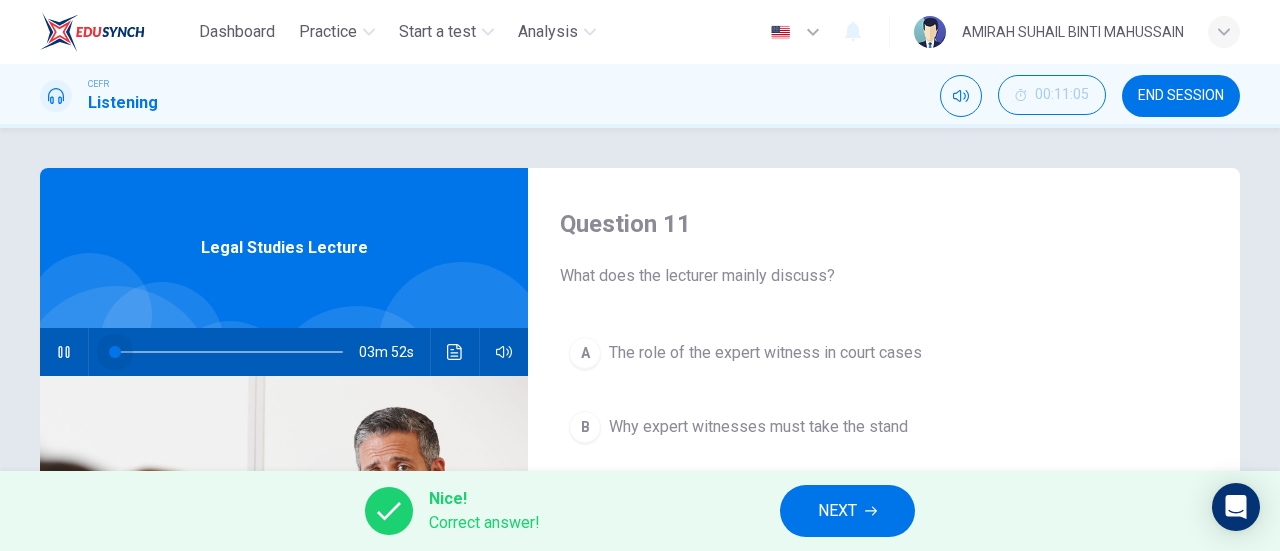 drag, startPoint x: 130, startPoint y: 351, endPoint x: 110, endPoint y: 357, distance: 20.880613 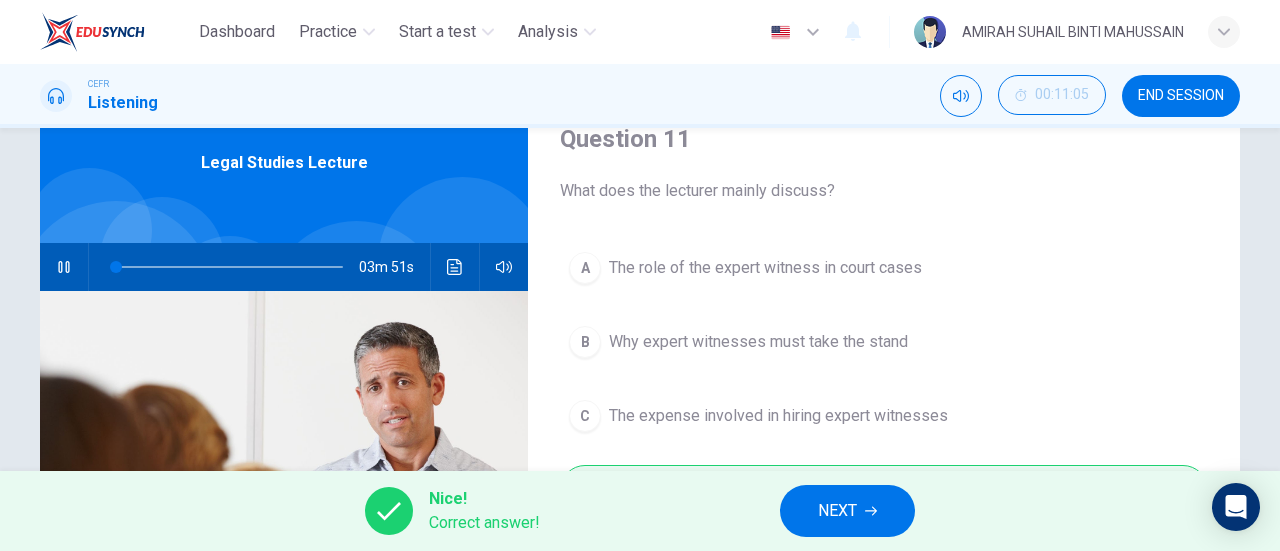 scroll, scrollTop: 100, scrollLeft: 0, axis: vertical 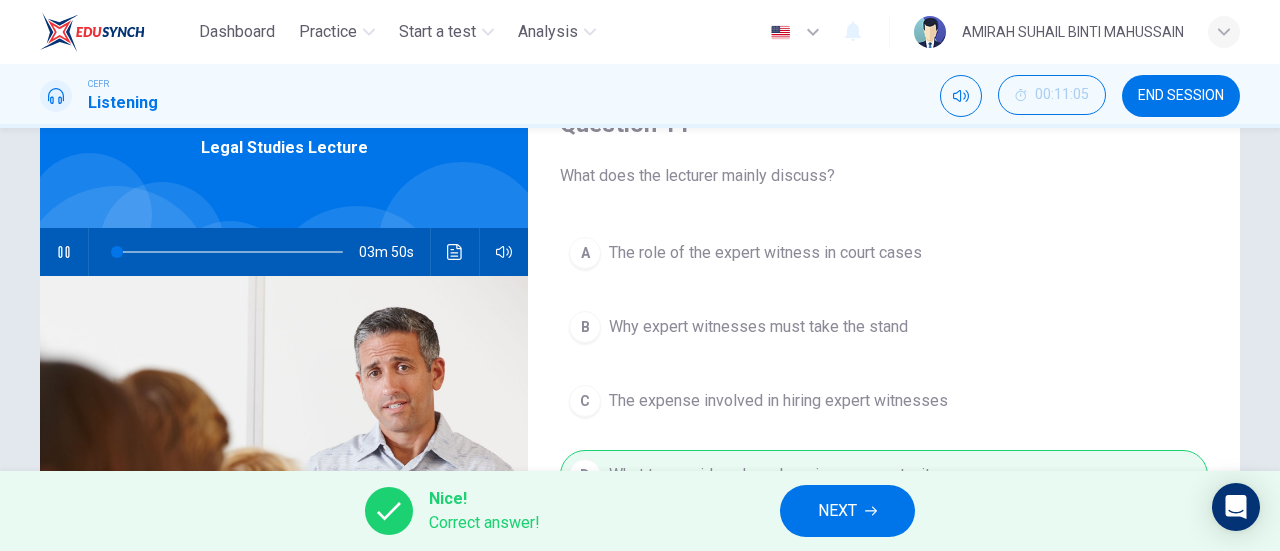 click on "NEXT" at bounding box center [847, 511] 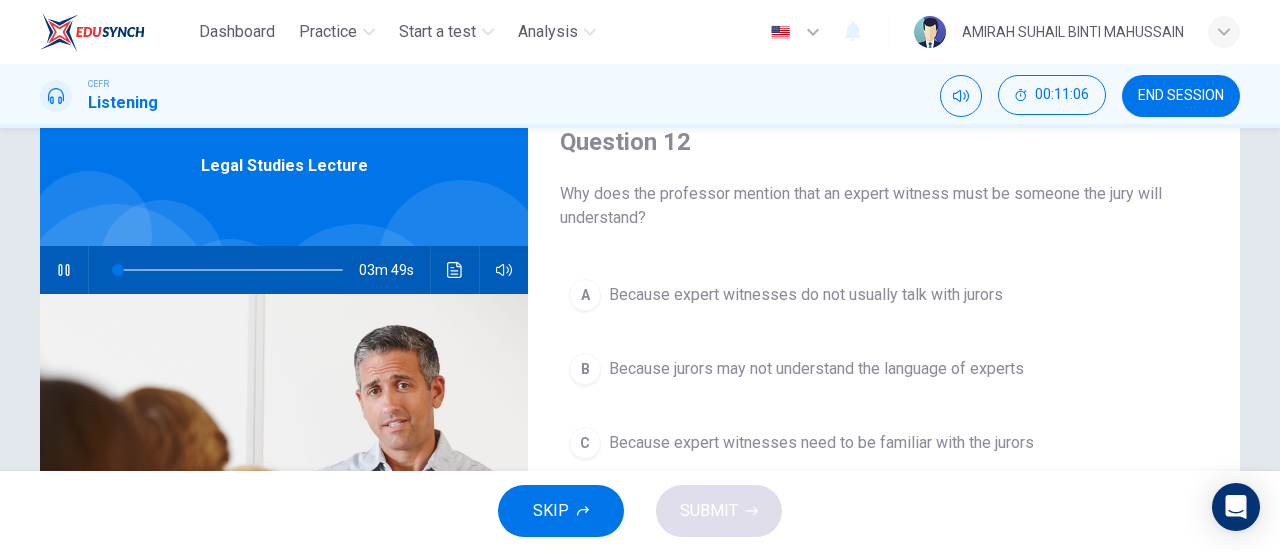 scroll, scrollTop: 100, scrollLeft: 0, axis: vertical 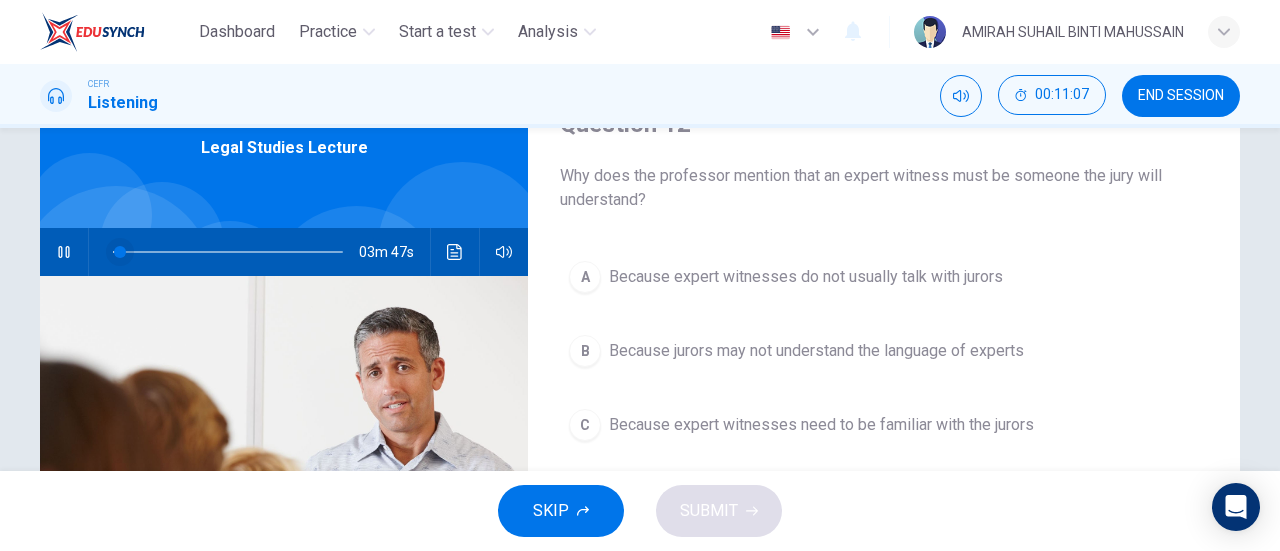 click at bounding box center (120, 252) 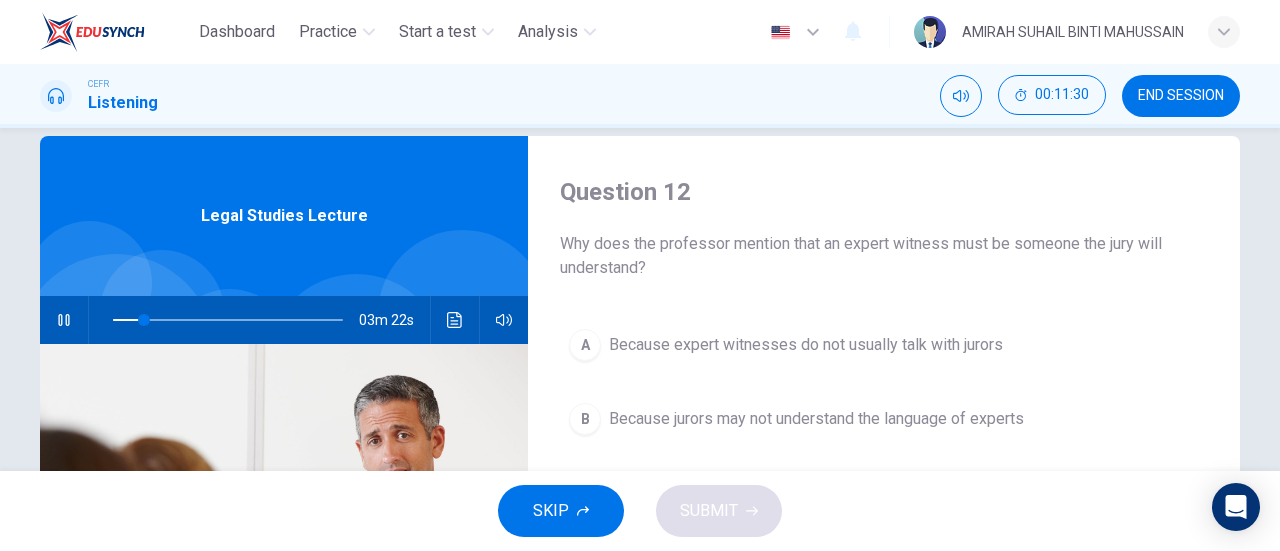 scroll, scrollTop: 0, scrollLeft: 0, axis: both 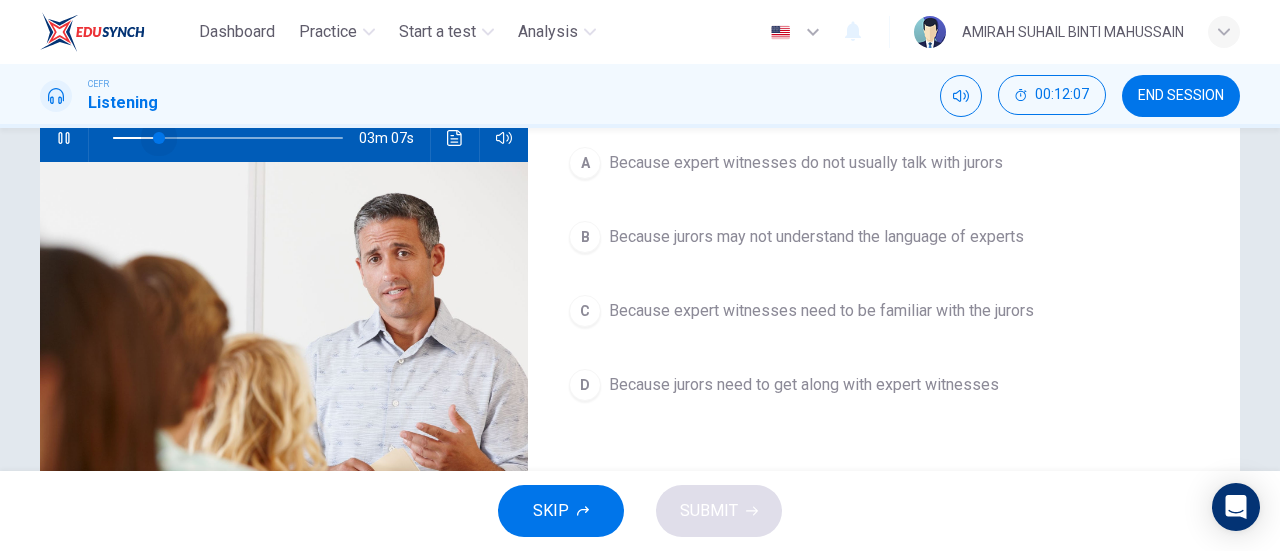 click at bounding box center (228, 138) 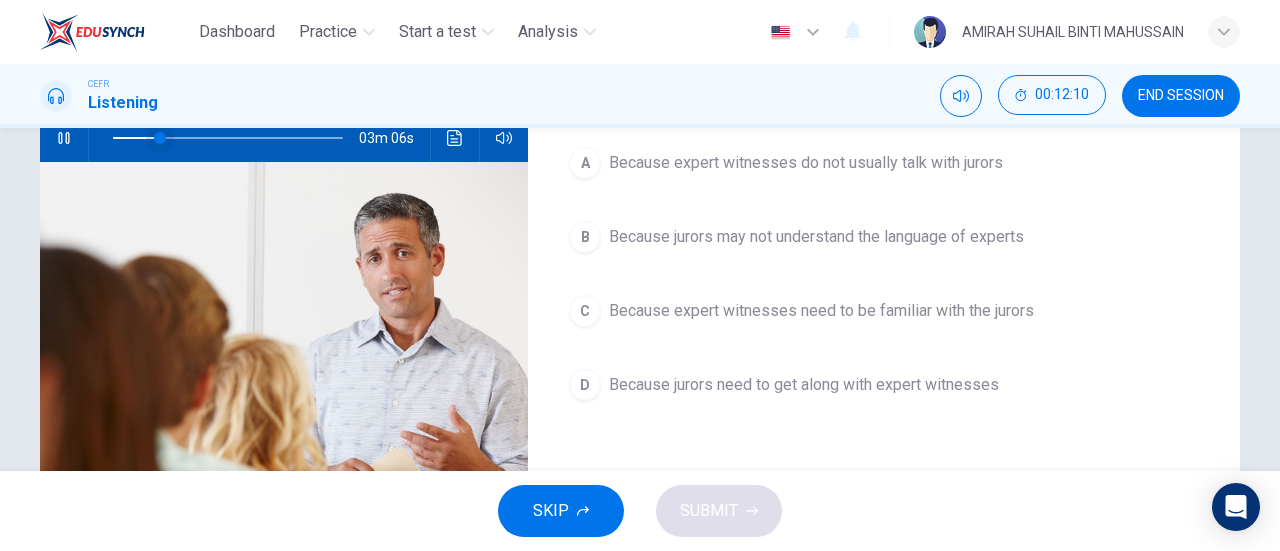 click at bounding box center (160, 138) 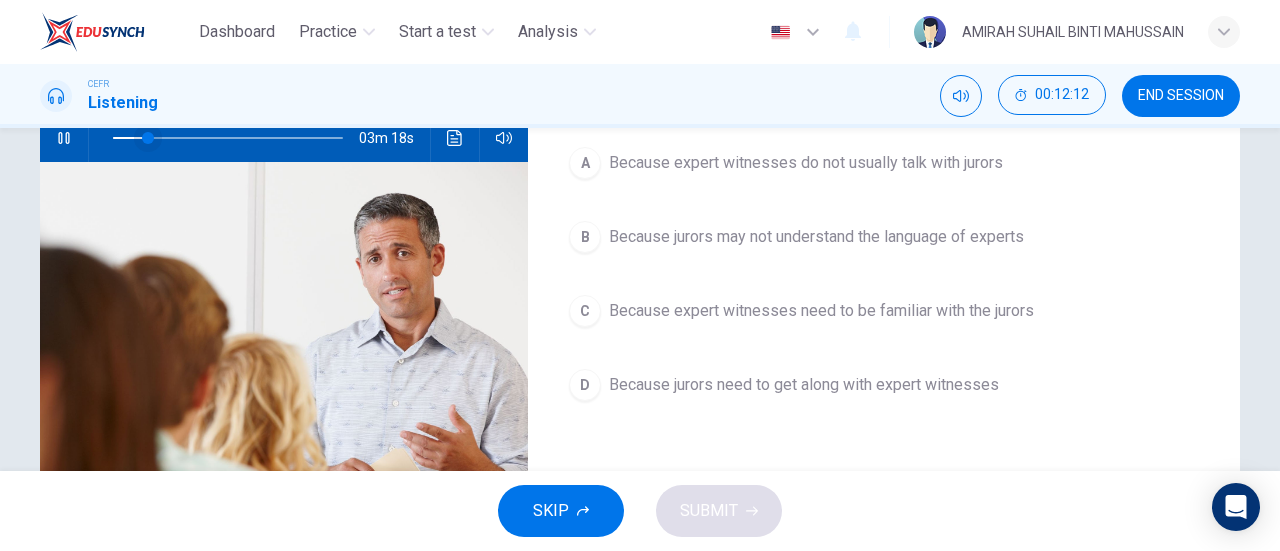 click at bounding box center (148, 138) 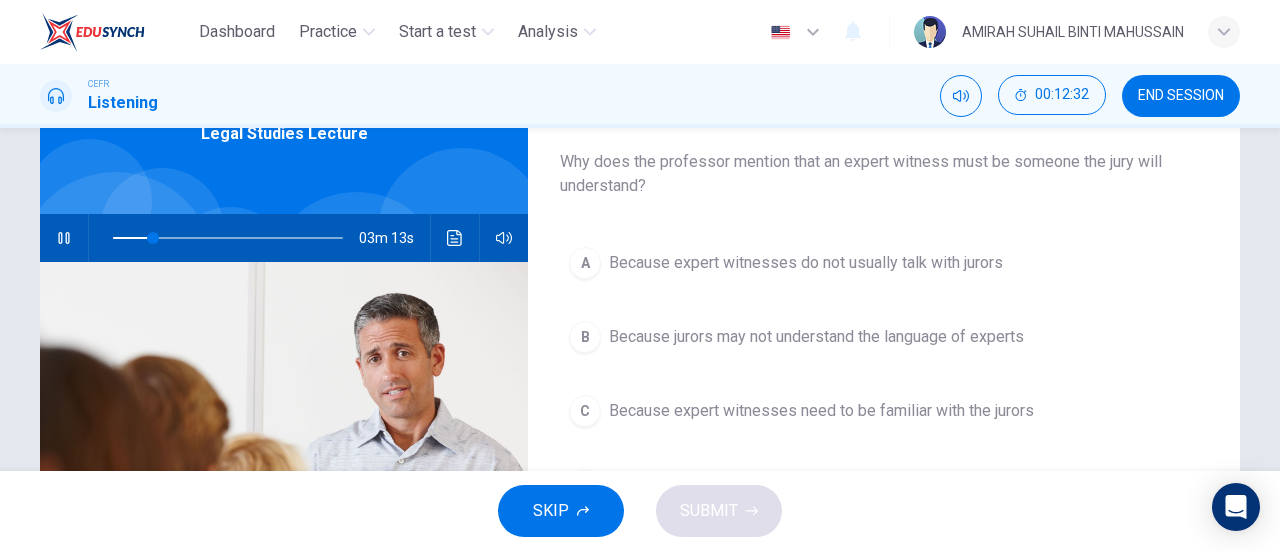 scroll, scrollTop: 214, scrollLeft: 0, axis: vertical 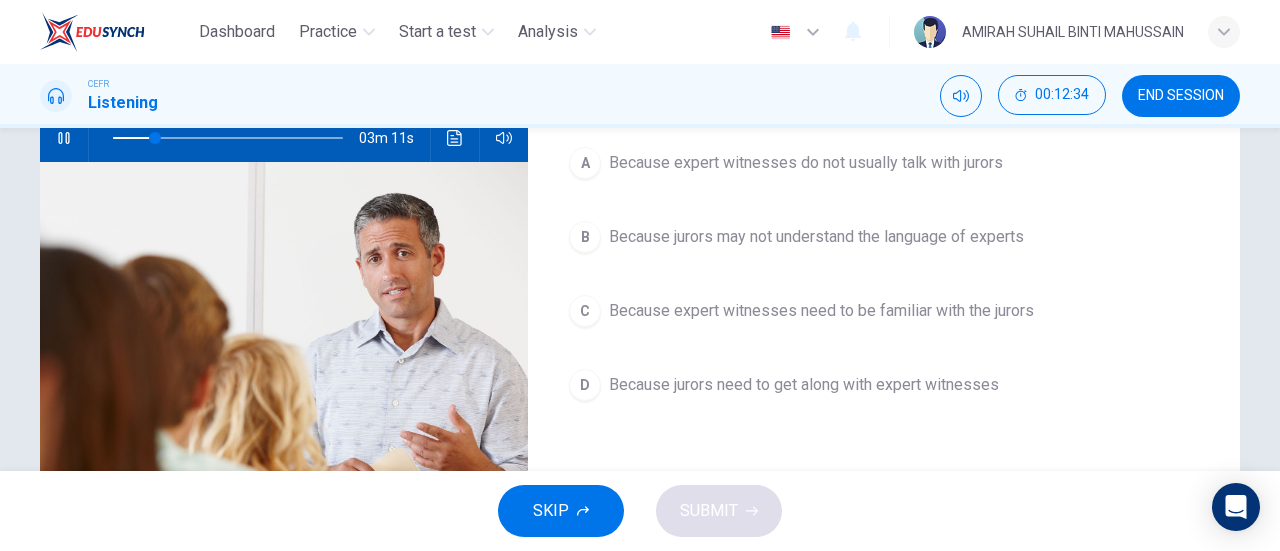 click on "D" at bounding box center [585, 163] 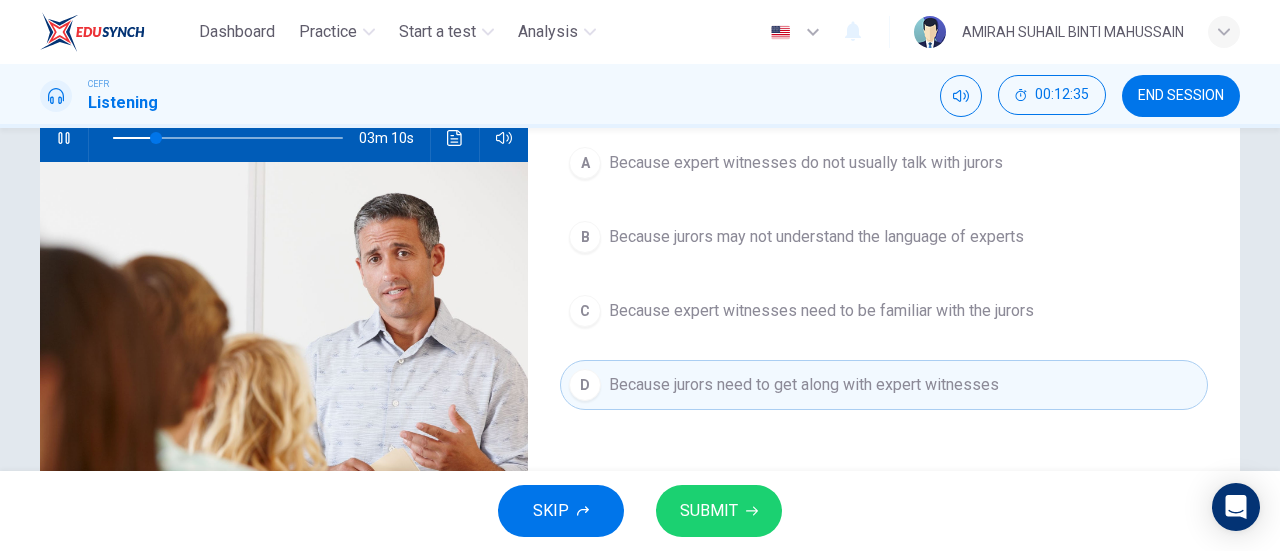 click on "SUBMIT" at bounding box center (709, 511) 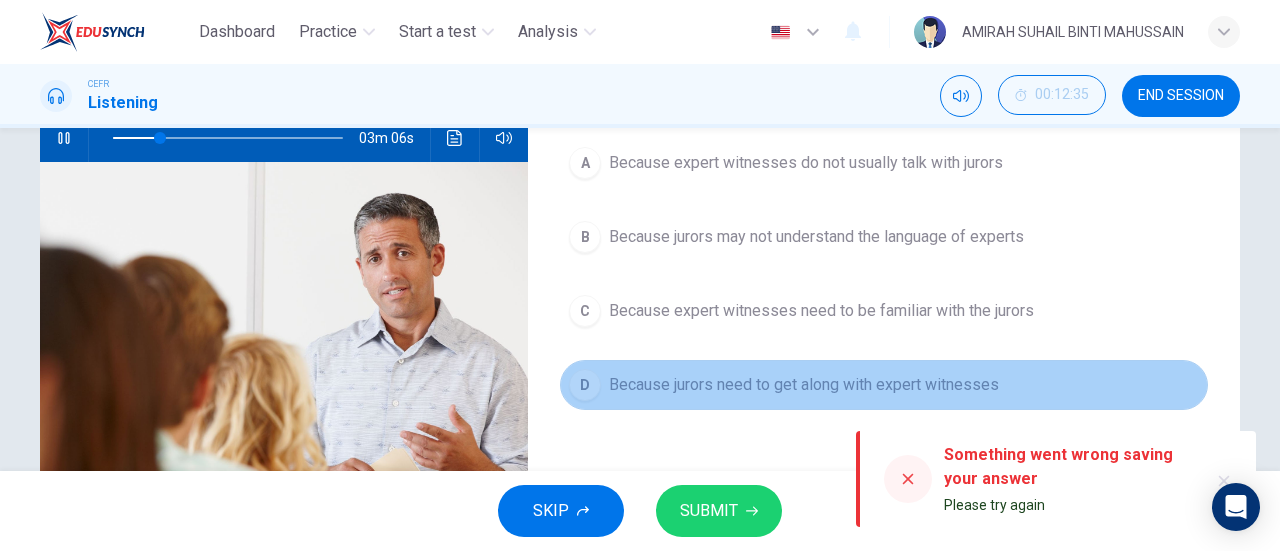 click on "A Because expert witnesses do not usually talk with jurors B Because jurors may not understand the language of experts C Because expert witnesses need to be familiar with the jurors D Because jurors need to get along with expert witnesses" at bounding box center (884, 294) 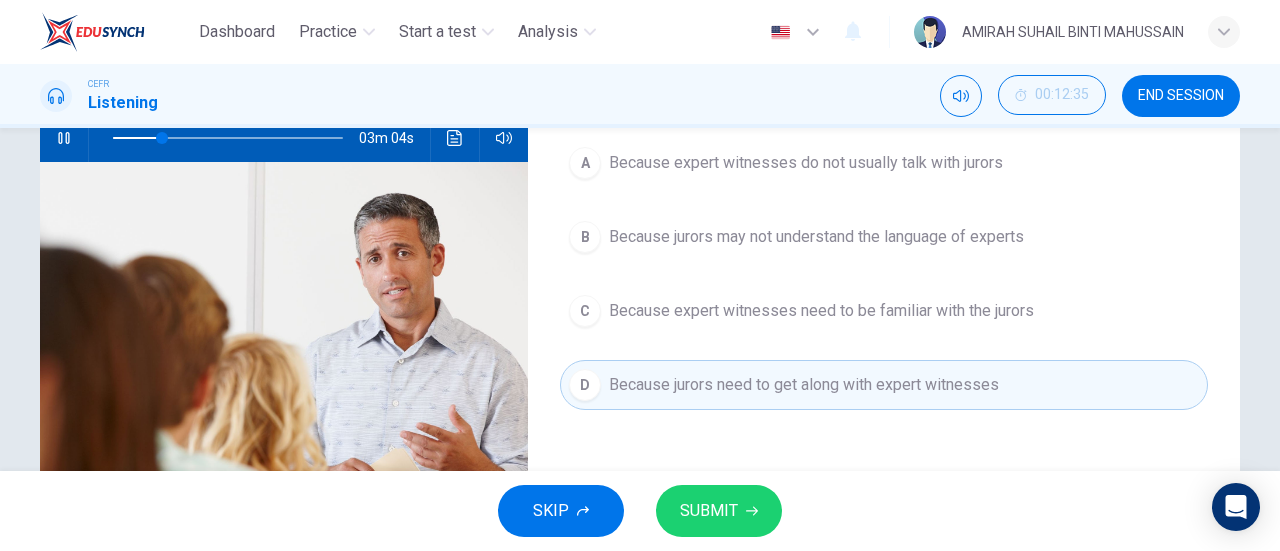 click on "SUBMIT" at bounding box center [709, 511] 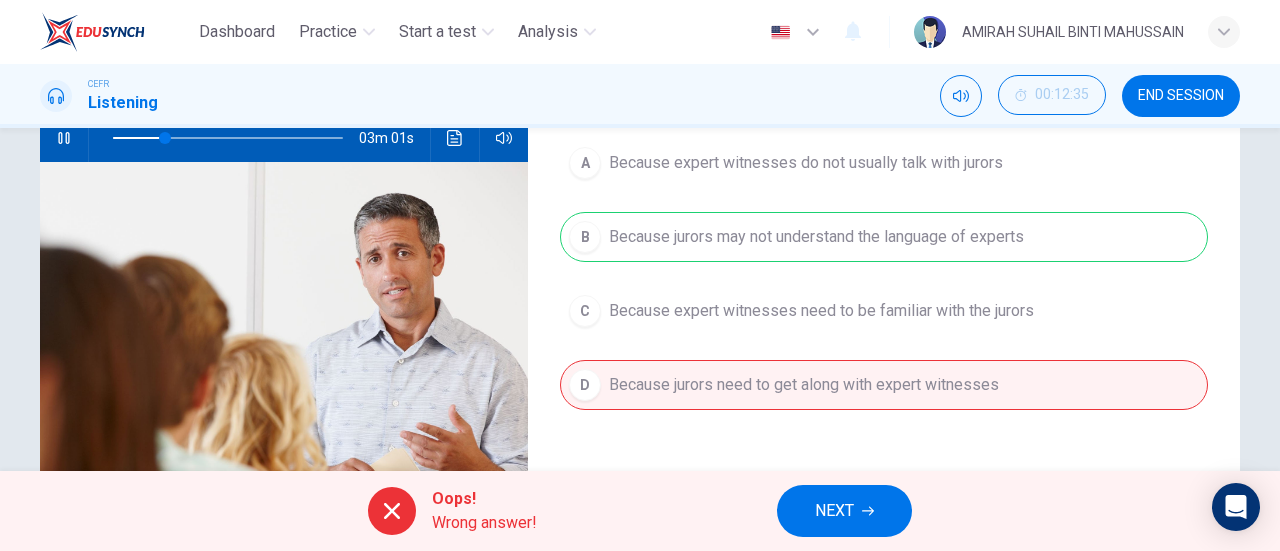 scroll, scrollTop: 114, scrollLeft: 0, axis: vertical 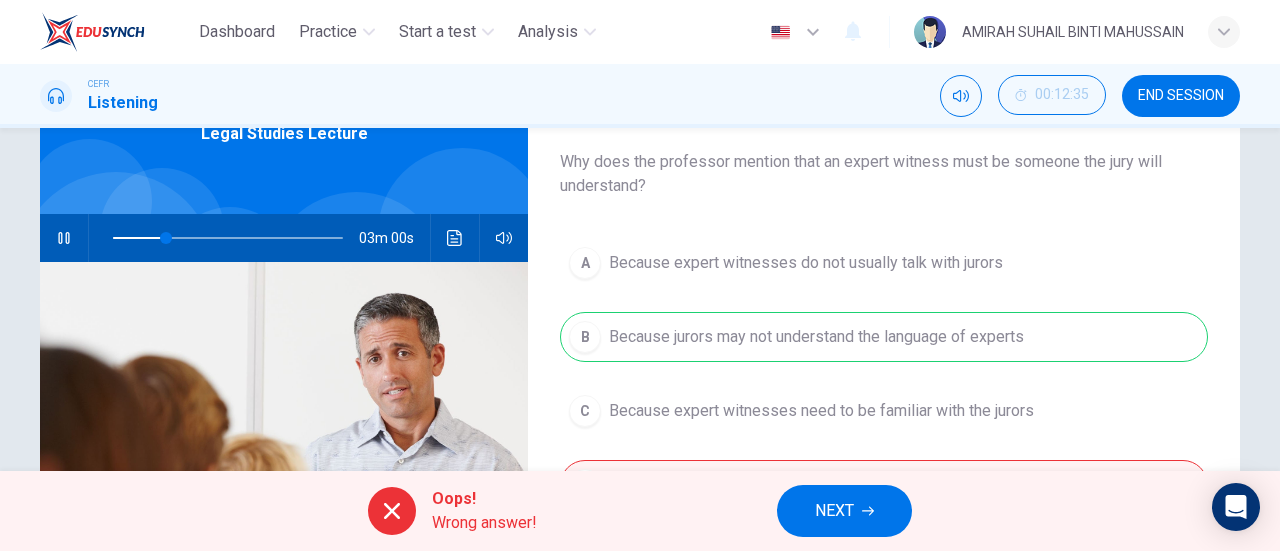 click at bounding box center [228, 238] 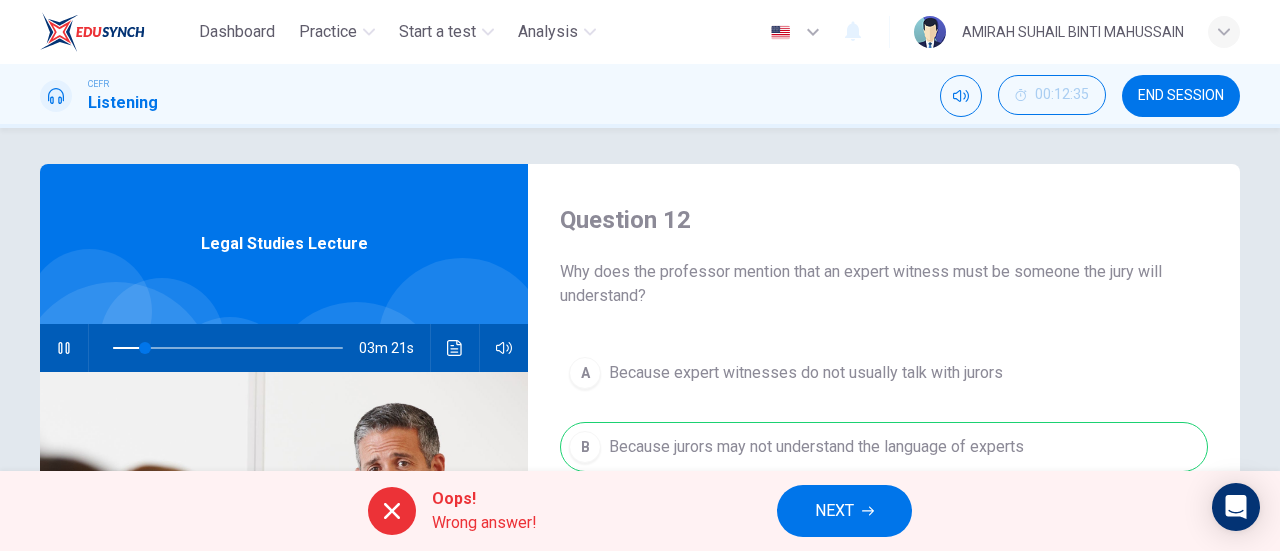 scroll, scrollTop: 0, scrollLeft: 0, axis: both 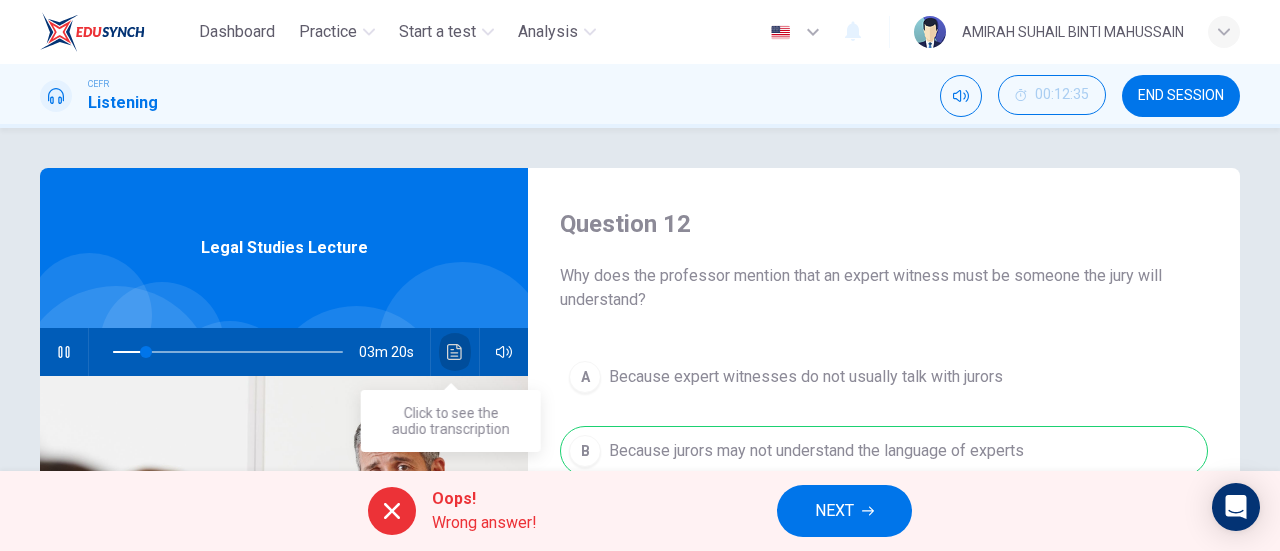 click at bounding box center [455, 352] 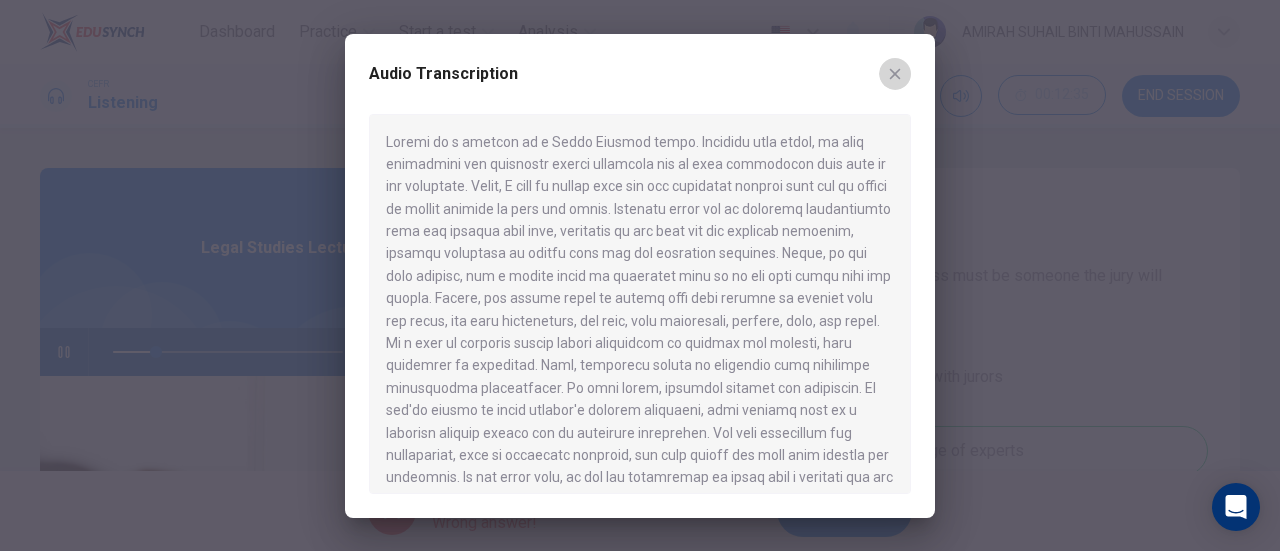 click at bounding box center (895, 74) 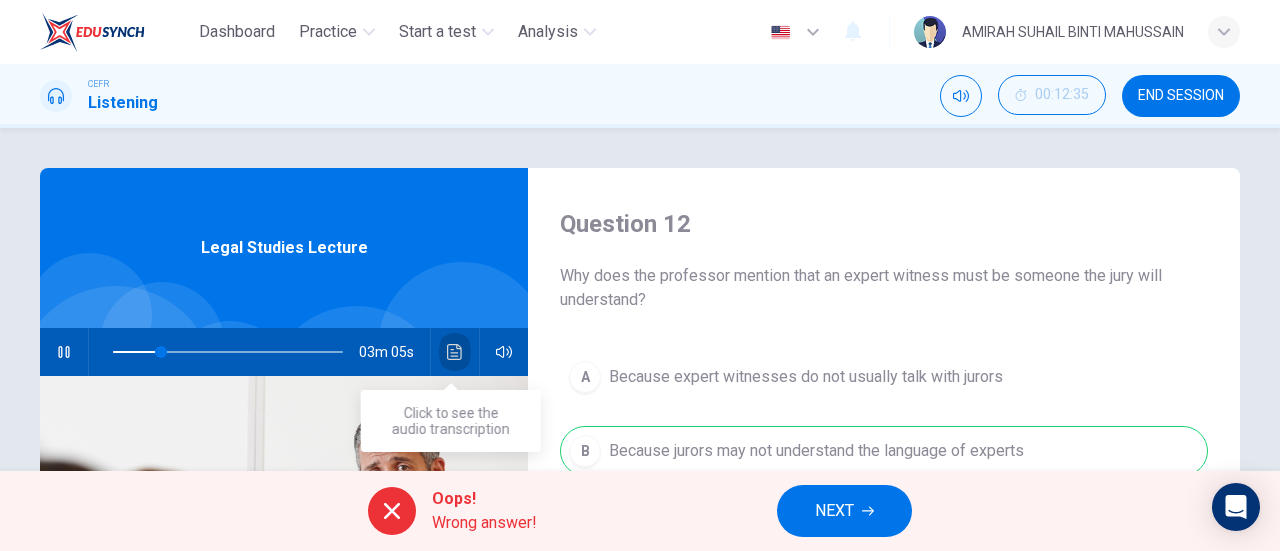 click at bounding box center [455, 352] 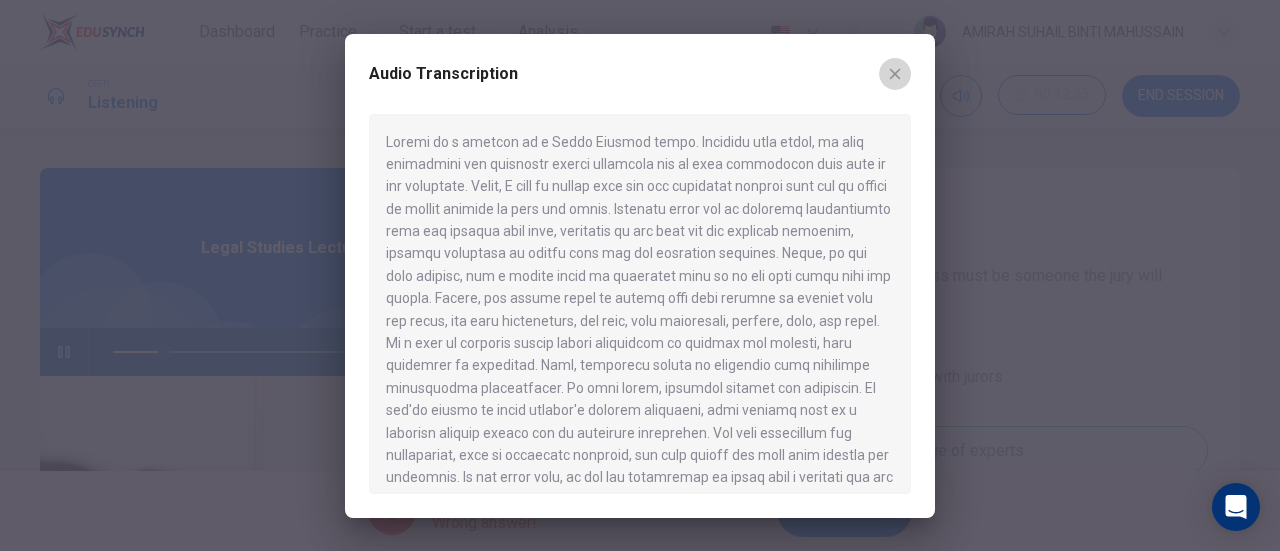 click at bounding box center [895, 74] 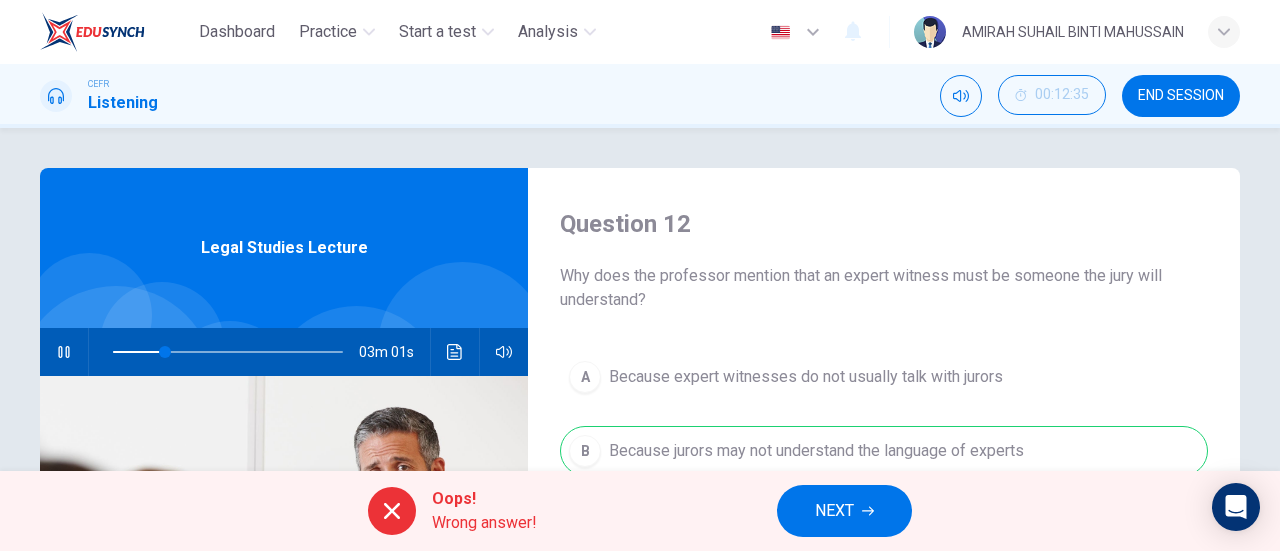 scroll, scrollTop: 100, scrollLeft: 0, axis: vertical 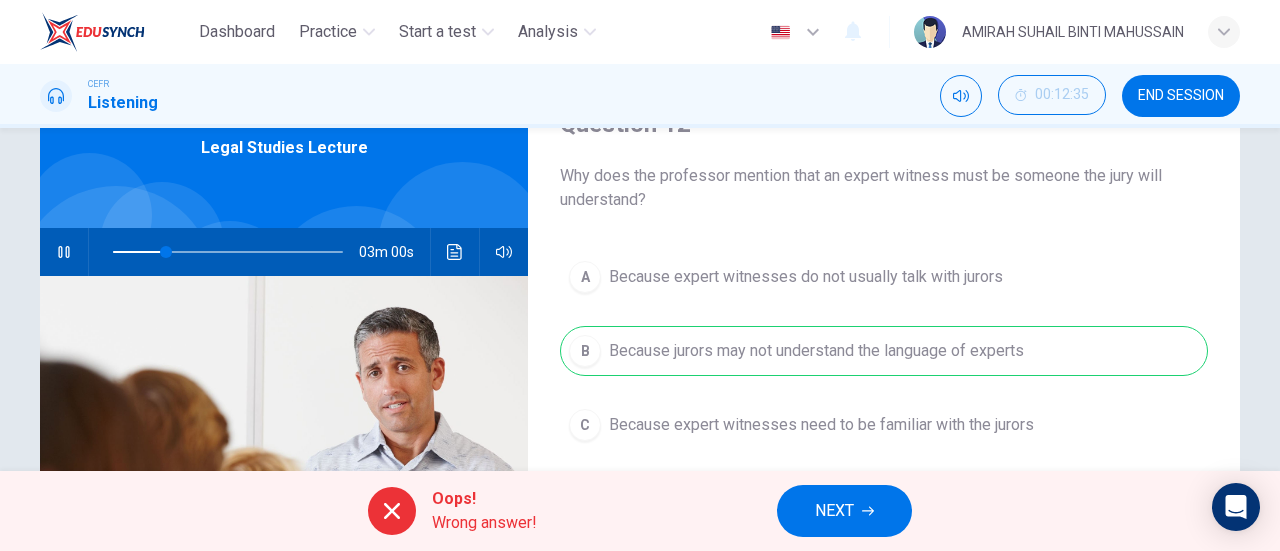 click at bounding box center [455, 252] 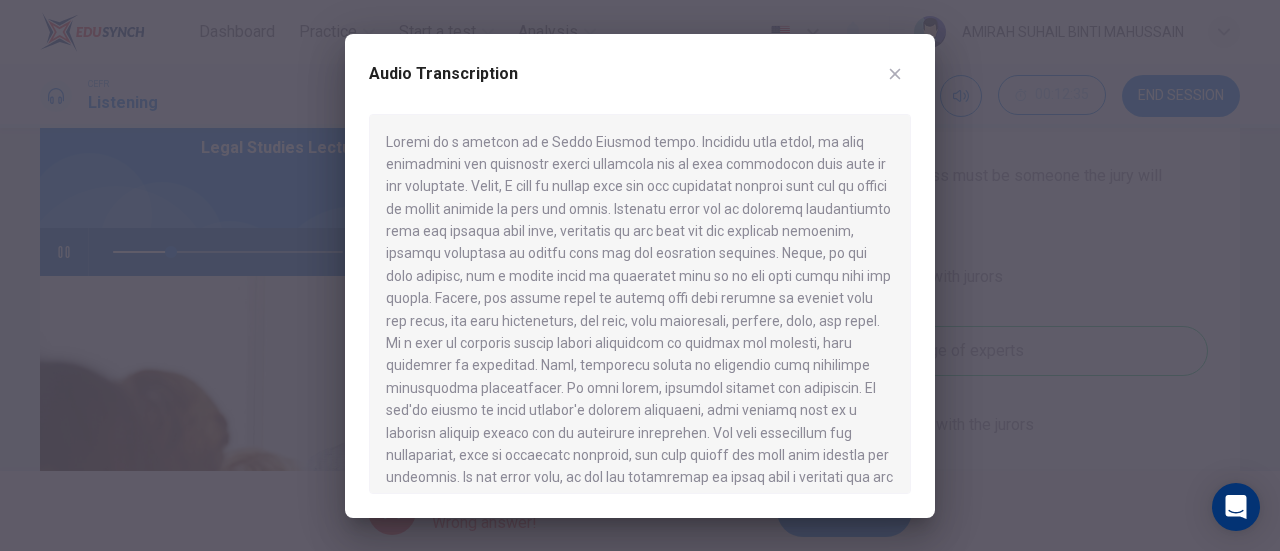 click at bounding box center (895, 74) 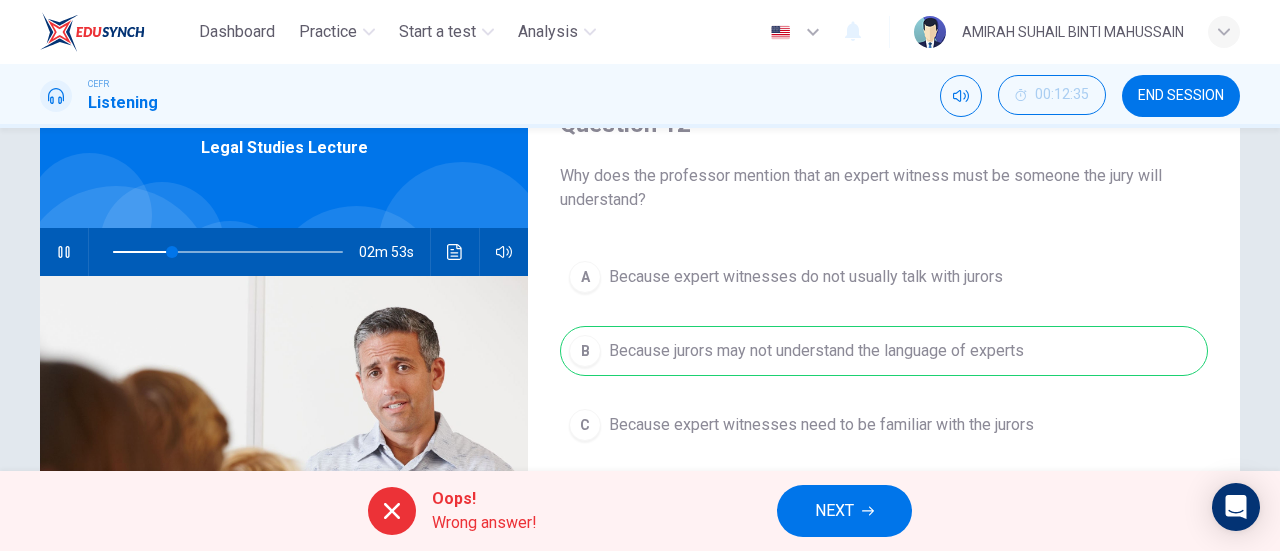click at bounding box center (455, 252) 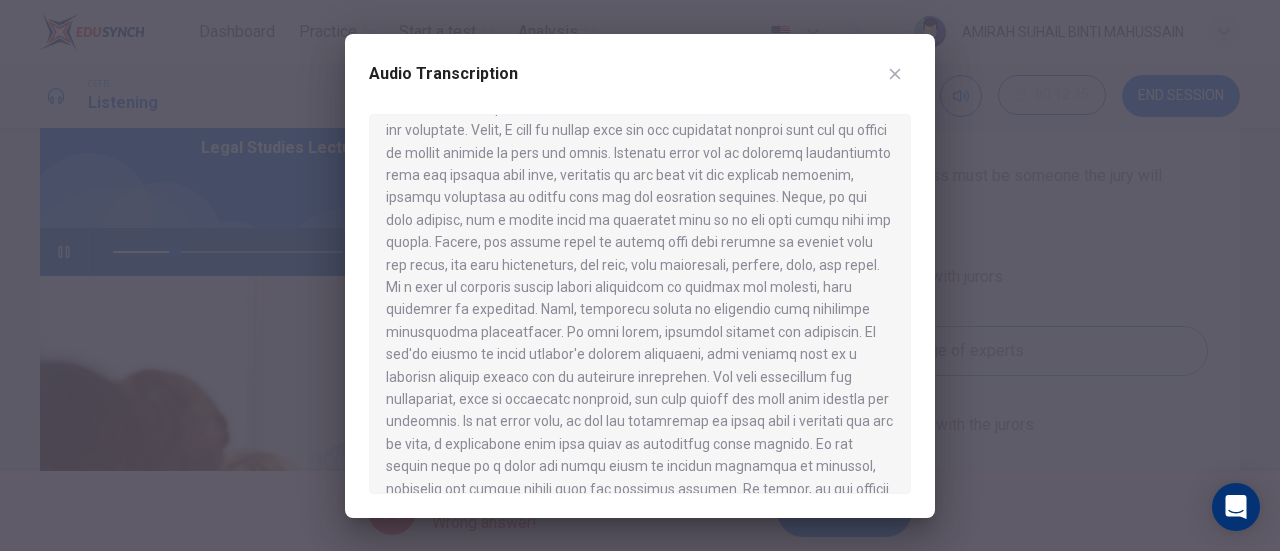 scroll, scrollTop: 100, scrollLeft: 0, axis: vertical 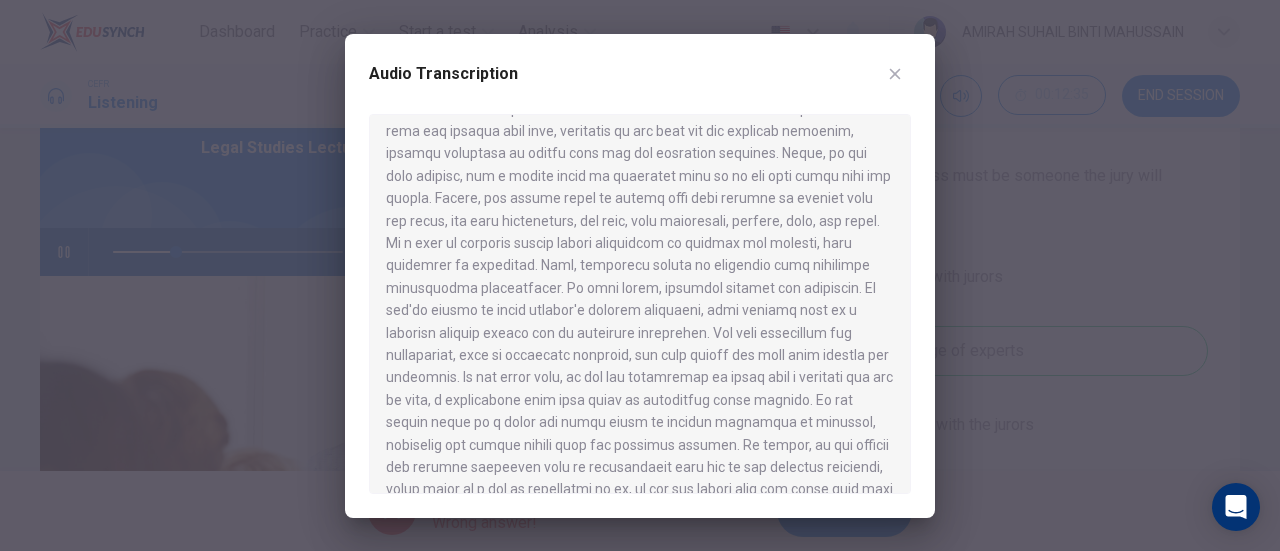 click at bounding box center [895, 74] 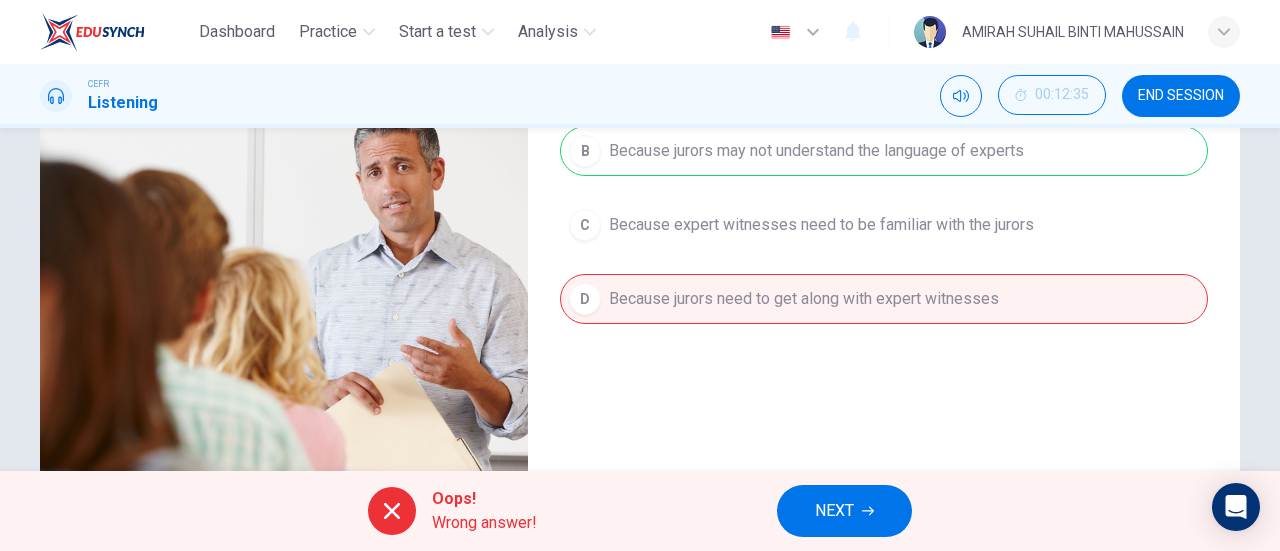 click on "NEXT" at bounding box center [844, 511] 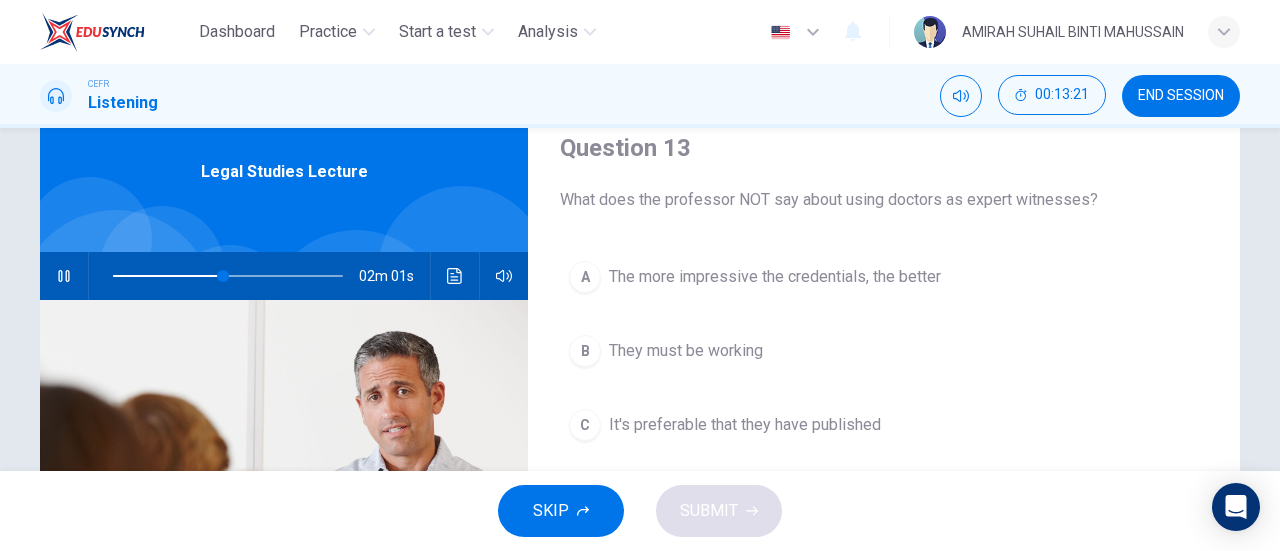 scroll, scrollTop: 176, scrollLeft: 0, axis: vertical 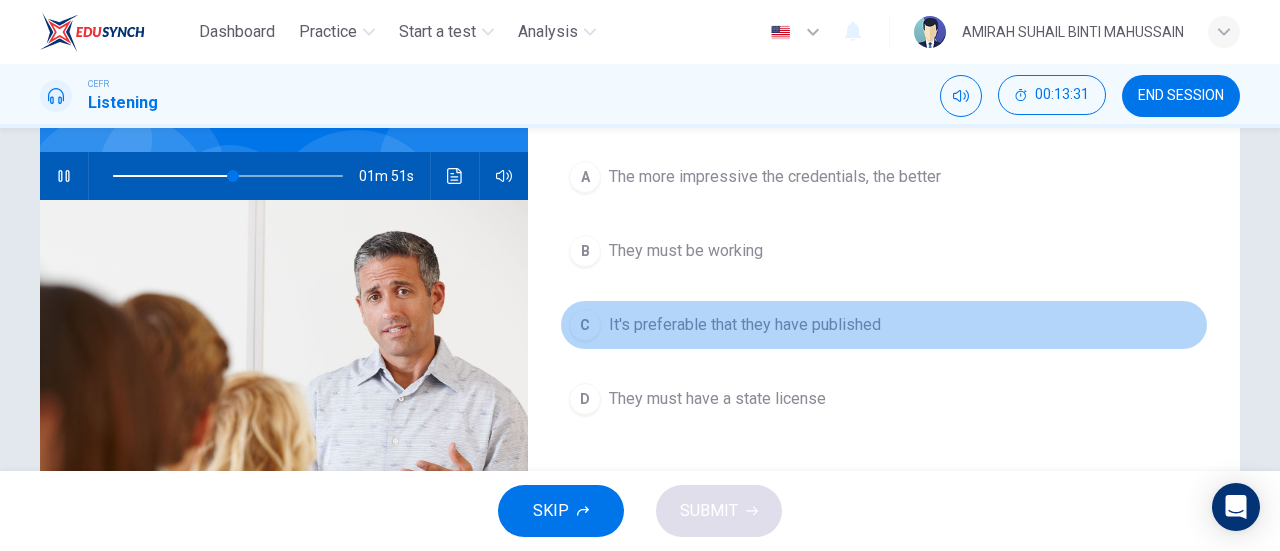 click on "C" at bounding box center (585, 177) 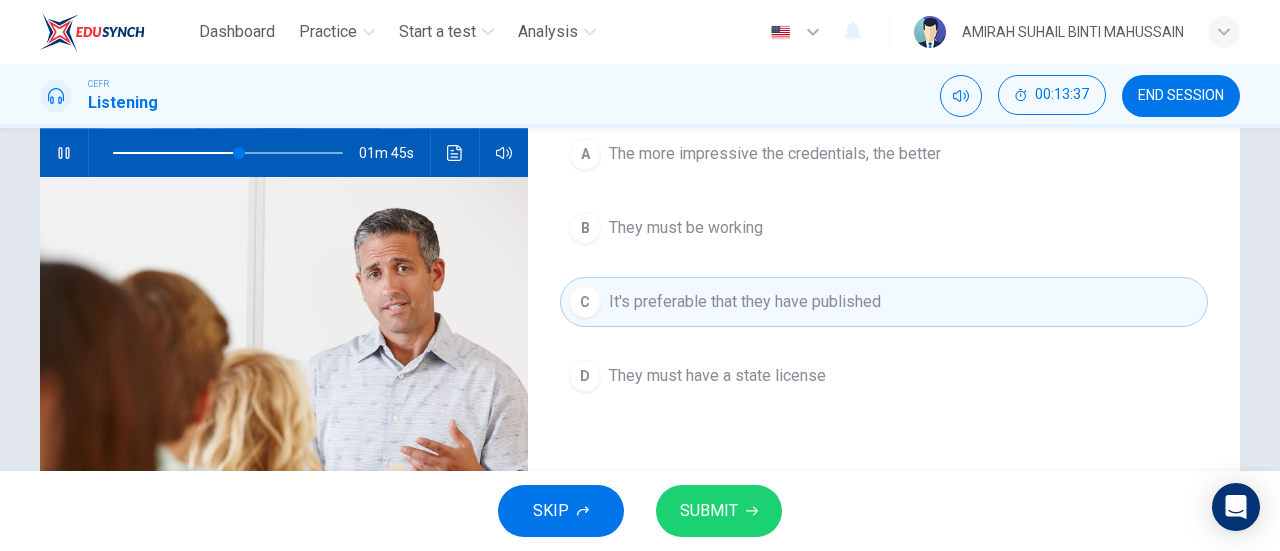 scroll, scrollTop: 200, scrollLeft: 0, axis: vertical 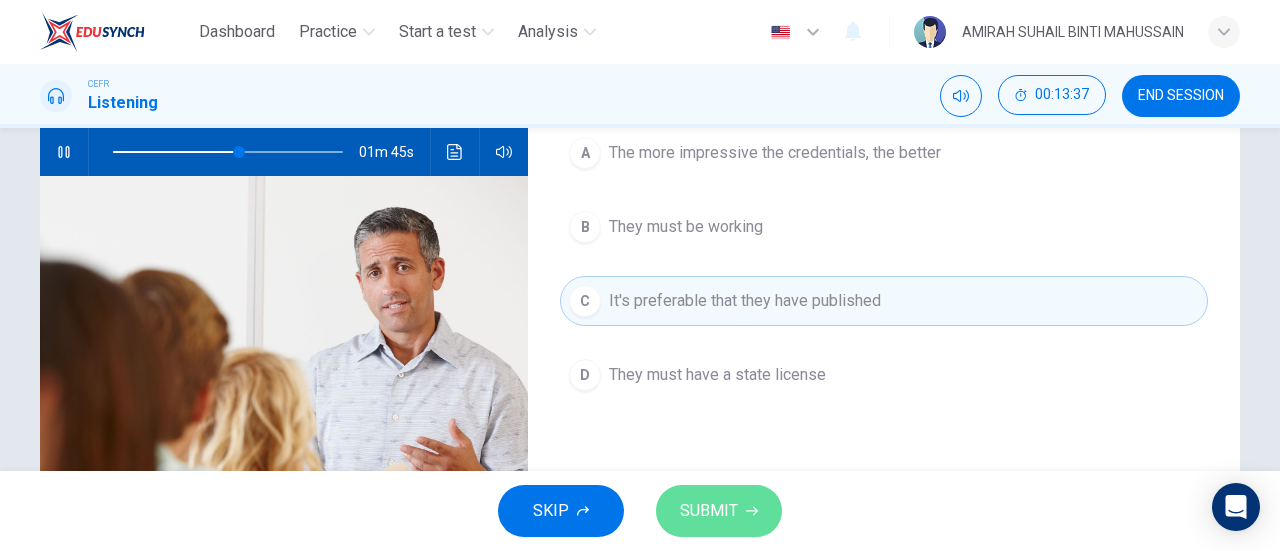 click on "SUBMIT" at bounding box center (709, 511) 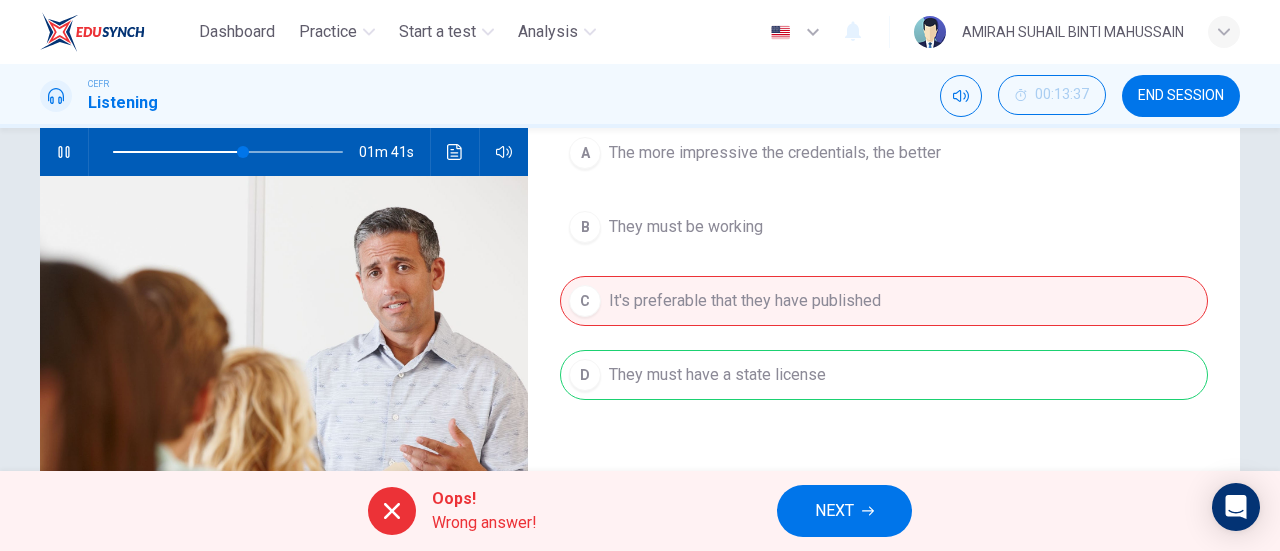 click at bounding box center [455, 152] 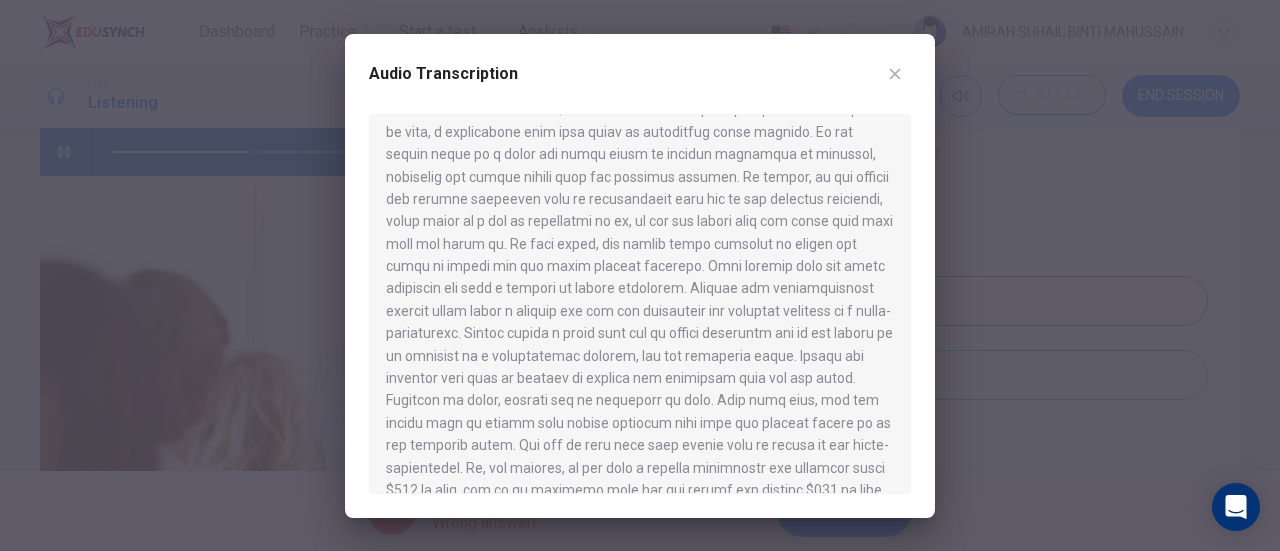 scroll, scrollTop: 400, scrollLeft: 0, axis: vertical 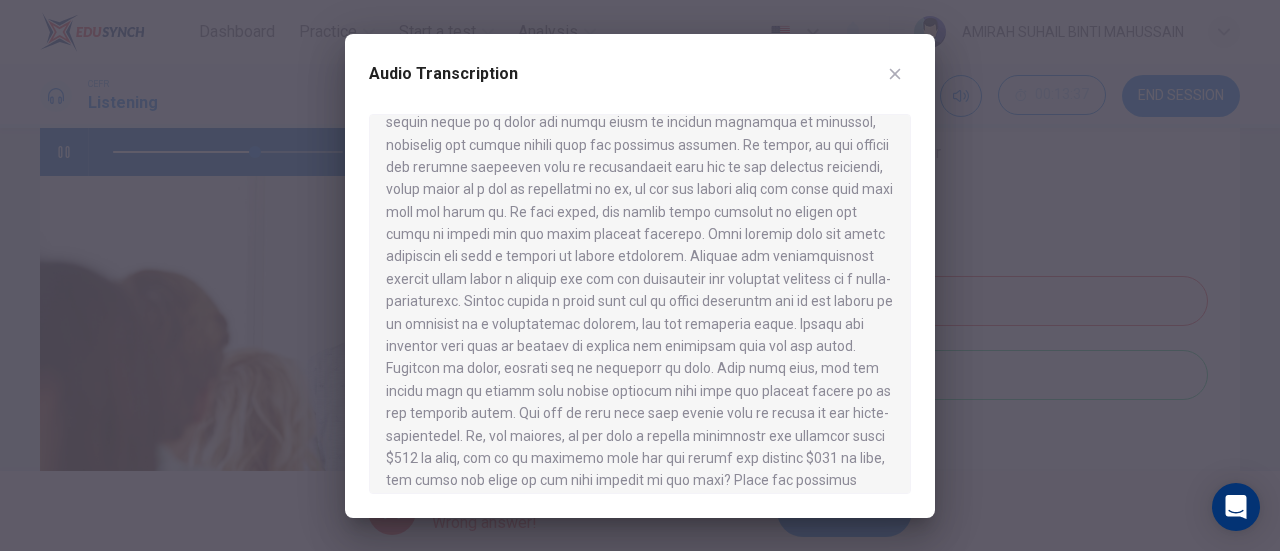 drag, startPoint x: 812, startPoint y: 300, endPoint x: 584, endPoint y: 326, distance: 229.47766 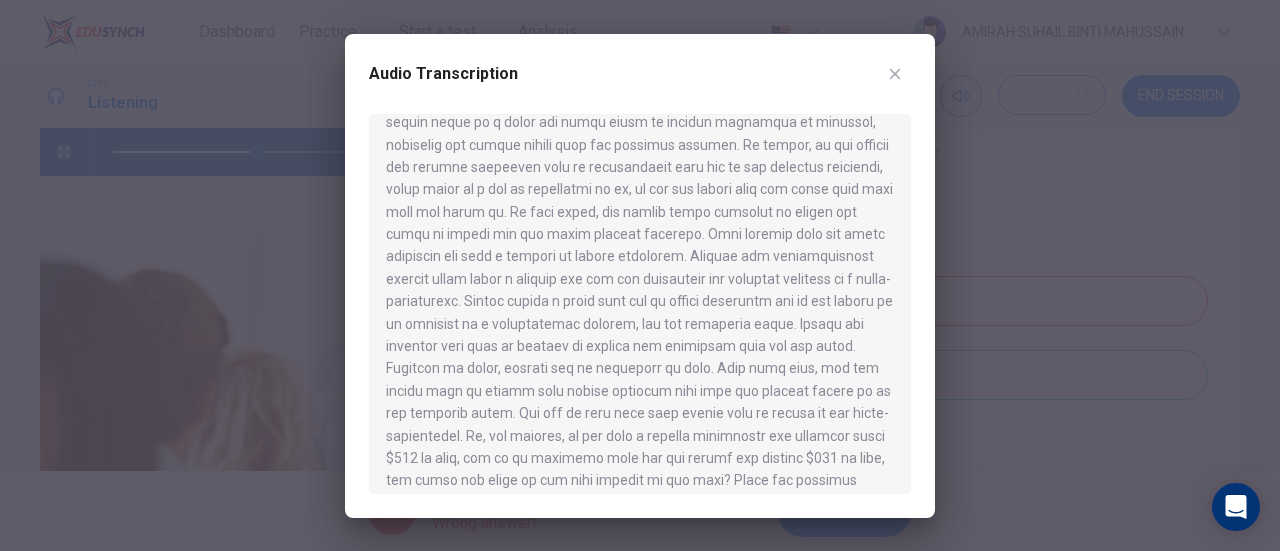 scroll, scrollTop: 500, scrollLeft: 0, axis: vertical 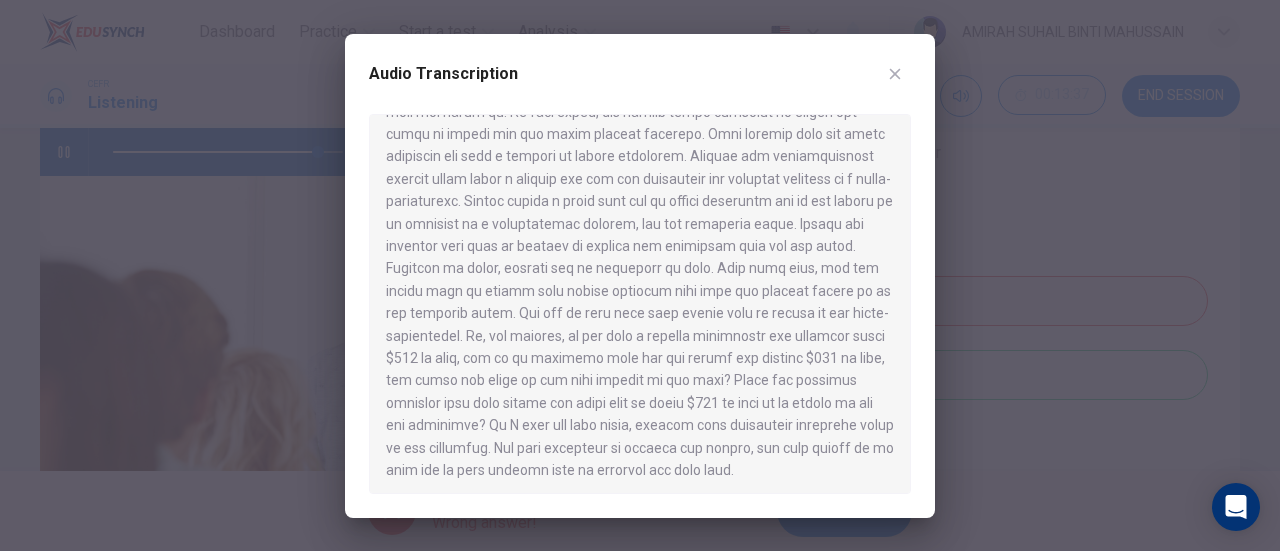 click at bounding box center (895, 74) 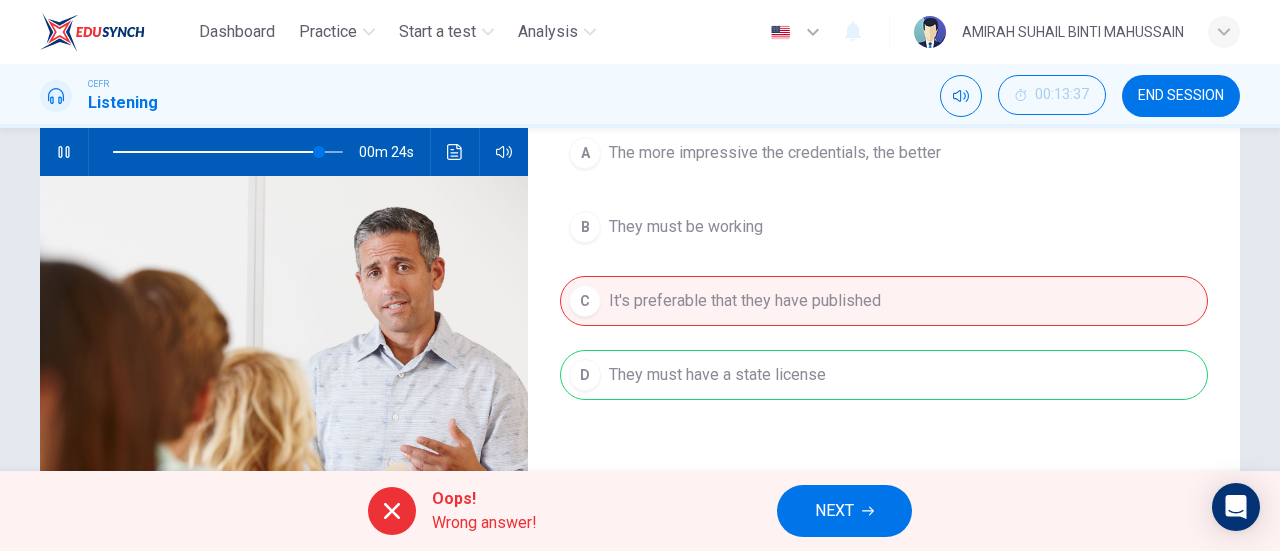 click on "NEXT" at bounding box center [844, 511] 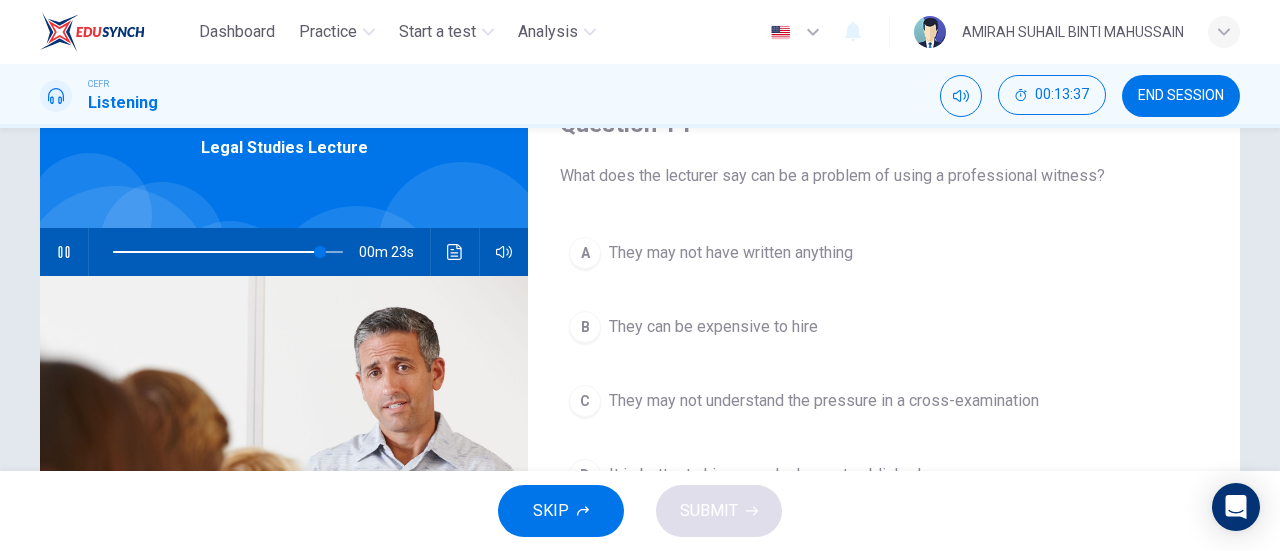 scroll, scrollTop: 0, scrollLeft: 0, axis: both 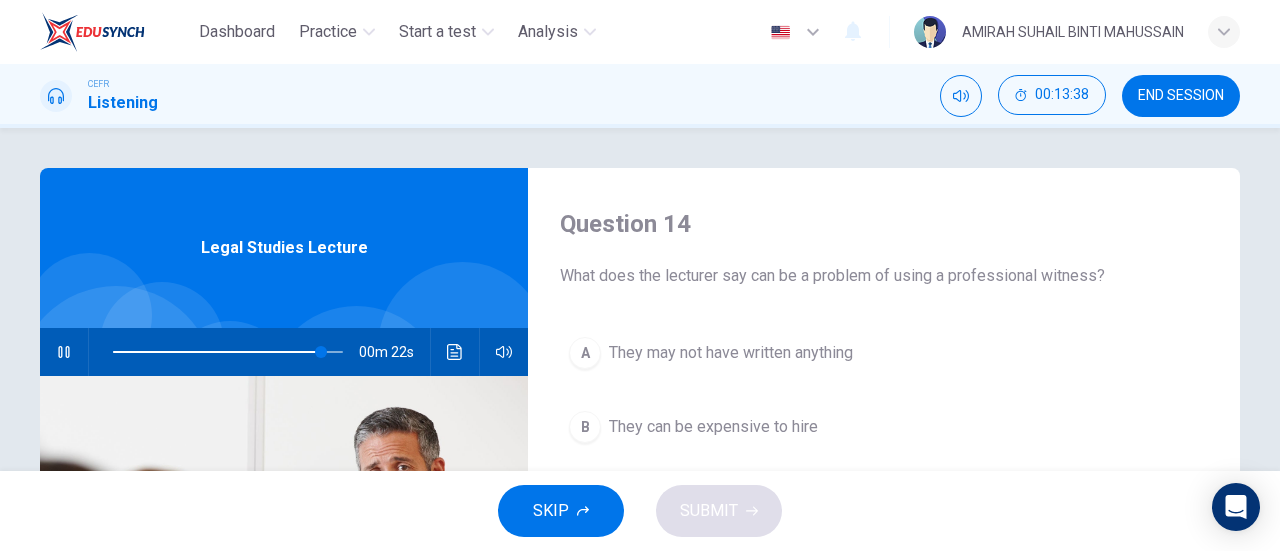 click at bounding box center (228, 352) 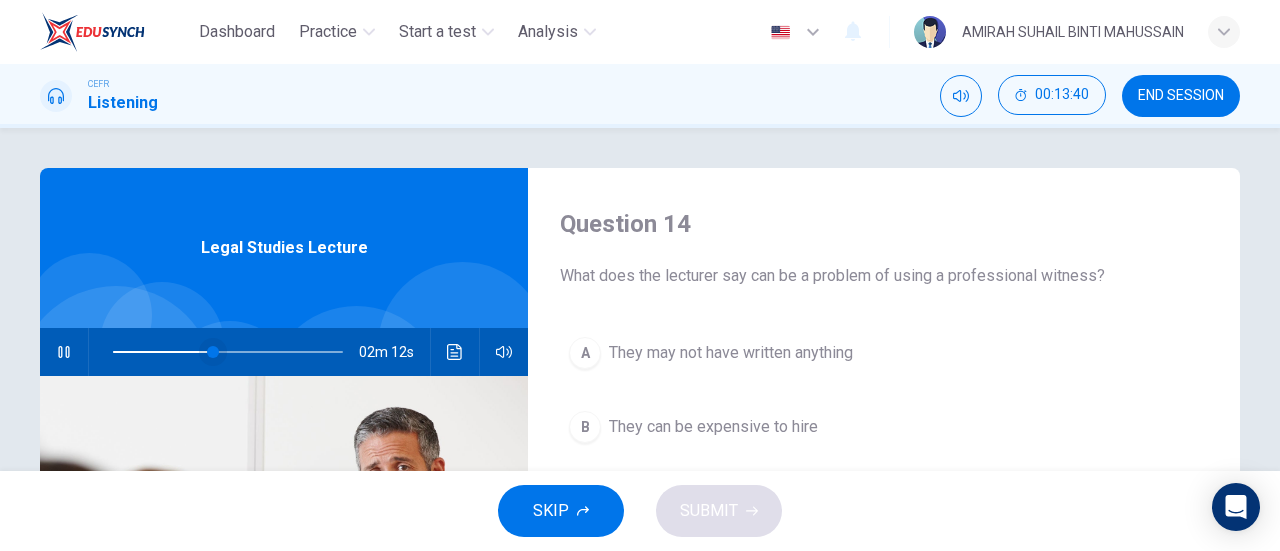 click at bounding box center [213, 352] 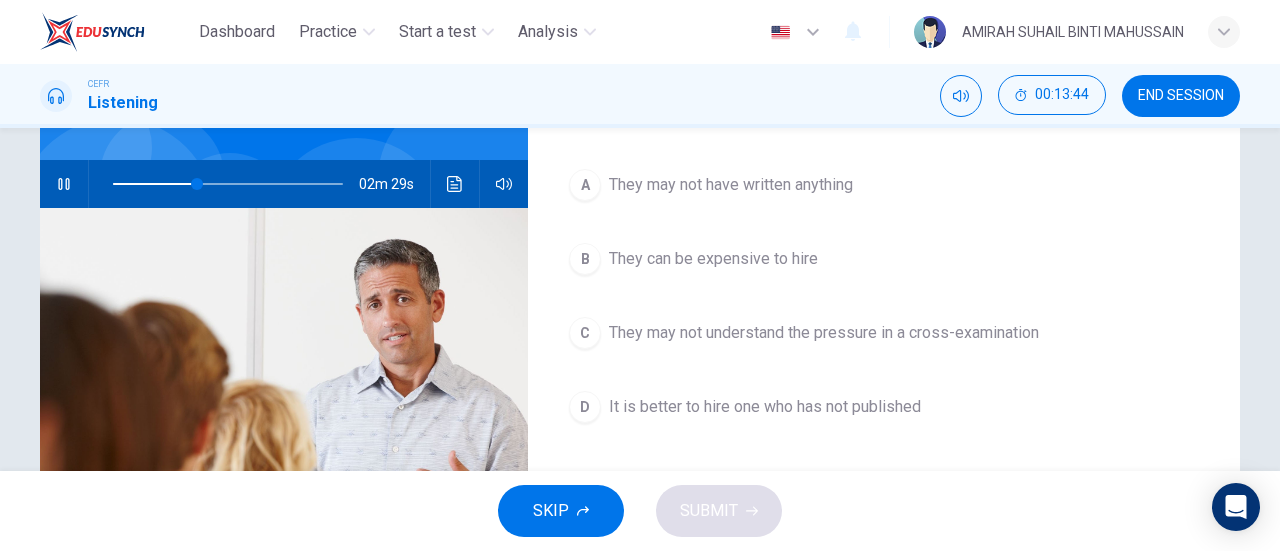 scroll, scrollTop: 200, scrollLeft: 0, axis: vertical 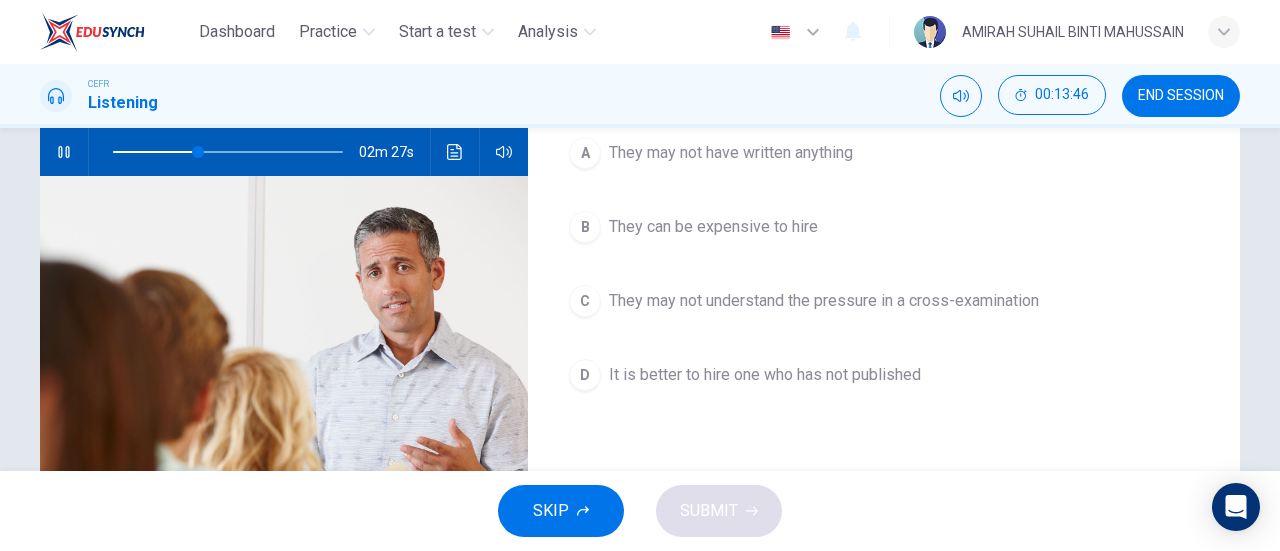 click on "They may not have written anything" at bounding box center [731, 153] 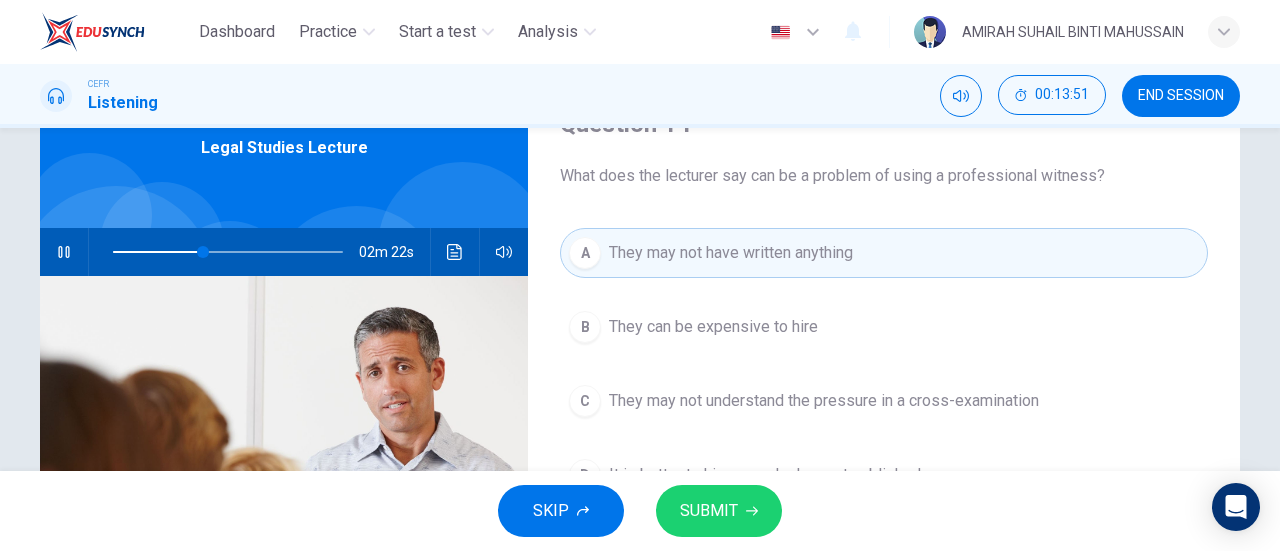 scroll, scrollTop: 200, scrollLeft: 0, axis: vertical 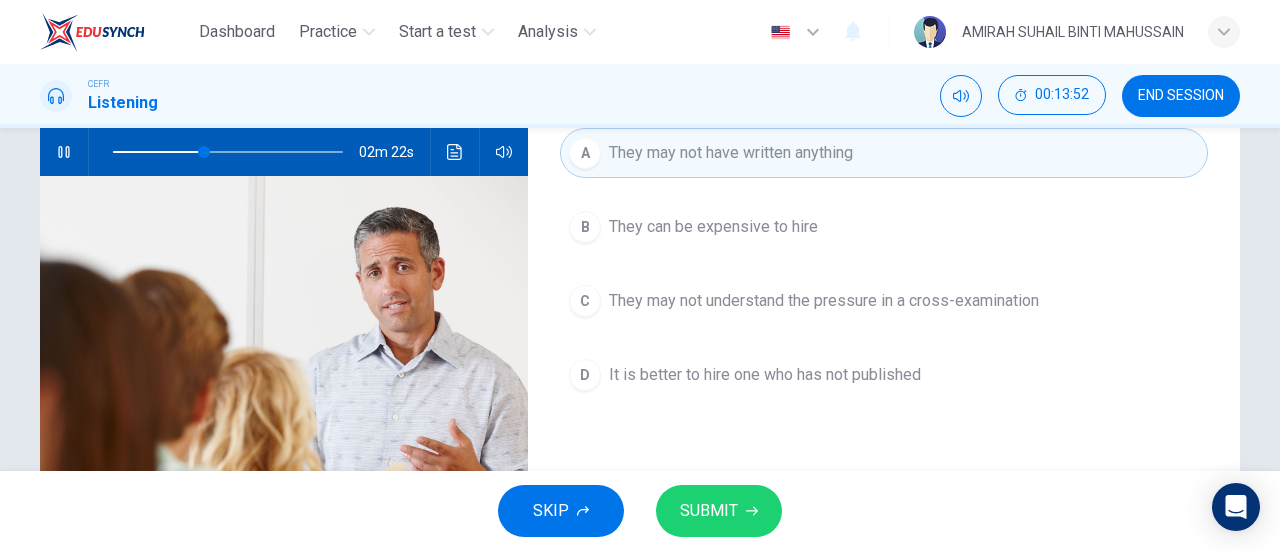 click at bounding box center [455, 152] 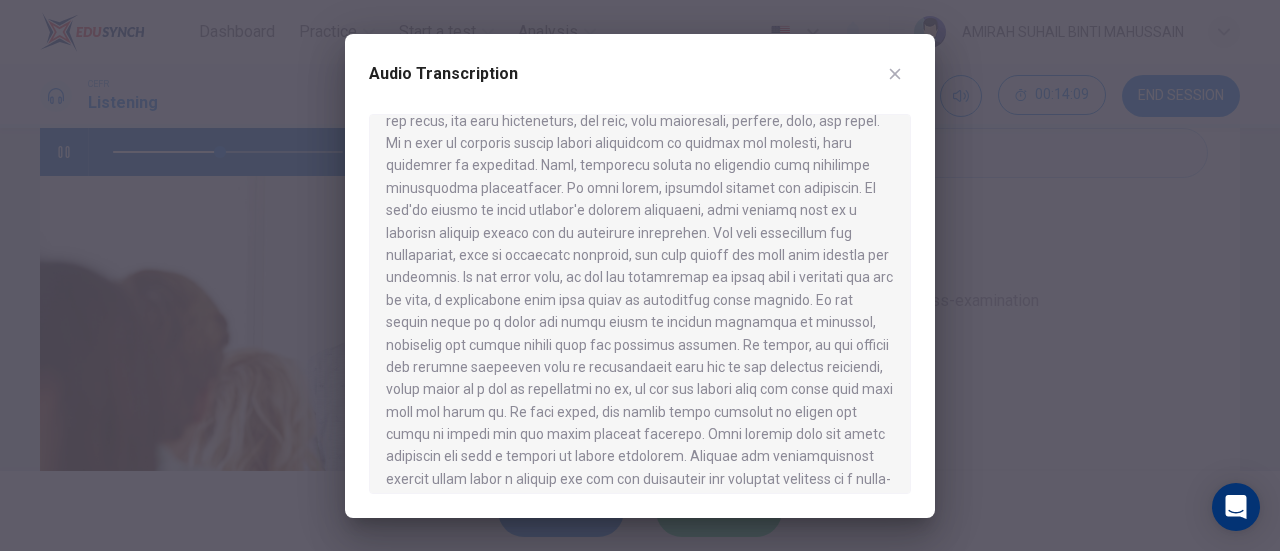 scroll, scrollTop: 300, scrollLeft: 0, axis: vertical 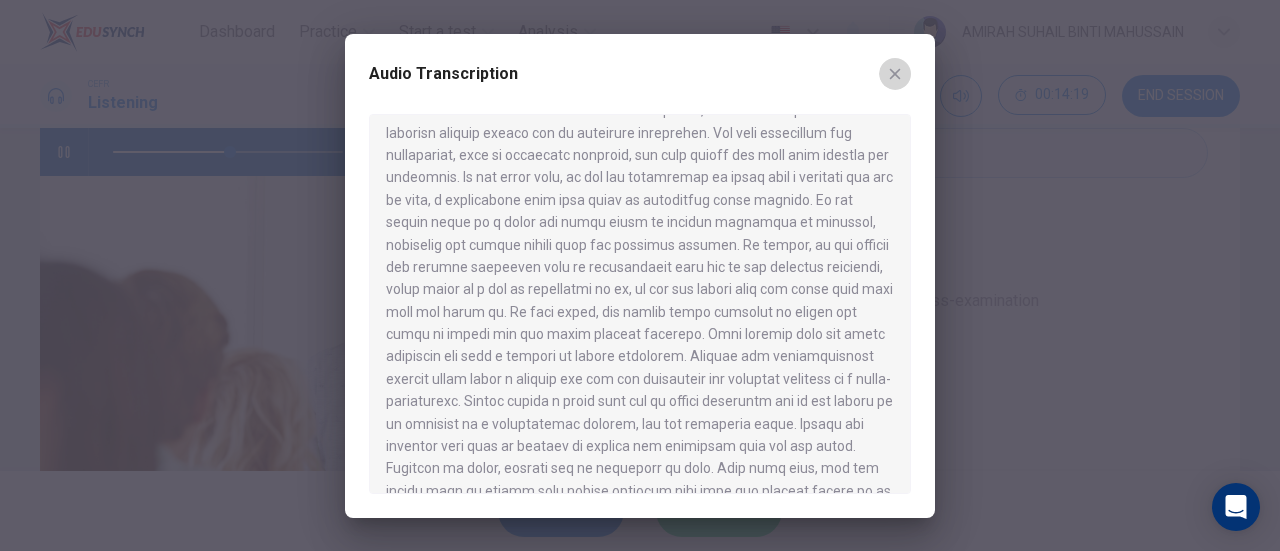 click at bounding box center [895, 74] 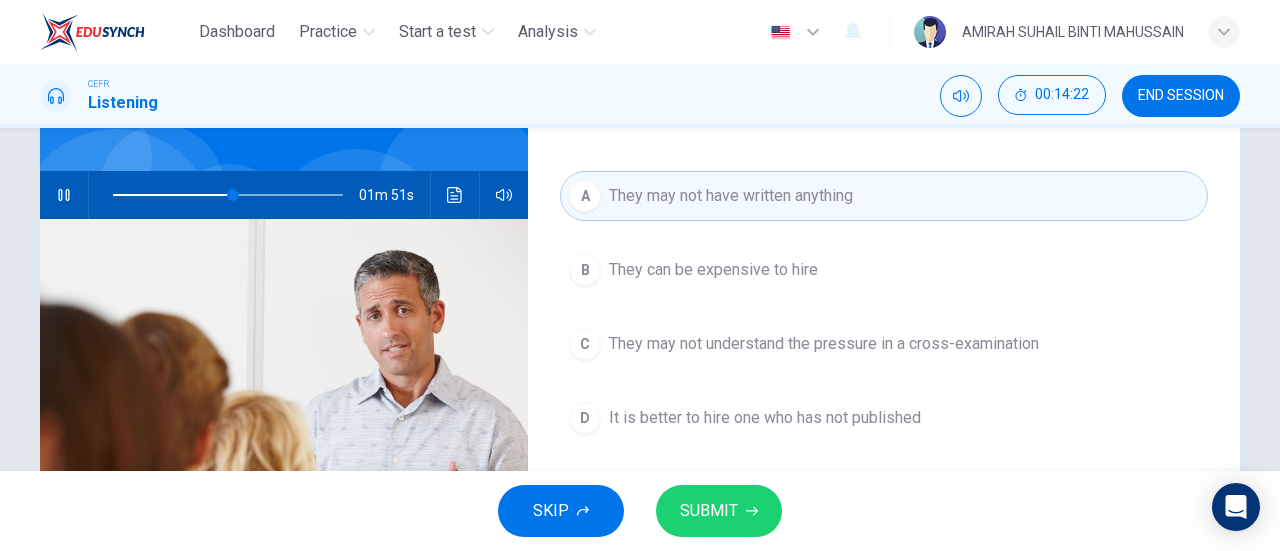 scroll, scrollTop: 200, scrollLeft: 0, axis: vertical 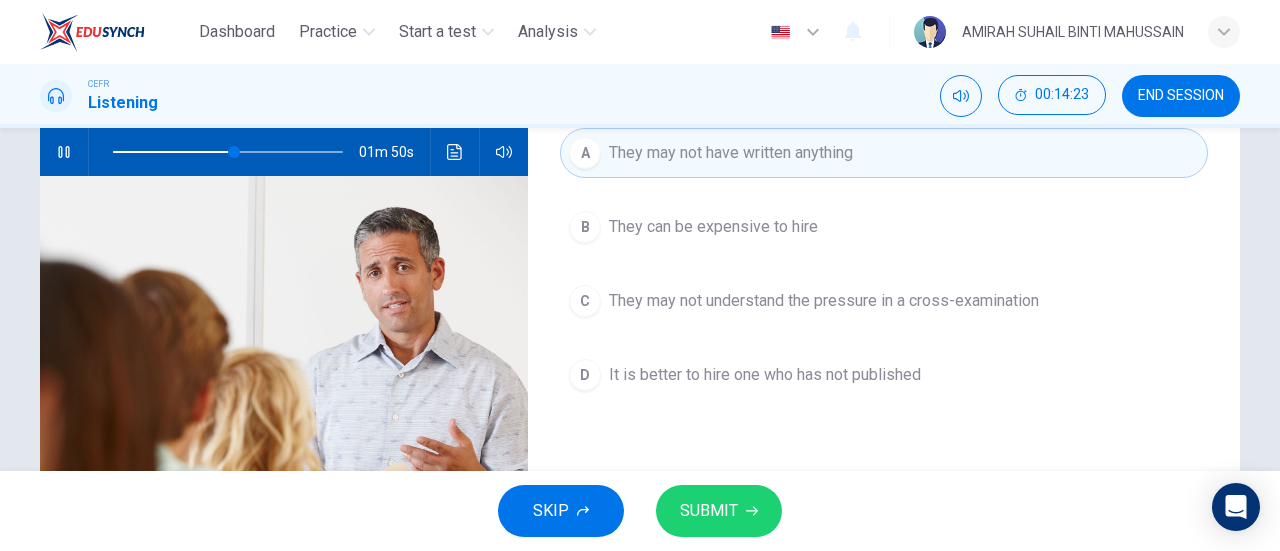 click on "SUBMIT" at bounding box center [719, 511] 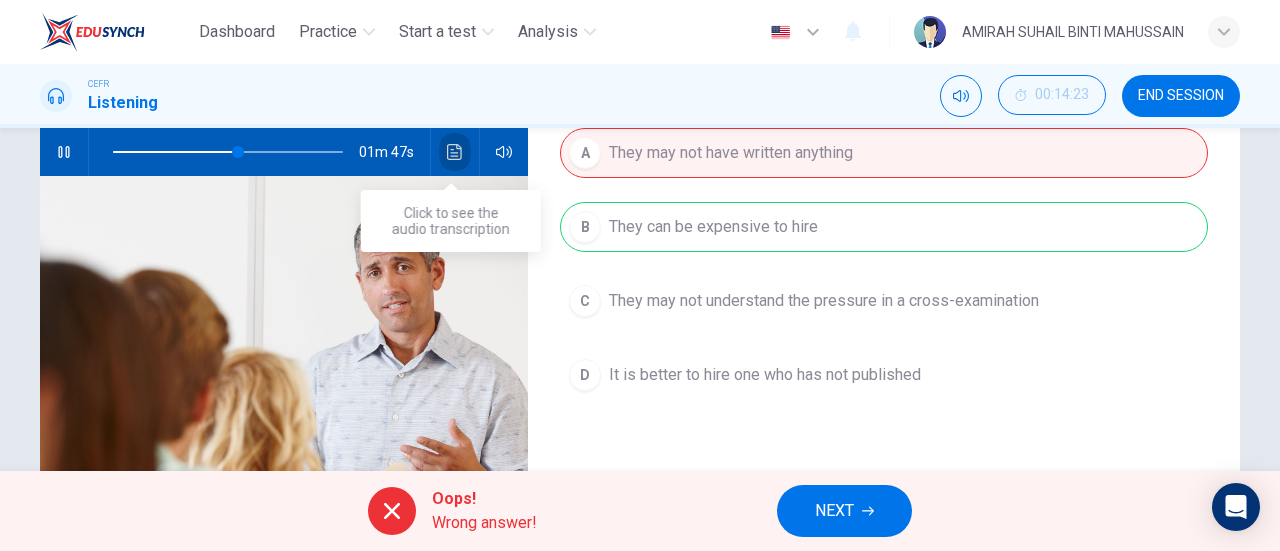 click at bounding box center [455, 152] 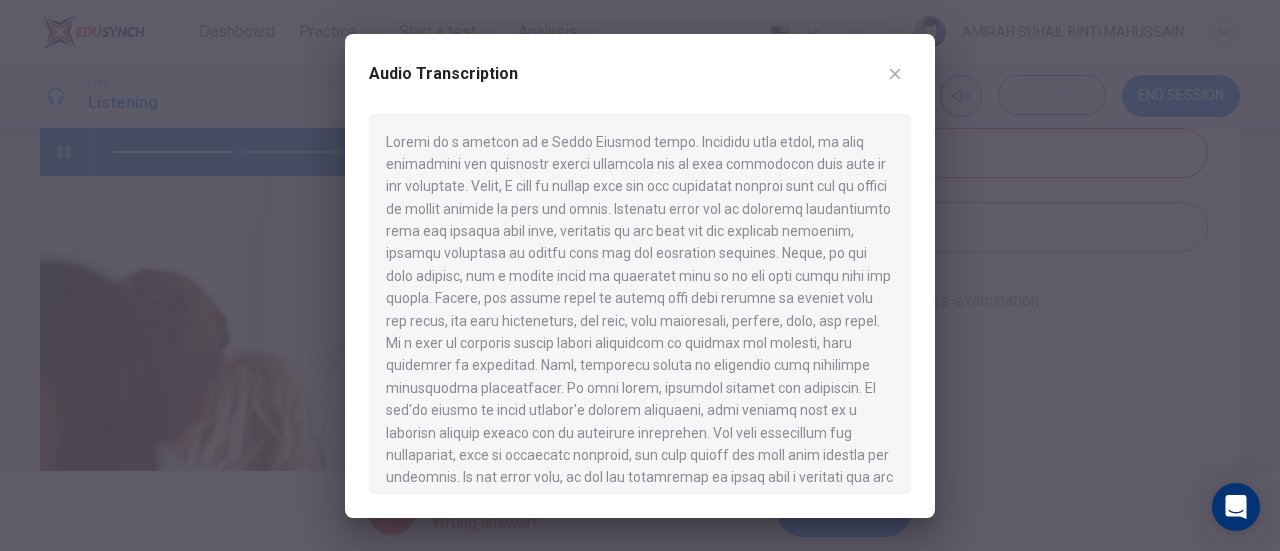 click at bounding box center (895, 74) 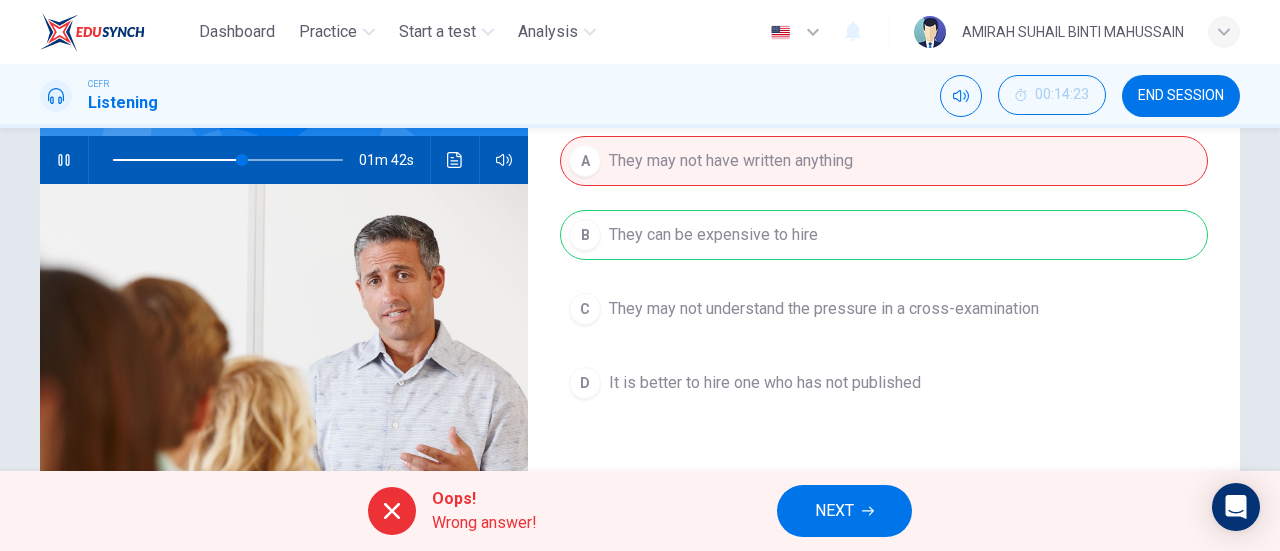 scroll, scrollTop: 200, scrollLeft: 0, axis: vertical 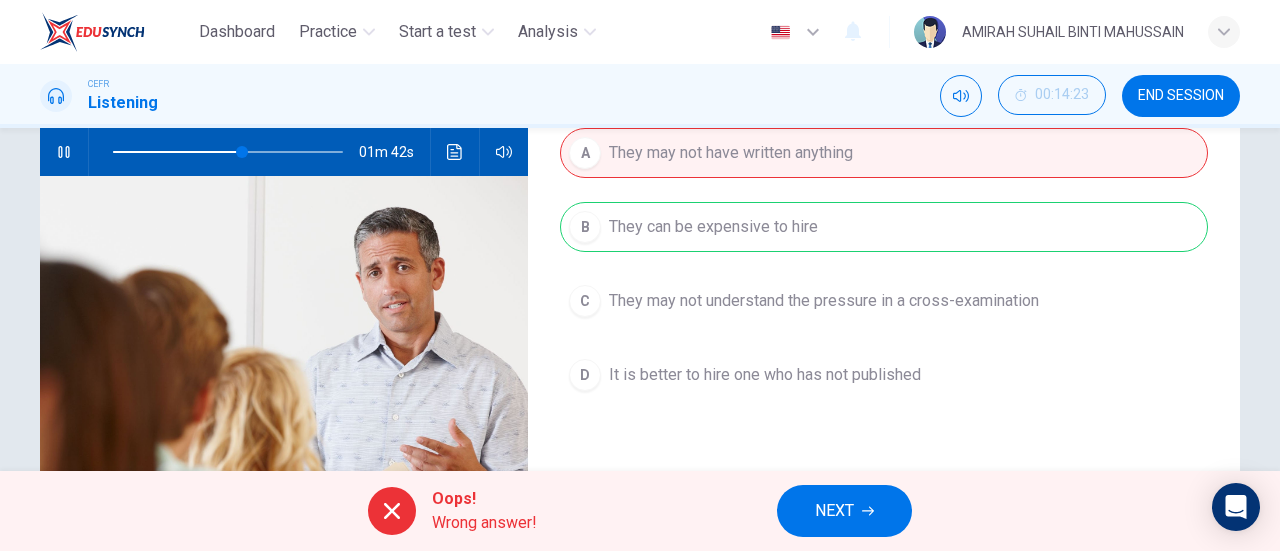 click at bounding box center [455, 152] 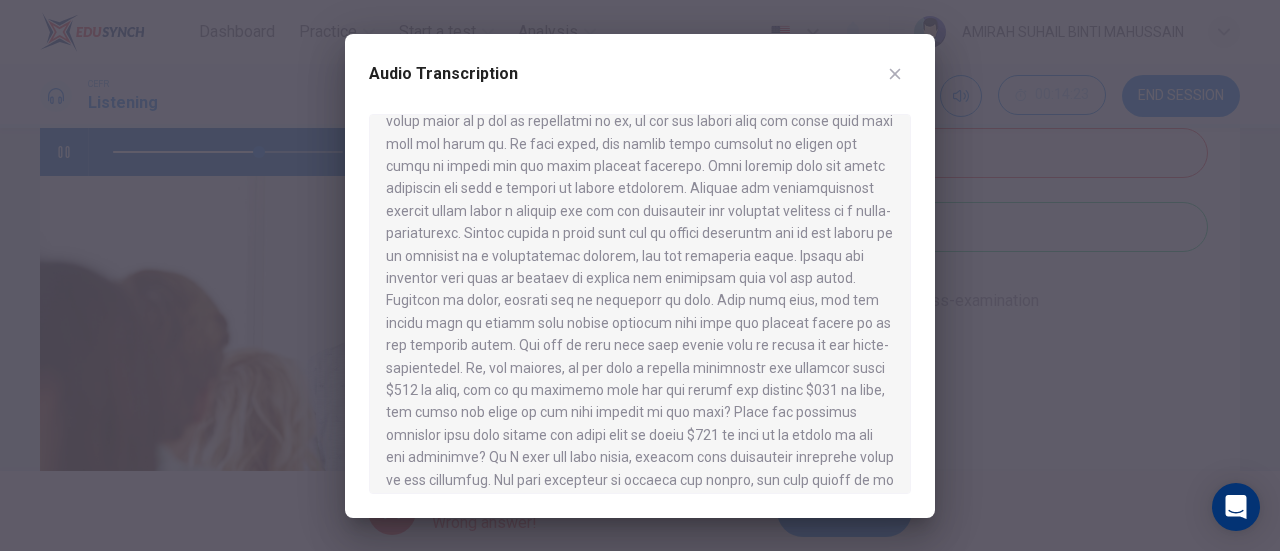 scroll, scrollTop: 500, scrollLeft: 0, axis: vertical 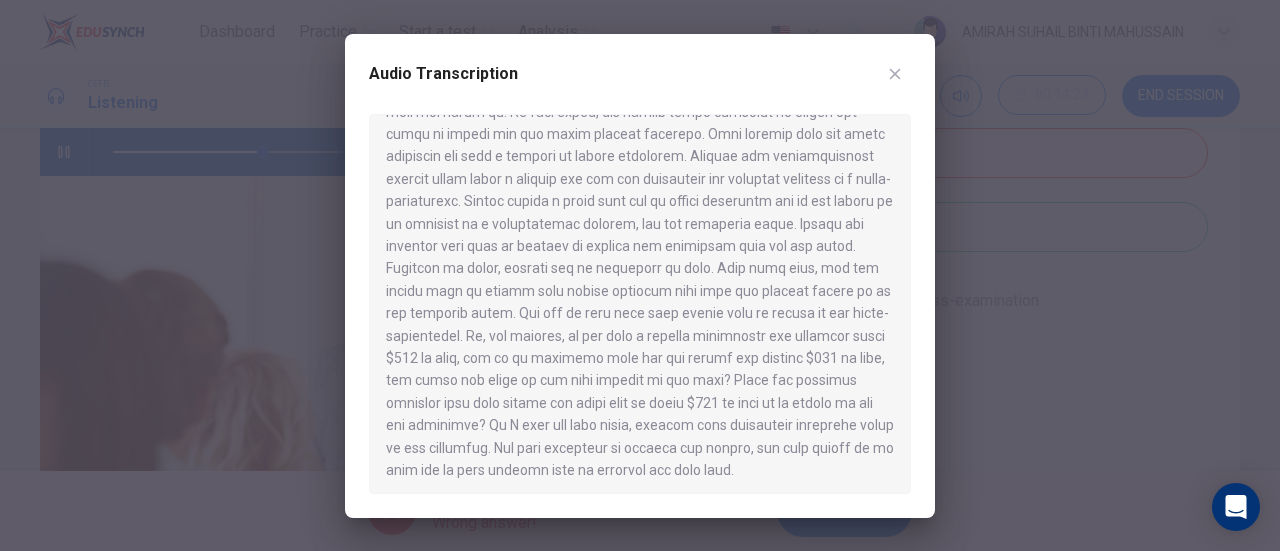 click on "Audio Transcription" at bounding box center [640, 86] 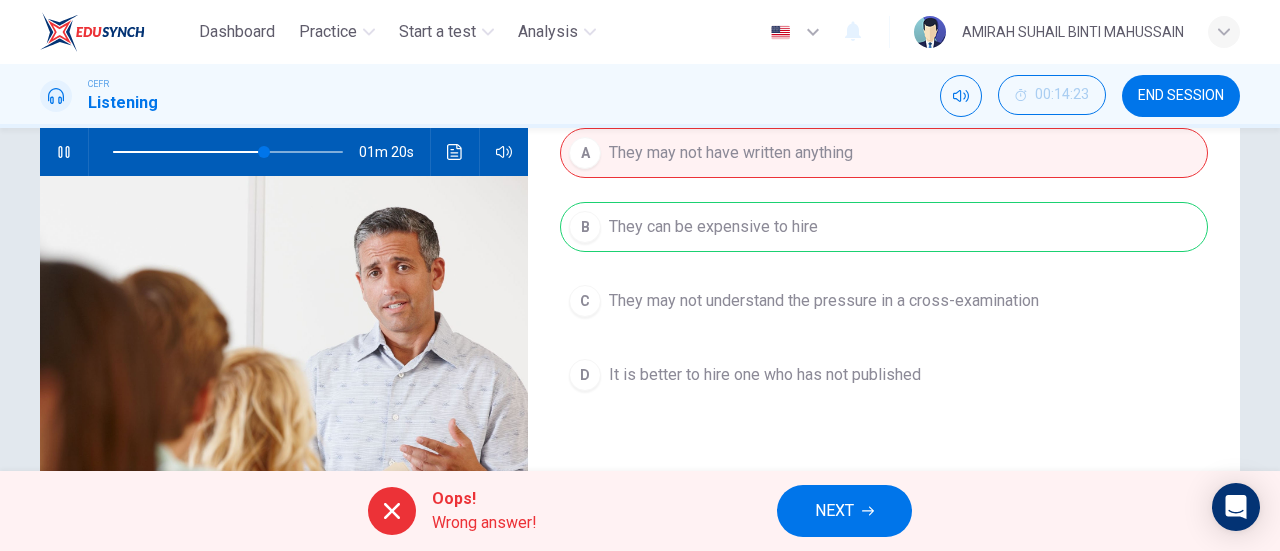 click on "NEXT" at bounding box center (844, 511) 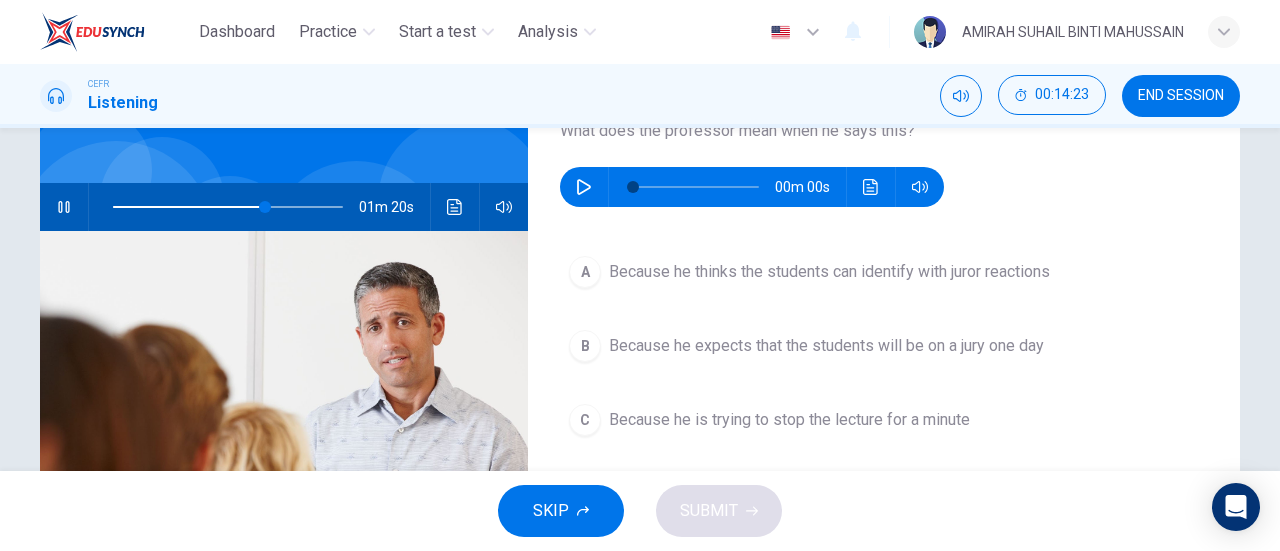 scroll, scrollTop: 100, scrollLeft: 0, axis: vertical 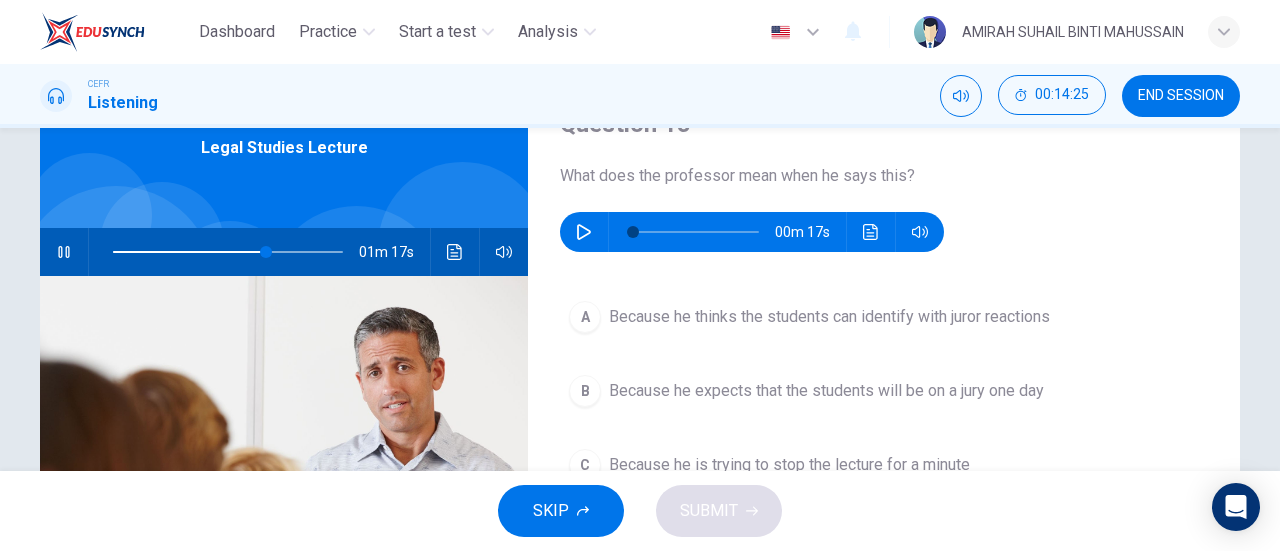 click at bounding box center [64, 252] 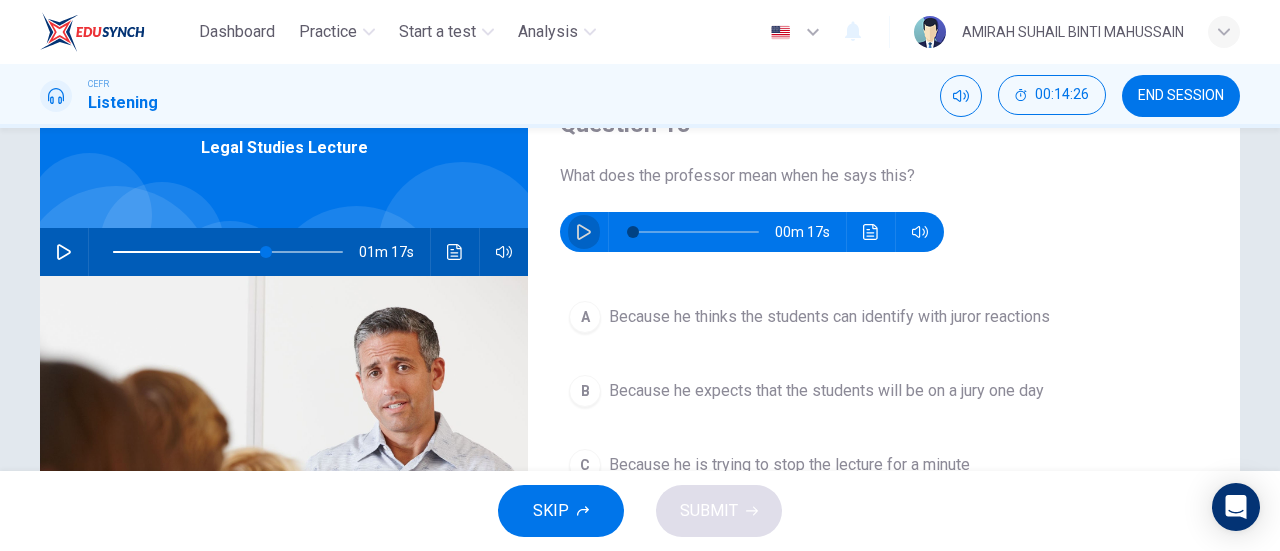 click at bounding box center [584, 232] 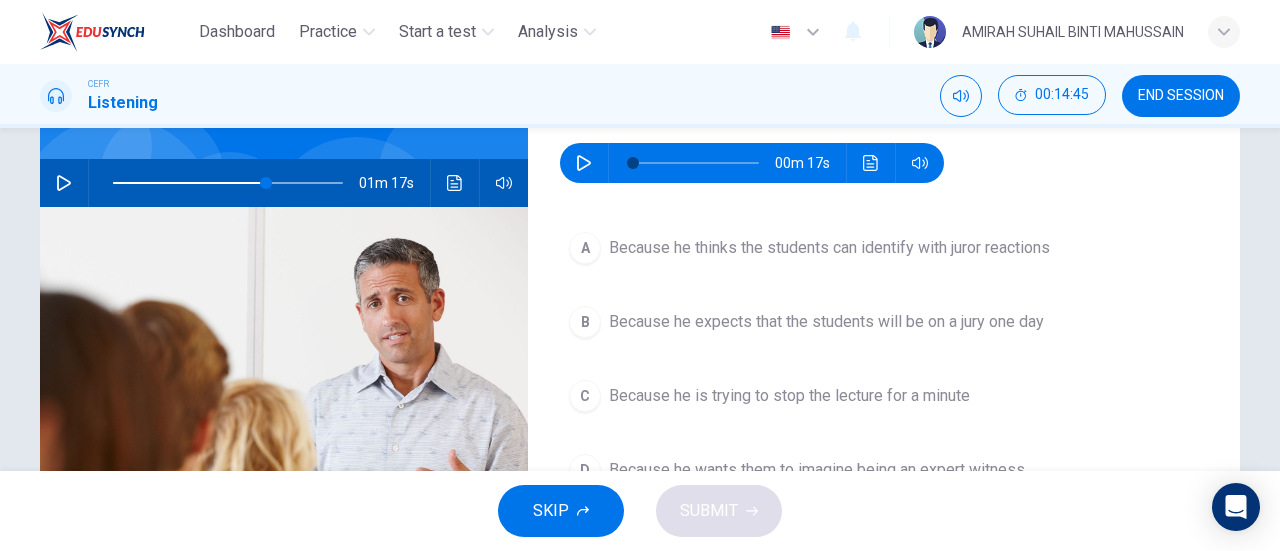 scroll, scrollTop: 200, scrollLeft: 0, axis: vertical 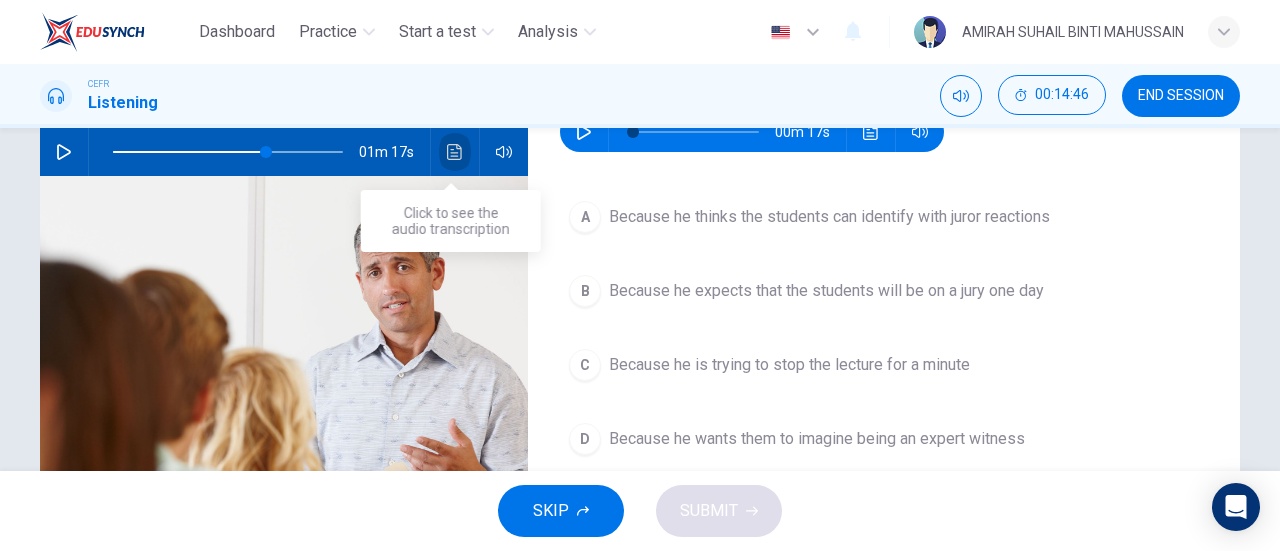 click at bounding box center [455, 152] 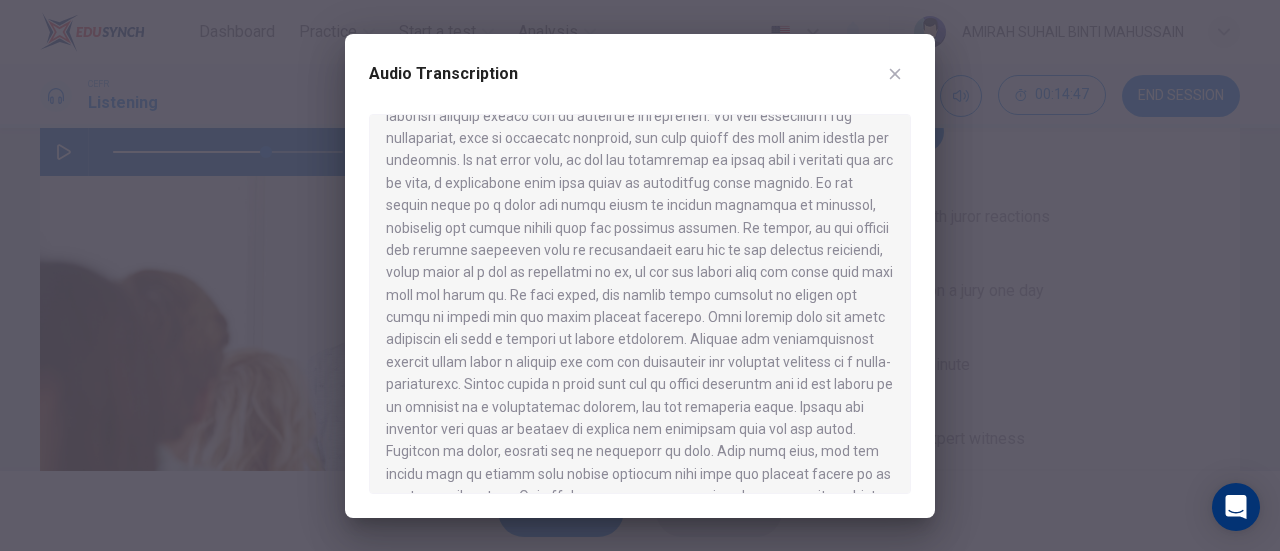 scroll, scrollTop: 500, scrollLeft: 0, axis: vertical 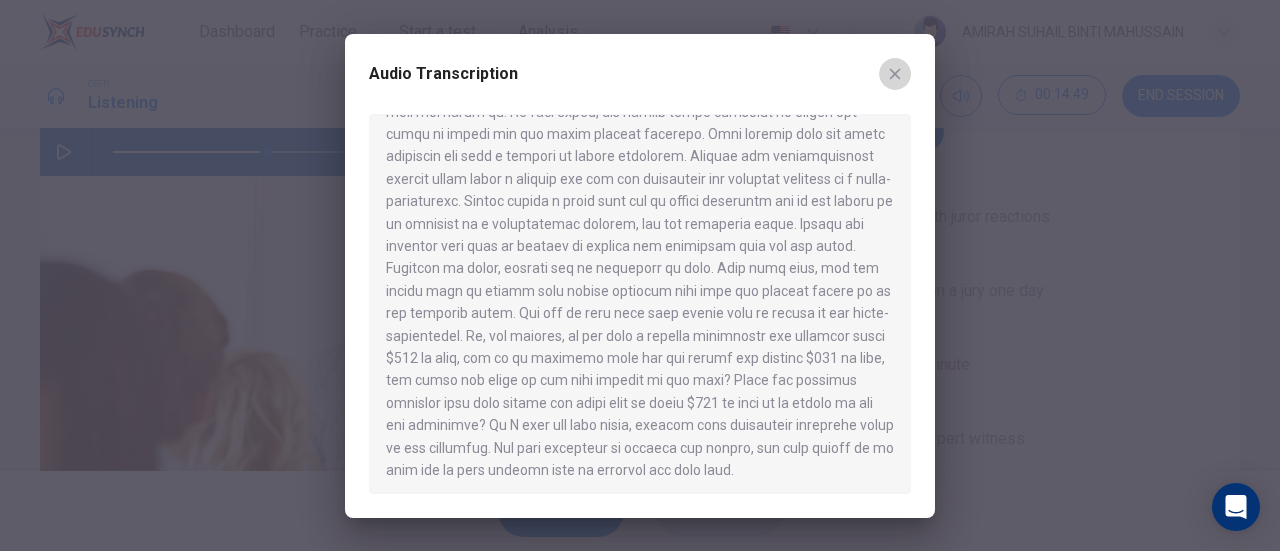 click at bounding box center (895, 73) 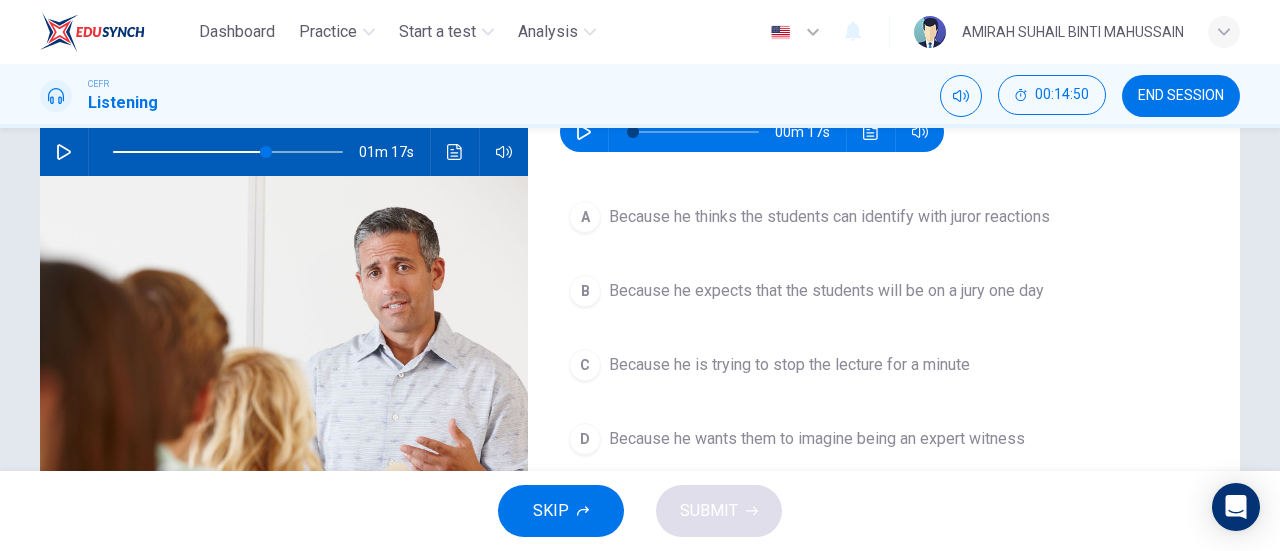 click at bounding box center [64, 152] 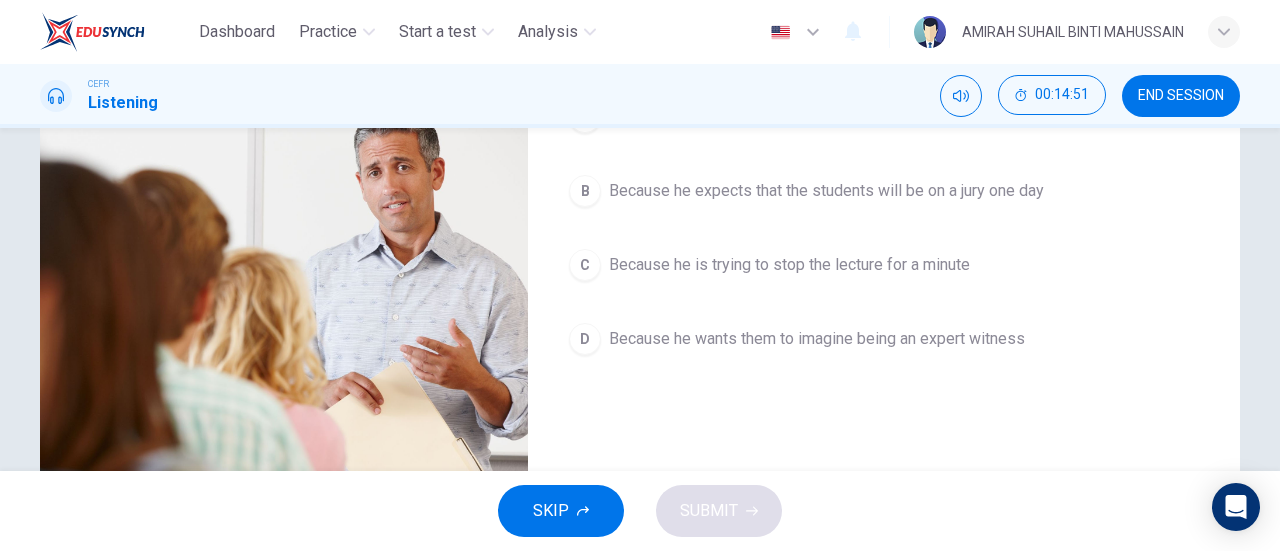 scroll, scrollTop: 200, scrollLeft: 0, axis: vertical 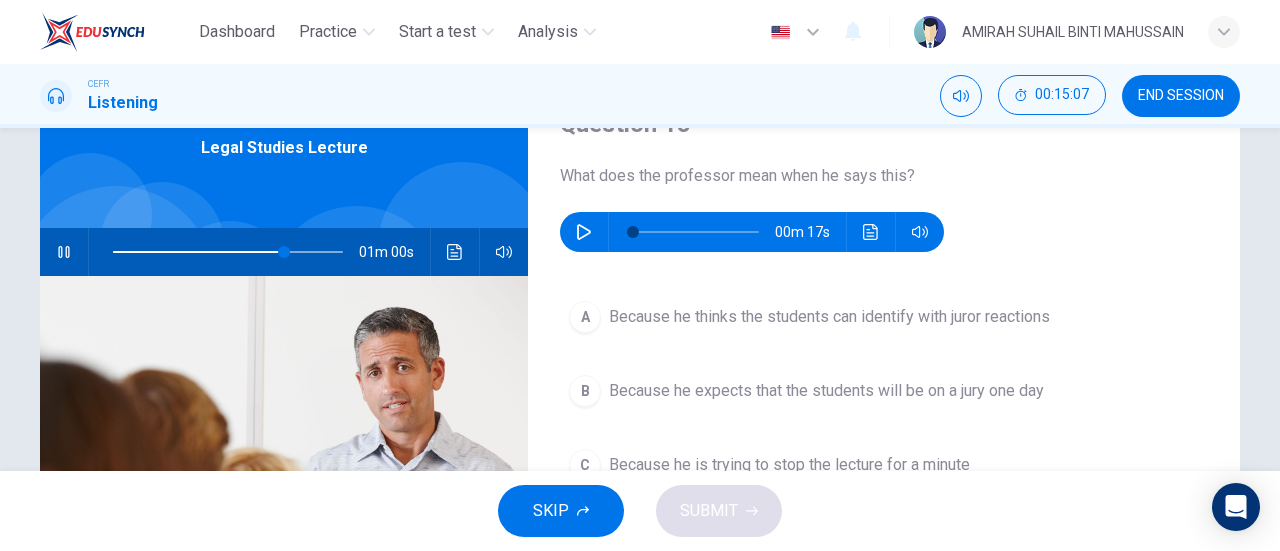 click at bounding box center [455, 252] 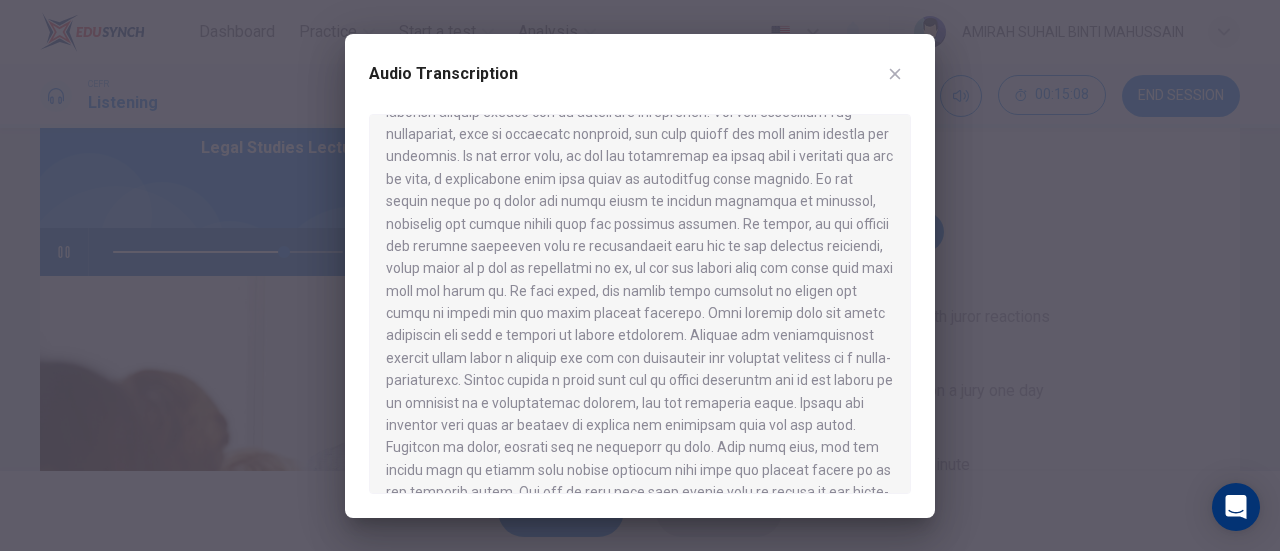 scroll, scrollTop: 526, scrollLeft: 0, axis: vertical 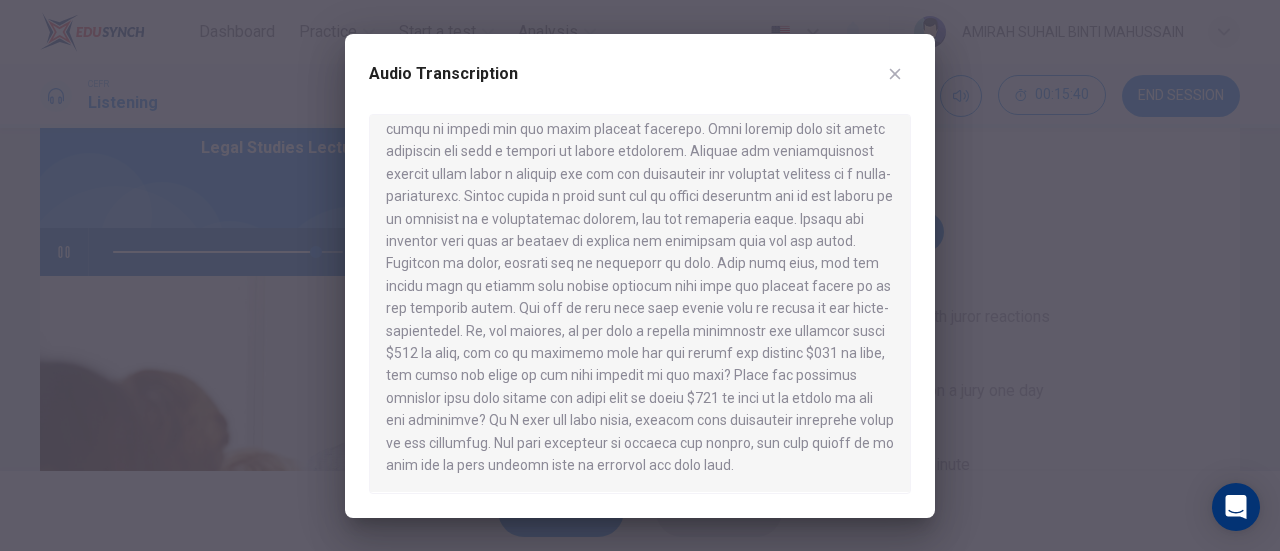 click on "Audio Transcription" at bounding box center (640, 86) 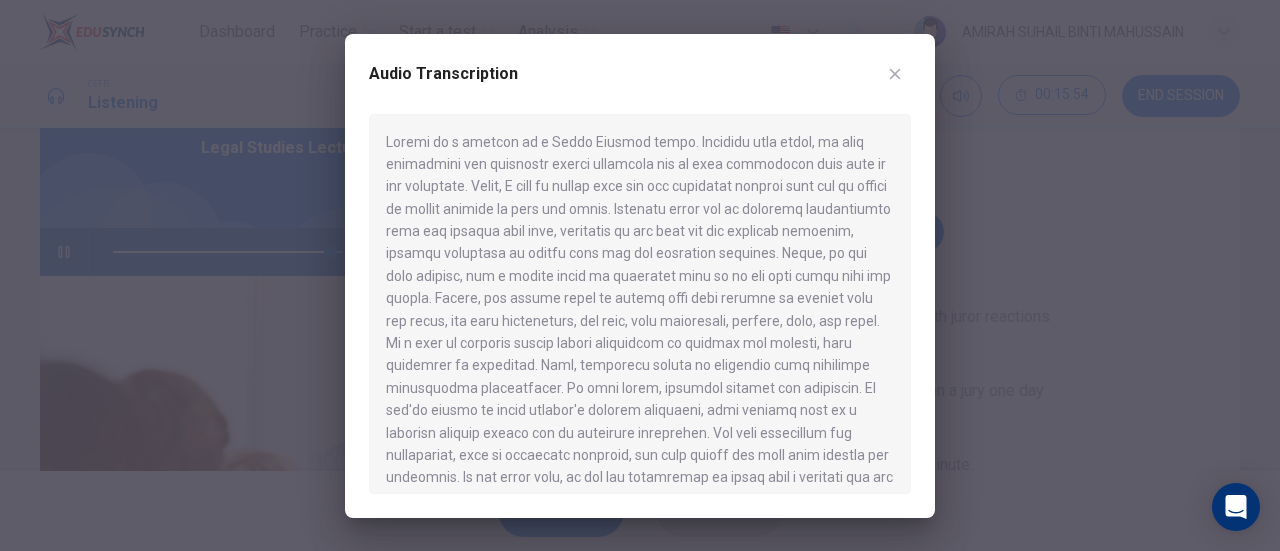 scroll, scrollTop: 526, scrollLeft: 0, axis: vertical 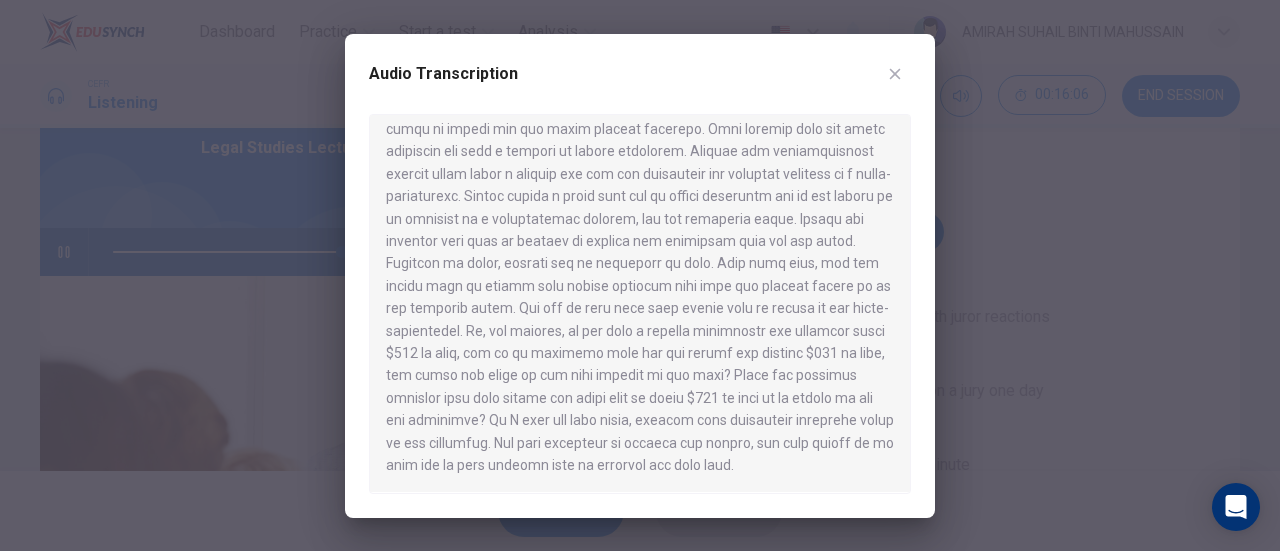 click at bounding box center [895, 74] 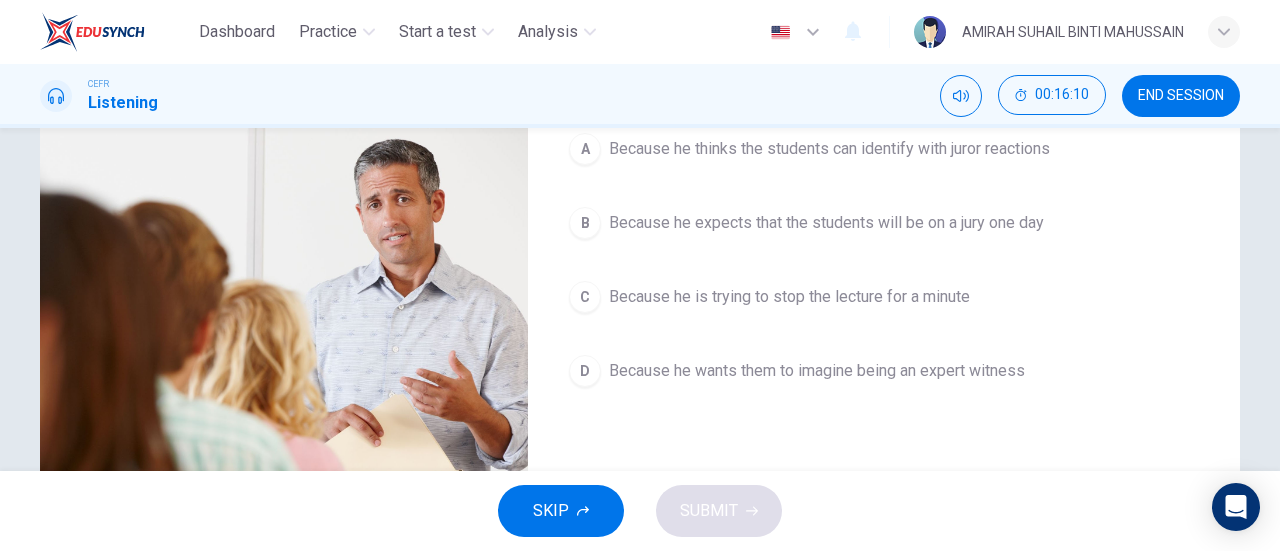 scroll, scrollTop: 300, scrollLeft: 0, axis: vertical 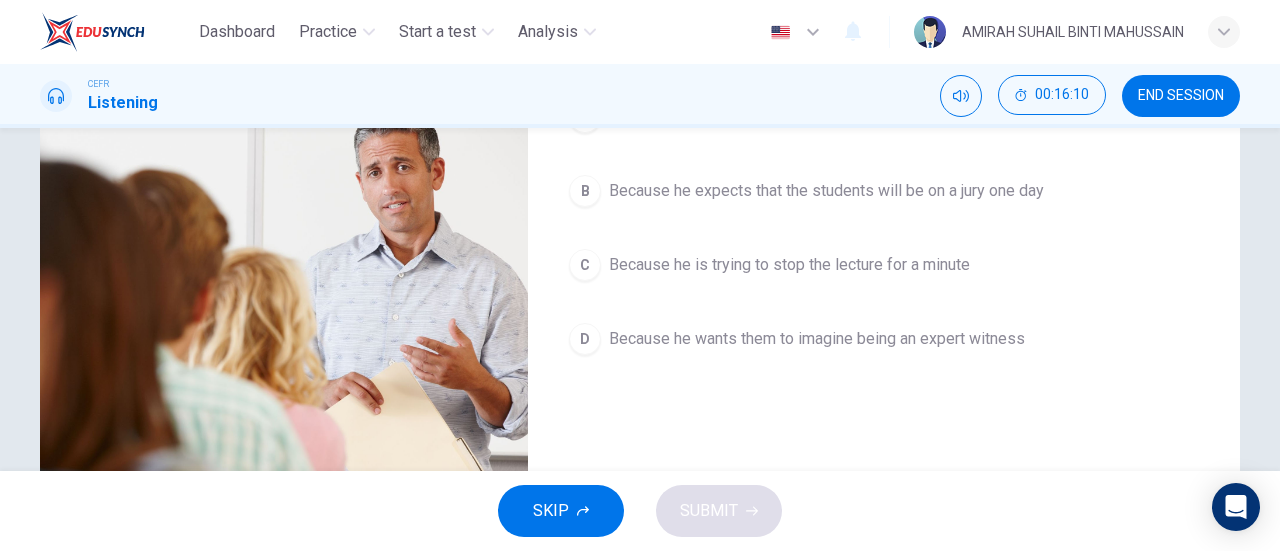 click on "D" at bounding box center [585, 117] 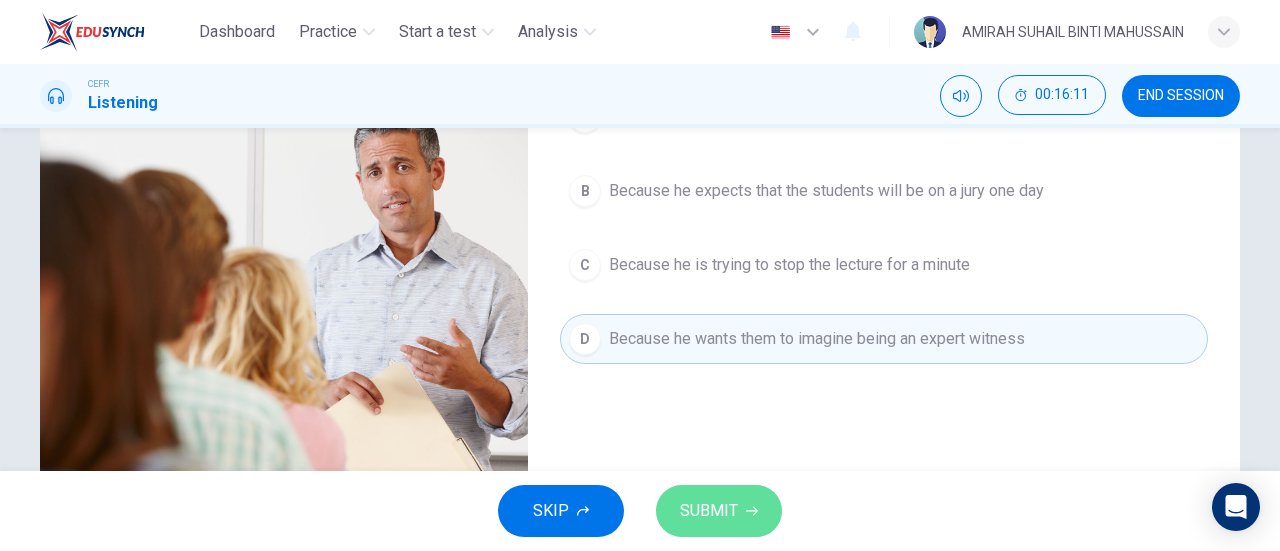 click on "SUBMIT" at bounding box center (719, 511) 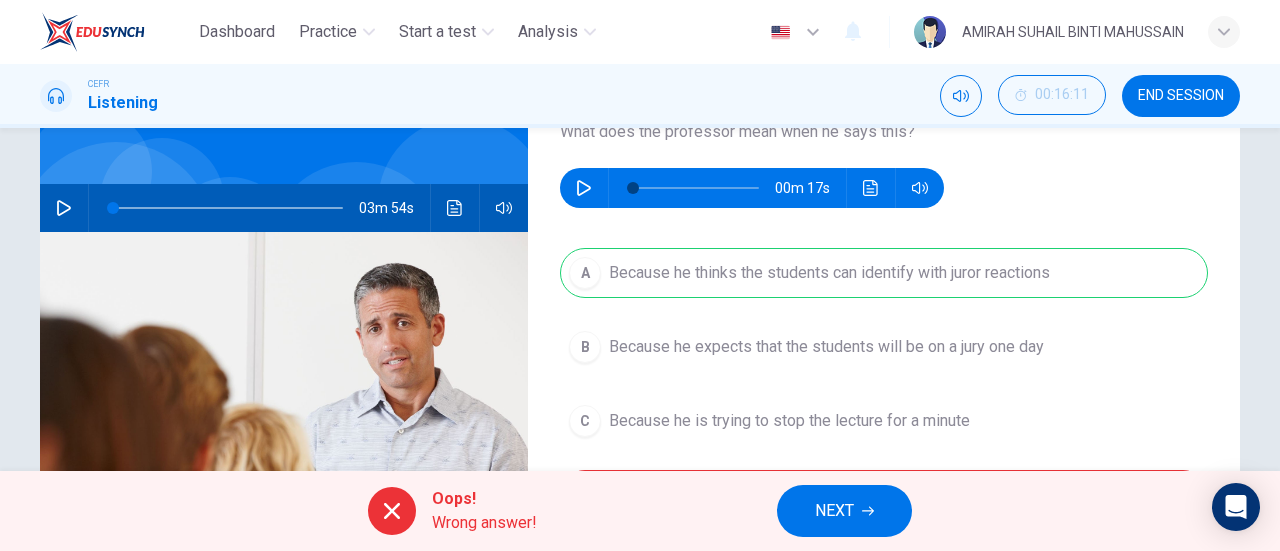 scroll, scrollTop: 100, scrollLeft: 0, axis: vertical 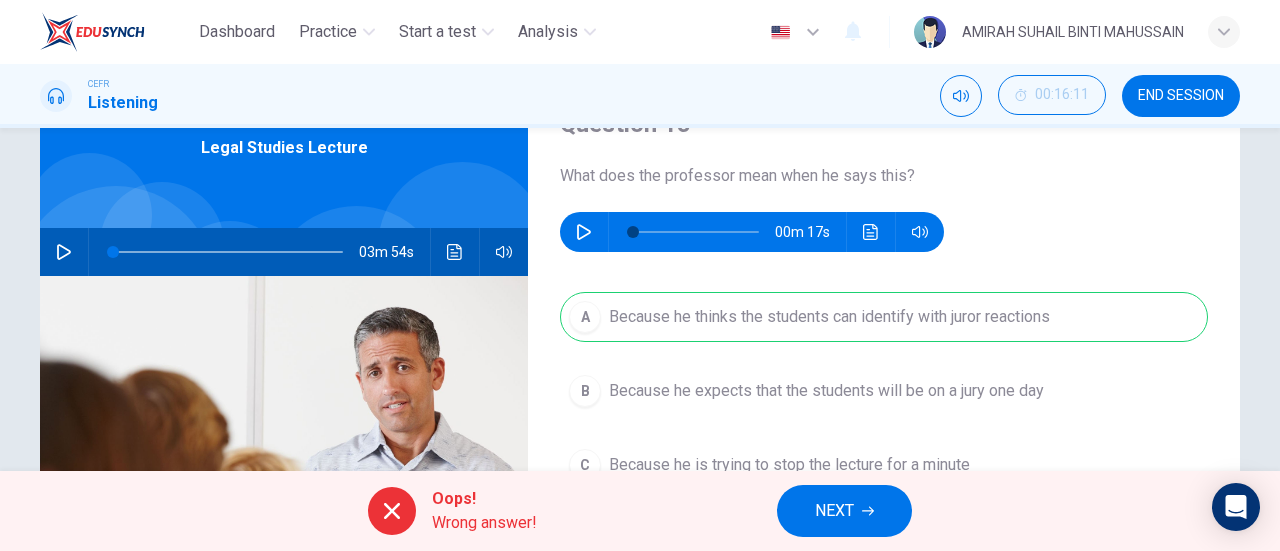 click on "A Because he thinks the students can identify with juror reactions B Because he expects that the students will be on a jury one day C Because he is trying to stop the lecture for a minute D Because he wants them to imagine being an expert witness" at bounding box center (884, 448) 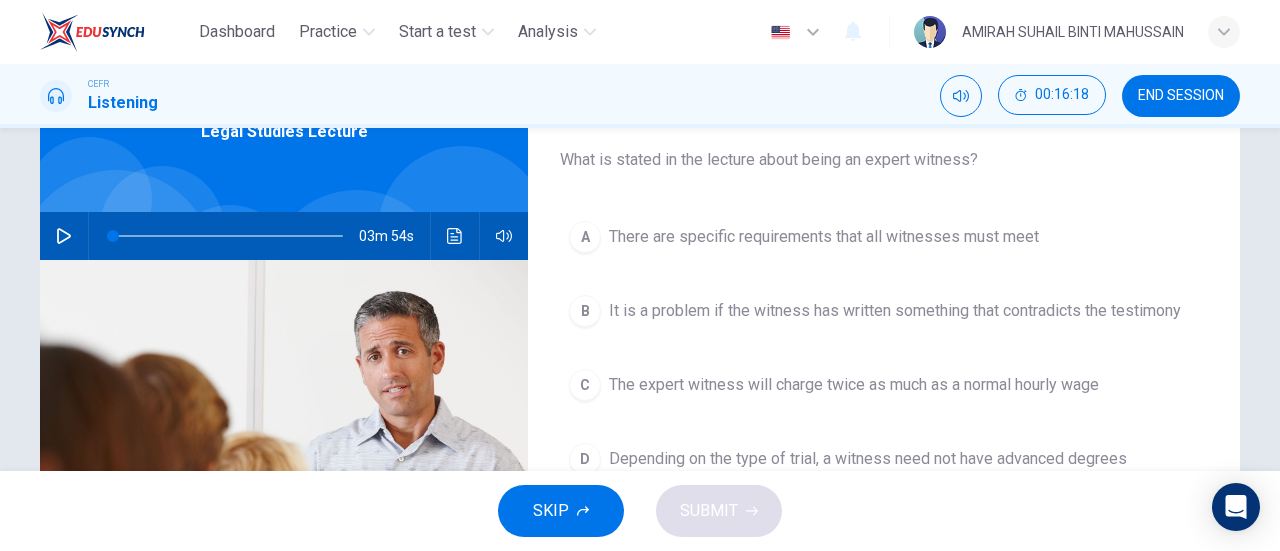 scroll, scrollTop: 100, scrollLeft: 0, axis: vertical 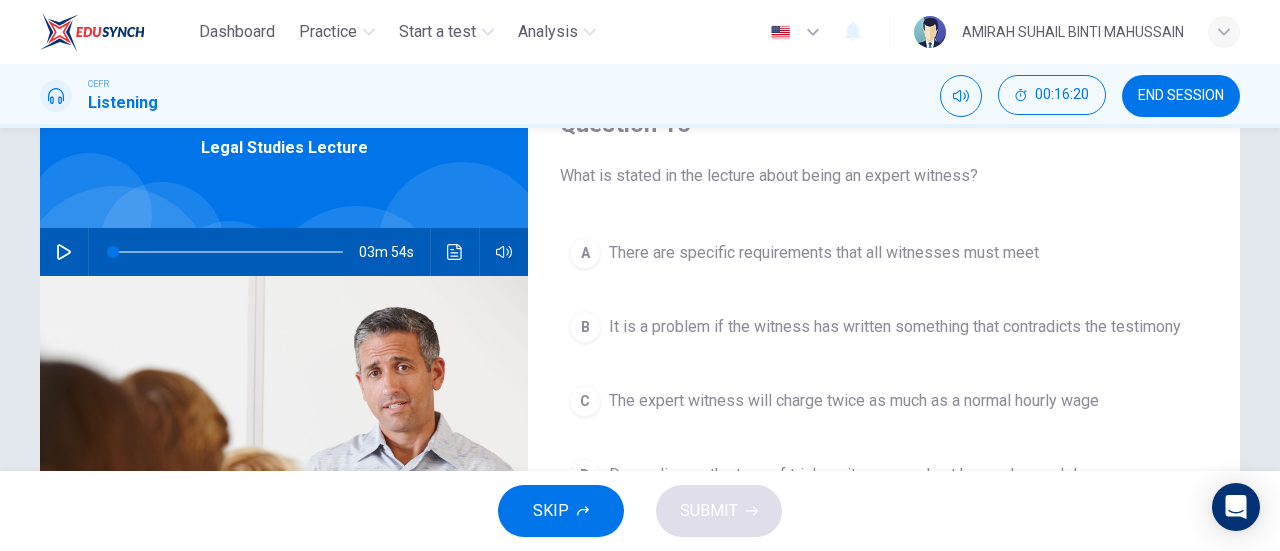 click on "It is a problem if the witness has written something that contradicts the testimony" at bounding box center [824, 253] 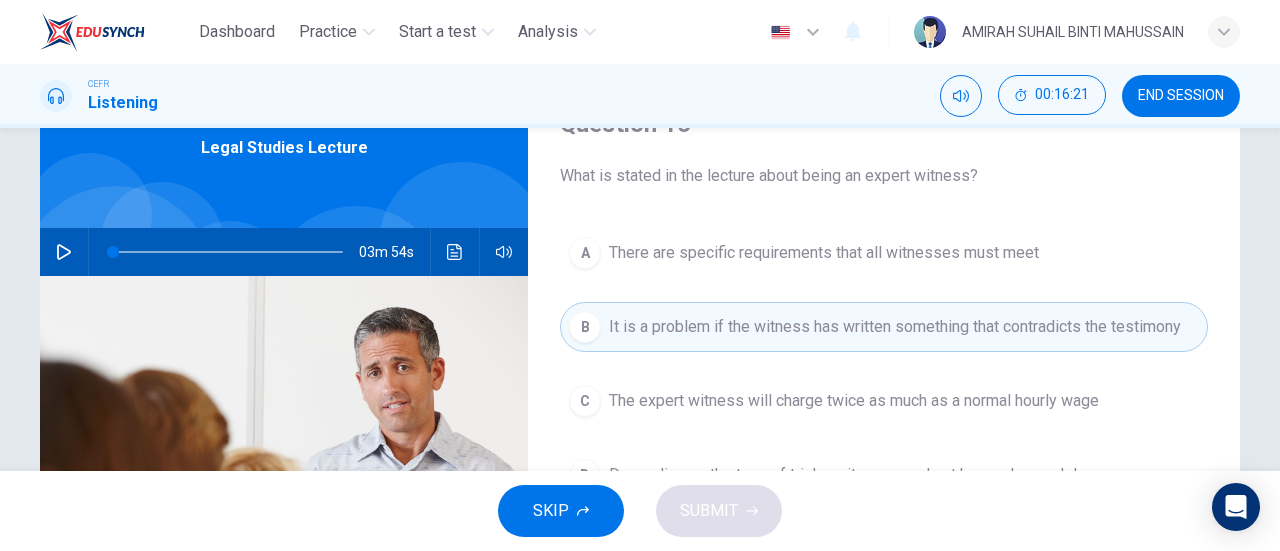 click on "B" at bounding box center [585, 327] 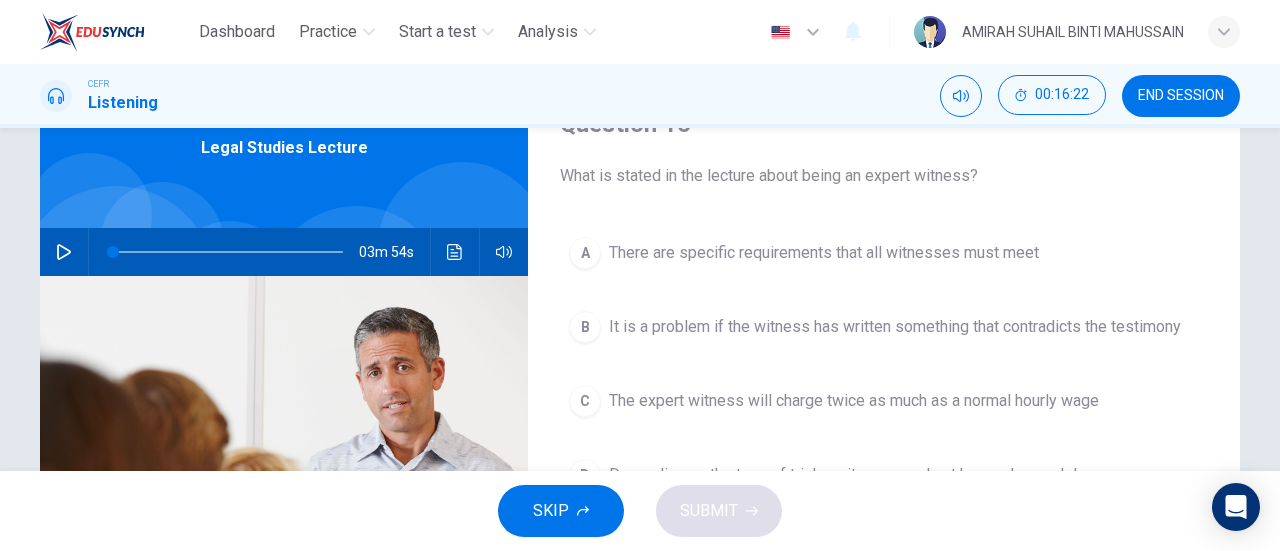 click on "B" at bounding box center (585, 253) 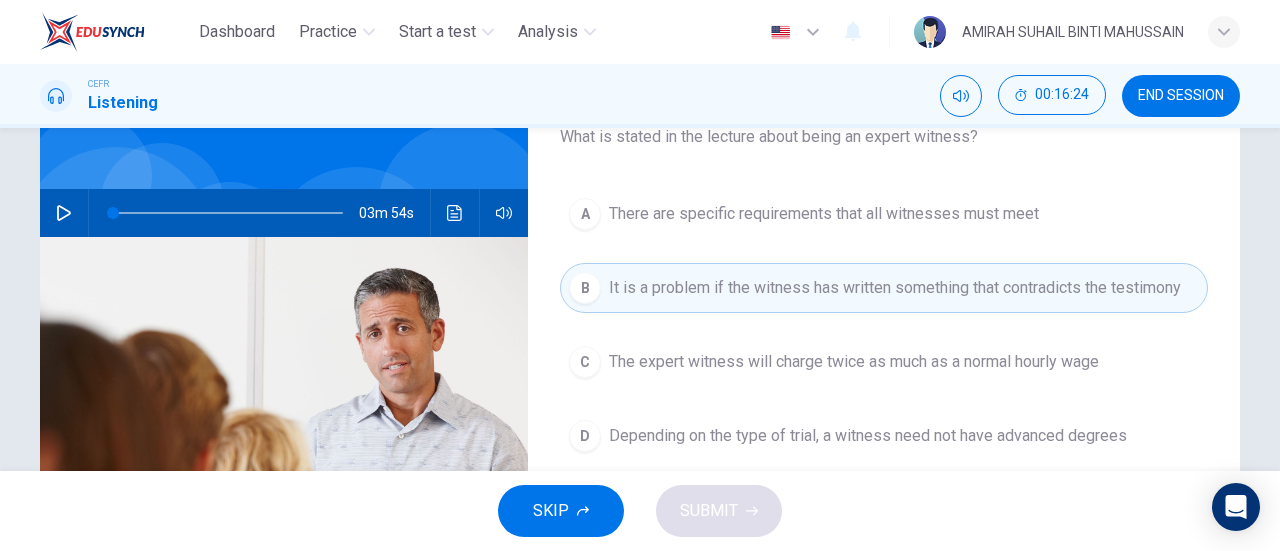 scroll, scrollTop: 200, scrollLeft: 0, axis: vertical 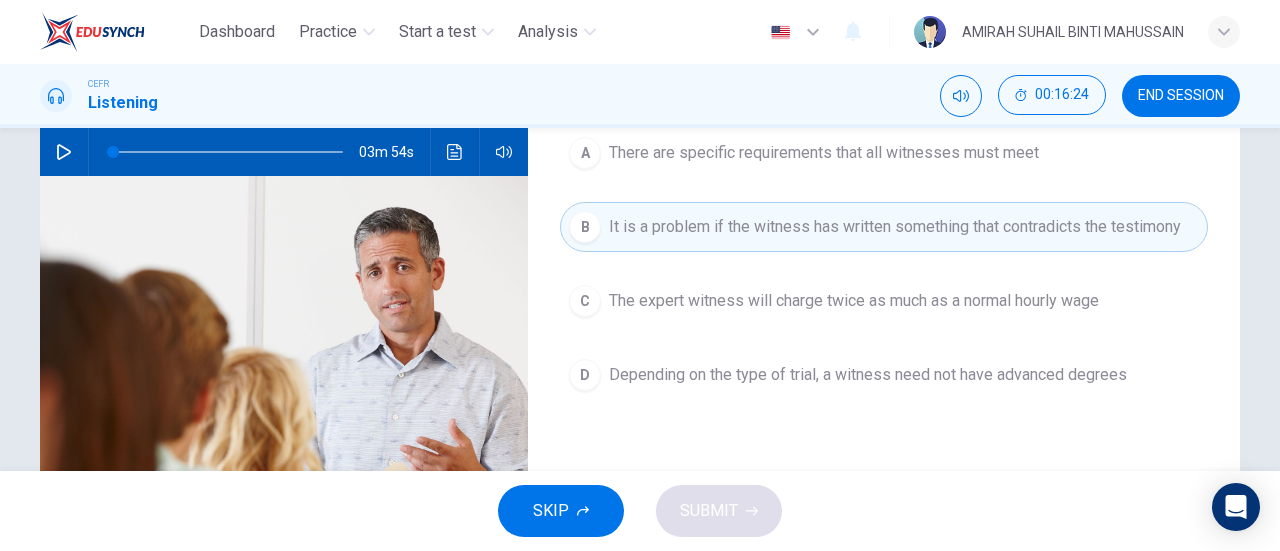 click on "Depending on the type of trial, a witness need not have advanced degrees" at bounding box center [824, 153] 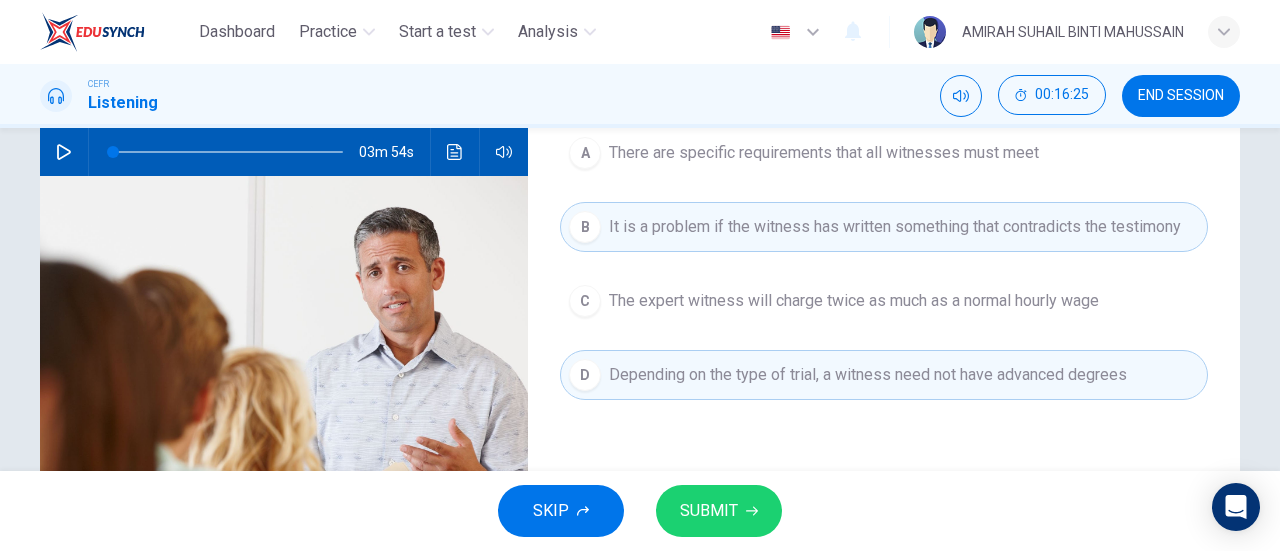click on "Depending on the type of trial, a witness need not have advanced degrees" at bounding box center (895, 227) 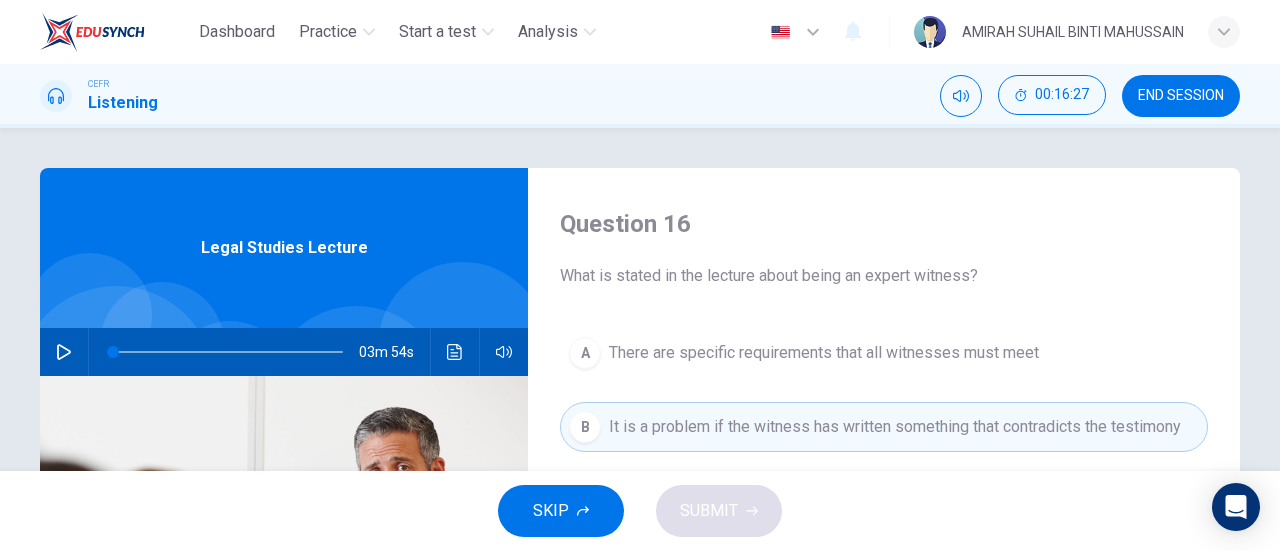 scroll, scrollTop: 100, scrollLeft: 0, axis: vertical 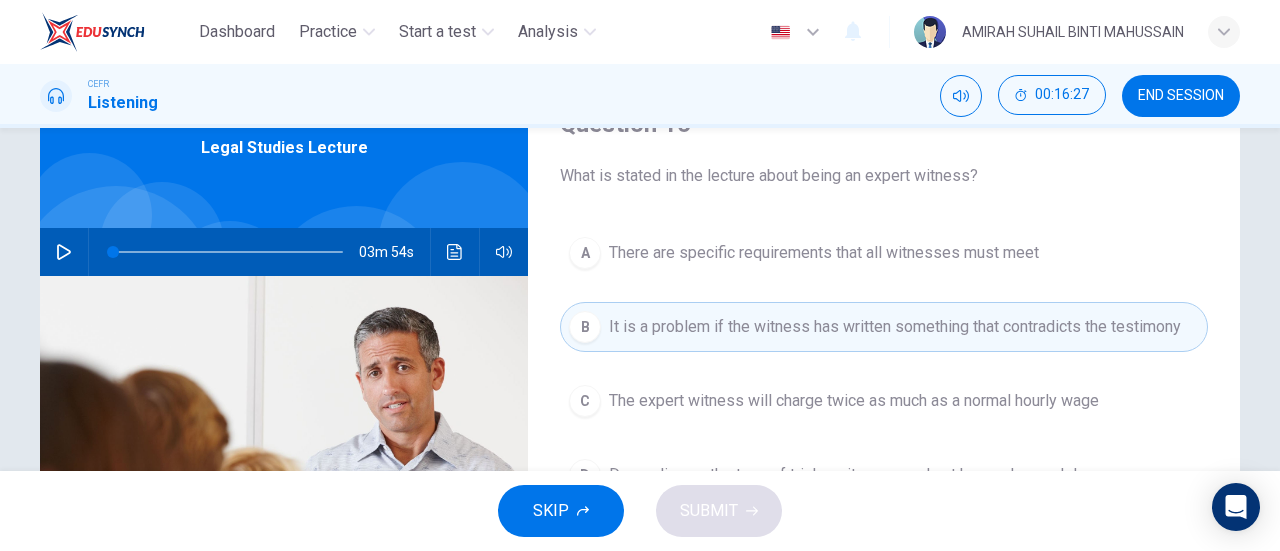 click on "B It is a problem if the witness has written something that contradicts the testimony" at bounding box center [884, 327] 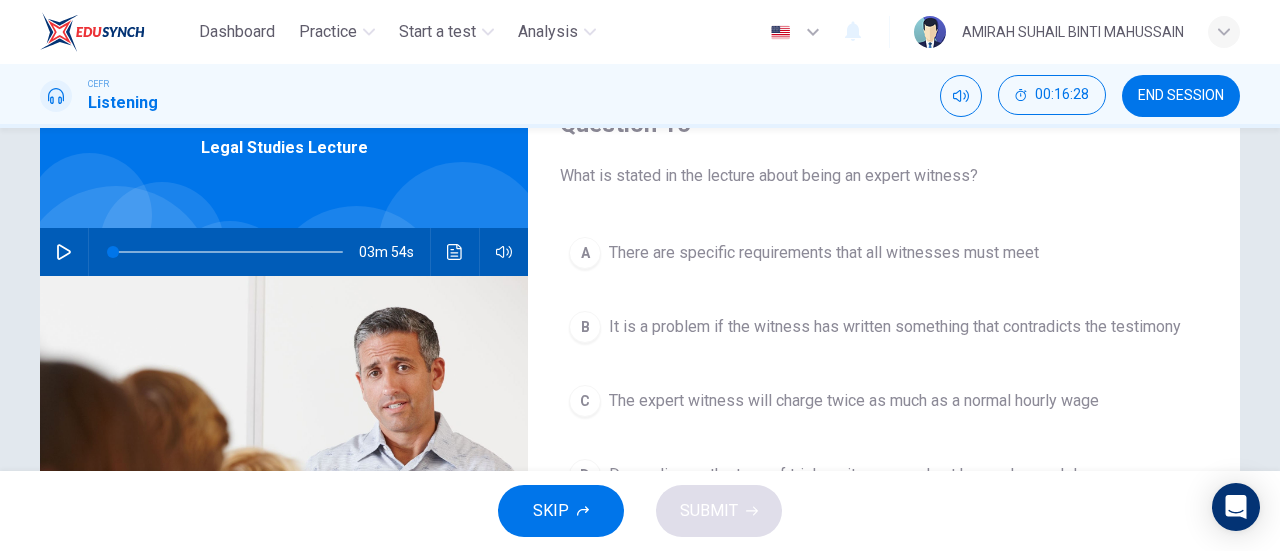 click on "B" at bounding box center [585, 253] 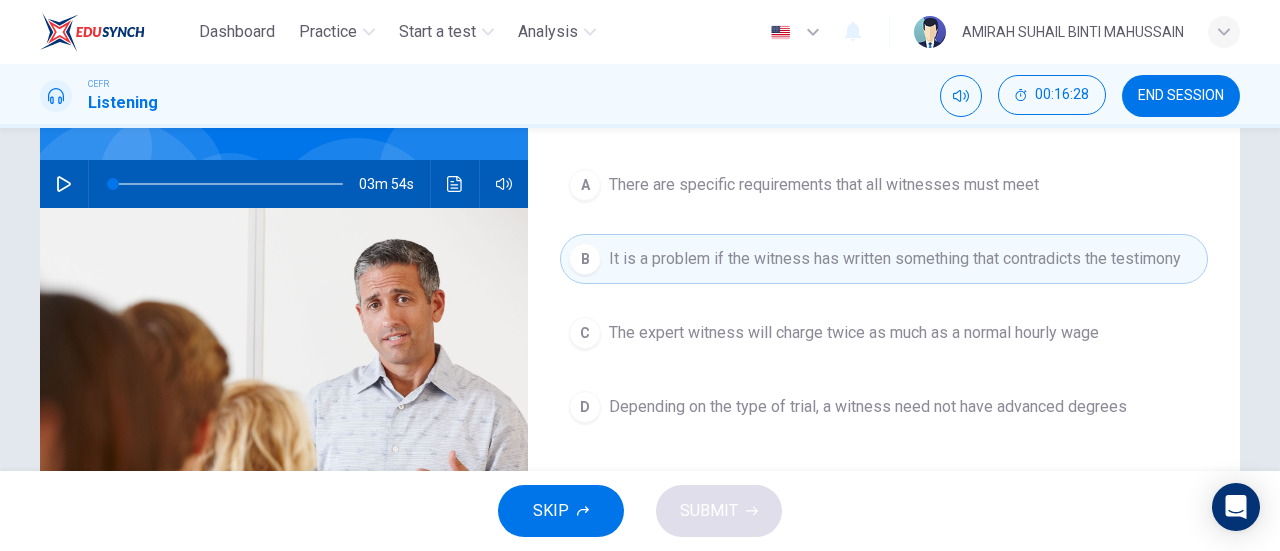 scroll, scrollTop: 200, scrollLeft: 0, axis: vertical 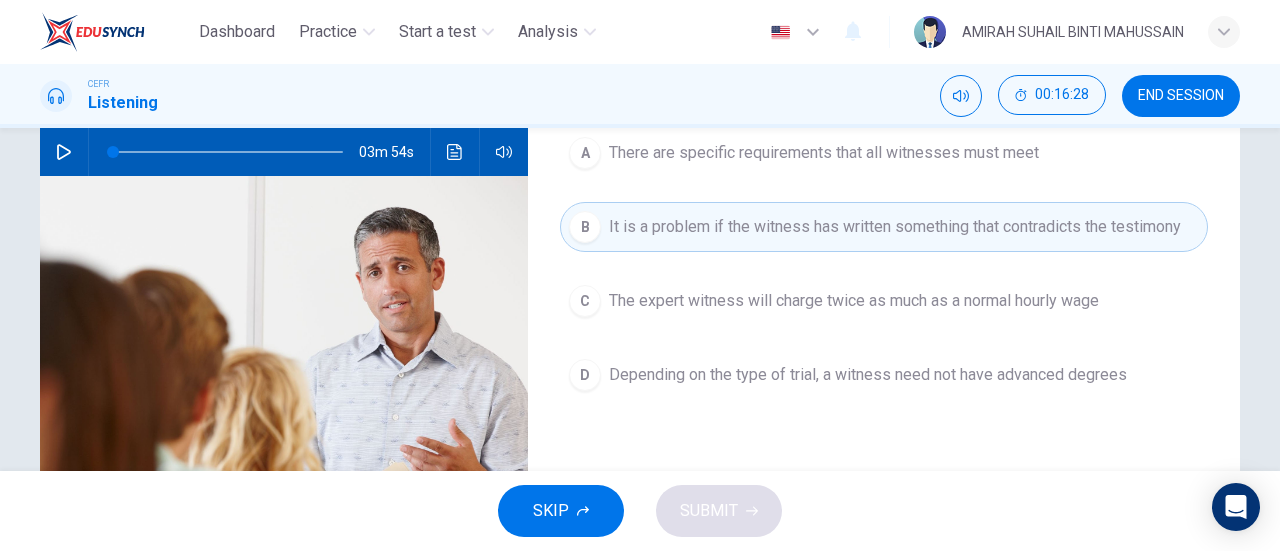 click on "C The expert witness will charge twice as much as a normal hourly wage" at bounding box center [884, 301] 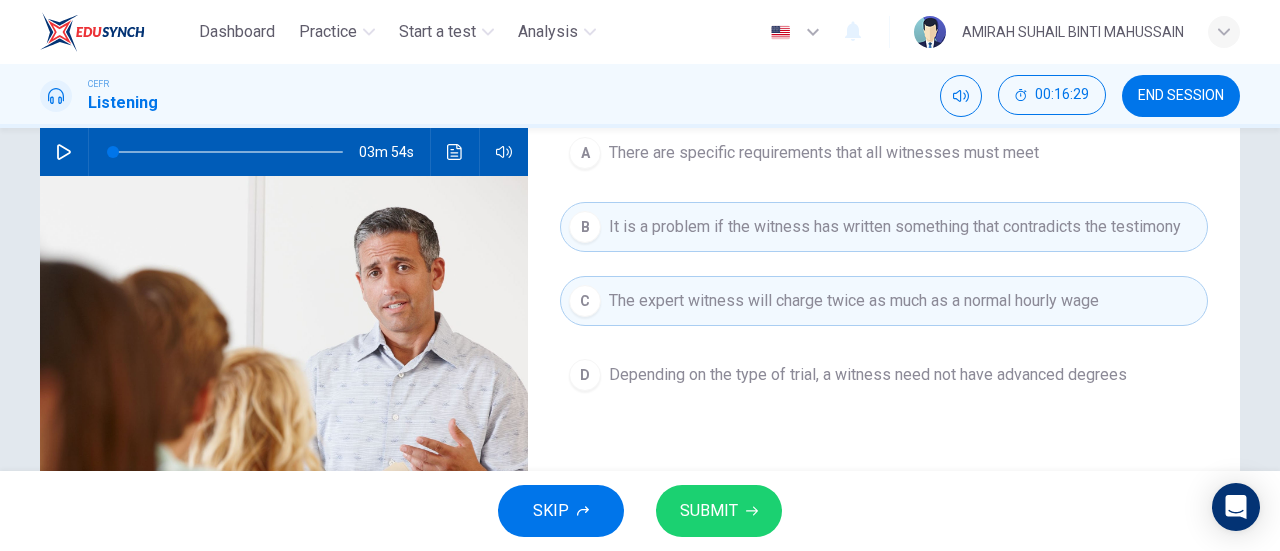 click on "B It is a problem if the witness has written something that contradicts the testimony" at bounding box center [884, 227] 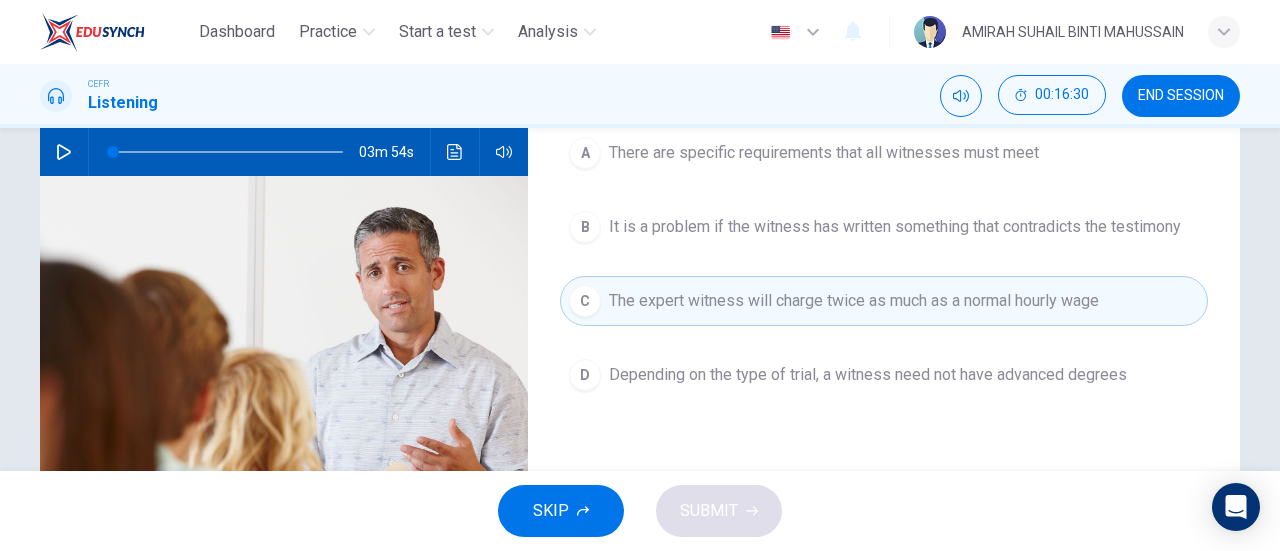 click on "It is a problem if the witness has written something that contradicts the testimony" at bounding box center (824, 153) 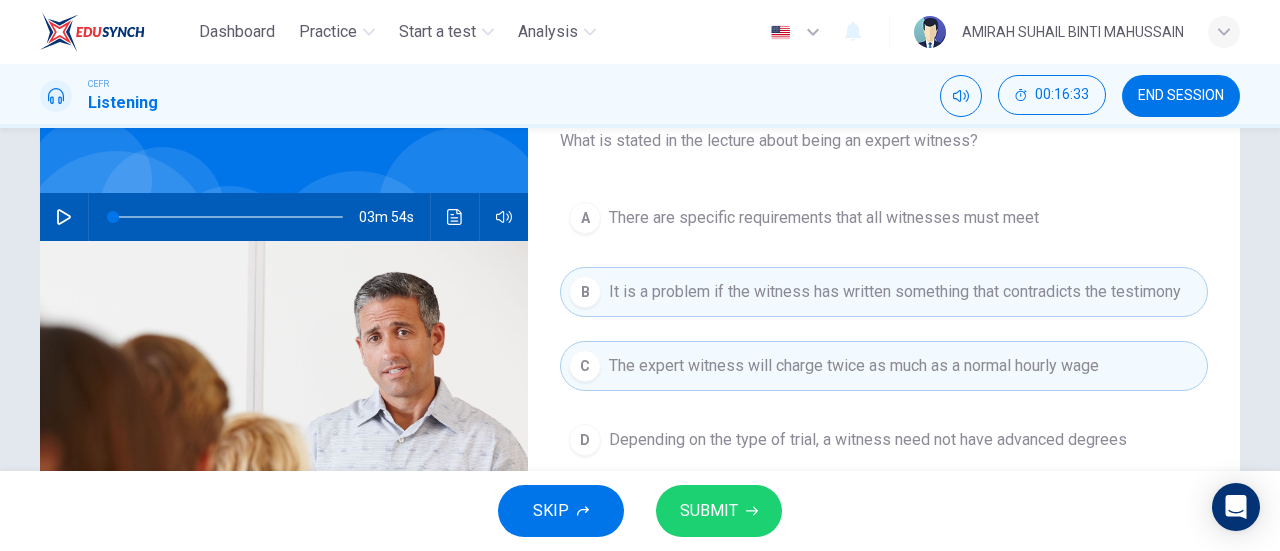 scroll, scrollTop: 100, scrollLeft: 0, axis: vertical 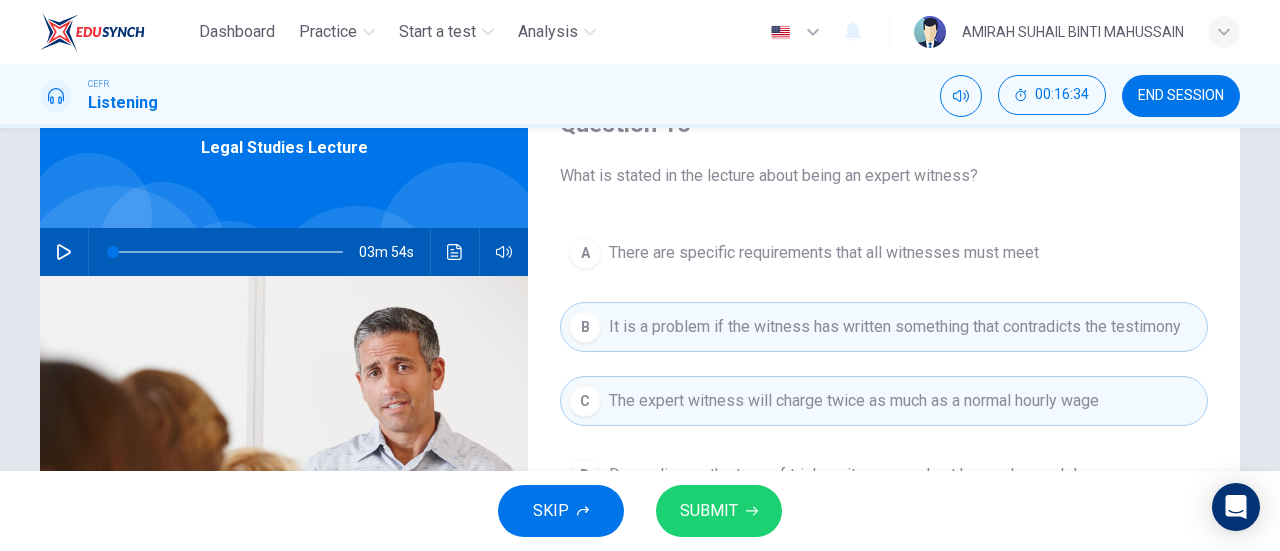 click on "A There are specific requirements that all witnesses must meet B It is a problem if the witness has written something that contradicts the testimony C The expert witness will charge twice as much as a normal hourly wage D Depending on the type of trial, a witness need not have advanced degrees" at bounding box center (884, 384) 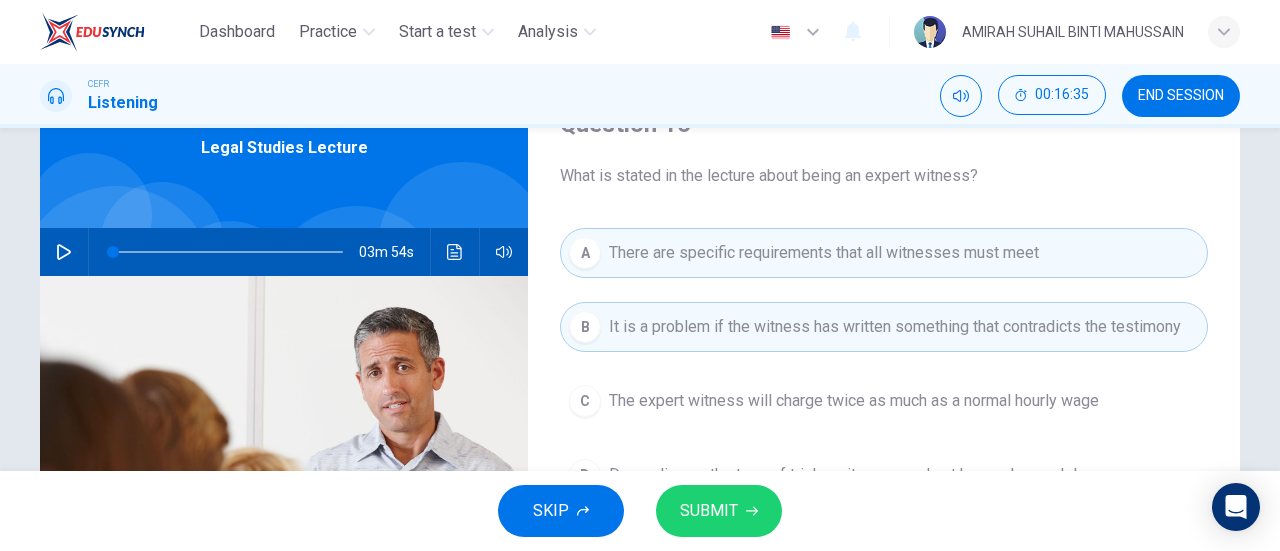 click on "The expert witness will charge twice as much as a normal hourly wage" at bounding box center [854, 401] 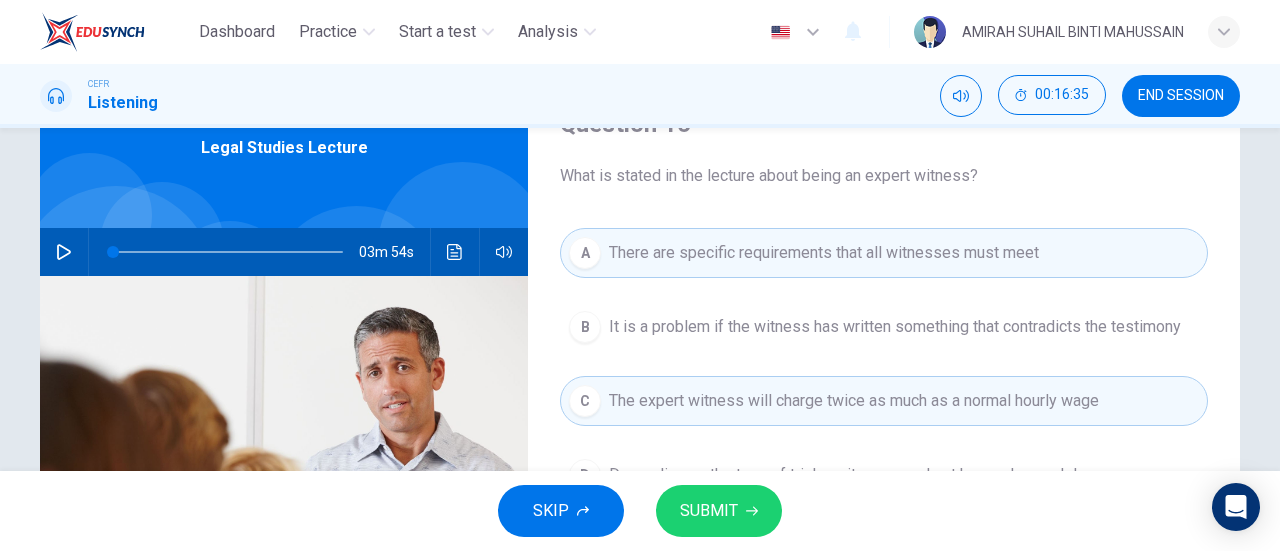 click on "The expert witness will charge twice as much as a normal hourly wage" at bounding box center (824, 253) 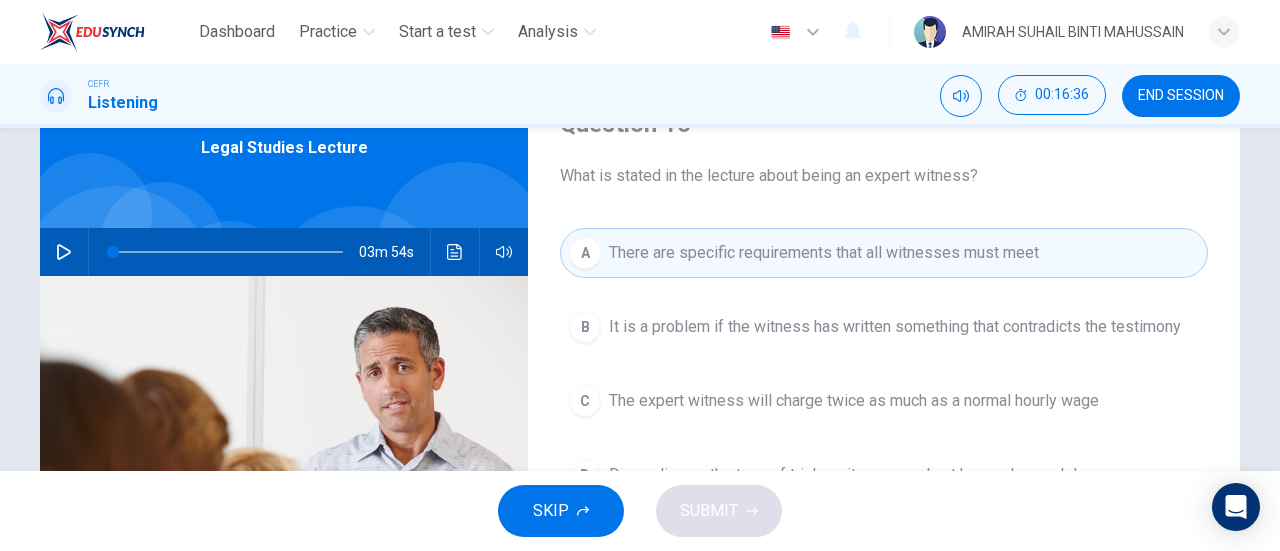 click on "It is a problem if the witness has written something that contradicts the testimony" at bounding box center [895, 327] 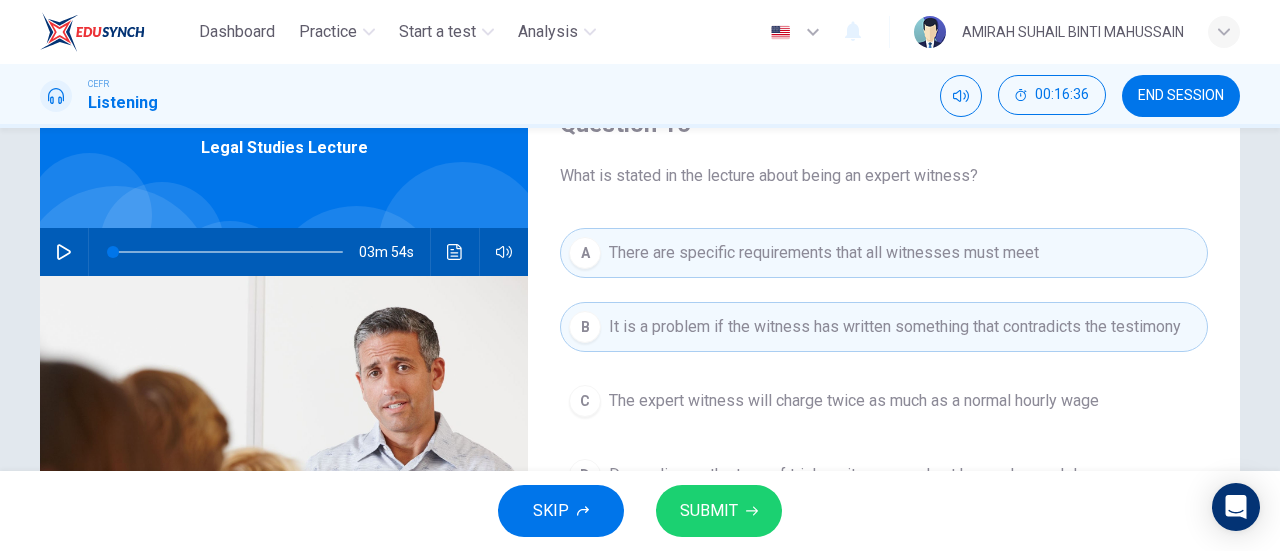 click on "SKIP SUBMIT" at bounding box center (640, 511) 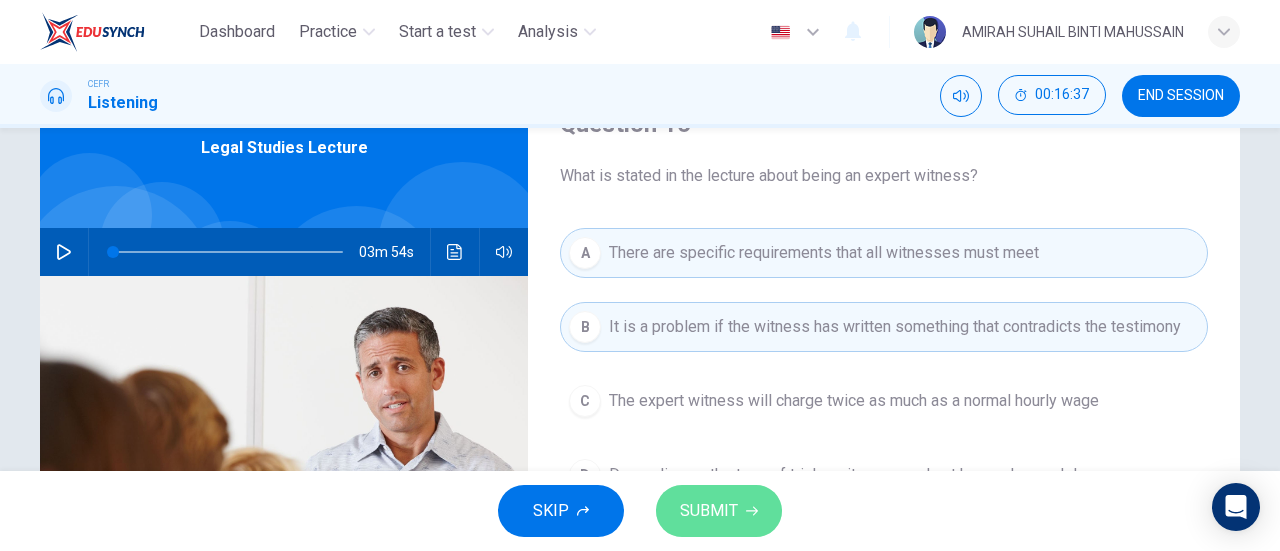 click on "SUBMIT" at bounding box center [709, 511] 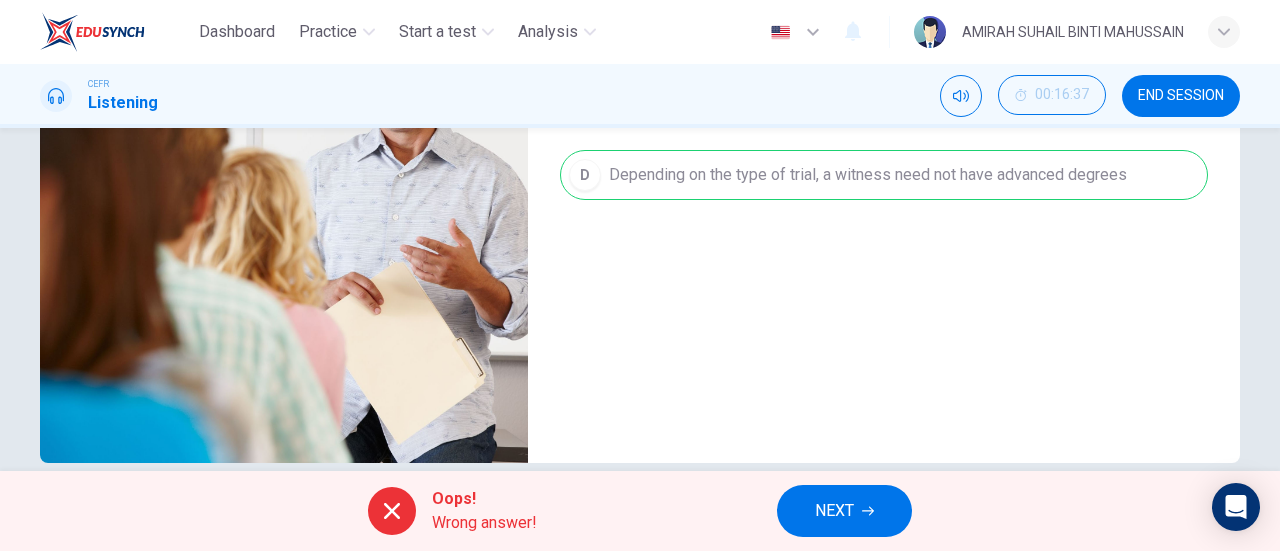 scroll, scrollTop: 200, scrollLeft: 0, axis: vertical 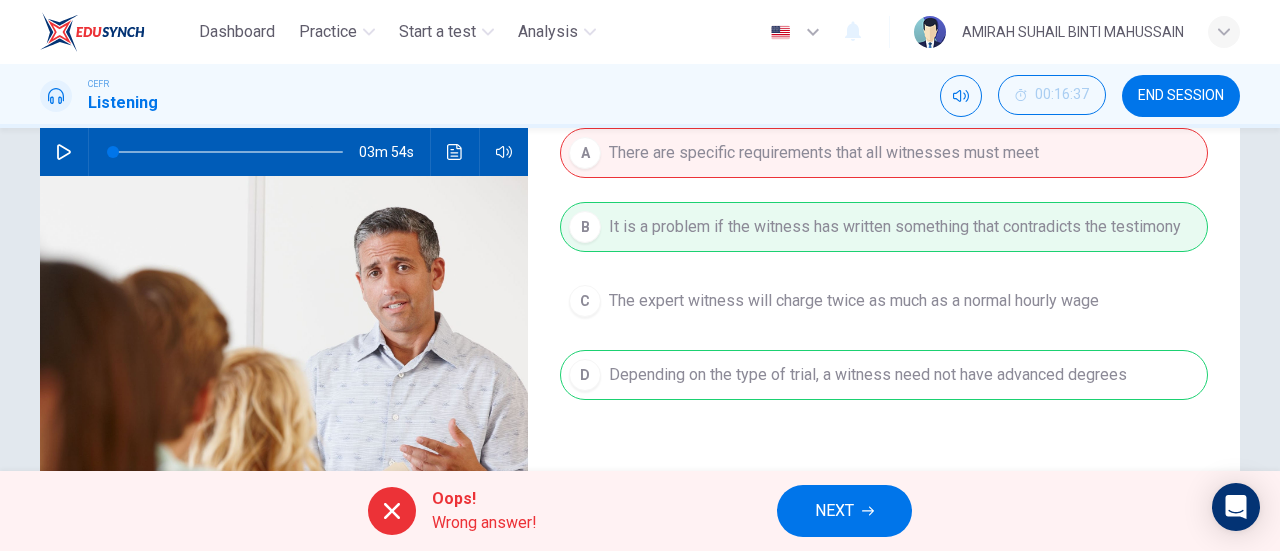 click on "NEXT" at bounding box center [834, 511] 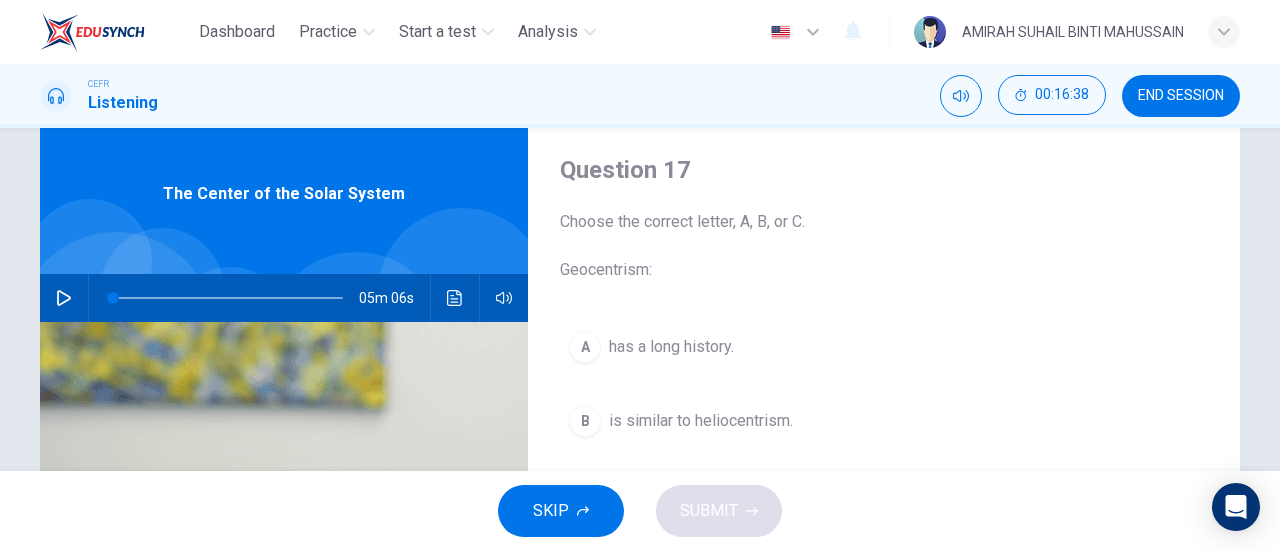 scroll, scrollTop: 0, scrollLeft: 0, axis: both 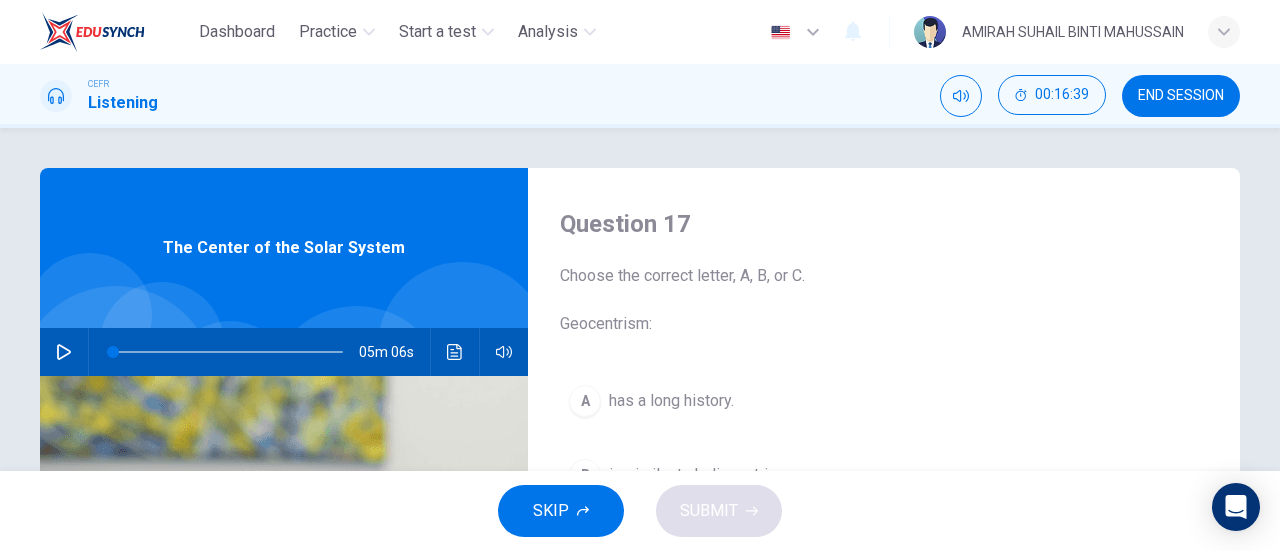 click at bounding box center (64, 352) 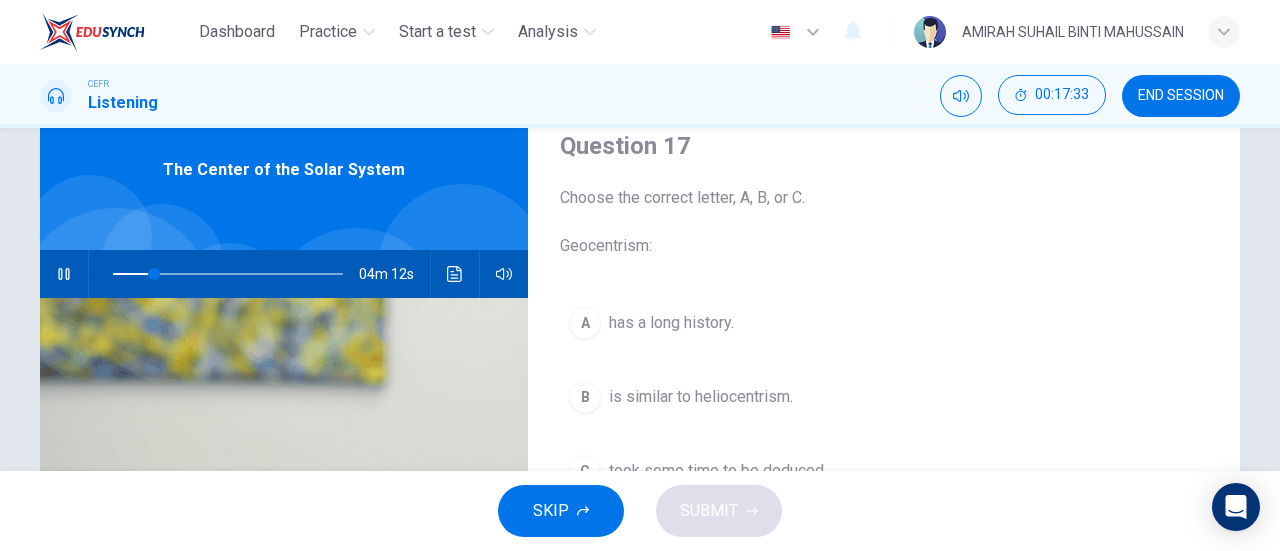 scroll, scrollTop: 0, scrollLeft: 0, axis: both 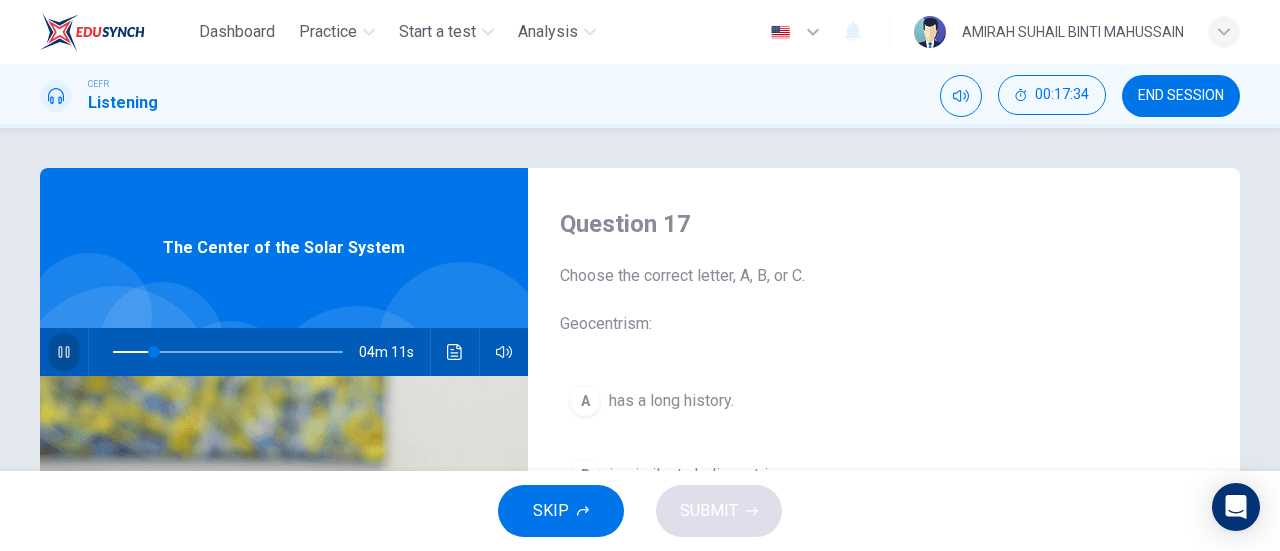 click at bounding box center (64, 352) 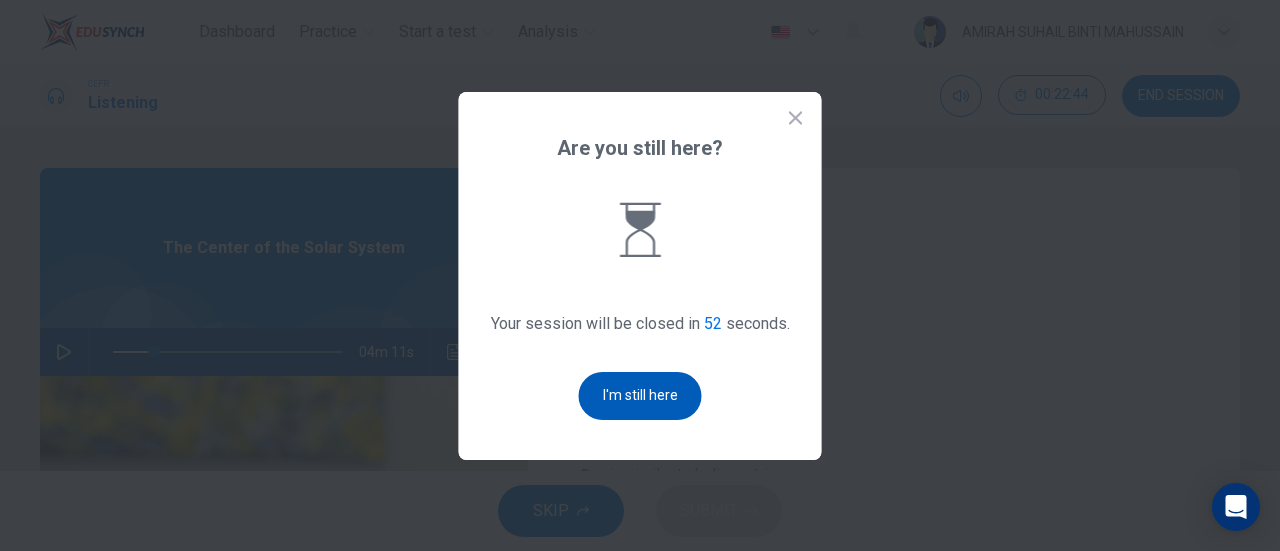 click on "I'm still here" at bounding box center (640, 396) 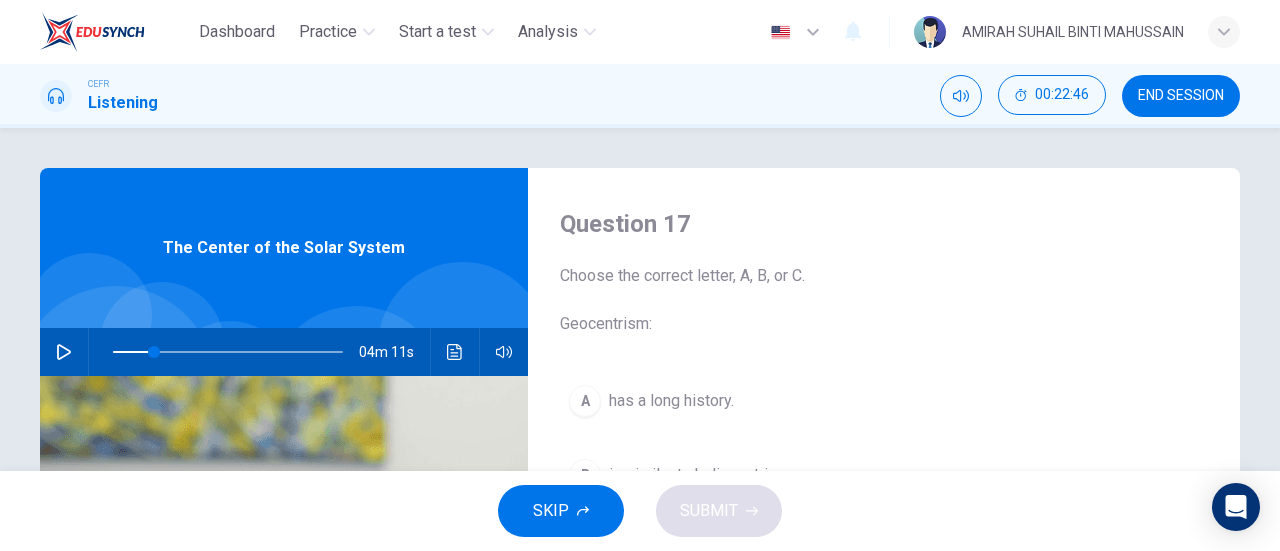click at bounding box center (64, 352) 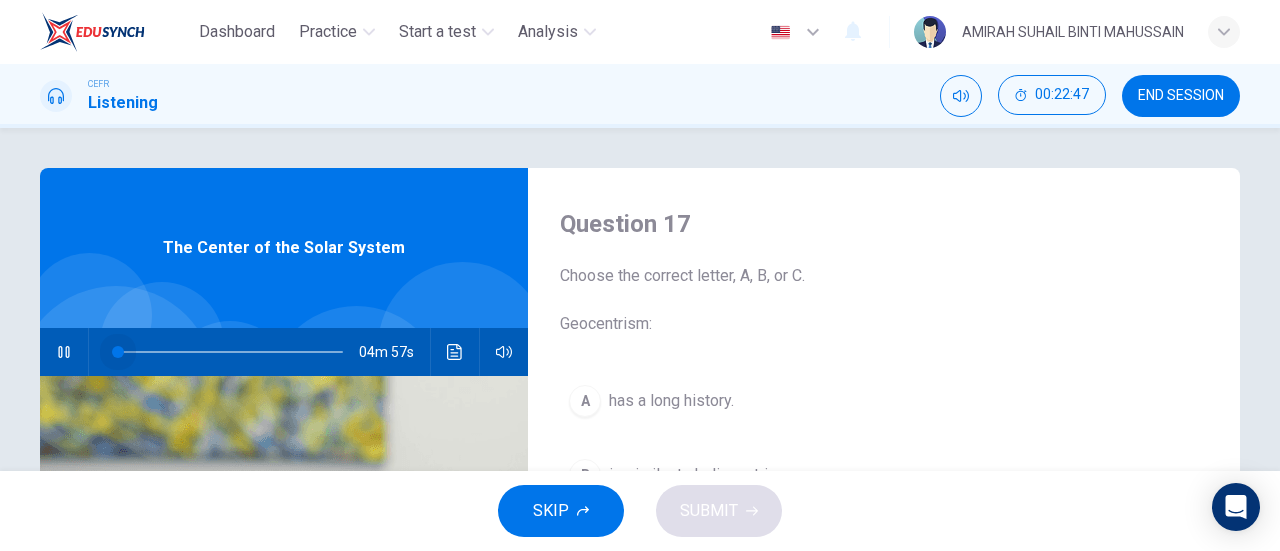 drag, startPoint x: 122, startPoint y: 353, endPoint x: 292, endPoint y: 323, distance: 172.62677 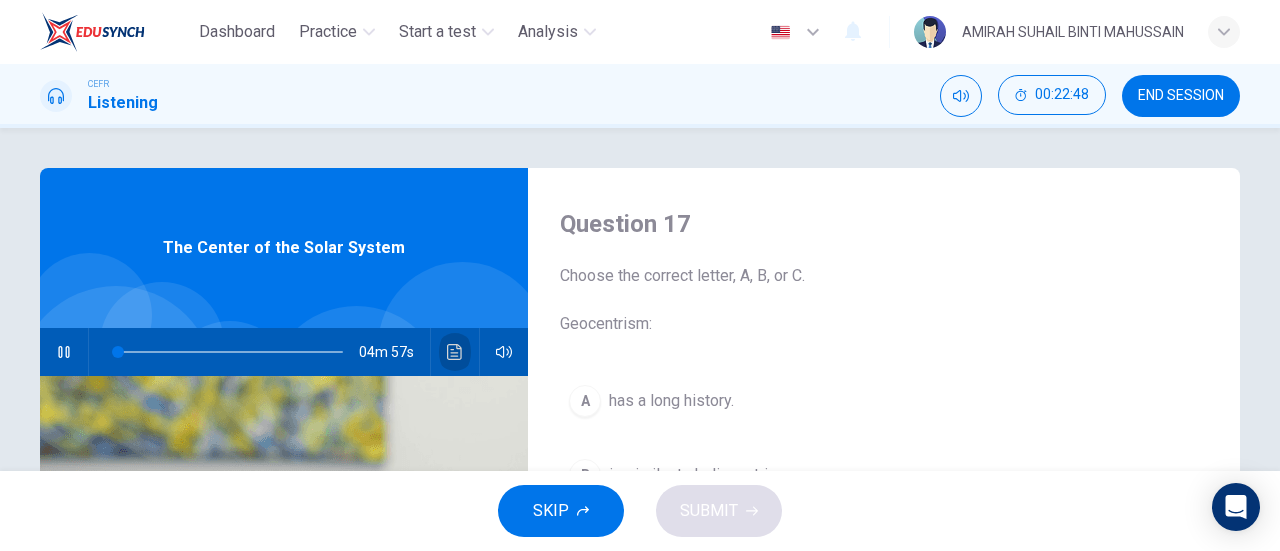 click at bounding box center (455, 352) 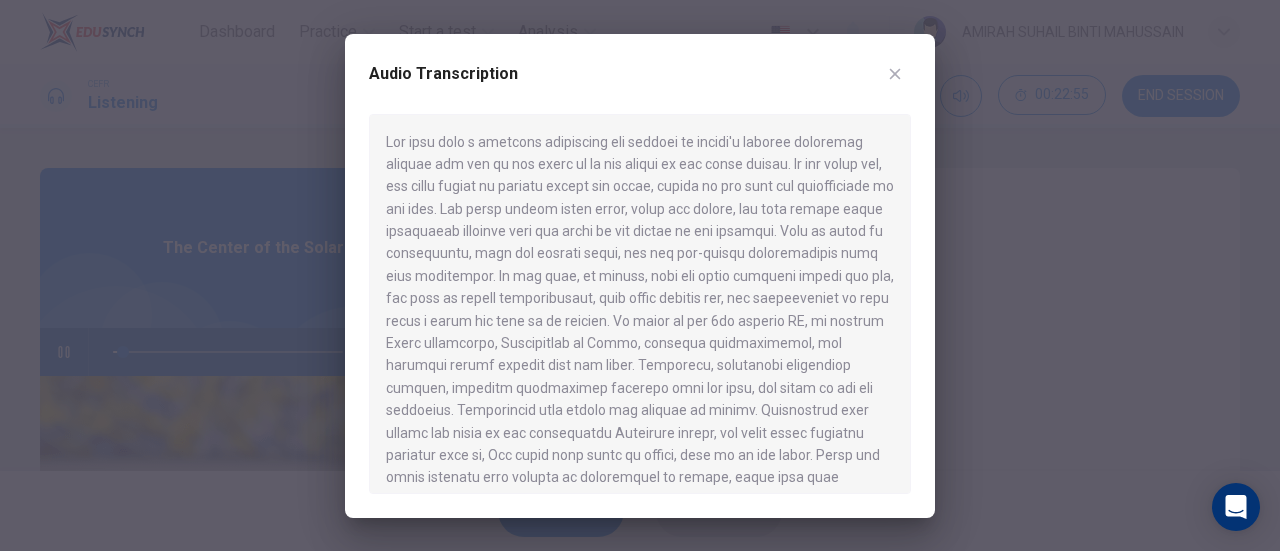 click at bounding box center (895, 74) 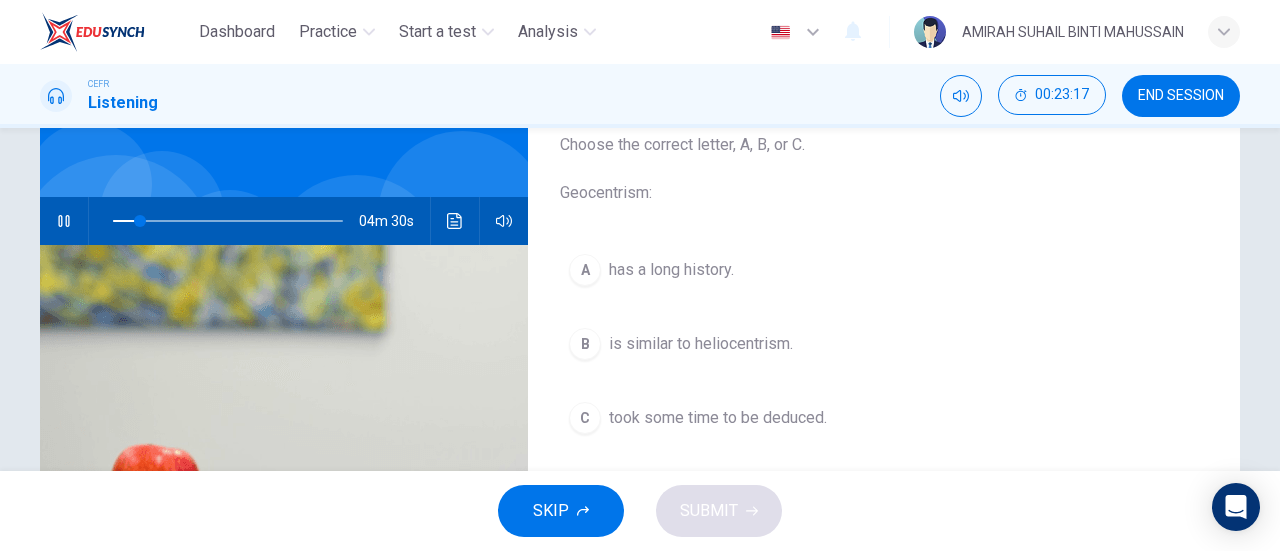 scroll, scrollTop: 100, scrollLeft: 0, axis: vertical 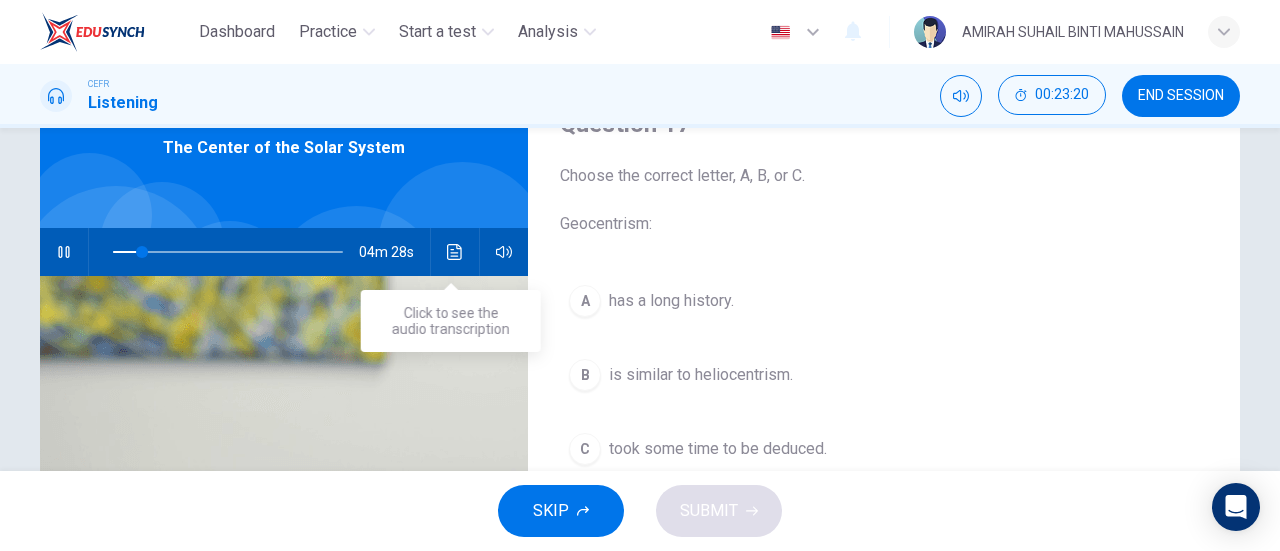 click at bounding box center (455, 252) 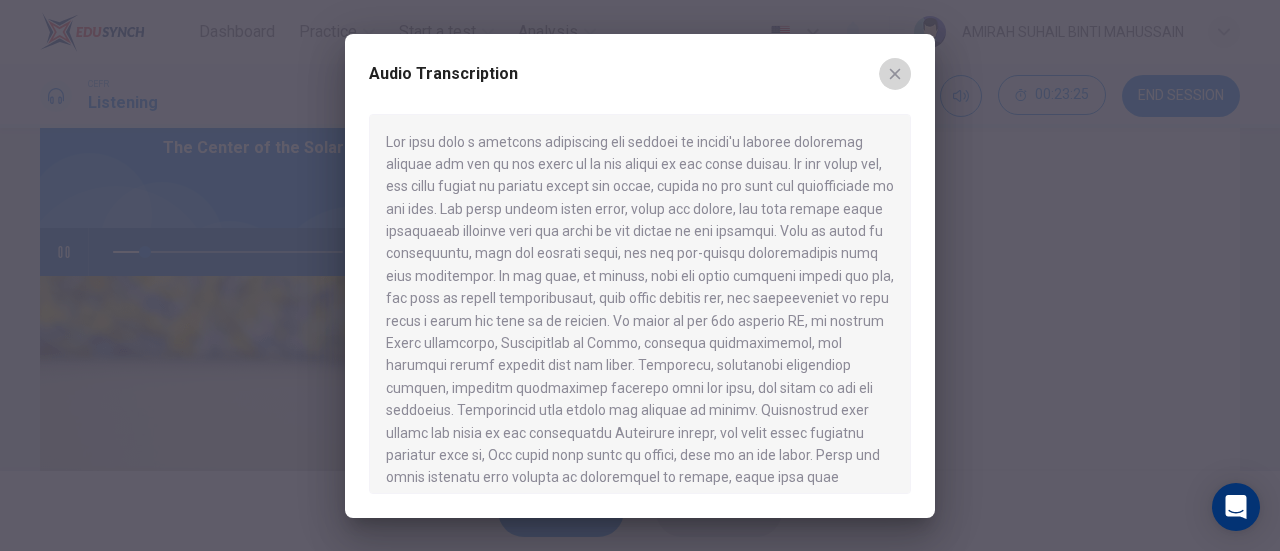 click at bounding box center (895, 74) 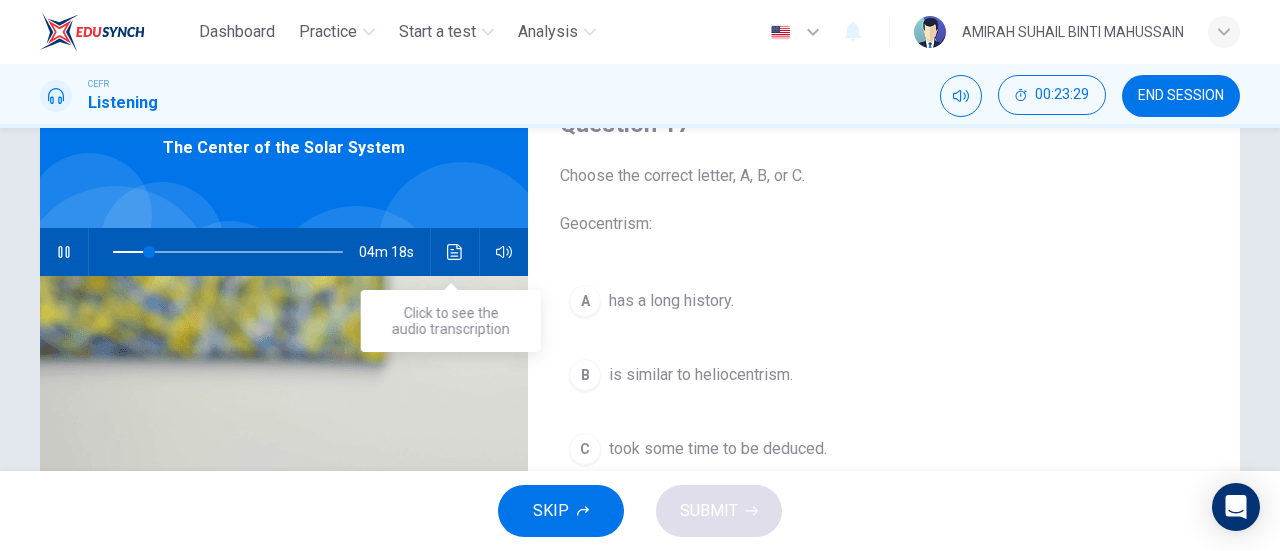 click at bounding box center (455, 252) 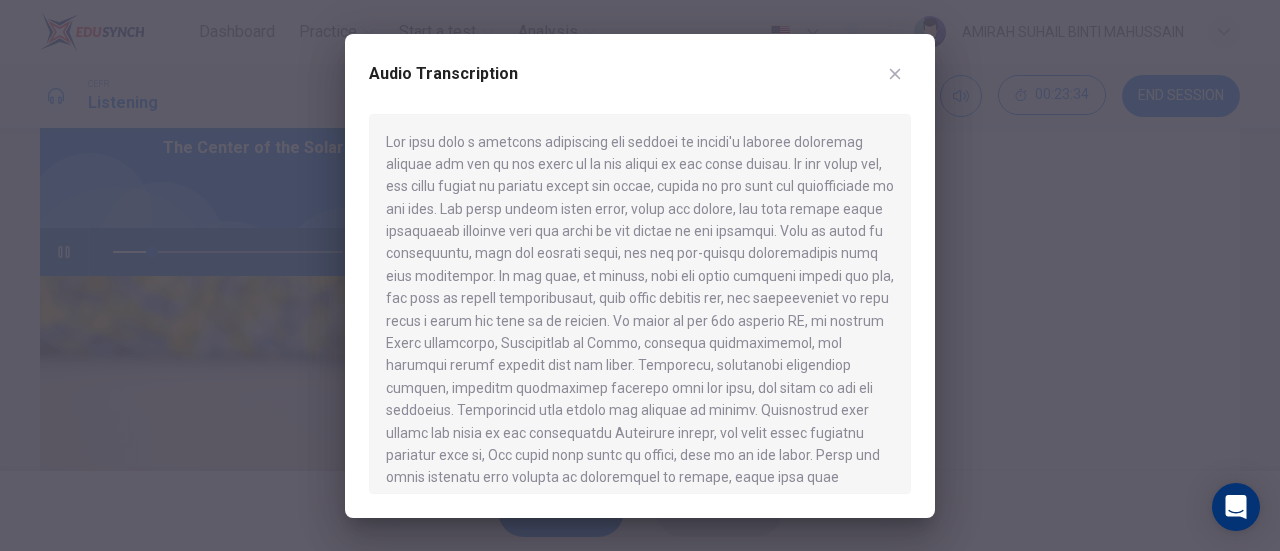 click at bounding box center [895, 74] 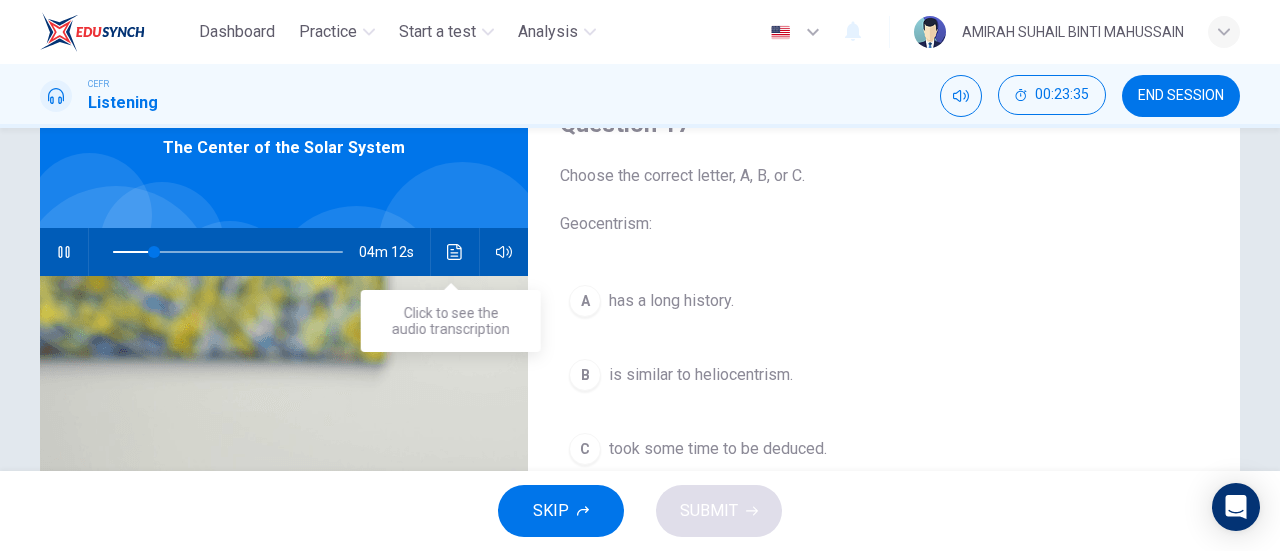 click at bounding box center [455, 252] 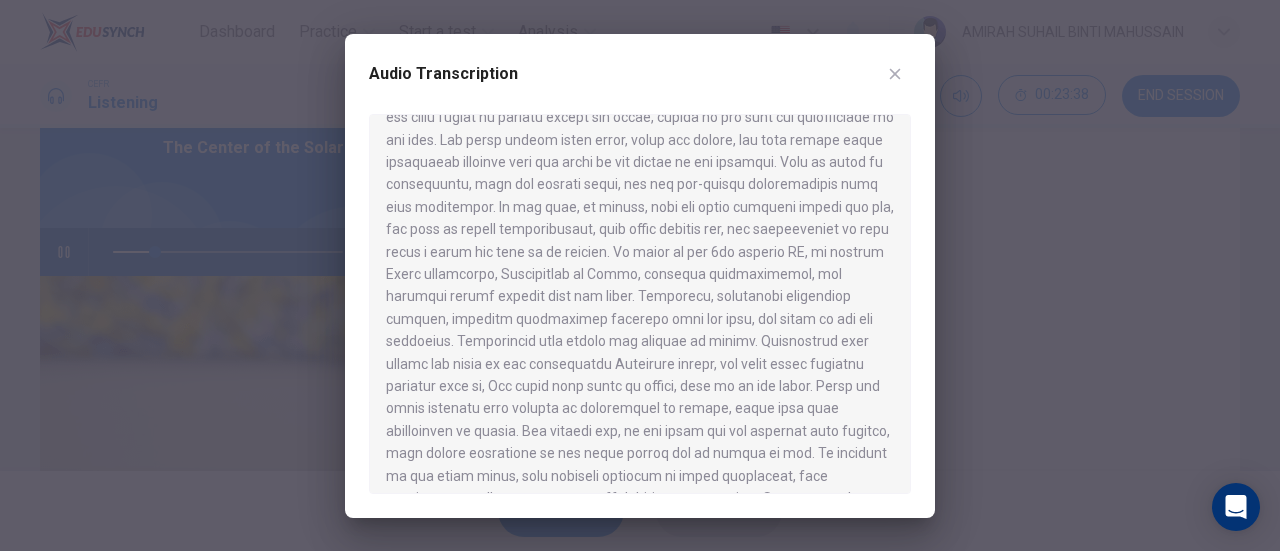scroll, scrollTop: 100, scrollLeft: 0, axis: vertical 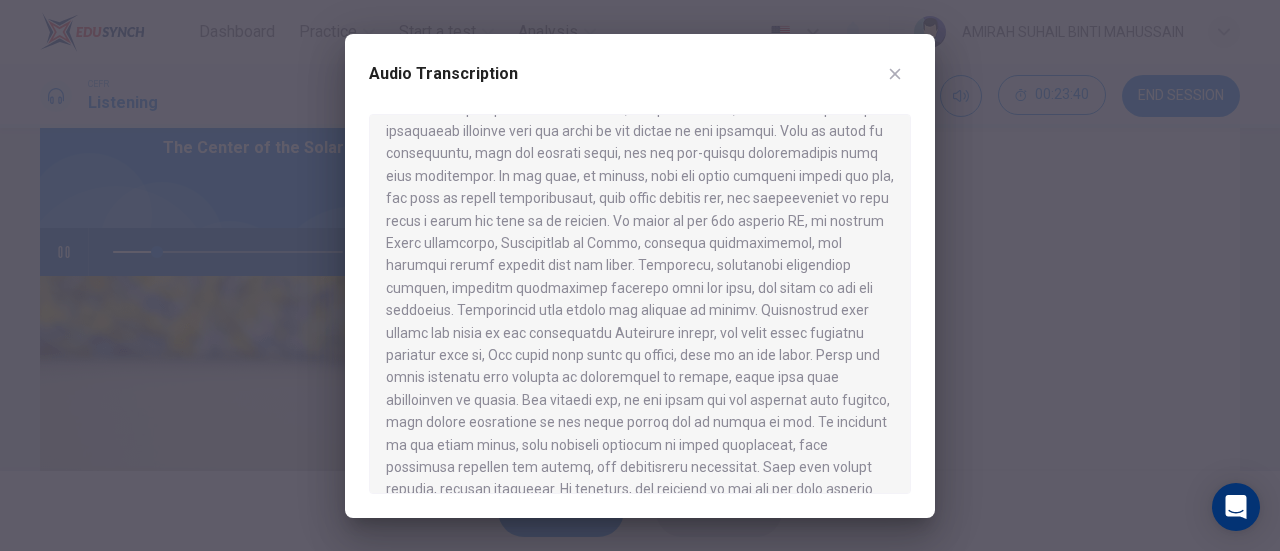 click at bounding box center [895, 74] 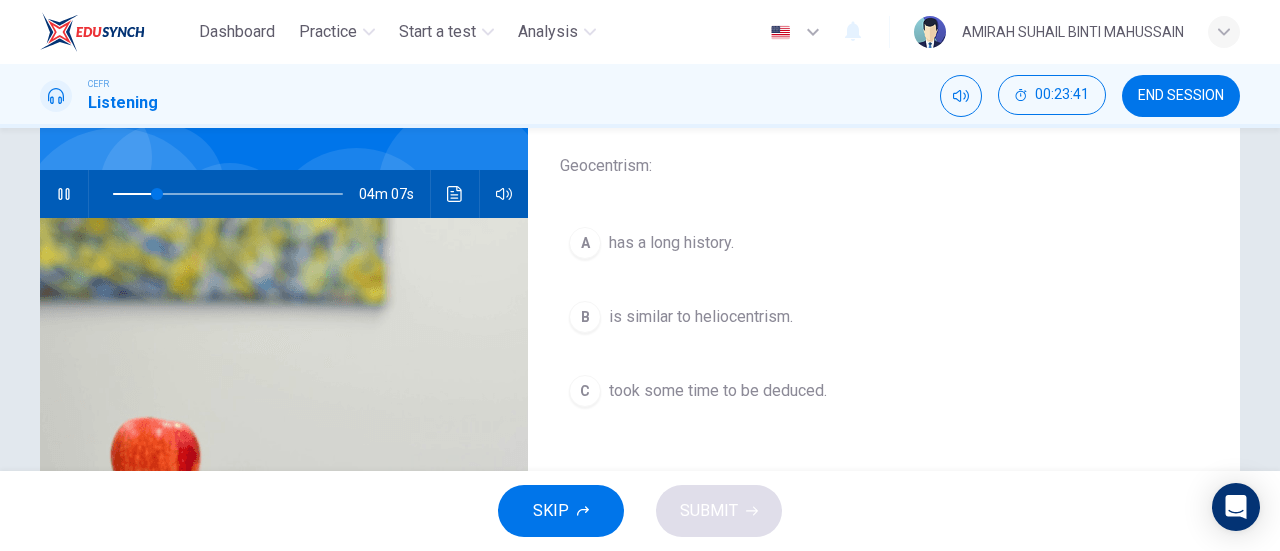 scroll, scrollTop: 200, scrollLeft: 0, axis: vertical 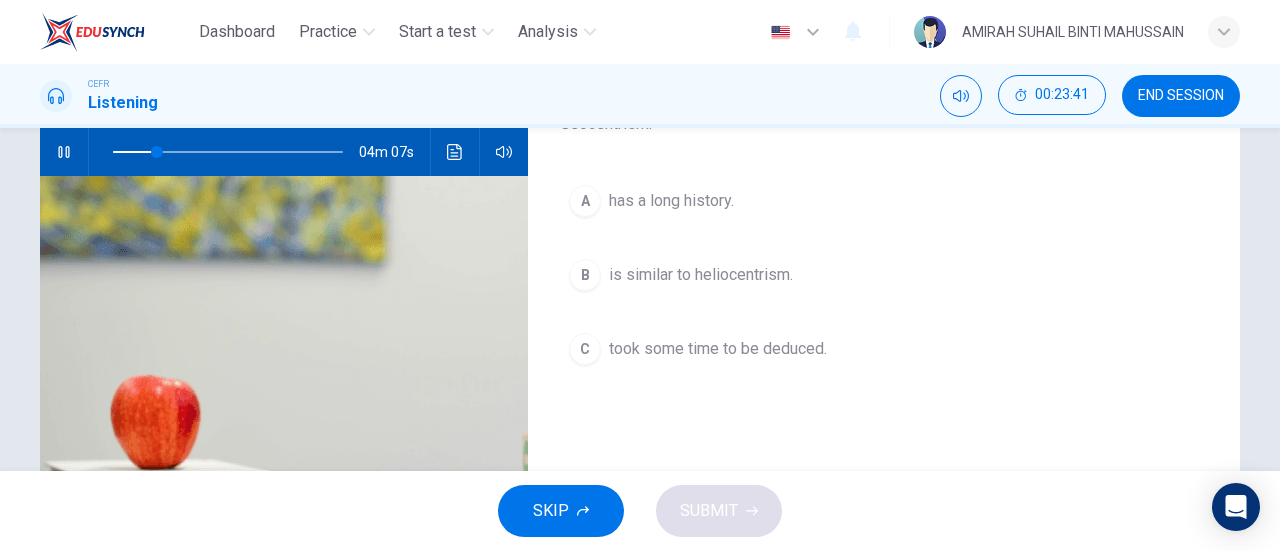 click on "C took some time to be deduced." at bounding box center [884, 349] 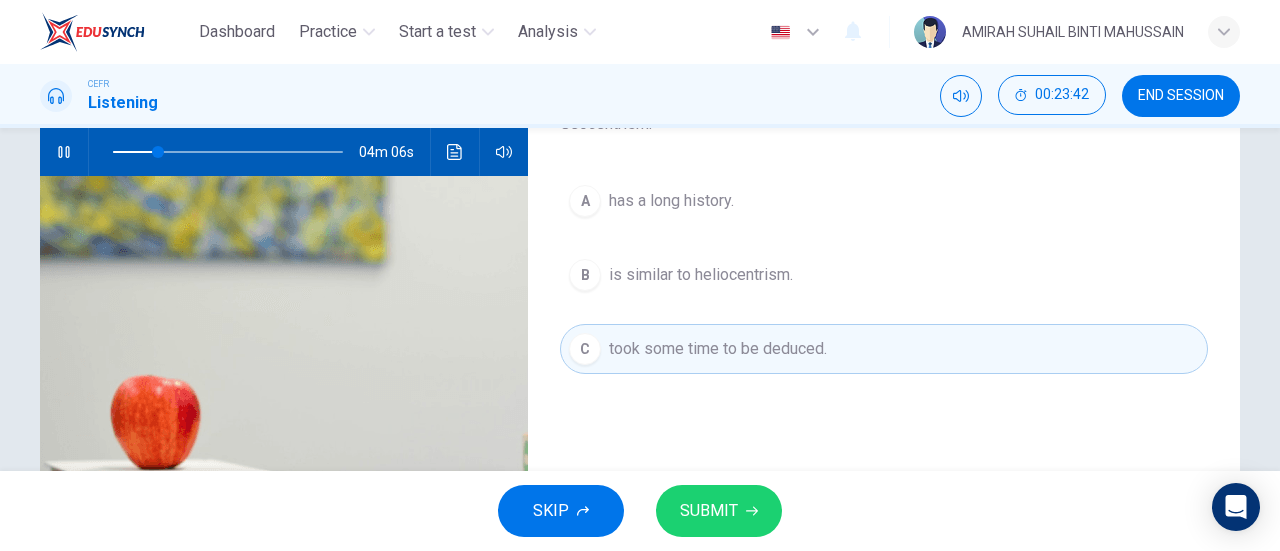 click on "SUBMIT" at bounding box center [719, 511] 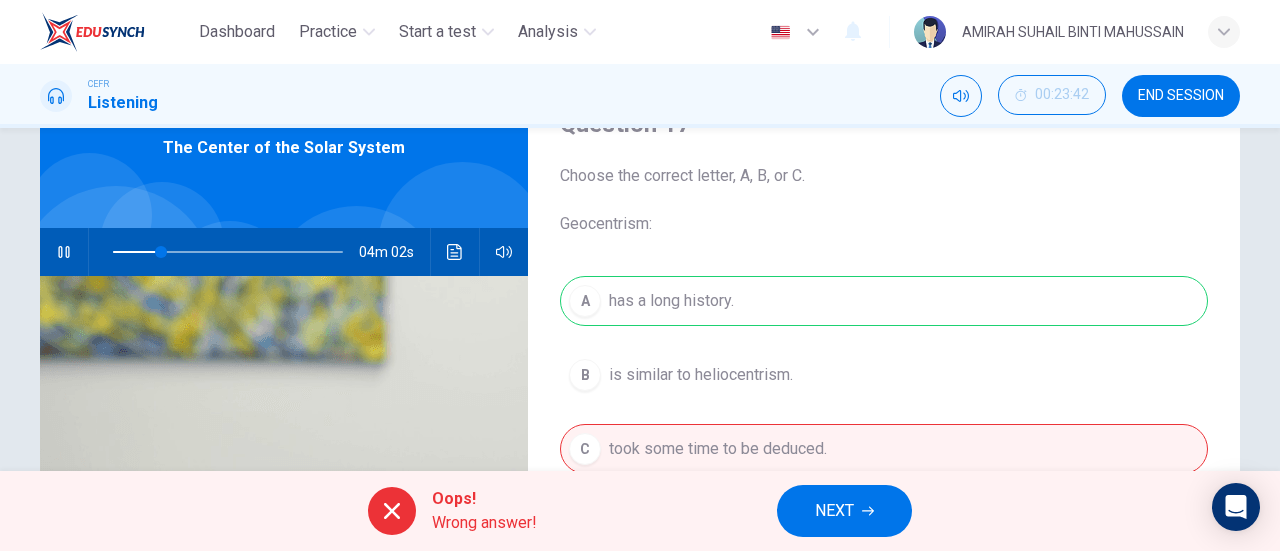 click on "A has a long history.
B is similar to heliocentrism. C took some time to be deduced." at bounding box center (884, 395) 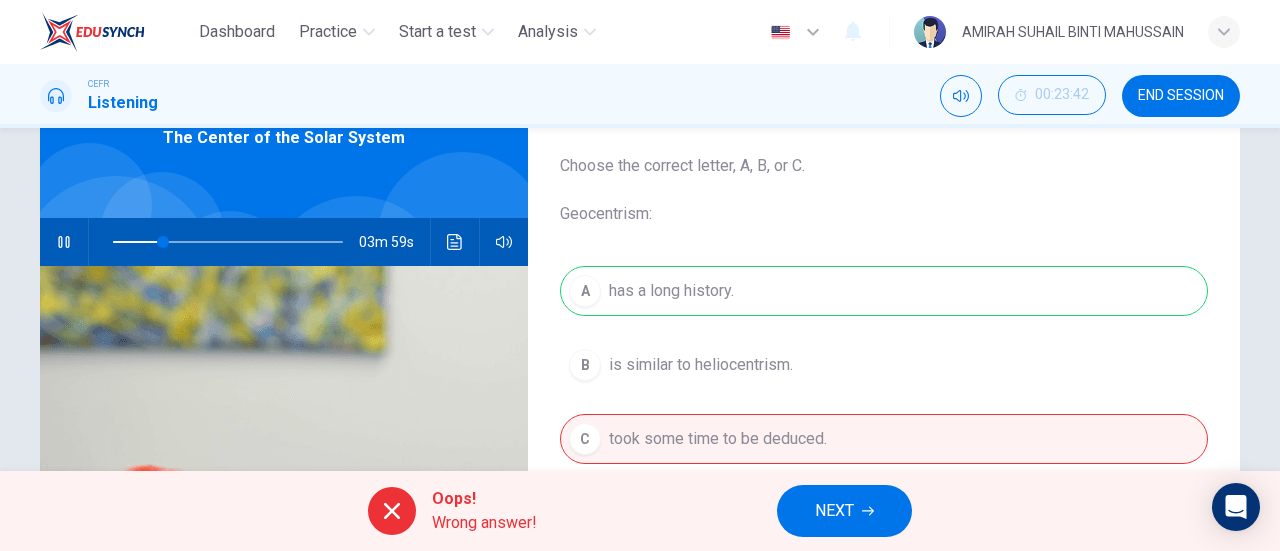 scroll, scrollTop: 200, scrollLeft: 0, axis: vertical 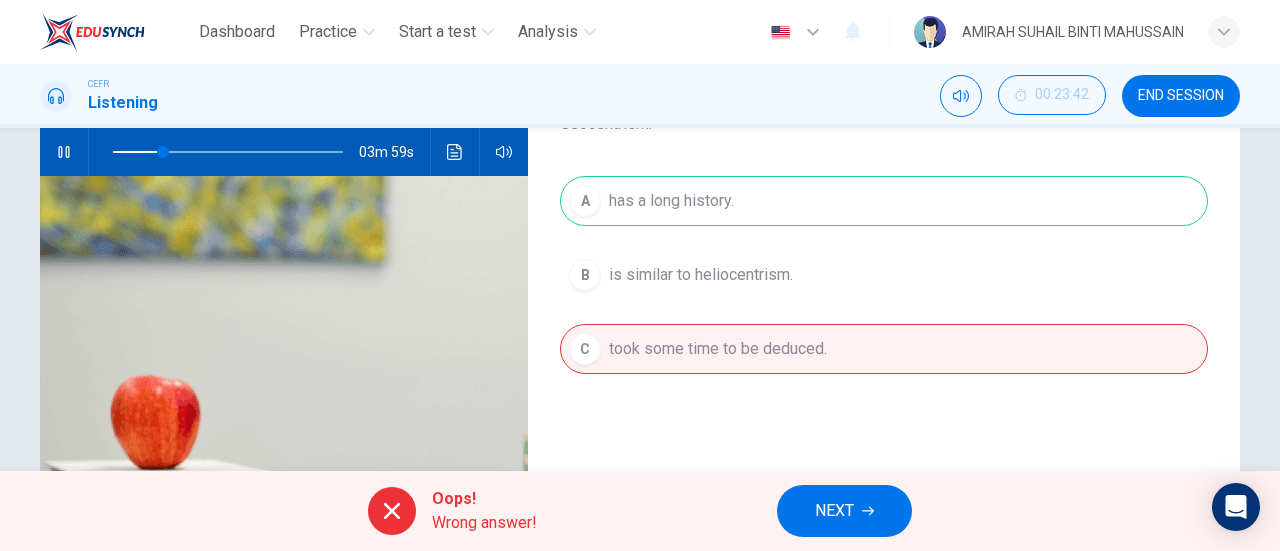 click at bounding box center [868, 511] 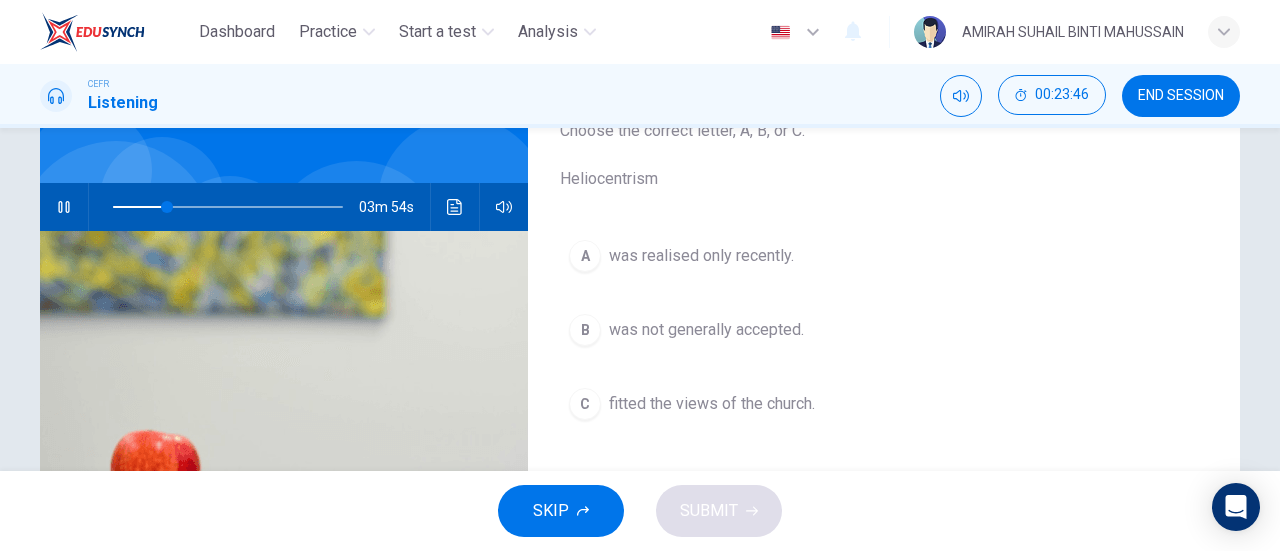 scroll, scrollTop: 100, scrollLeft: 0, axis: vertical 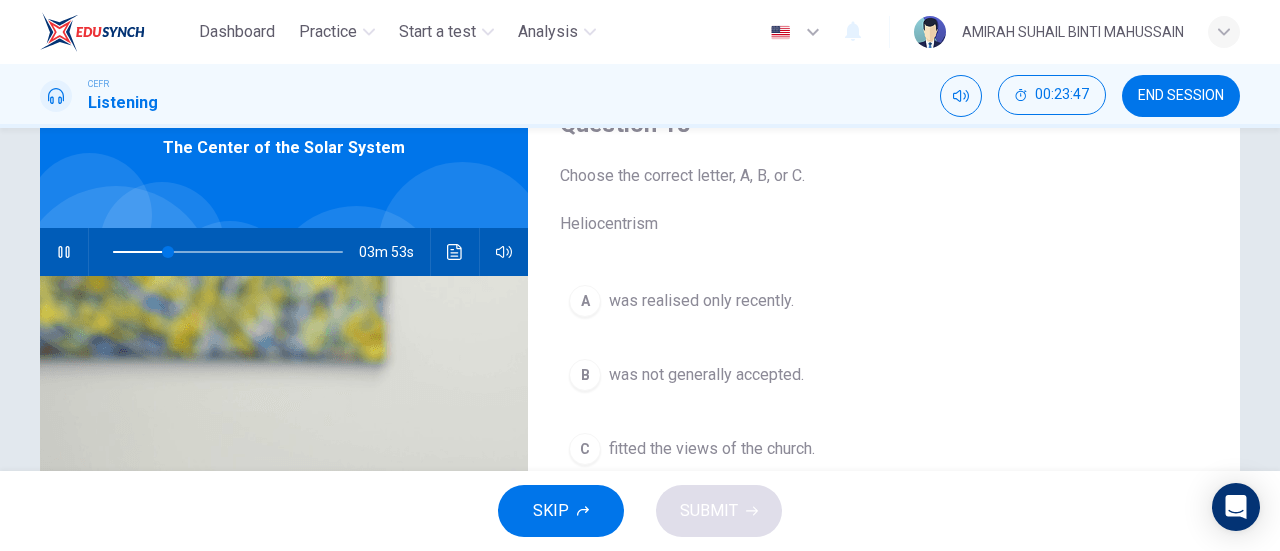 click on "03m 53s" at bounding box center [284, 252] 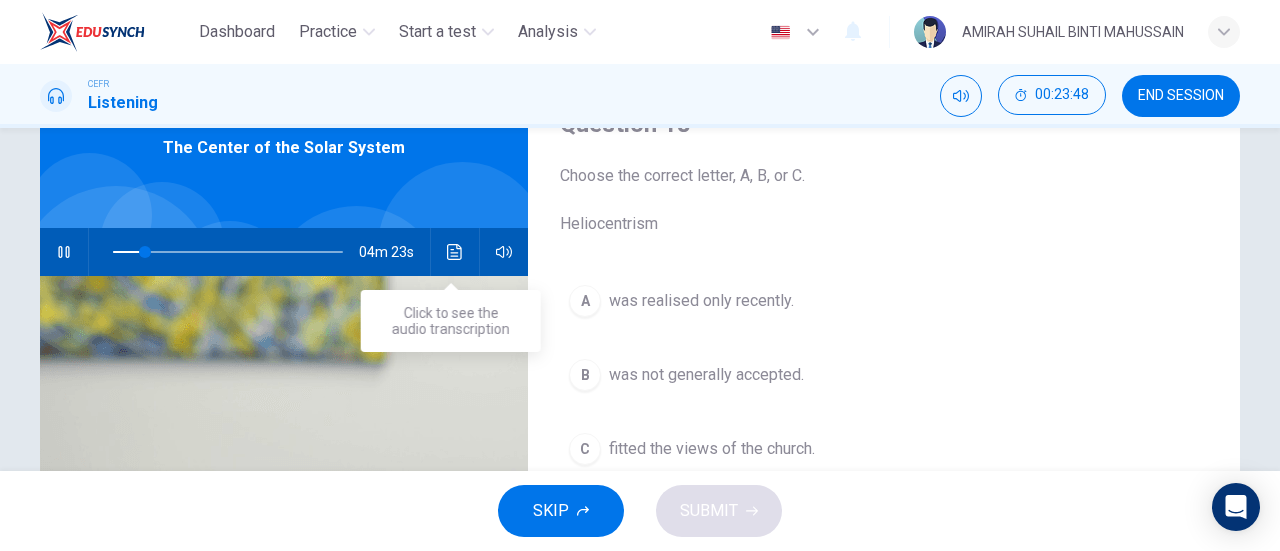 click at bounding box center (455, 252) 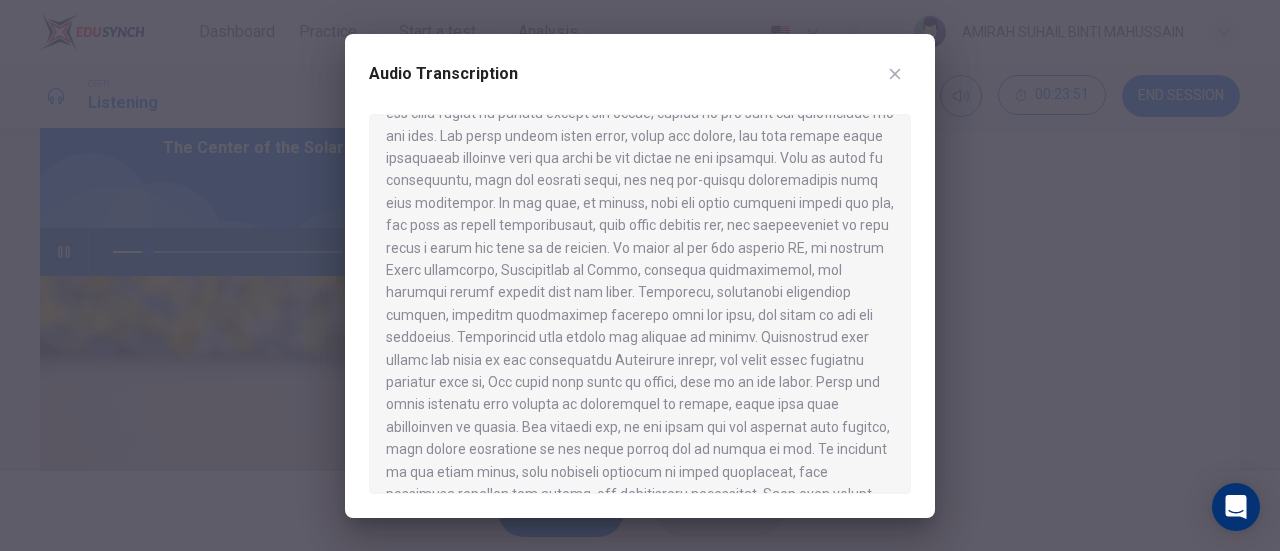 scroll, scrollTop: 100, scrollLeft: 0, axis: vertical 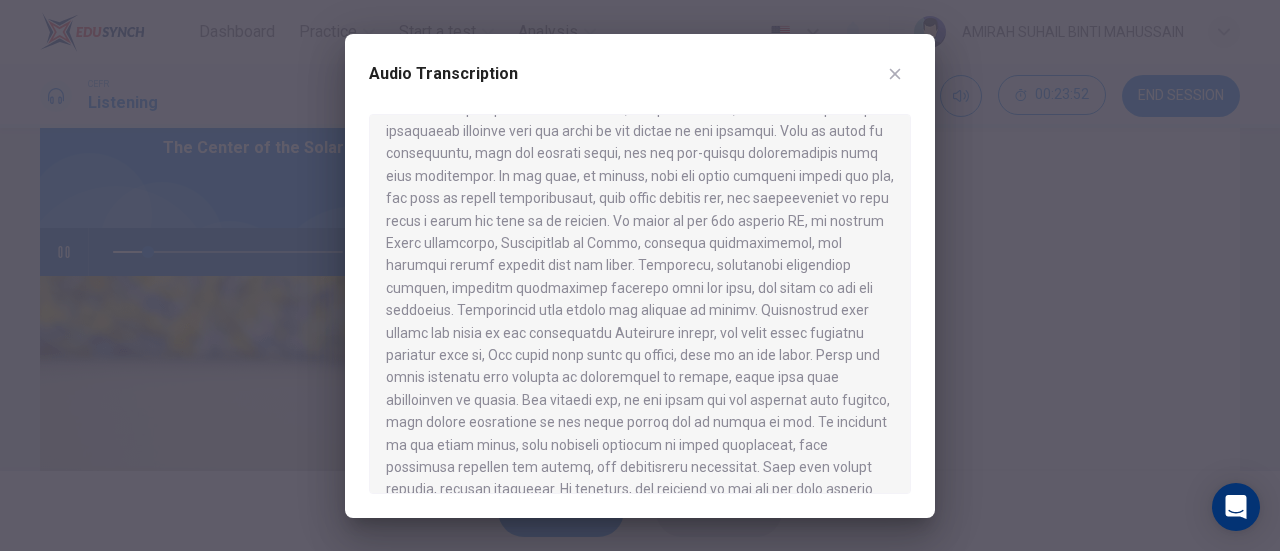 click at bounding box center [895, 74] 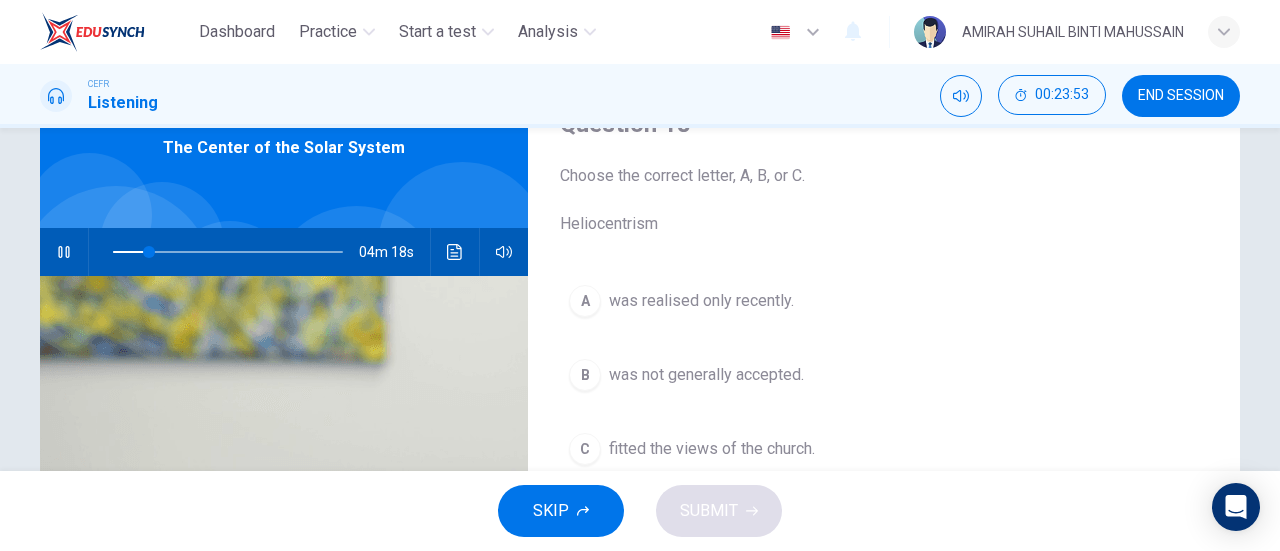 scroll, scrollTop: 200, scrollLeft: 0, axis: vertical 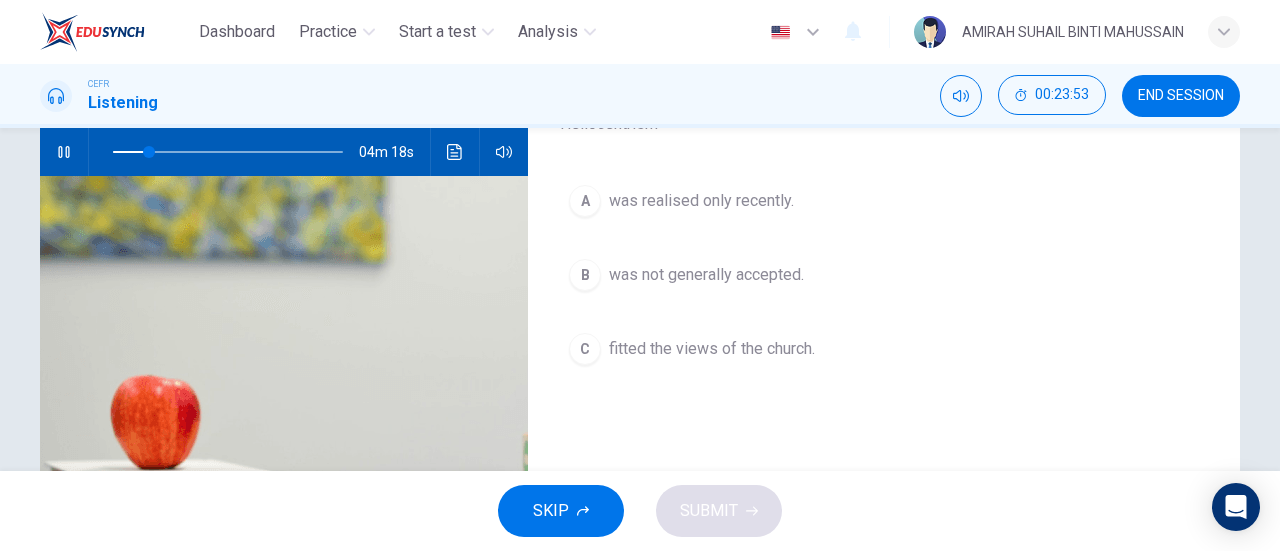 click on "was not generally accepted." at bounding box center (701, 201) 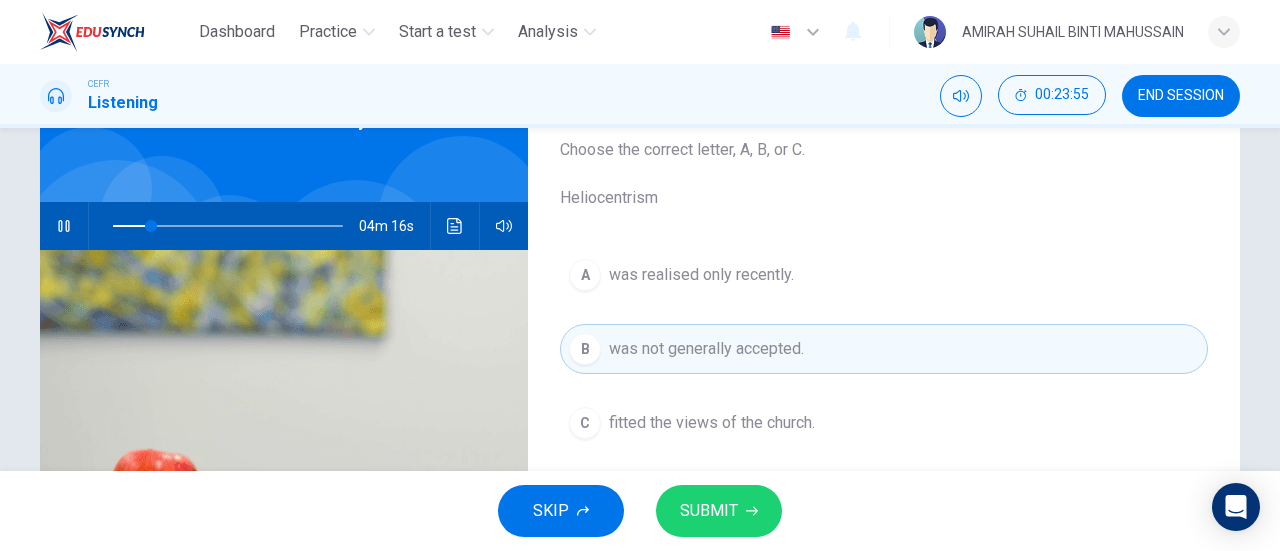 scroll, scrollTop: 100, scrollLeft: 0, axis: vertical 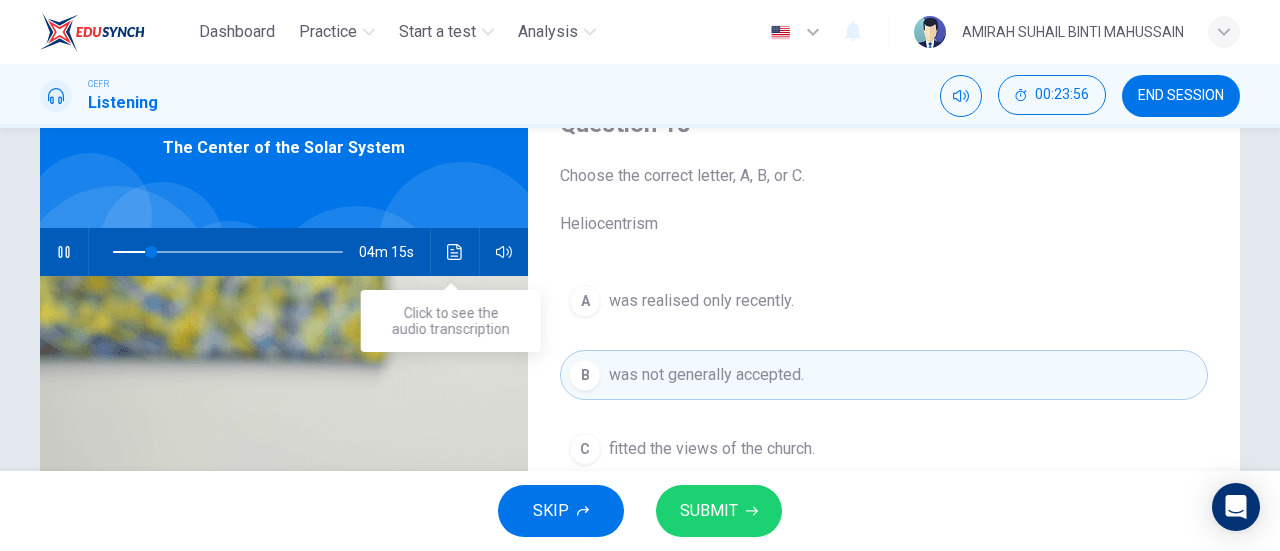 click at bounding box center [455, 252] 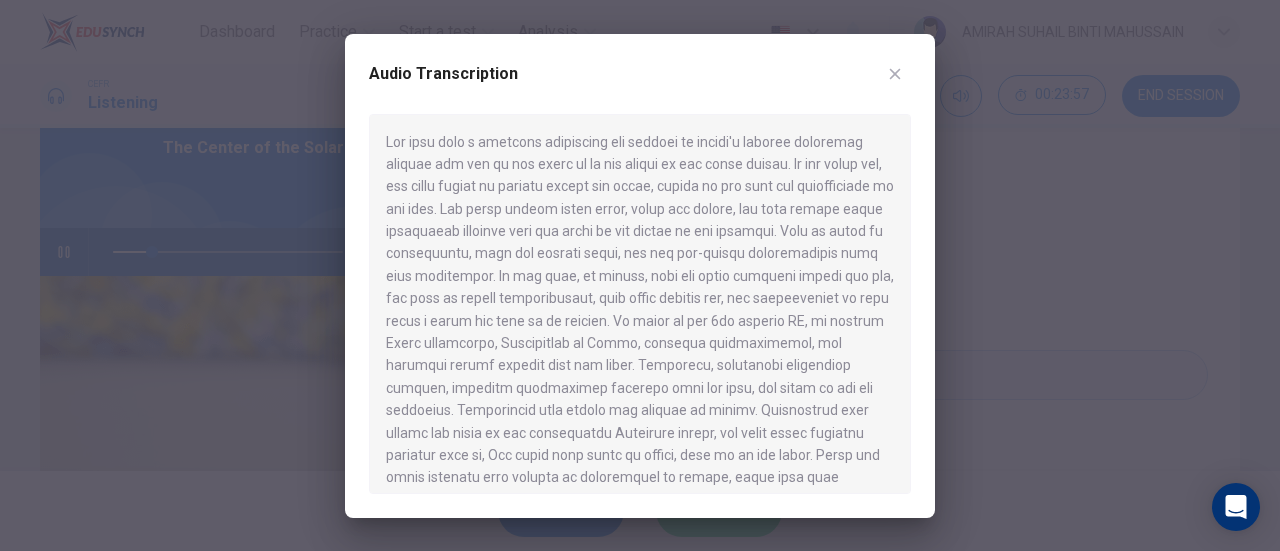 click on "Audio Transcription" at bounding box center (640, 276) 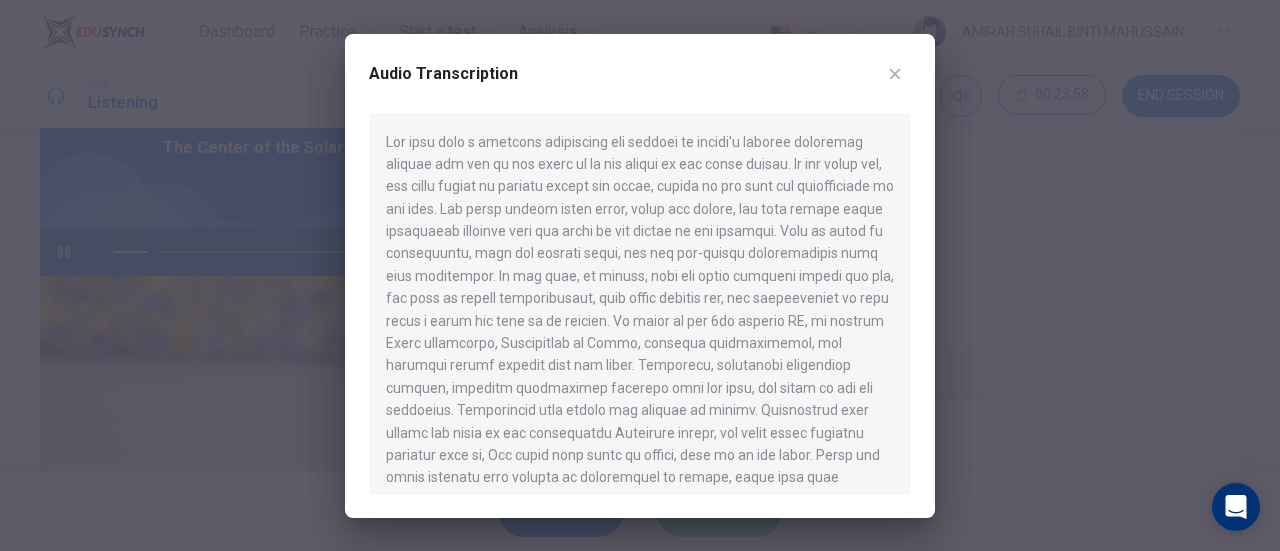 click at bounding box center (895, 74) 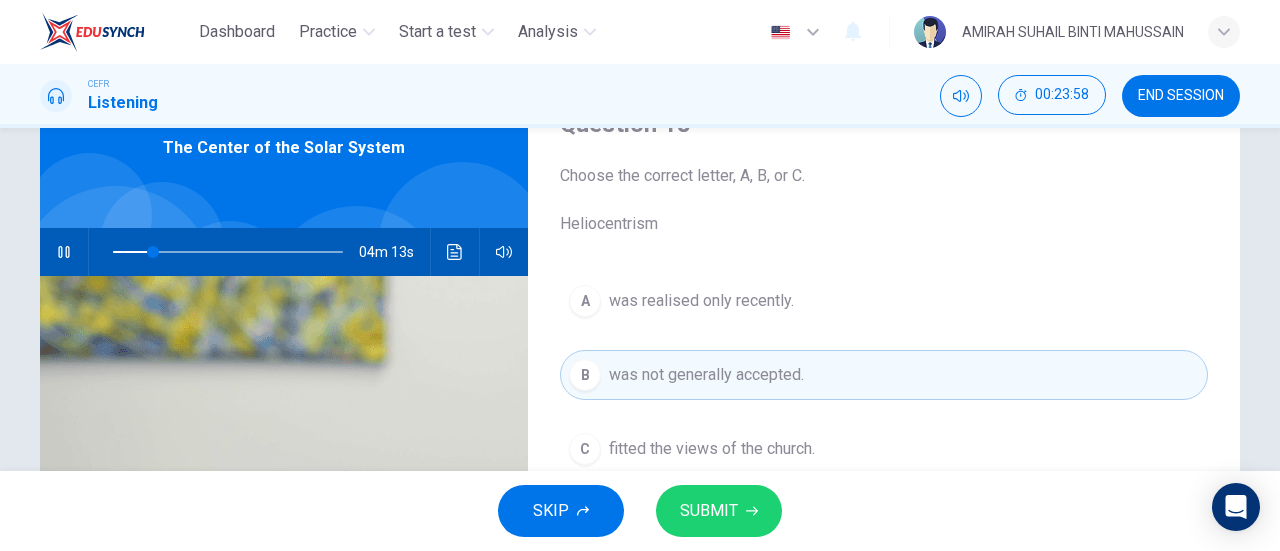 click at bounding box center [455, 252] 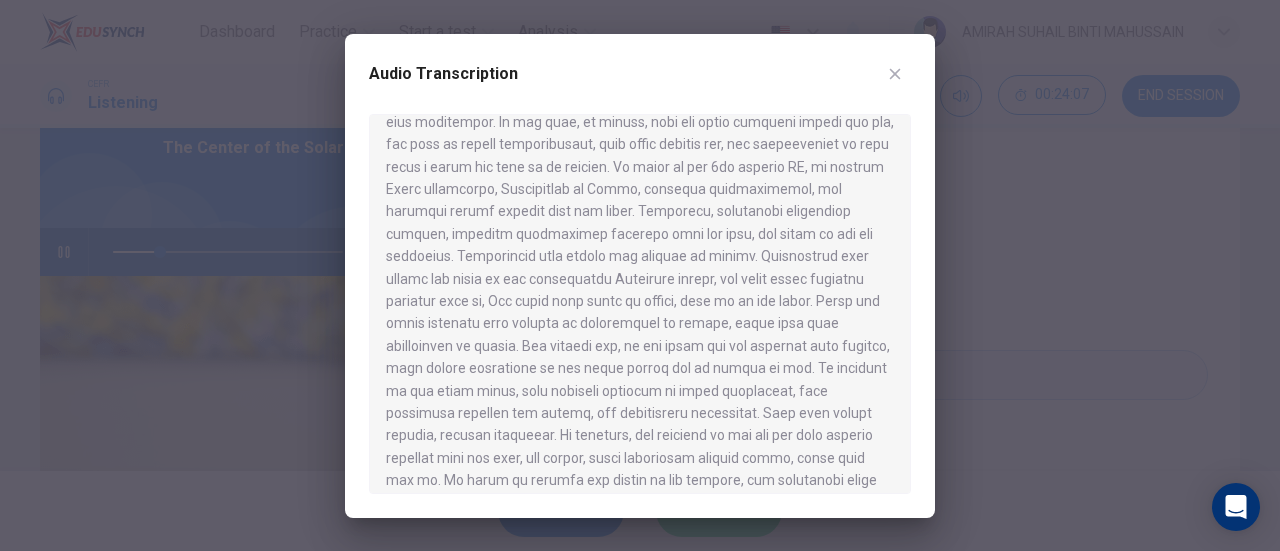 scroll, scrollTop: 200, scrollLeft: 0, axis: vertical 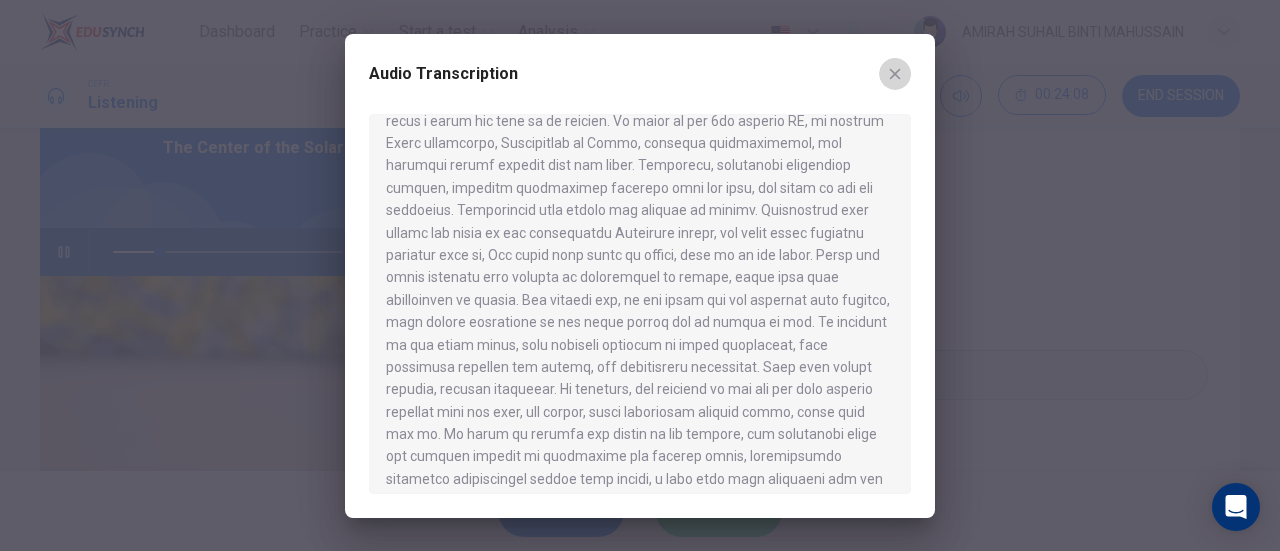 click at bounding box center (895, 74) 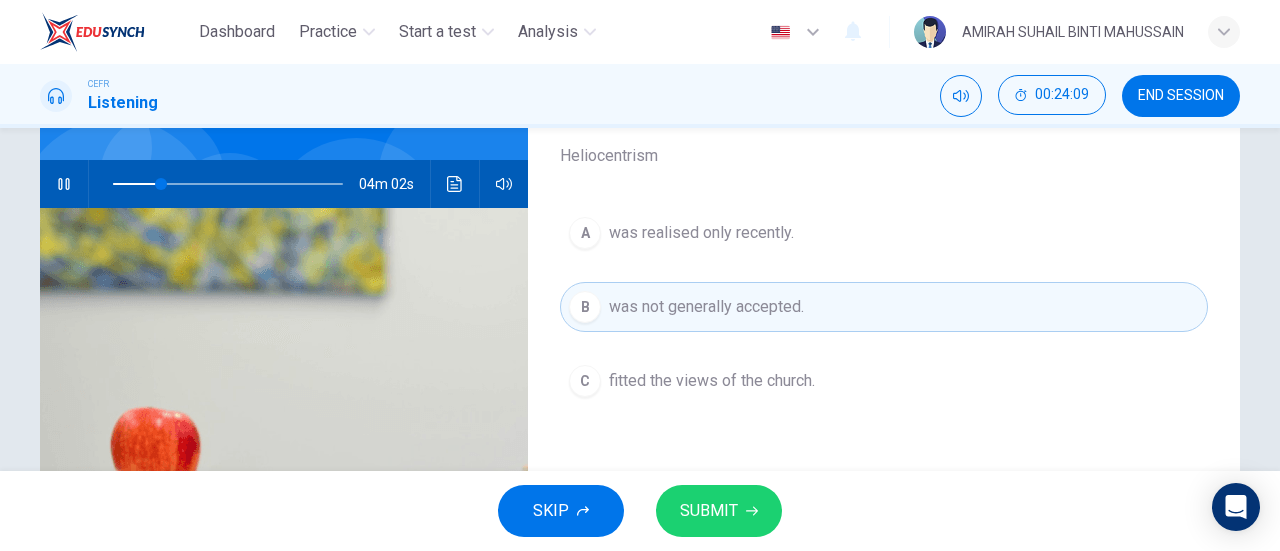scroll, scrollTop: 200, scrollLeft: 0, axis: vertical 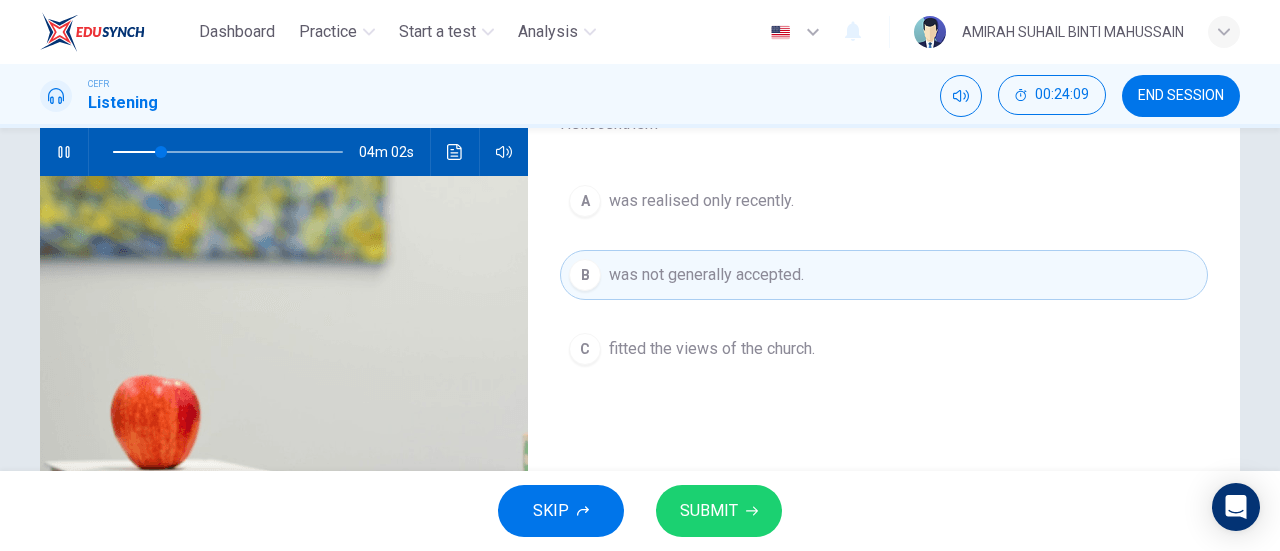 click on "SUBMIT" at bounding box center (719, 511) 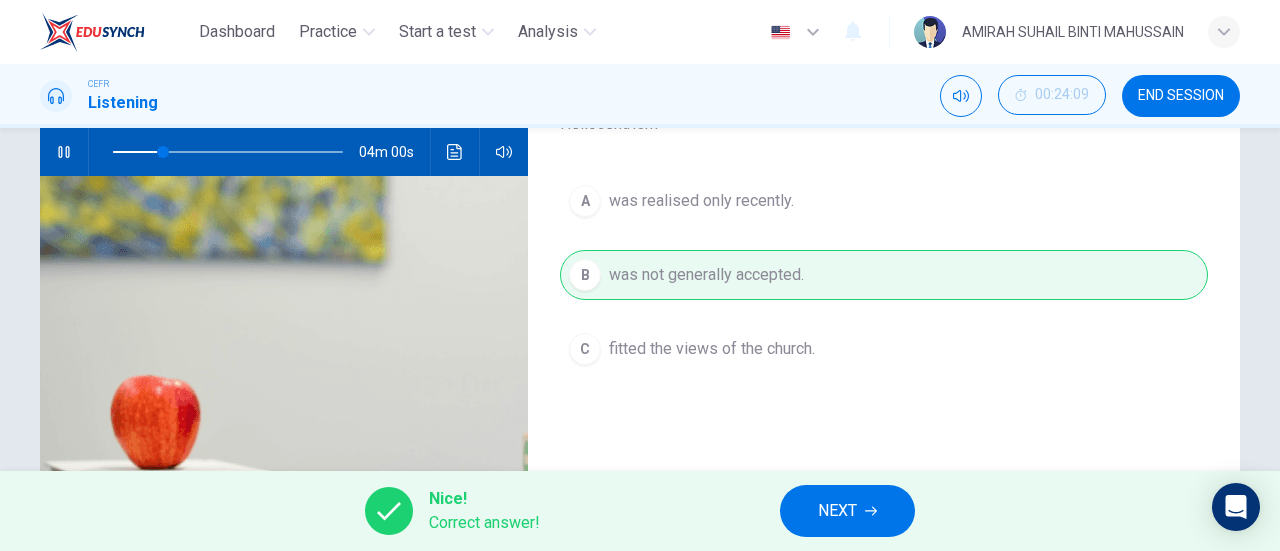 click on "NEXT" at bounding box center [837, 511] 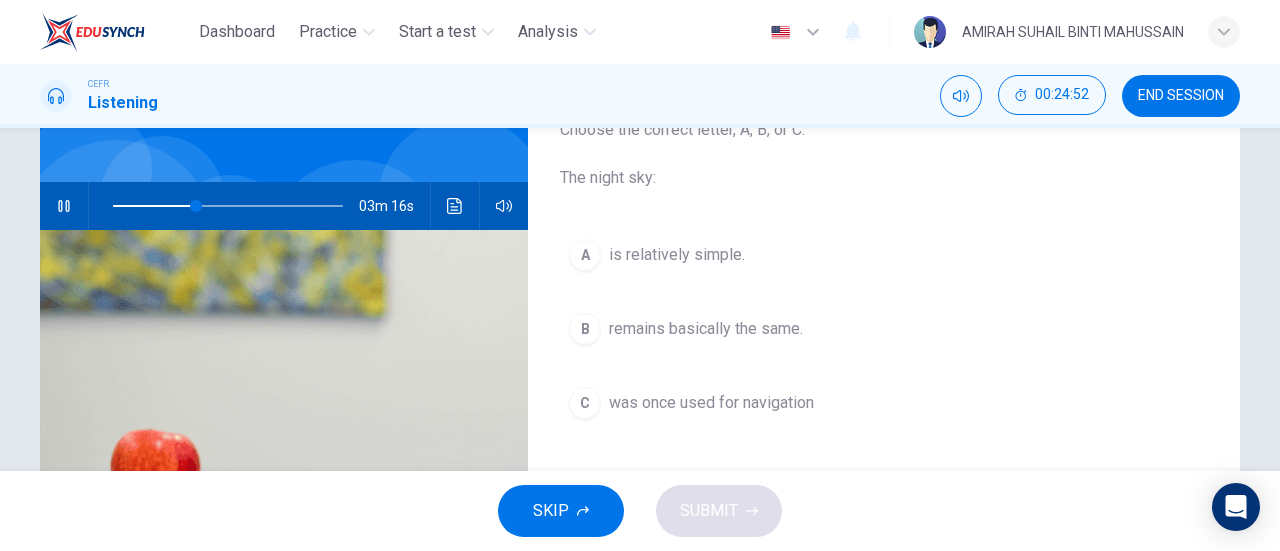 scroll, scrollTop: 100, scrollLeft: 0, axis: vertical 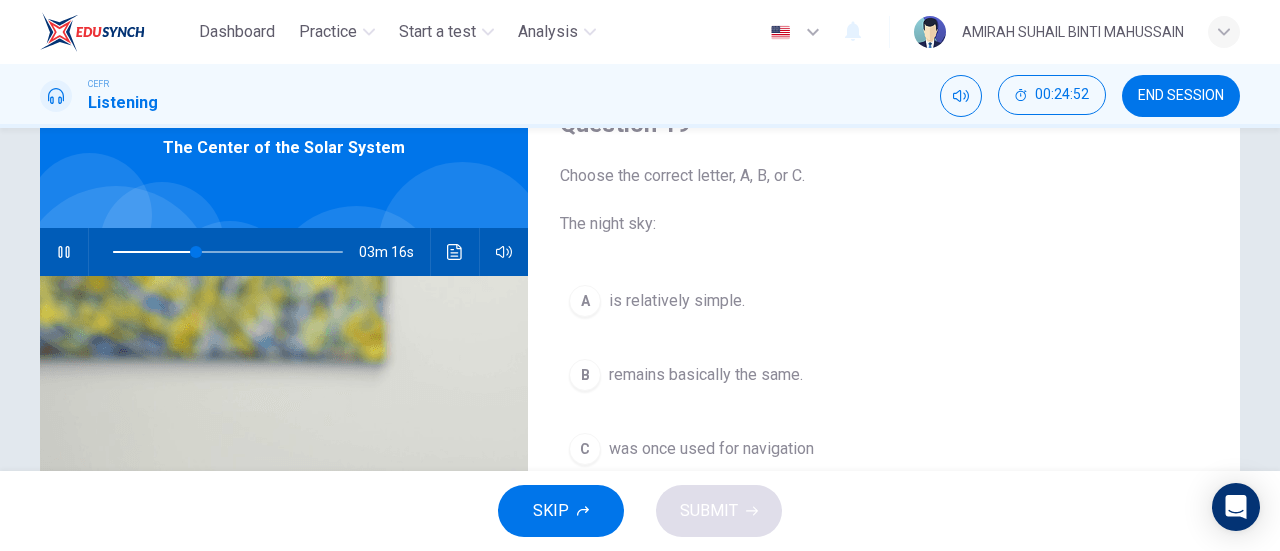 click at bounding box center [455, 252] 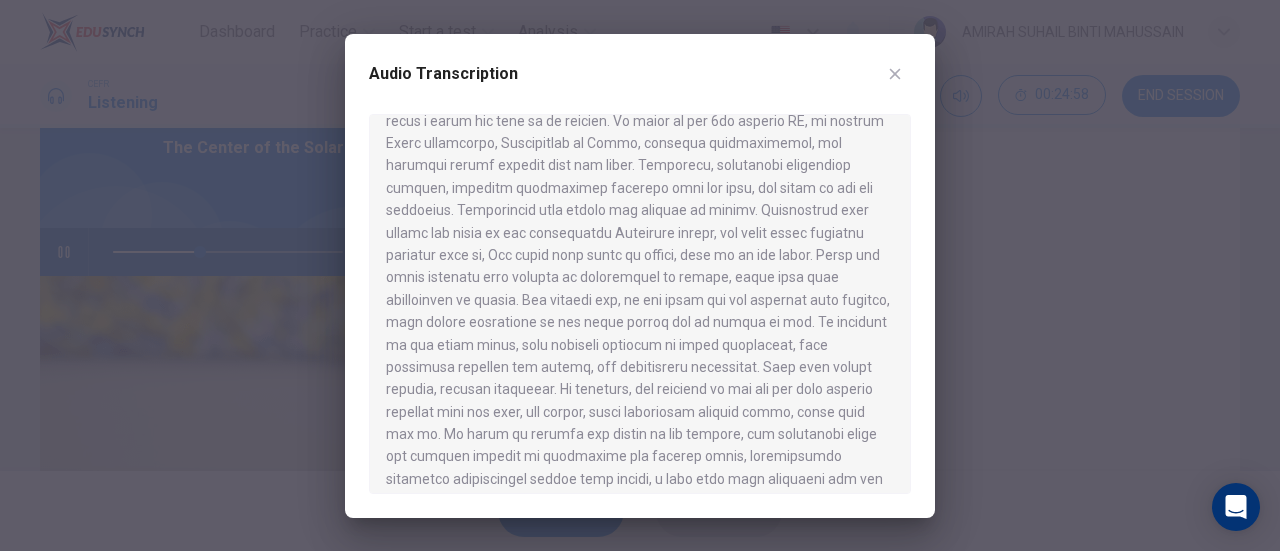 scroll, scrollTop: 300, scrollLeft: 0, axis: vertical 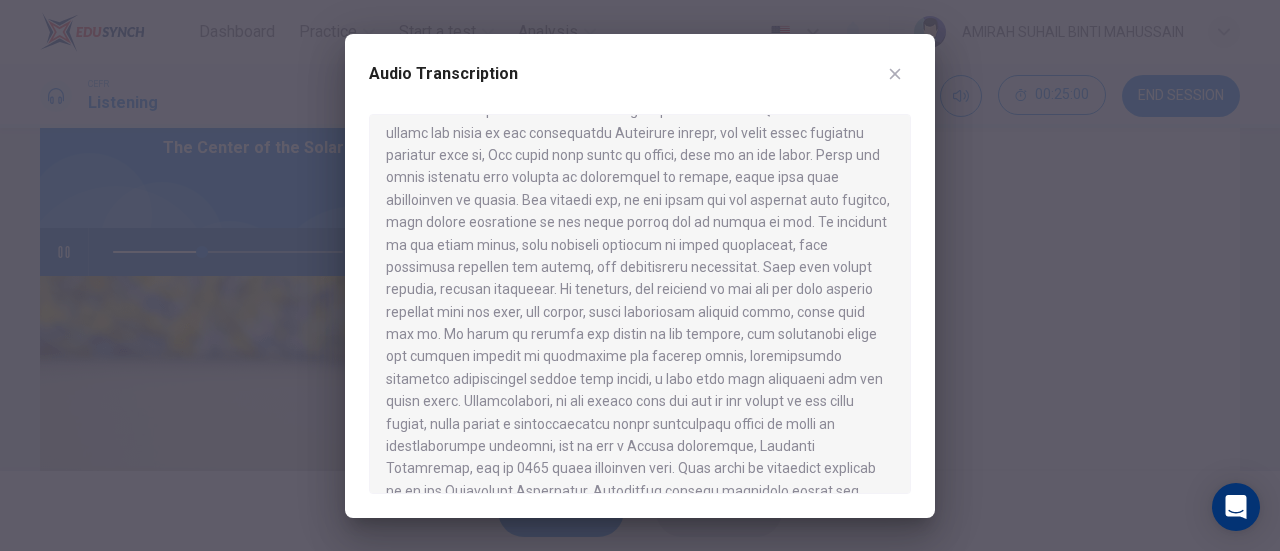 click at bounding box center [895, 74] 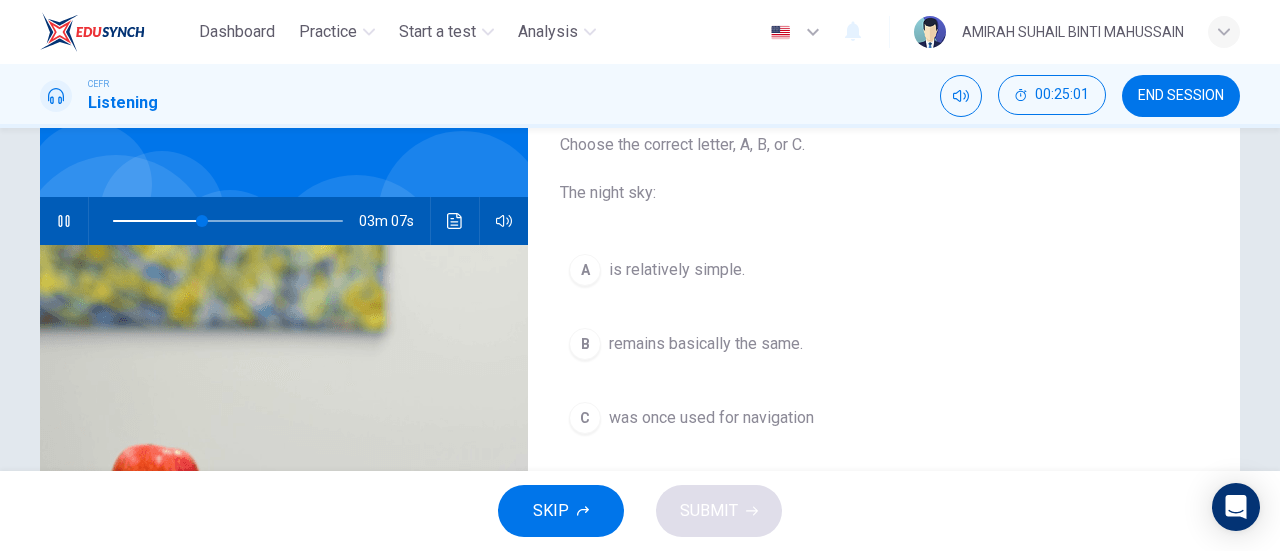 scroll, scrollTop: 100, scrollLeft: 0, axis: vertical 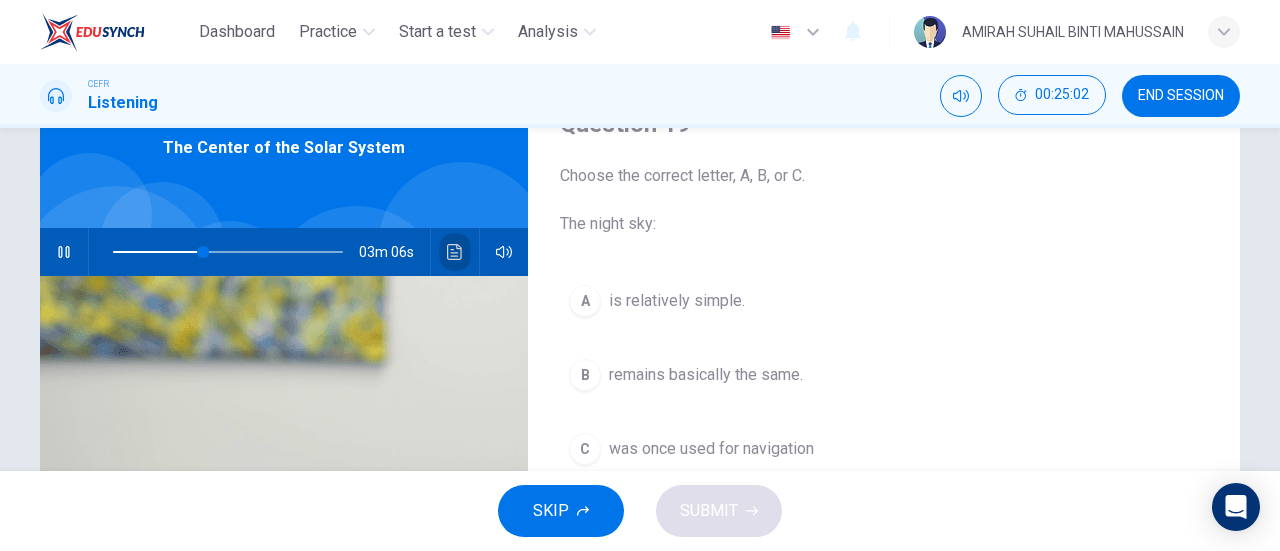 click at bounding box center (455, 252) 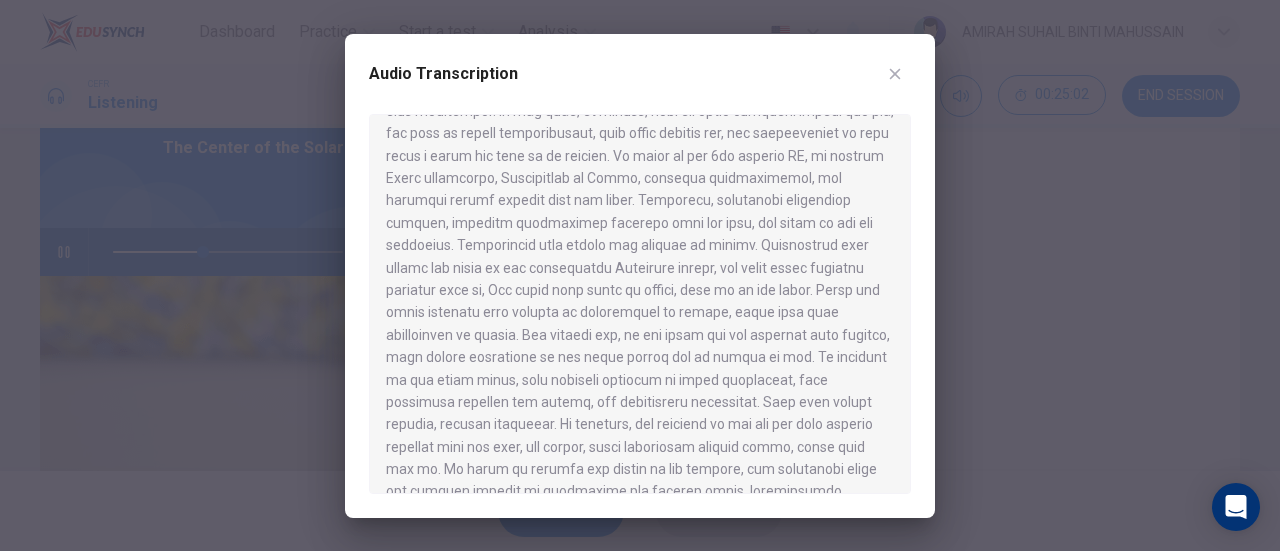 scroll, scrollTop: 200, scrollLeft: 0, axis: vertical 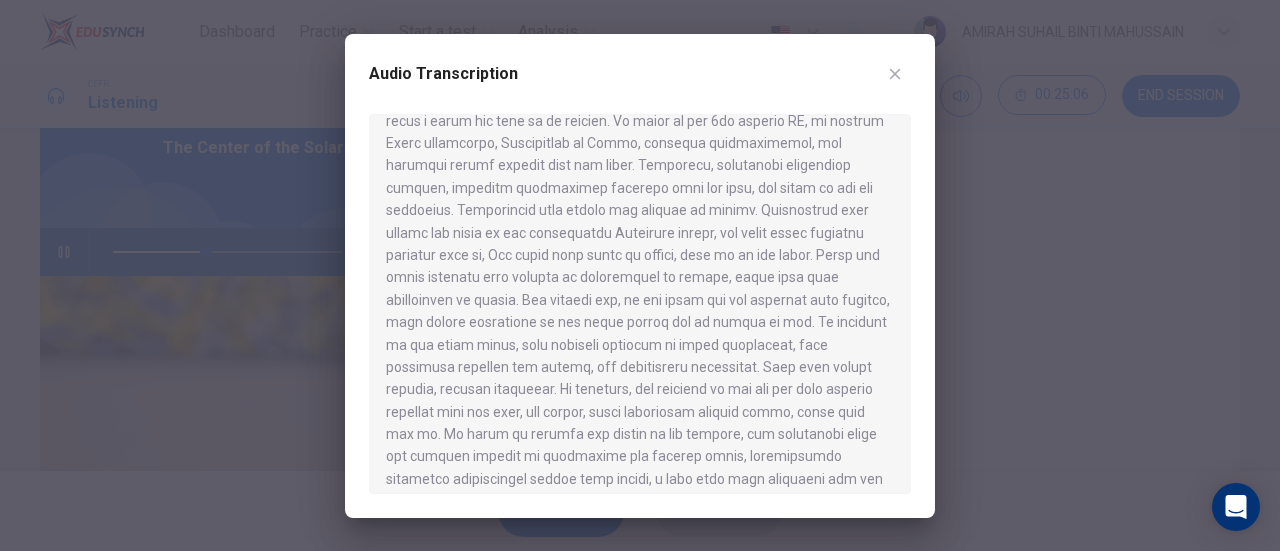 click at bounding box center (895, 73) 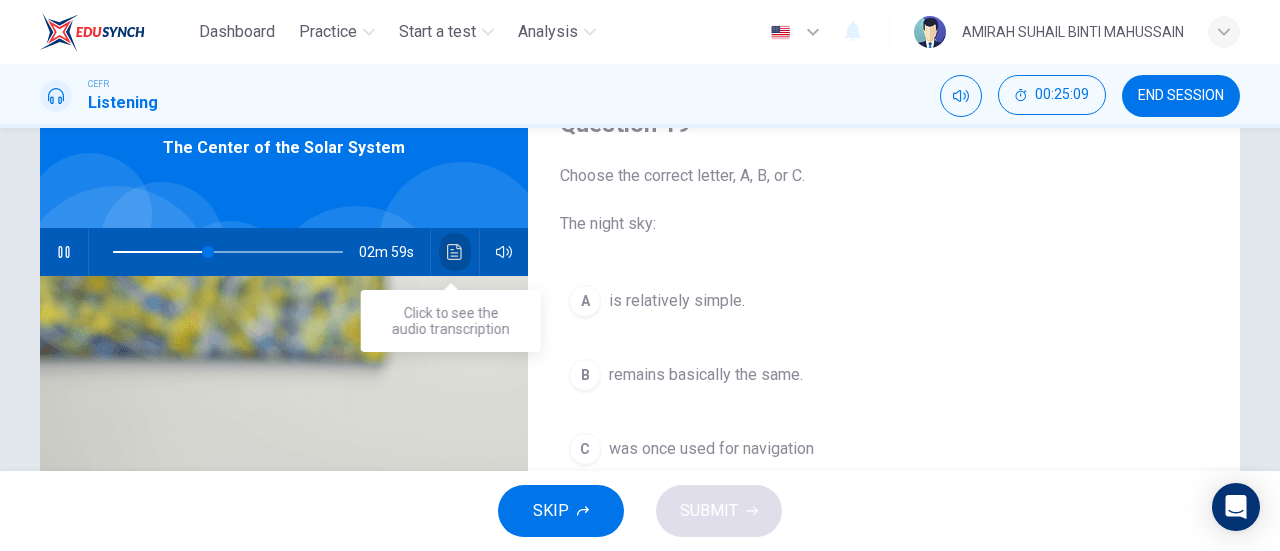 click at bounding box center [455, 252] 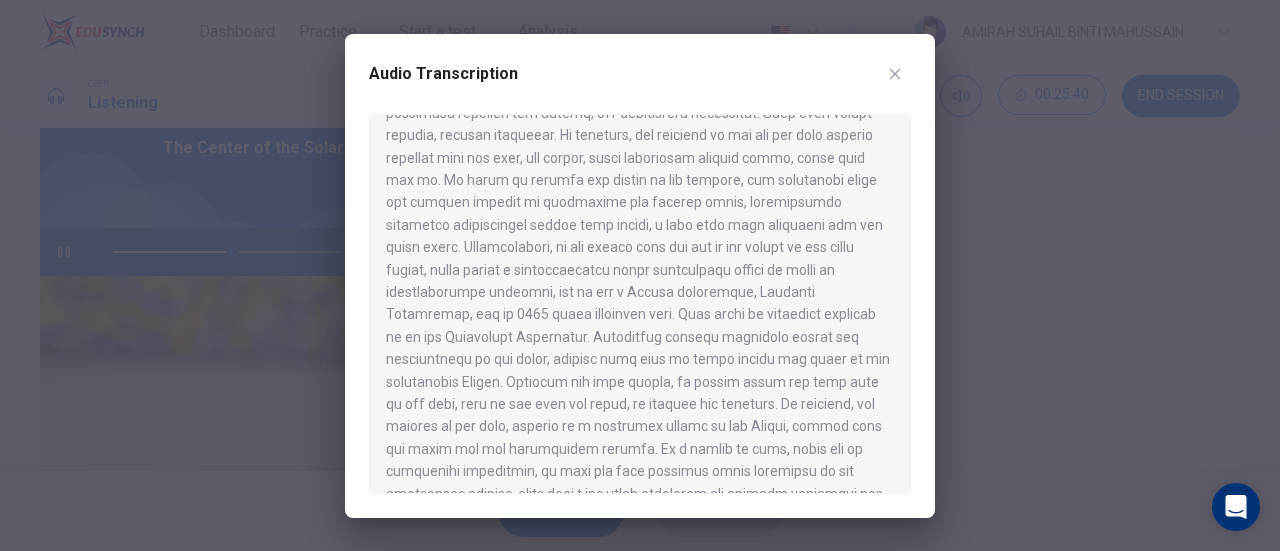 scroll, scrollTop: 500, scrollLeft: 0, axis: vertical 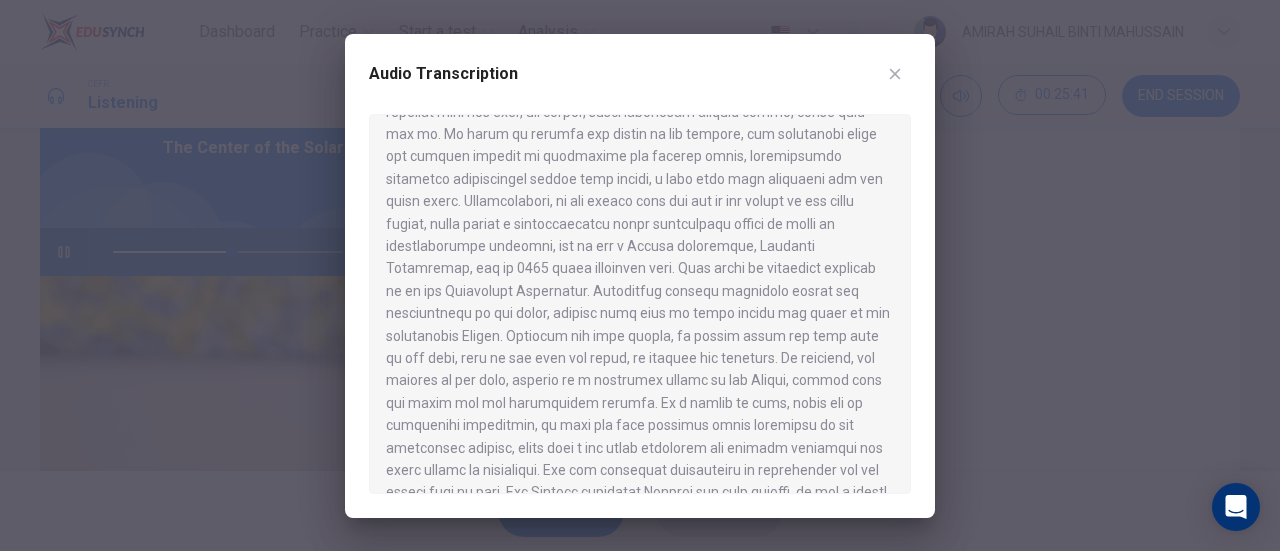 click on "Audio Transcription" at bounding box center [640, 86] 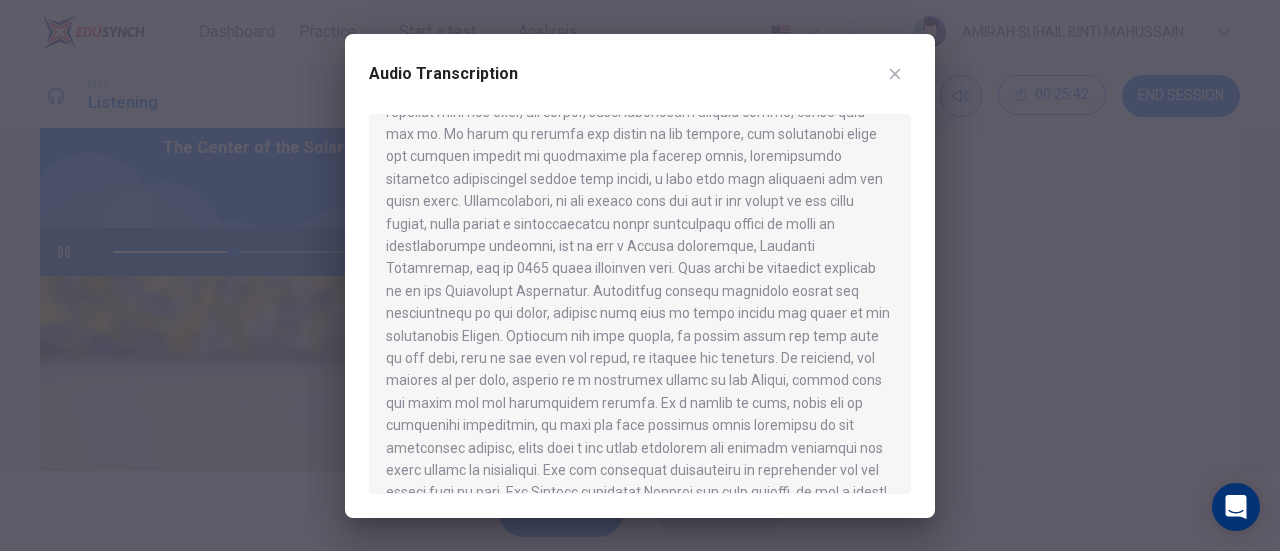 click at bounding box center [895, 74] 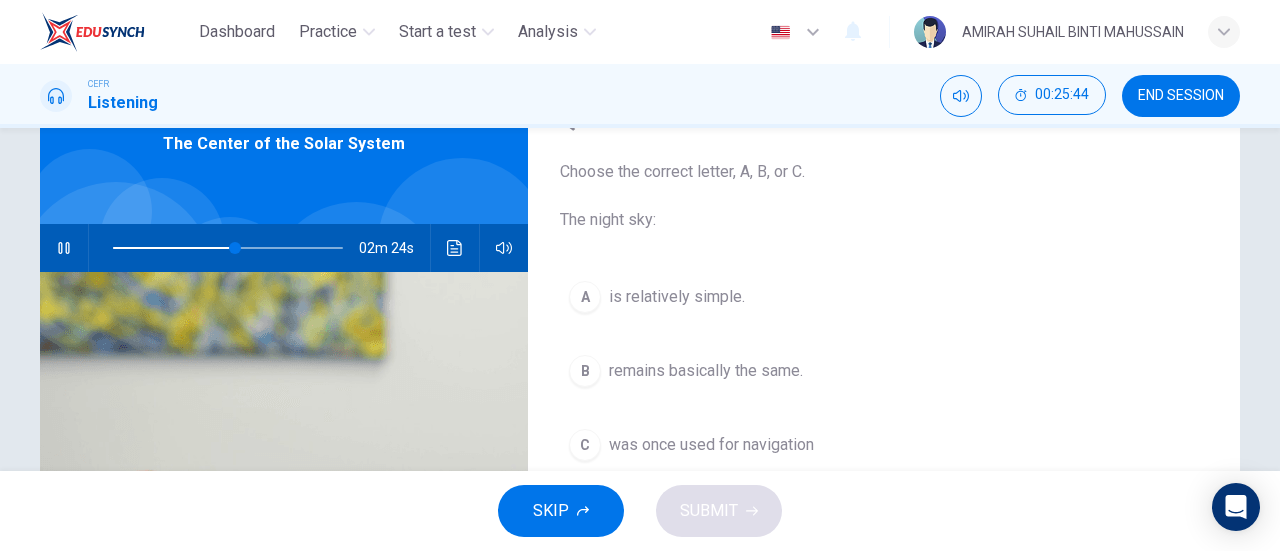 scroll, scrollTop: 100, scrollLeft: 0, axis: vertical 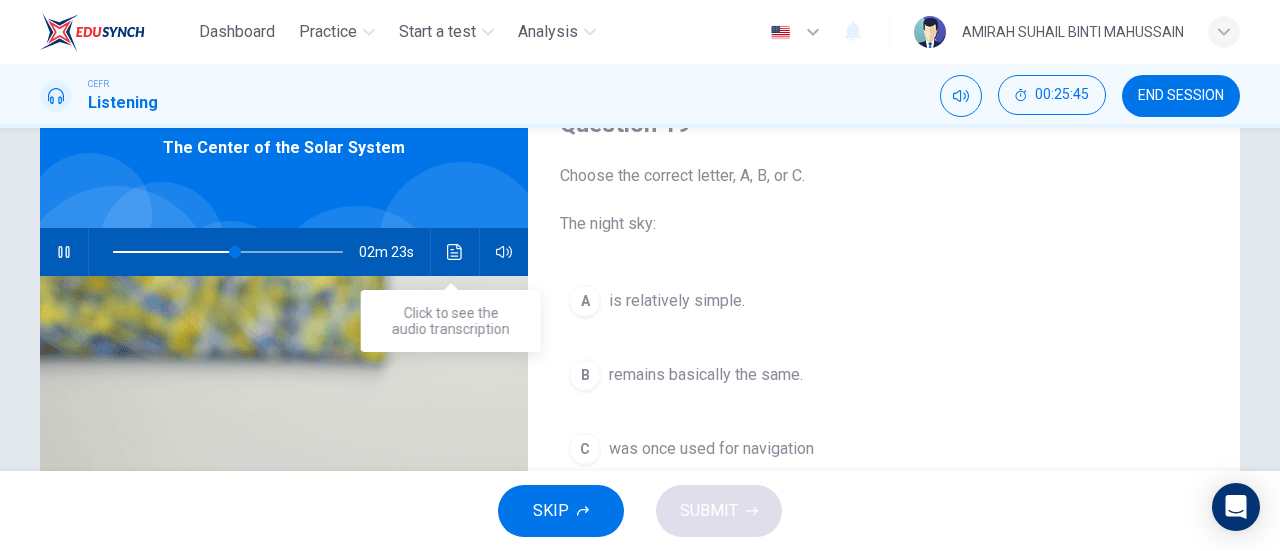 click at bounding box center (455, 252) 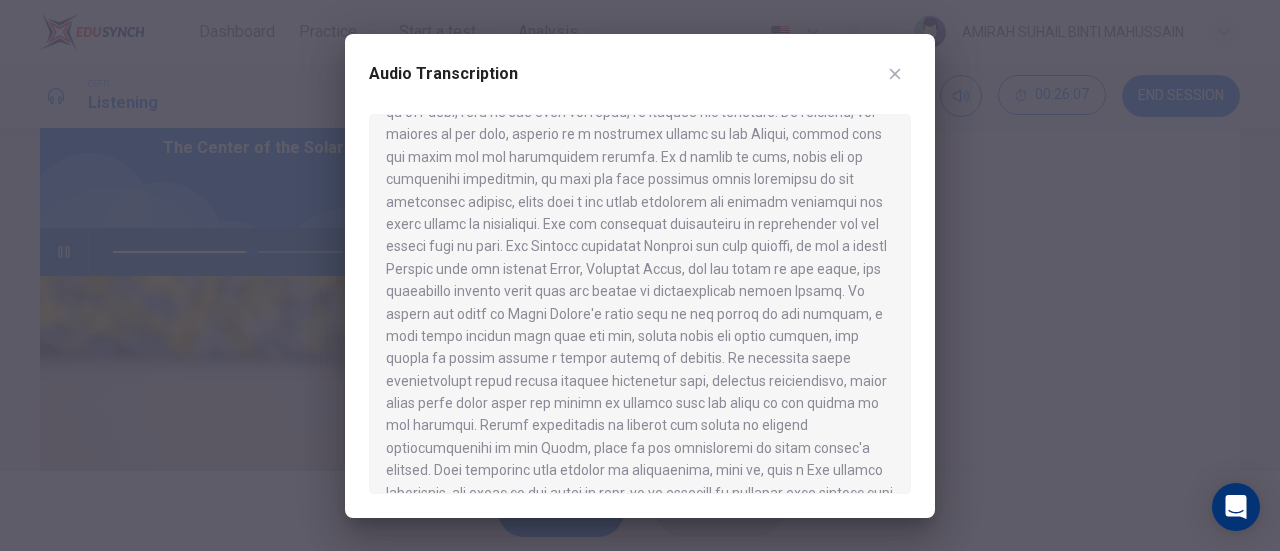 scroll, scrollTop: 717, scrollLeft: 0, axis: vertical 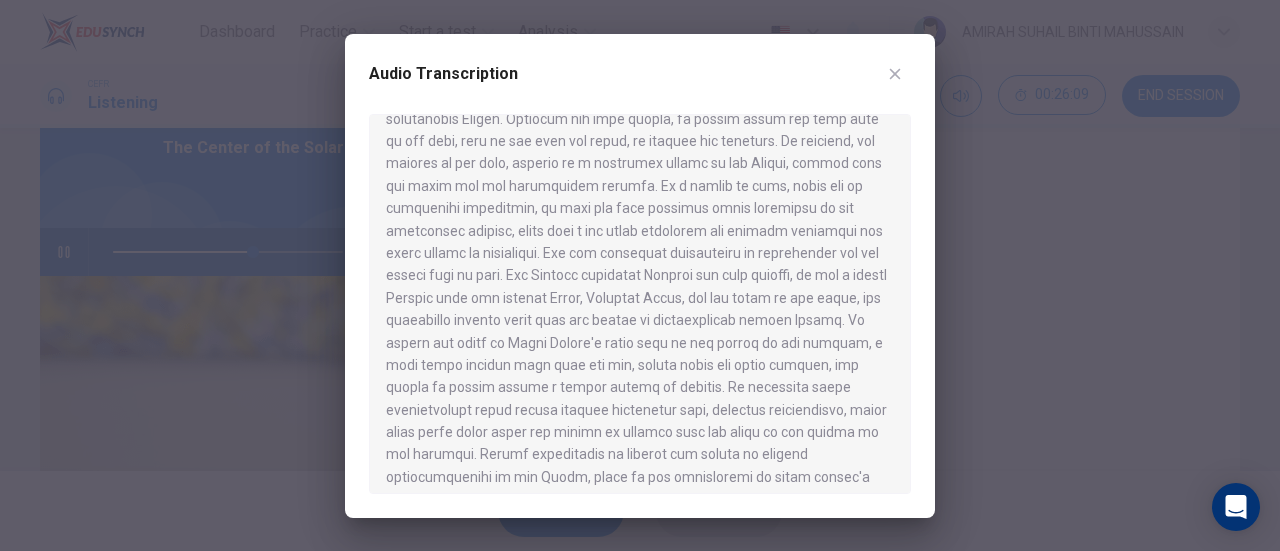 click at bounding box center [895, 74] 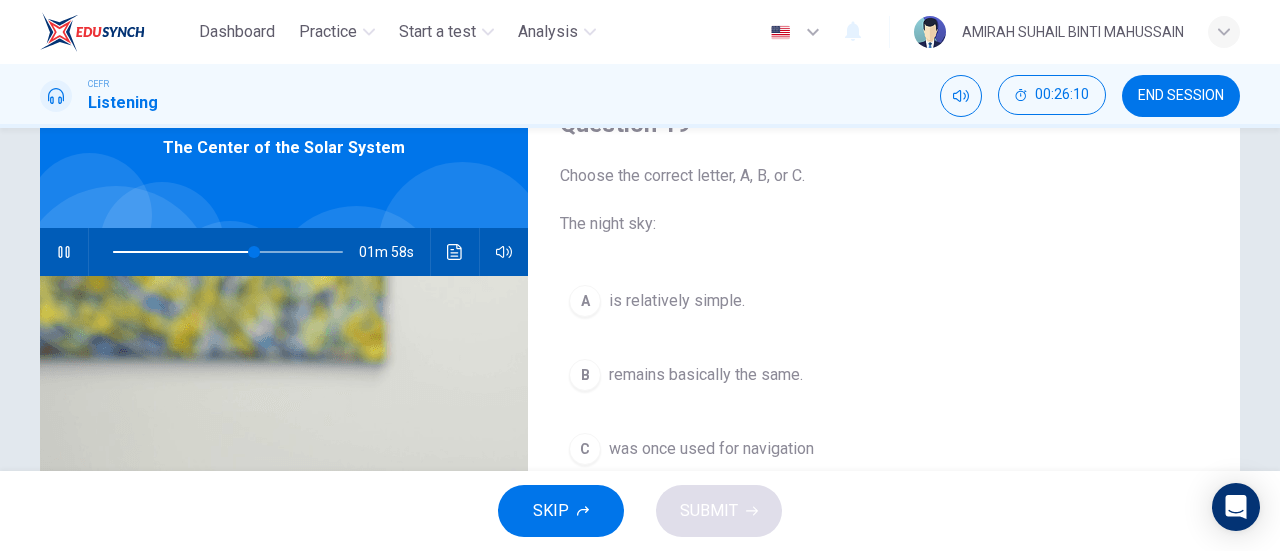 scroll, scrollTop: 200, scrollLeft: 0, axis: vertical 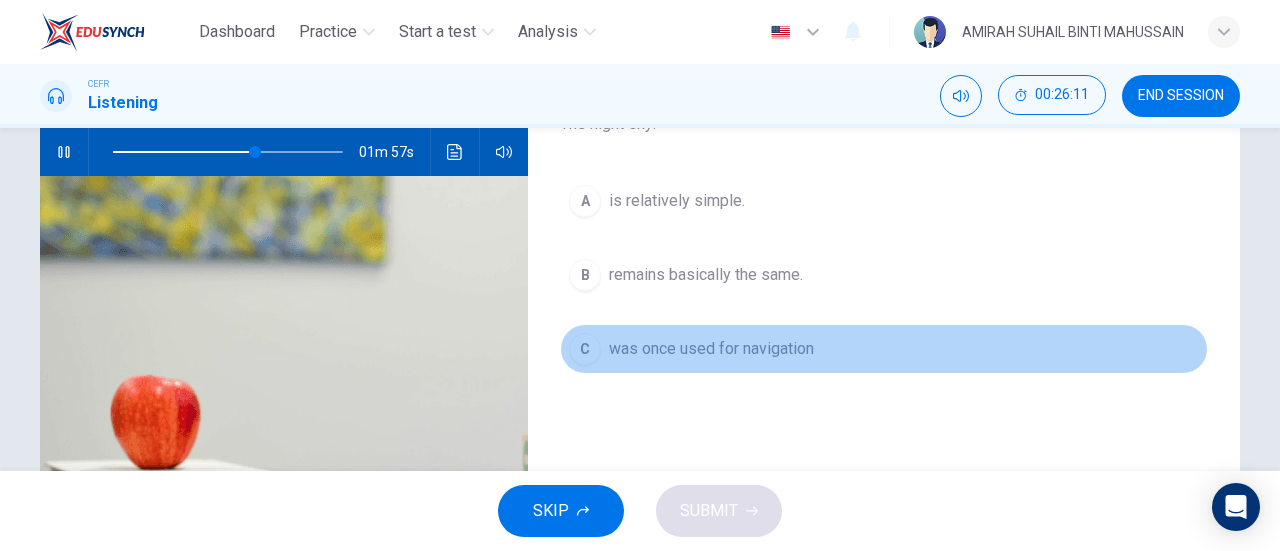 click on "was once used for navigation" at bounding box center [677, 201] 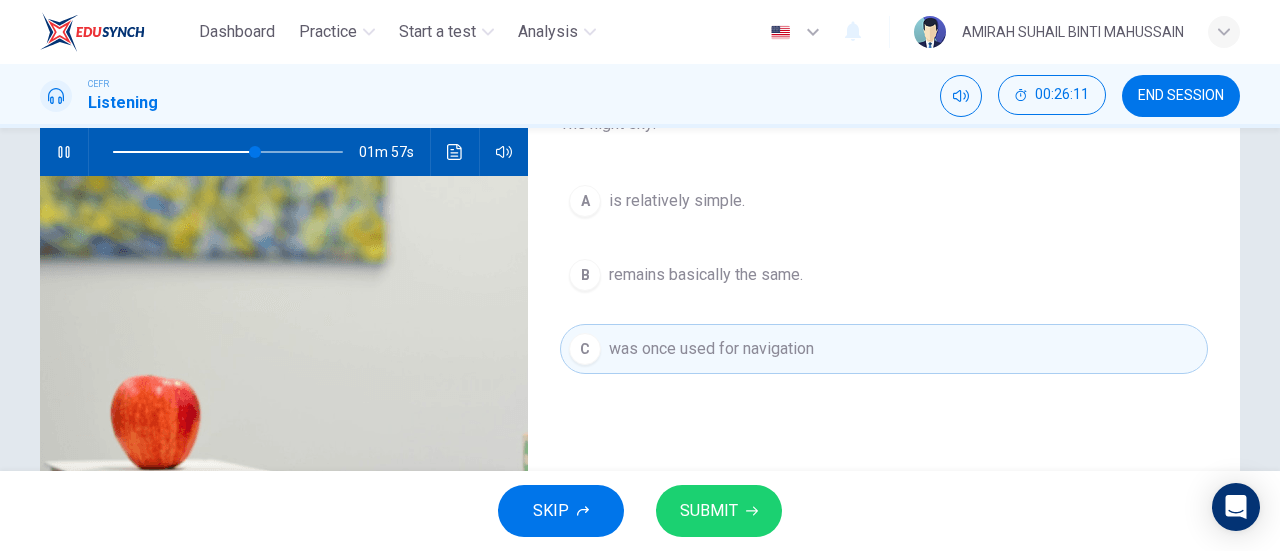 click on "SUBMIT" at bounding box center [719, 511] 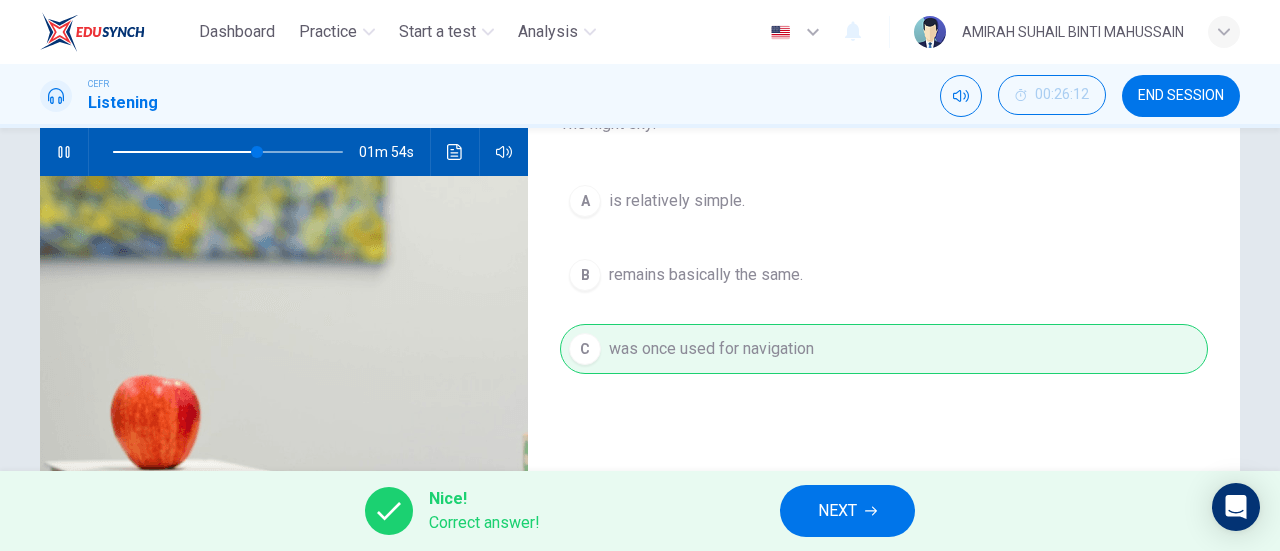 click on "NEXT" at bounding box center (847, 511) 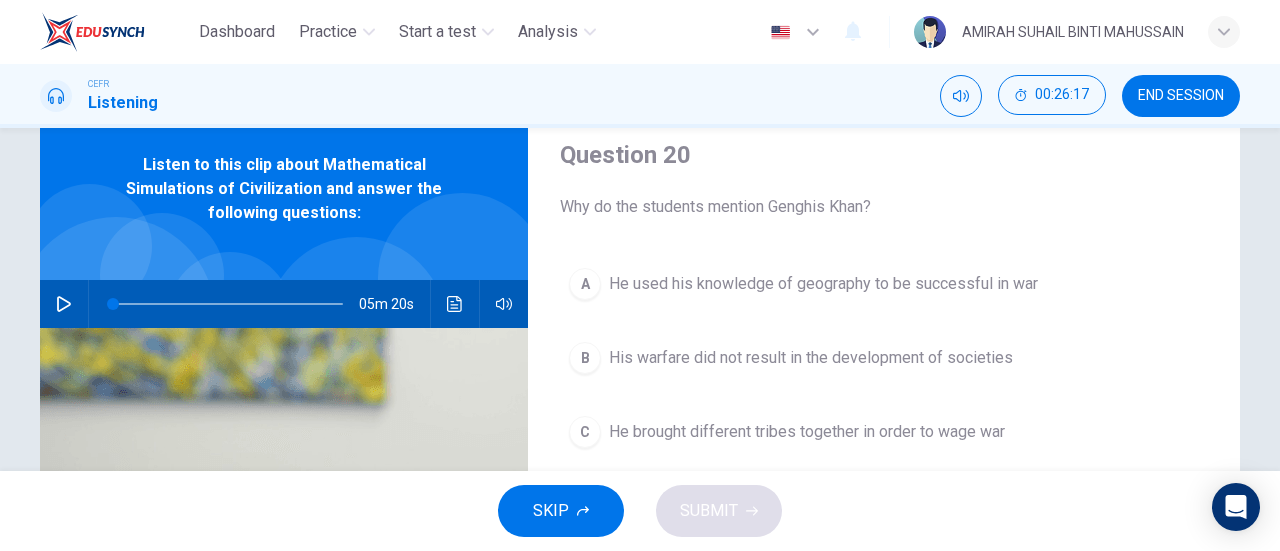 scroll, scrollTop: 100, scrollLeft: 0, axis: vertical 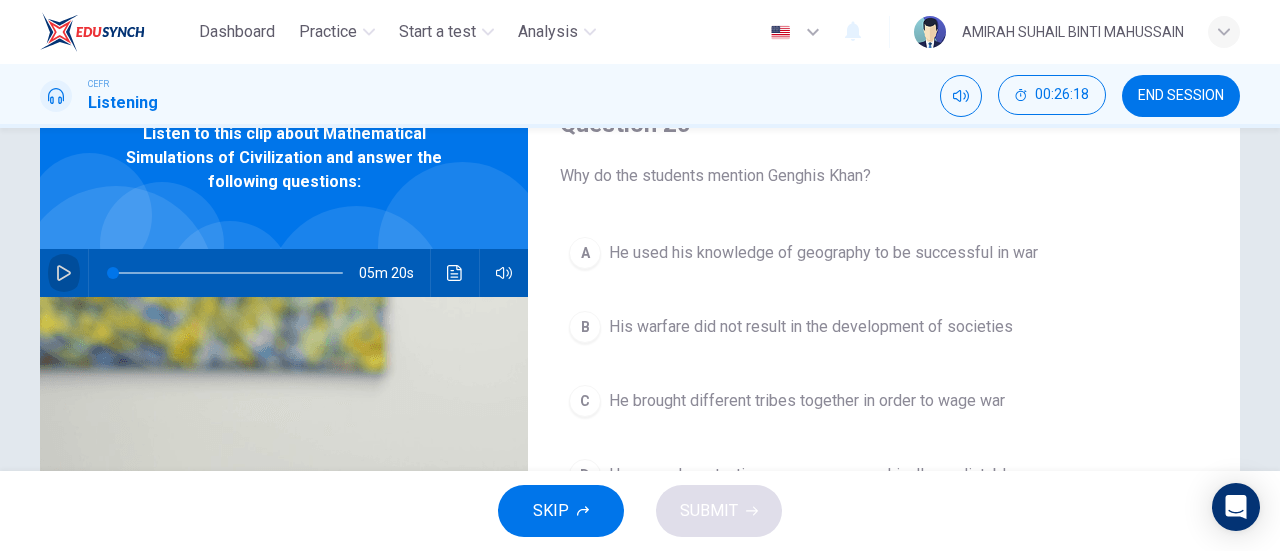 click at bounding box center [64, 273] 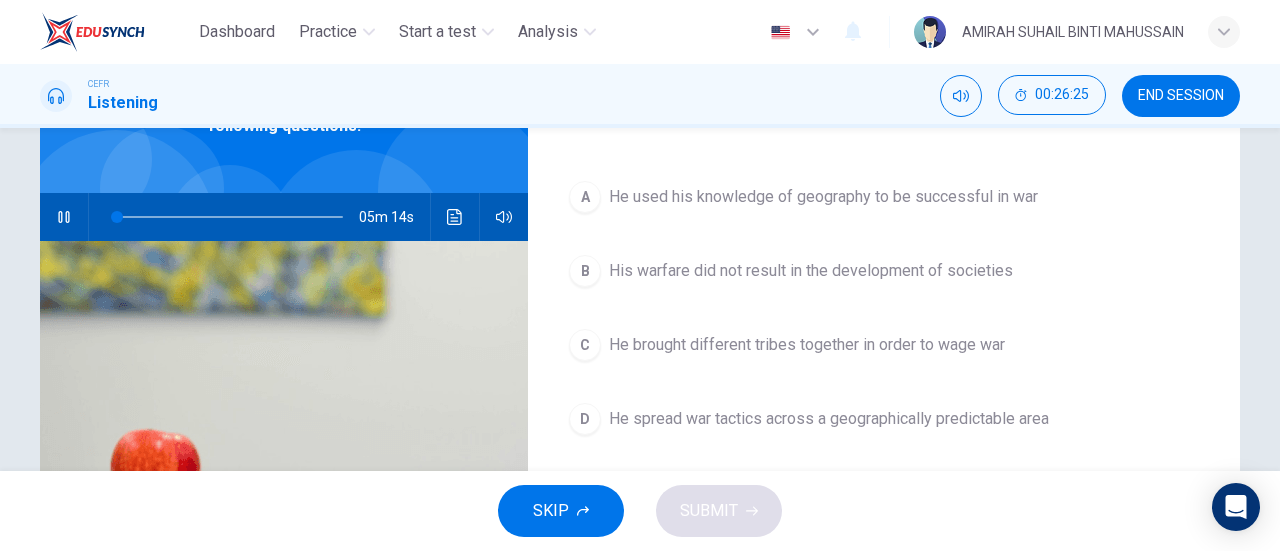 scroll, scrollTop: 200, scrollLeft: 0, axis: vertical 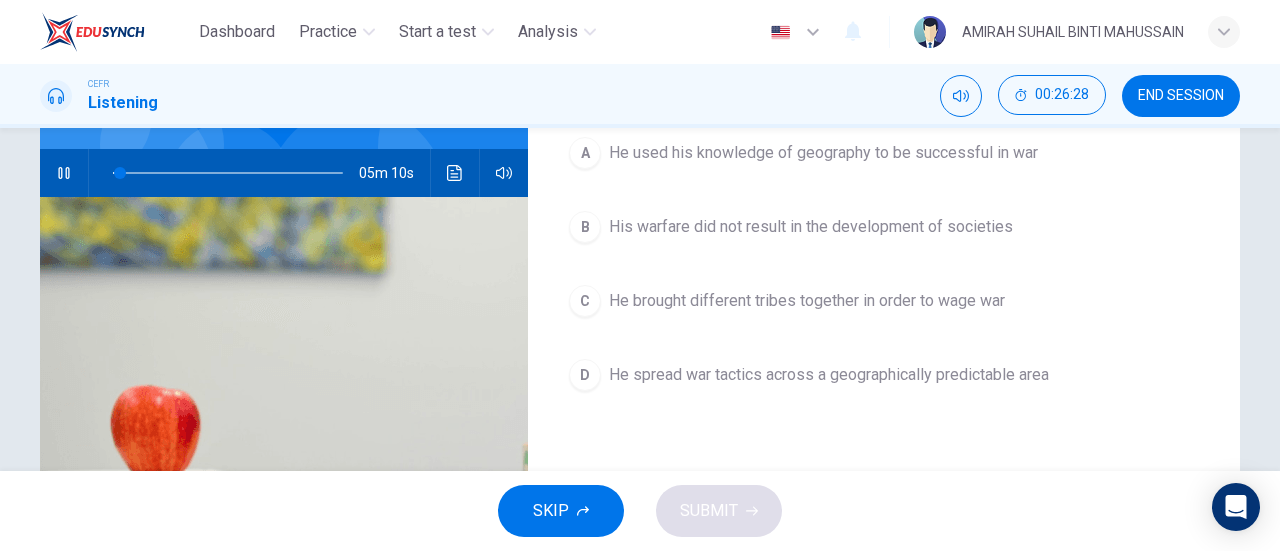 click at bounding box center [455, 173] 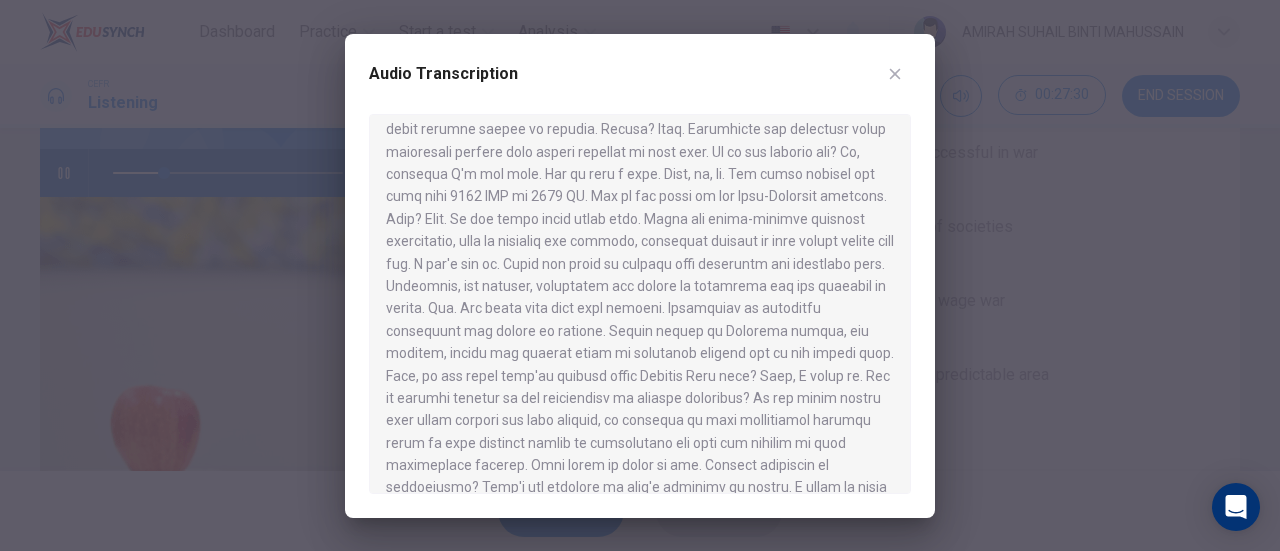 scroll, scrollTop: 200, scrollLeft: 0, axis: vertical 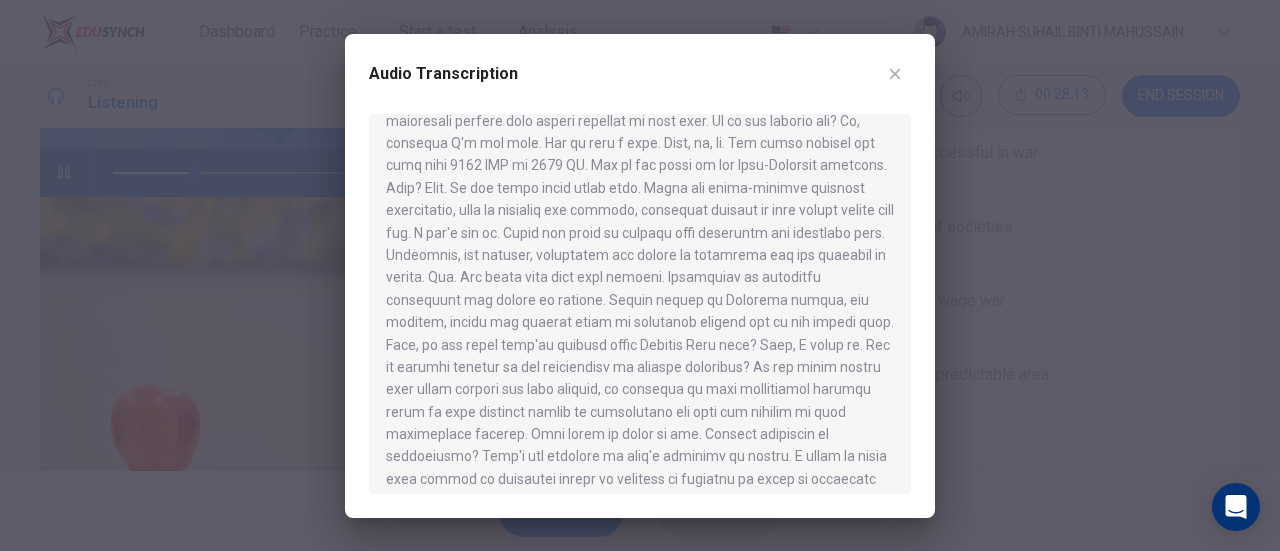 click at bounding box center [895, 73] 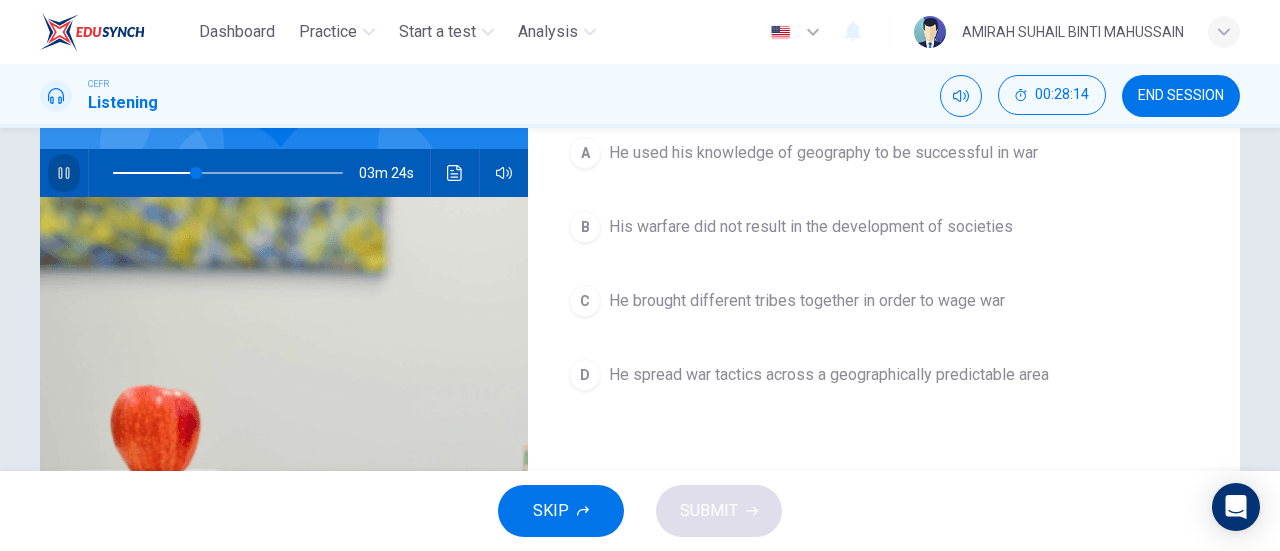 click at bounding box center [64, 173] 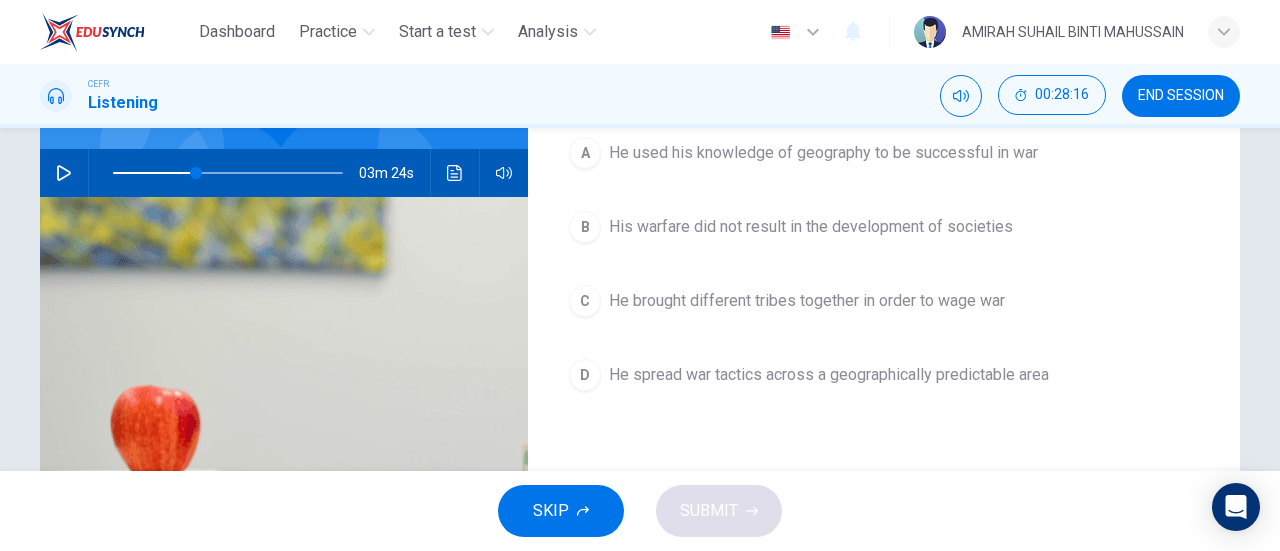 scroll, scrollTop: 100, scrollLeft: 0, axis: vertical 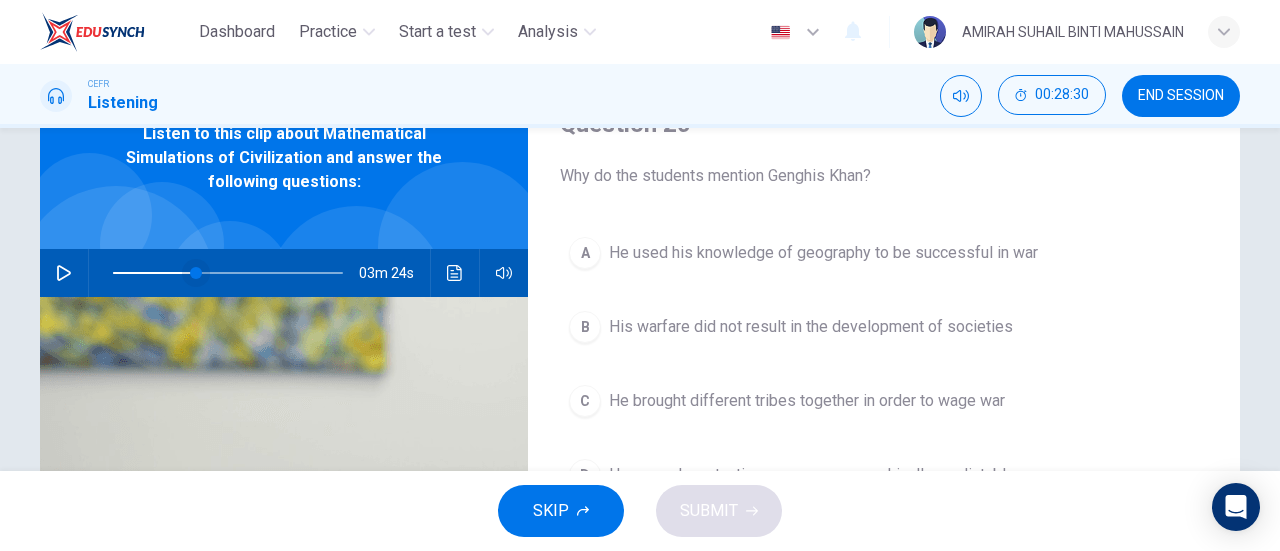 click at bounding box center [228, 273] 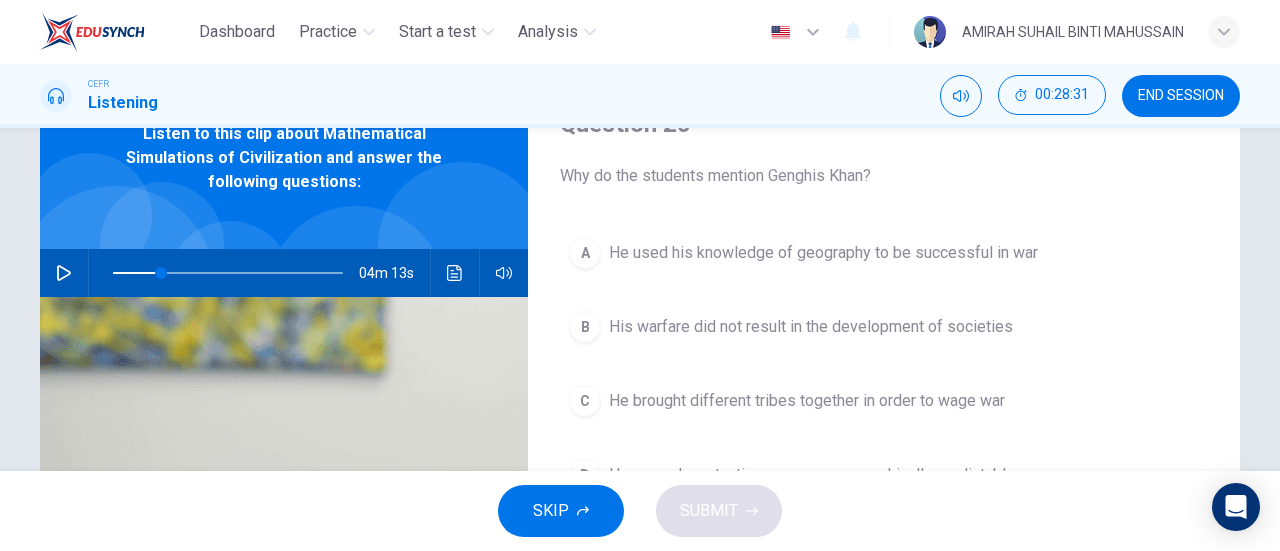 click at bounding box center [64, 273] 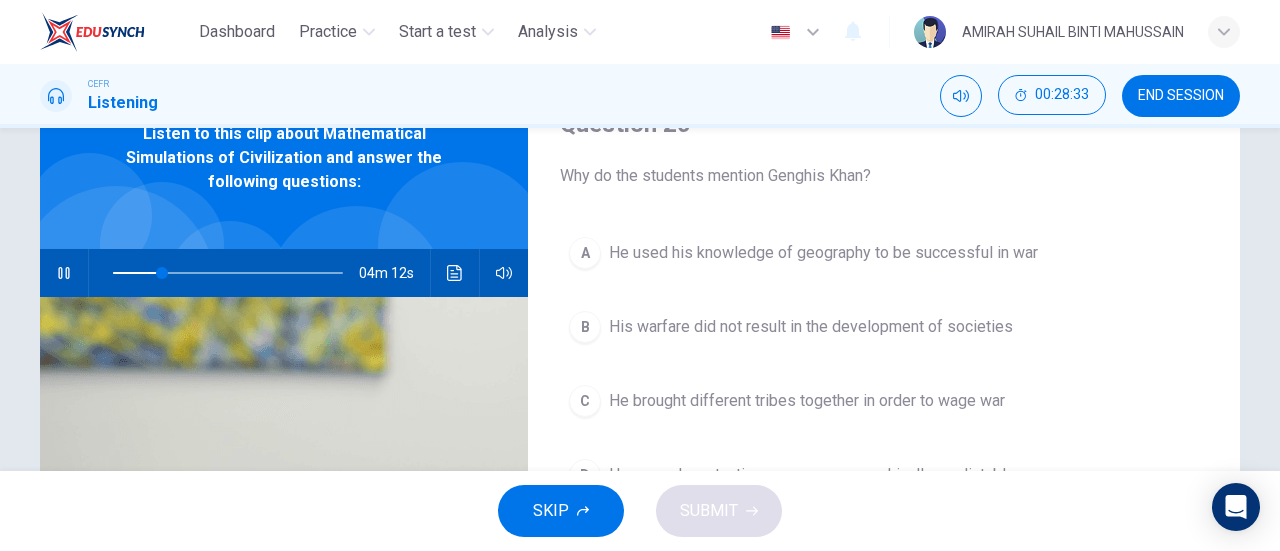 click at bounding box center (455, 273) 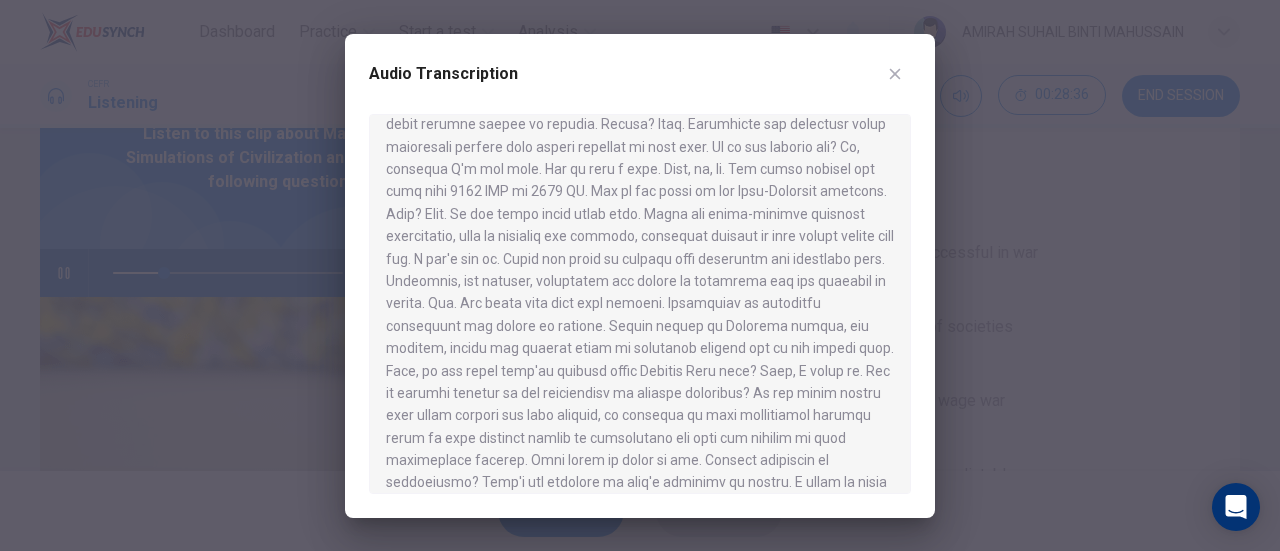 scroll, scrollTop: 200, scrollLeft: 0, axis: vertical 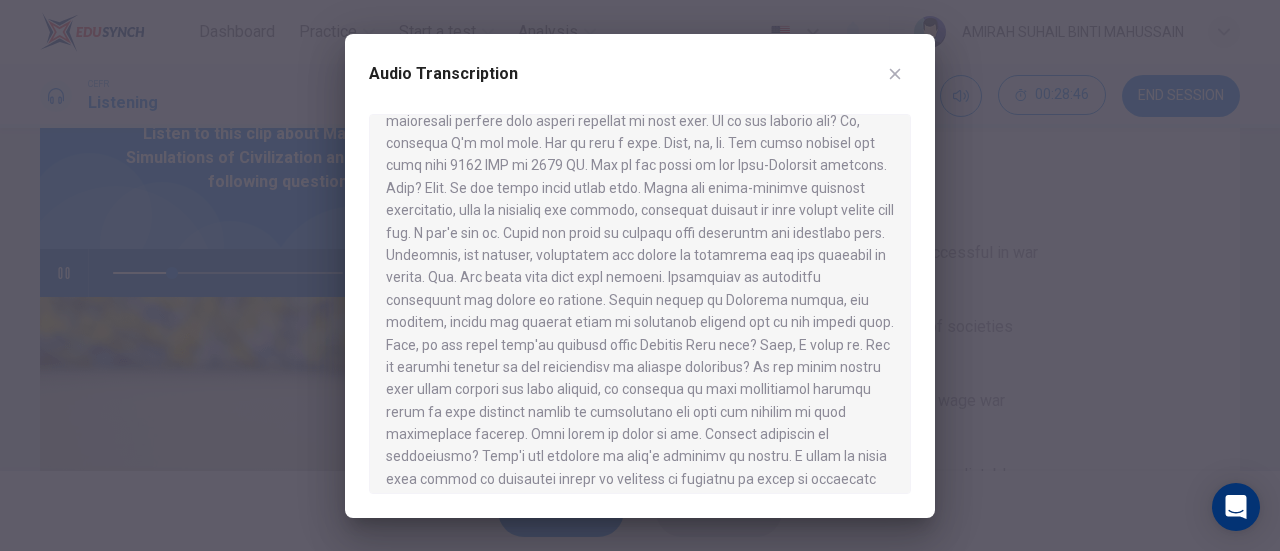 click on "Audio Transcription" at bounding box center (640, 86) 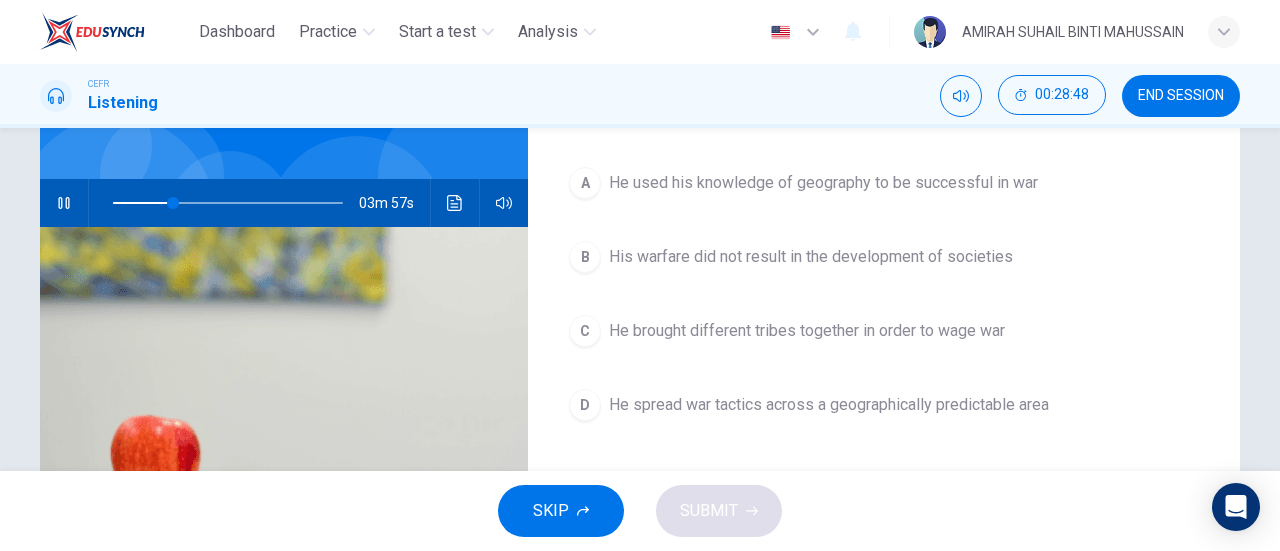 scroll, scrollTop: 200, scrollLeft: 0, axis: vertical 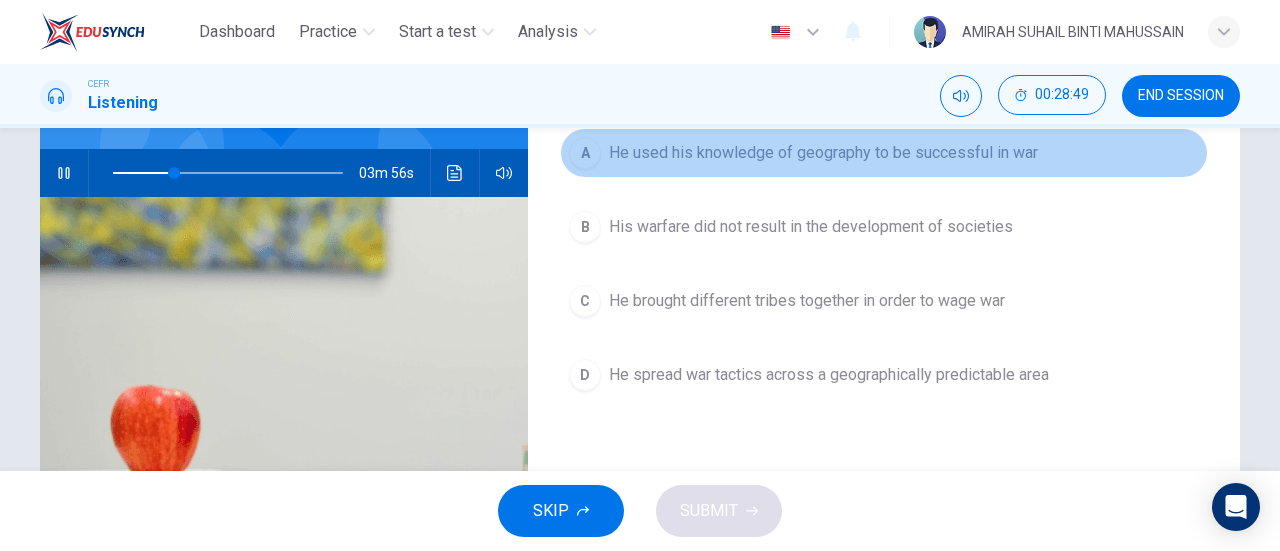 click on "A He used his knowledge of geography to be successful in war" at bounding box center (884, 153) 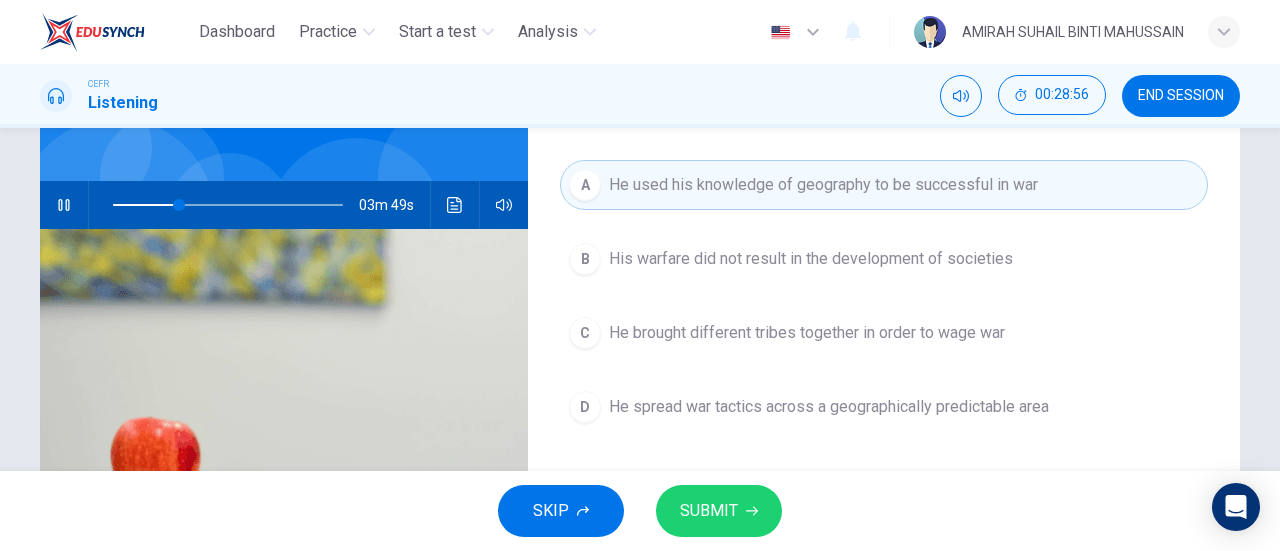 scroll, scrollTop: 200, scrollLeft: 0, axis: vertical 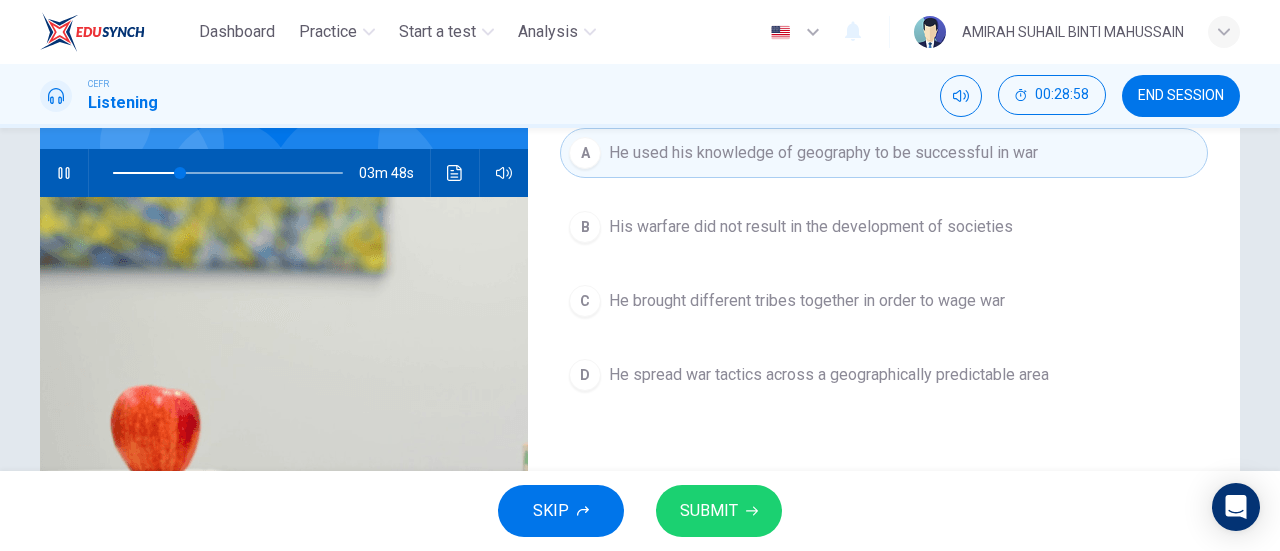click on "SUBMIT" at bounding box center [719, 511] 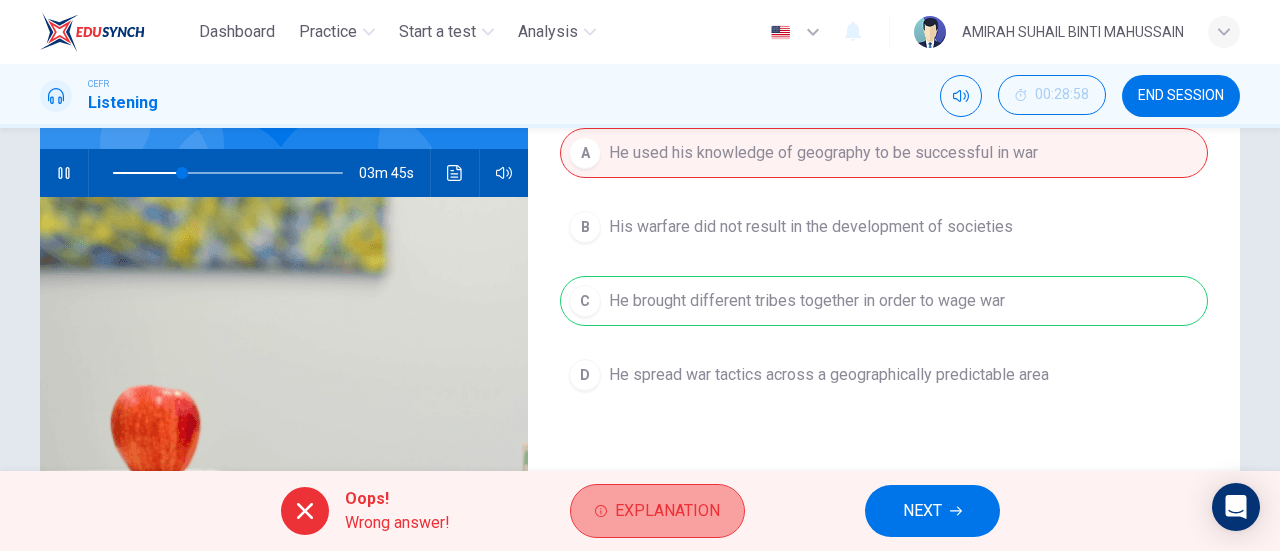 click on "Explanation" at bounding box center (657, 511) 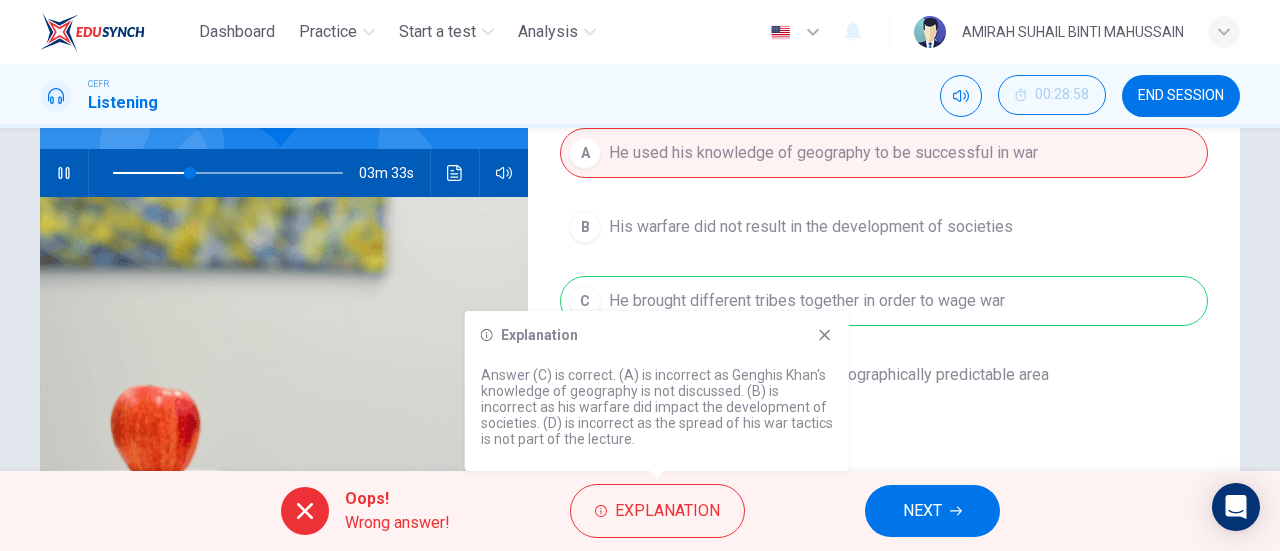 click at bounding box center (825, 335) 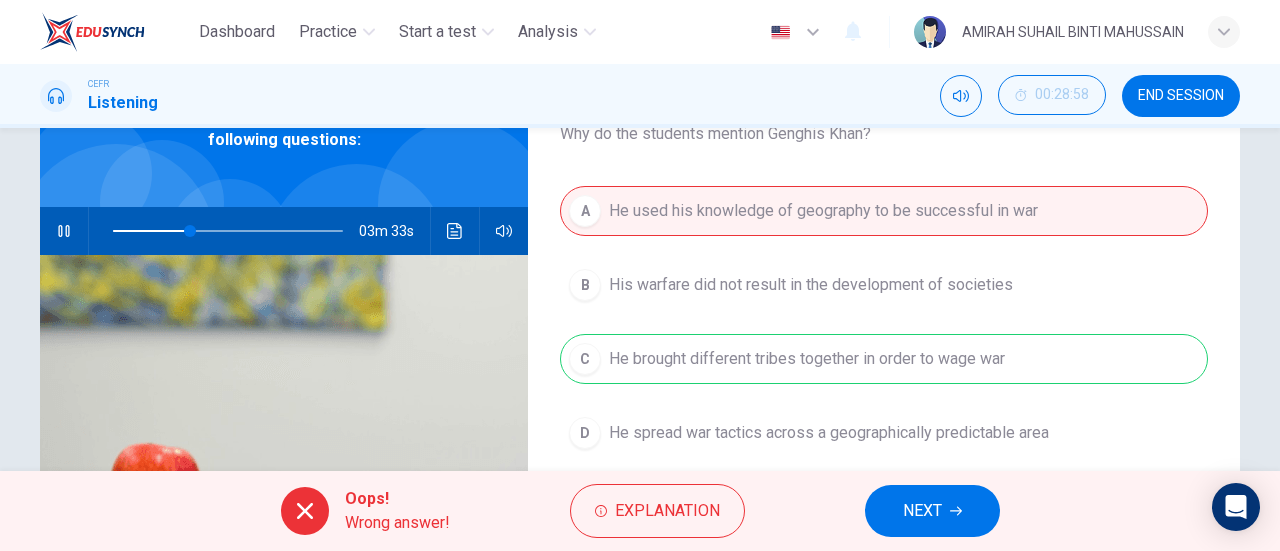 scroll, scrollTop: 100, scrollLeft: 0, axis: vertical 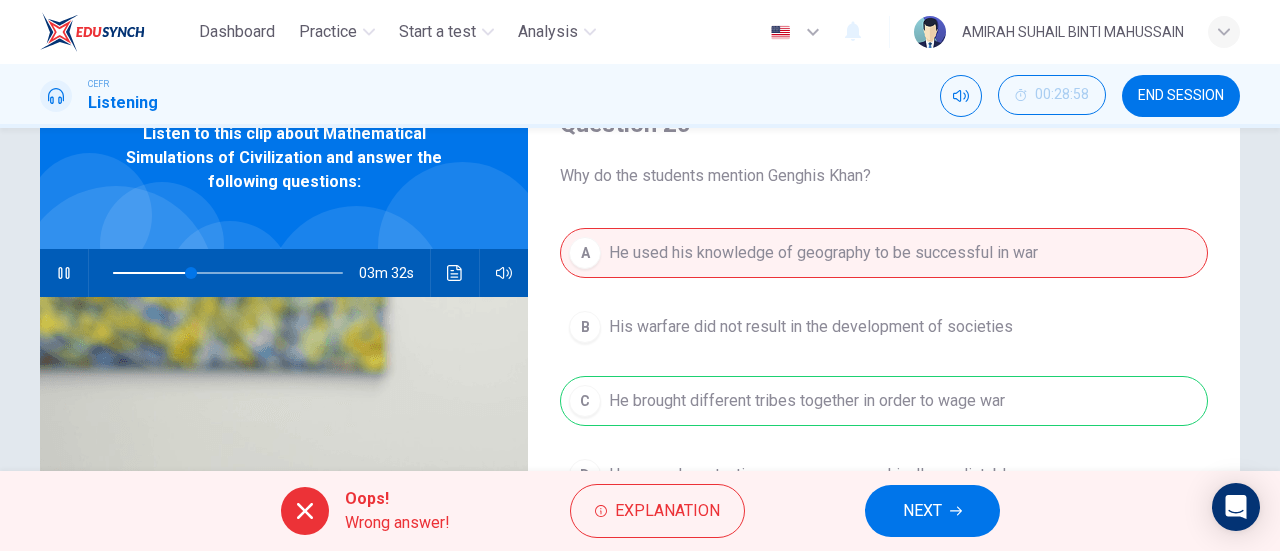 click on "NEXT" at bounding box center (932, 511) 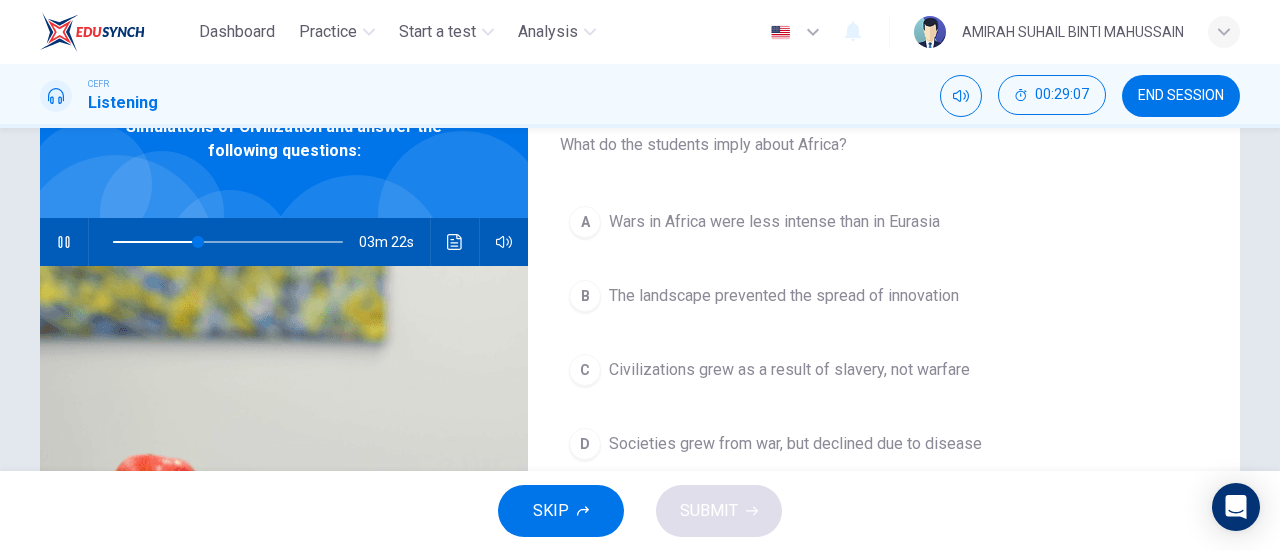scroll, scrollTop: 100, scrollLeft: 0, axis: vertical 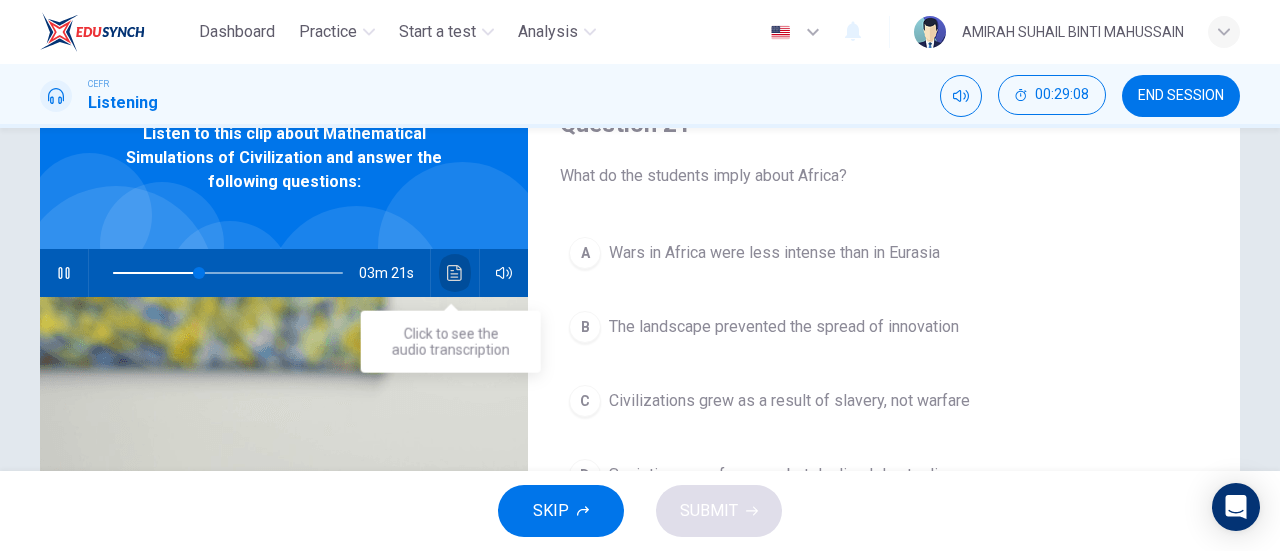click at bounding box center (455, 273) 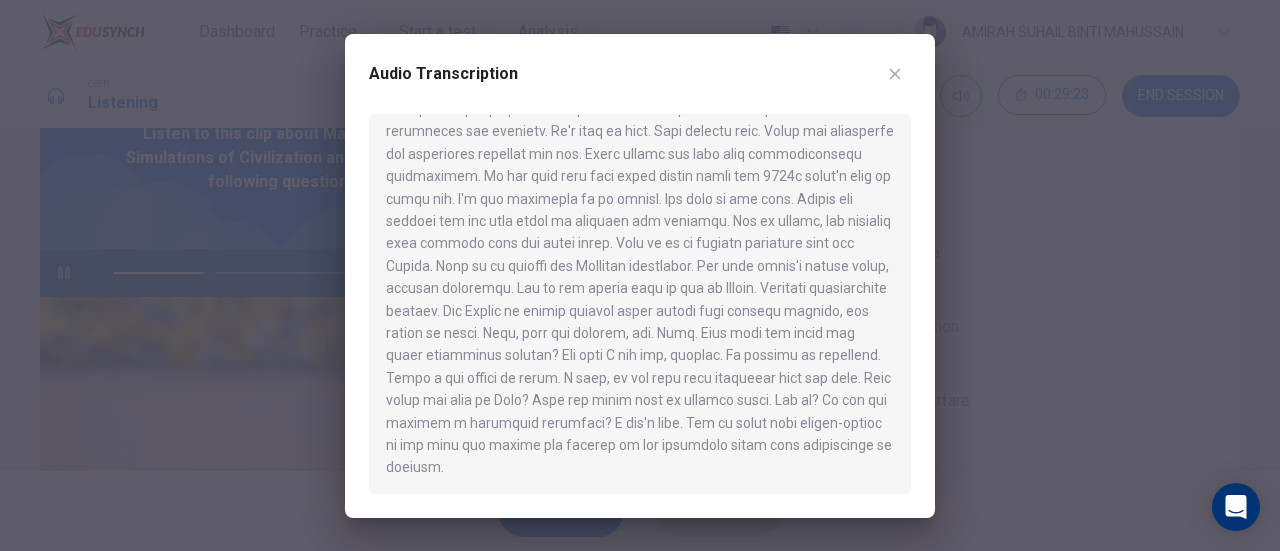 scroll, scrollTop: 1153, scrollLeft: 0, axis: vertical 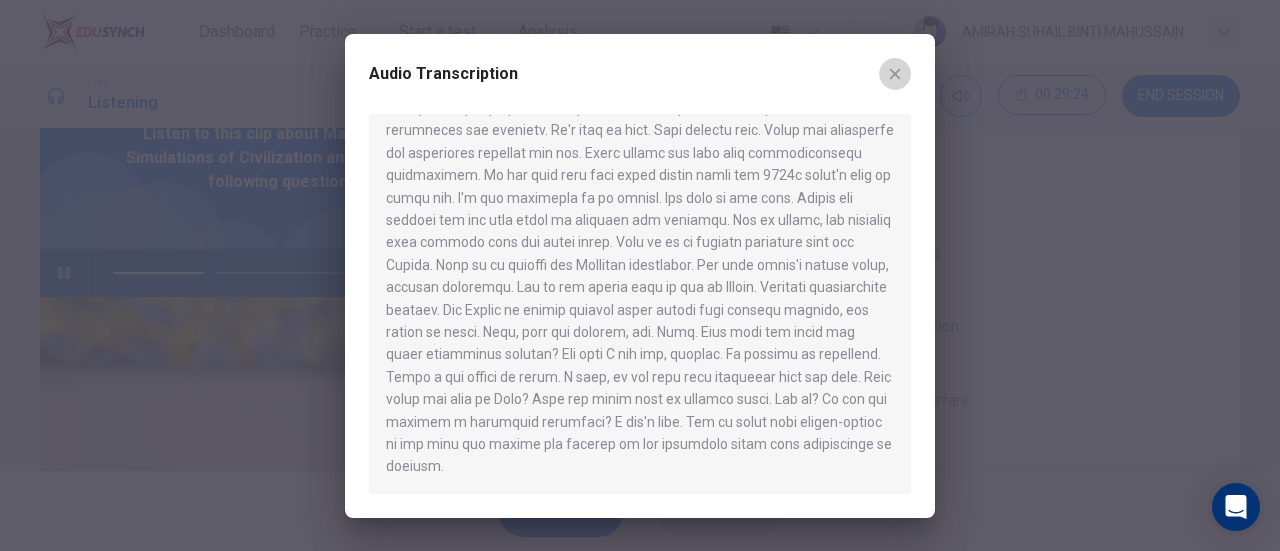 click at bounding box center [895, 74] 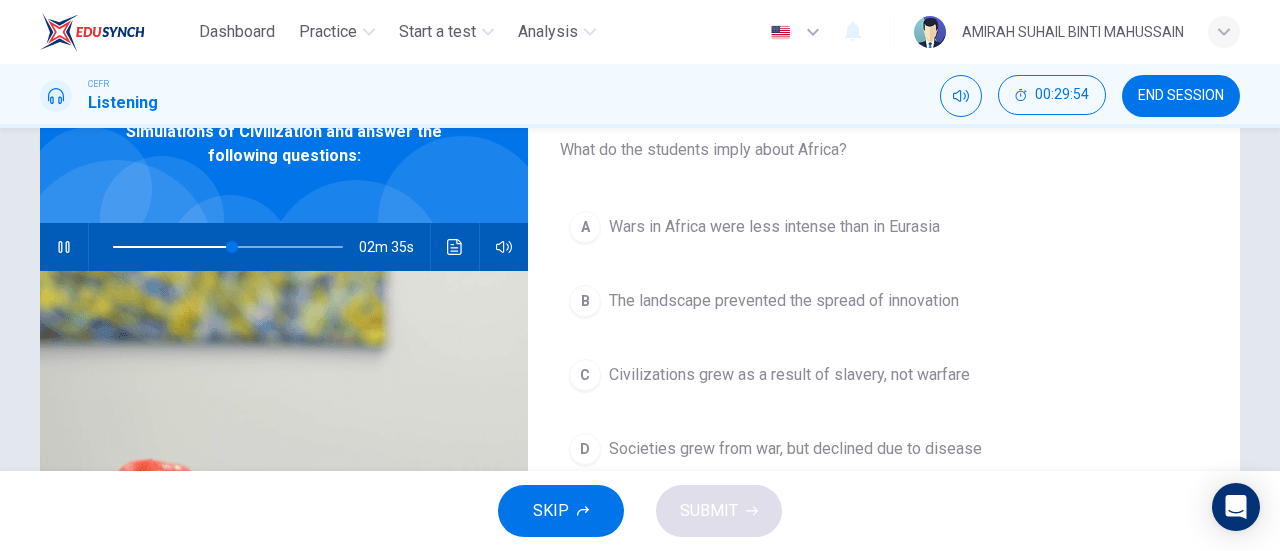 scroll, scrollTop: 100, scrollLeft: 0, axis: vertical 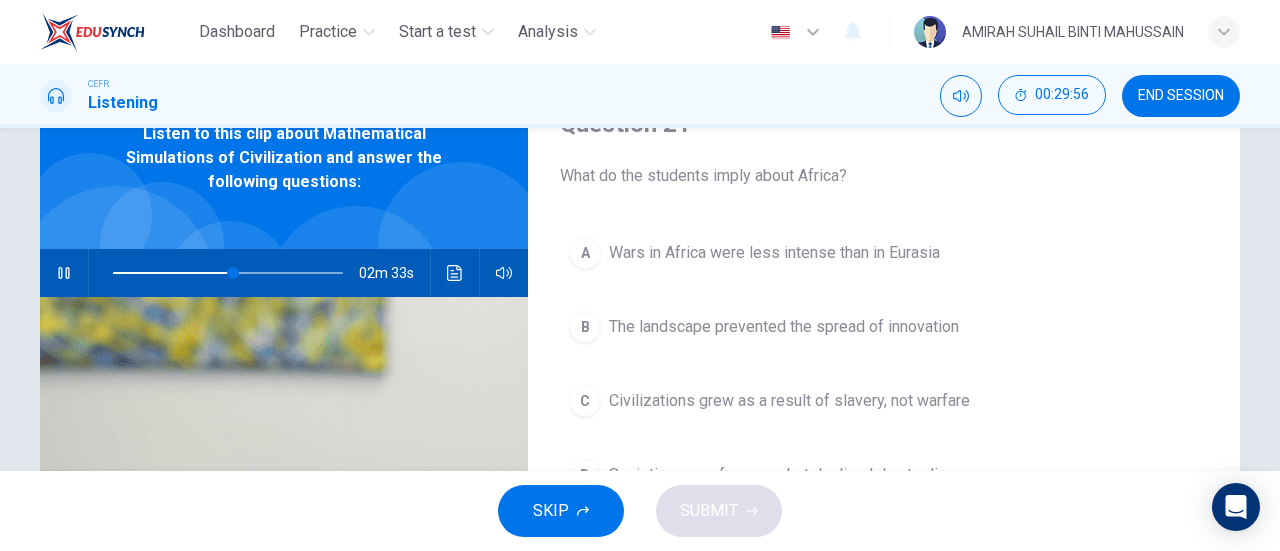 click at bounding box center (455, 273) 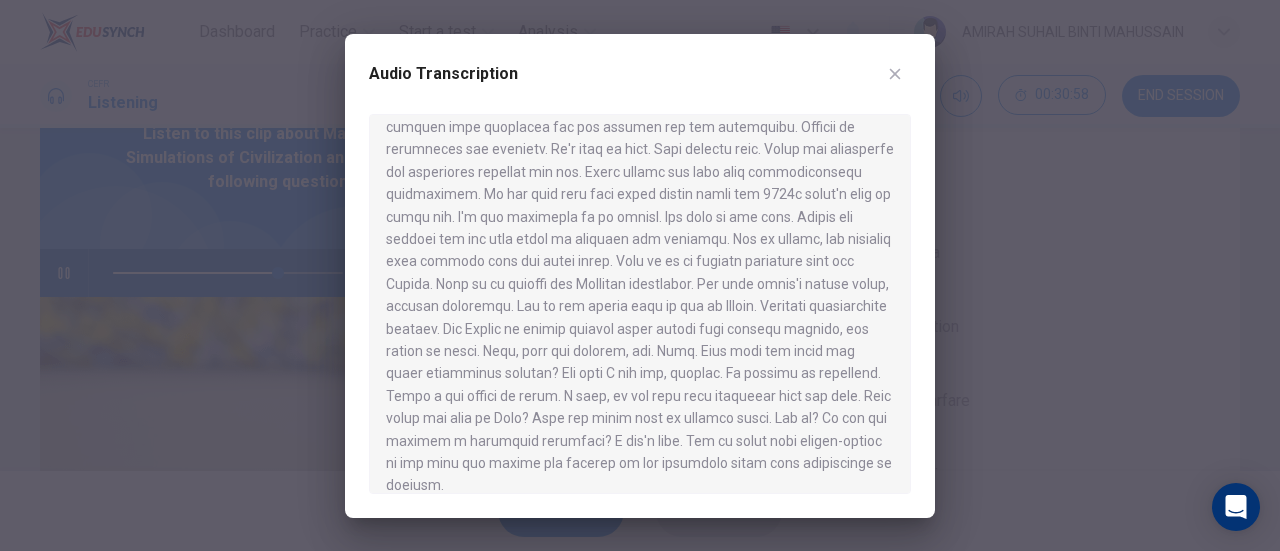 scroll, scrollTop: 1153, scrollLeft: 0, axis: vertical 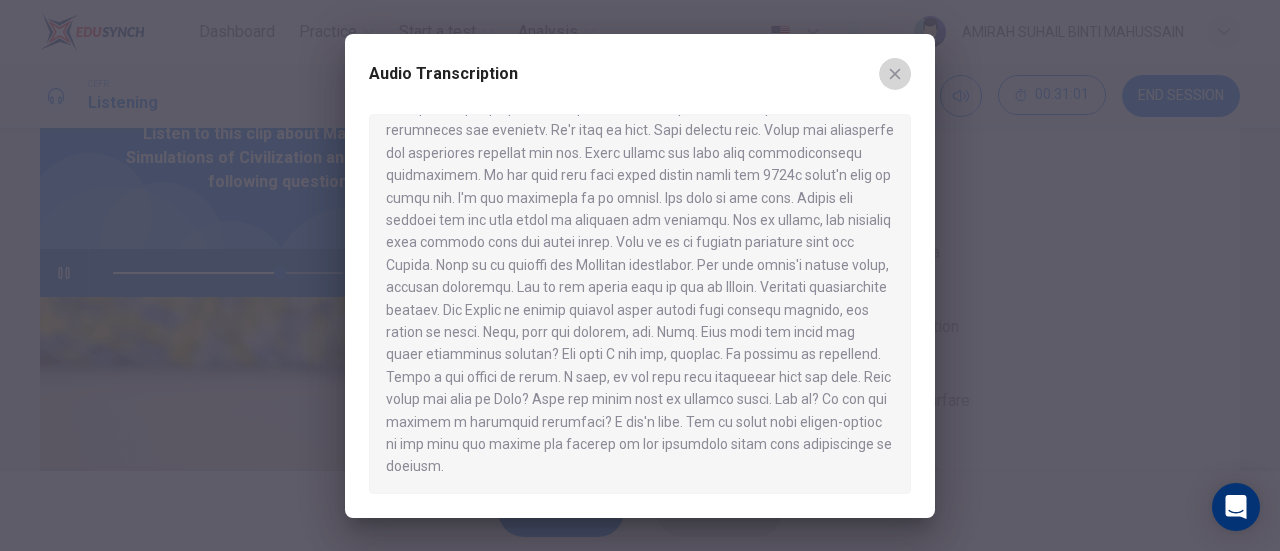 click at bounding box center [895, 74] 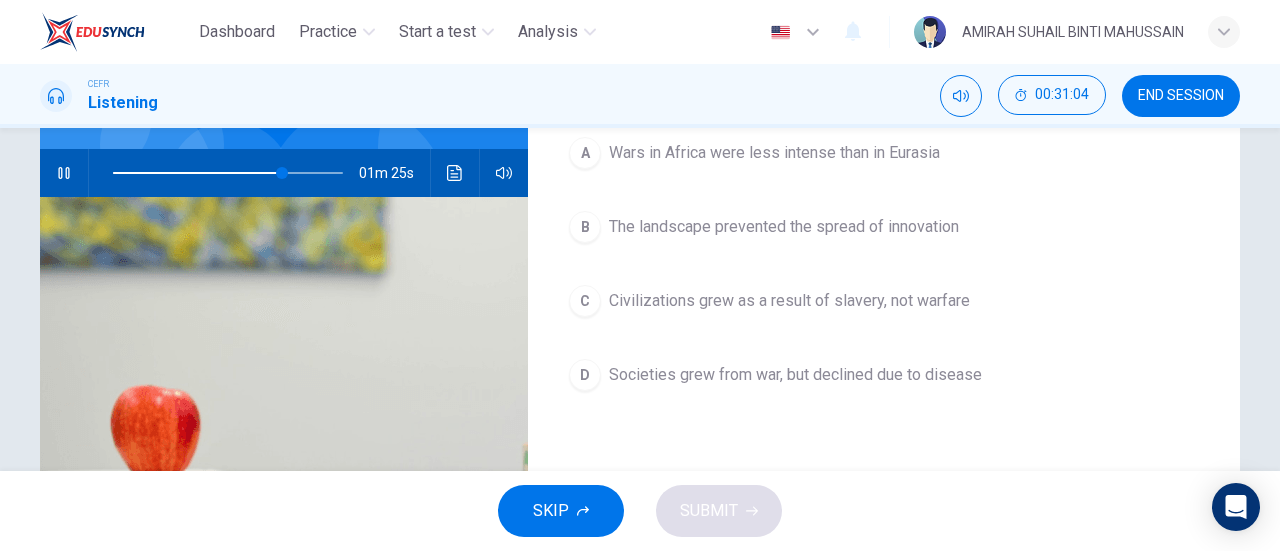 scroll, scrollTop: 100, scrollLeft: 0, axis: vertical 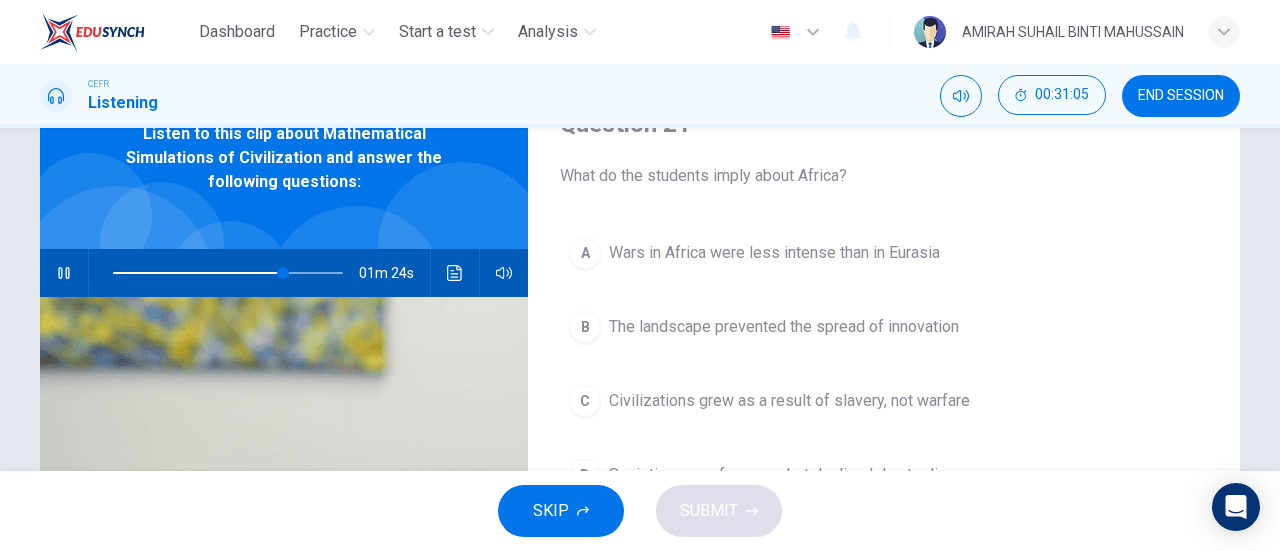 click on "END SESSION" at bounding box center [1181, 96] 